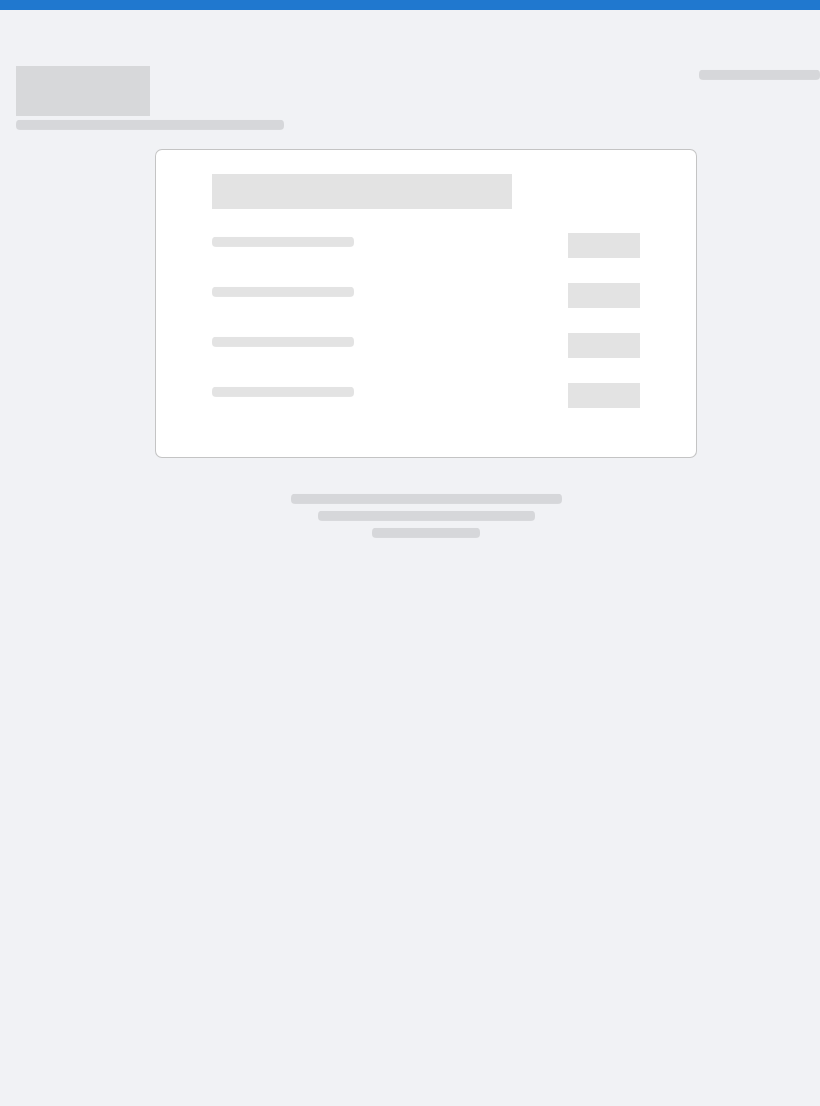 scroll, scrollTop: 0, scrollLeft: 0, axis: both 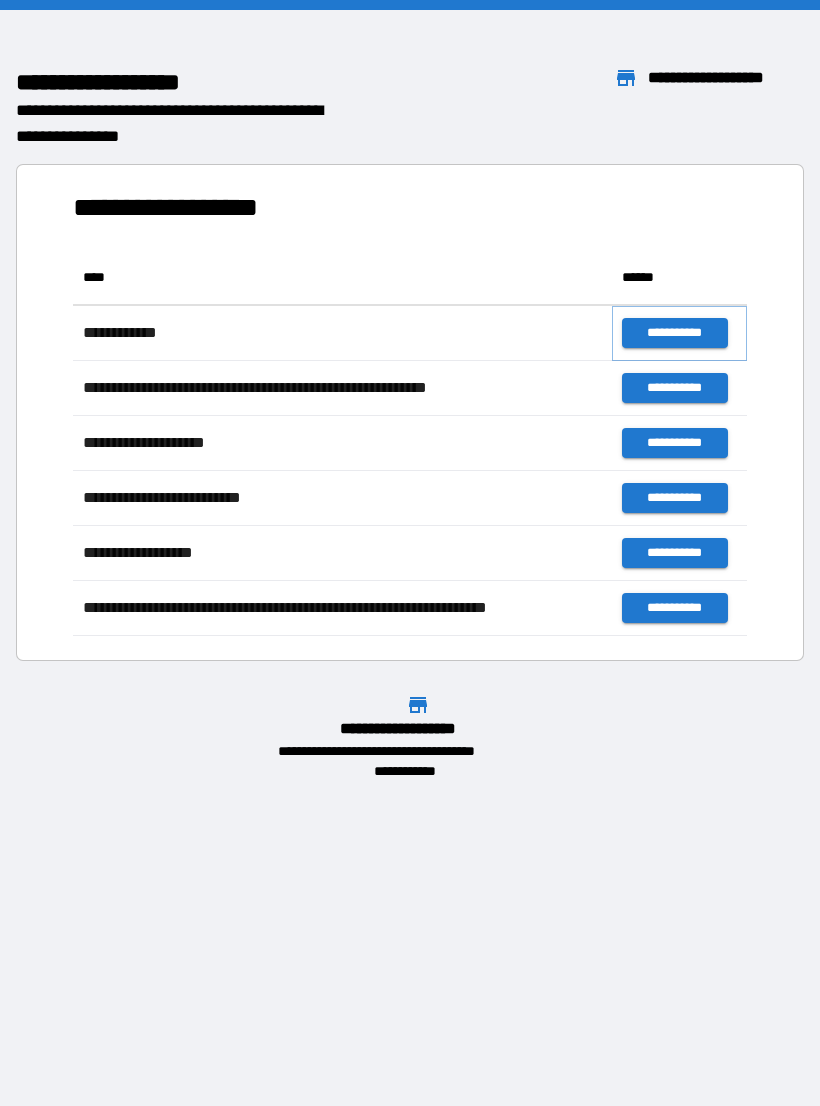 click on "**********" at bounding box center [674, 333] 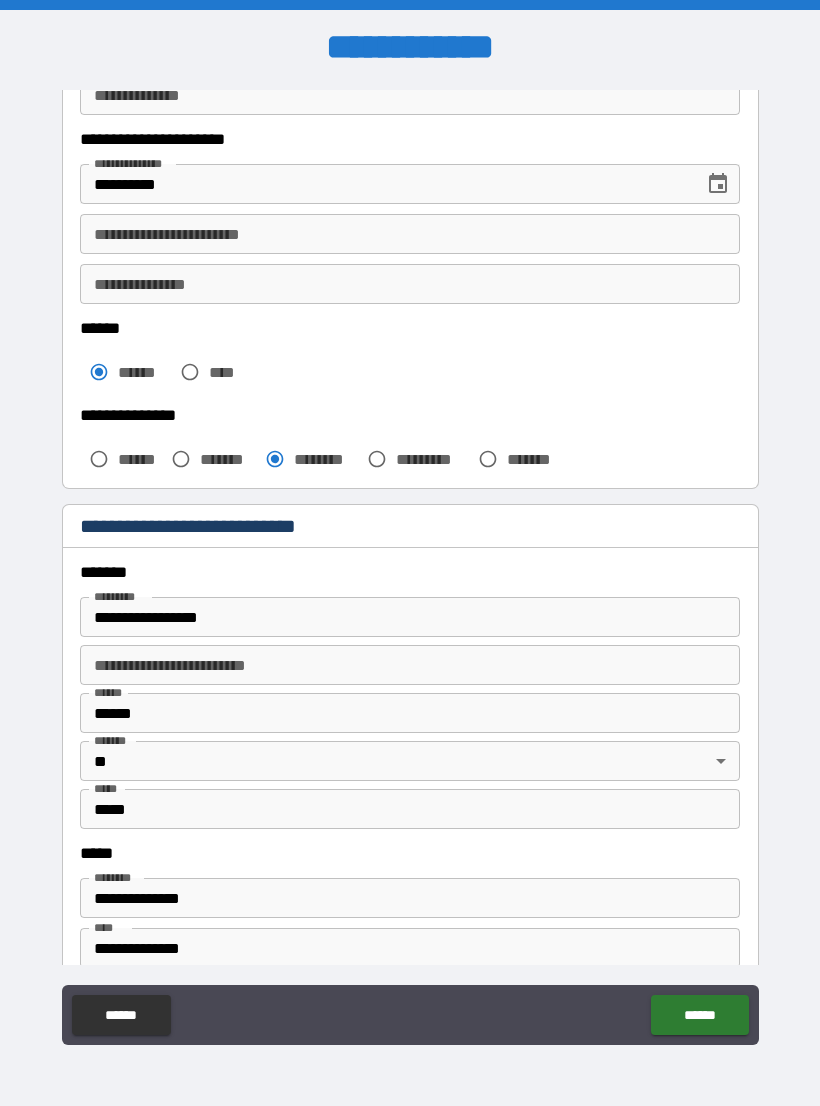 scroll, scrollTop: 320, scrollLeft: 0, axis: vertical 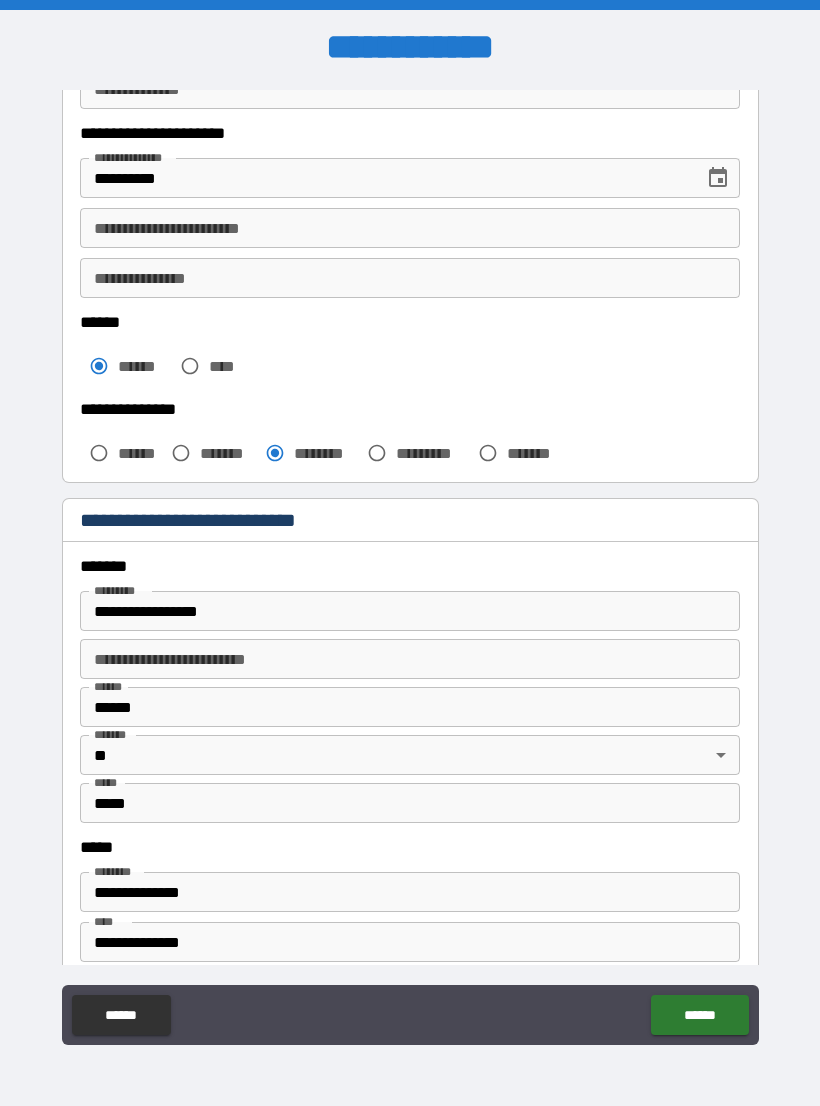 click on "**********" at bounding box center (410, 228) 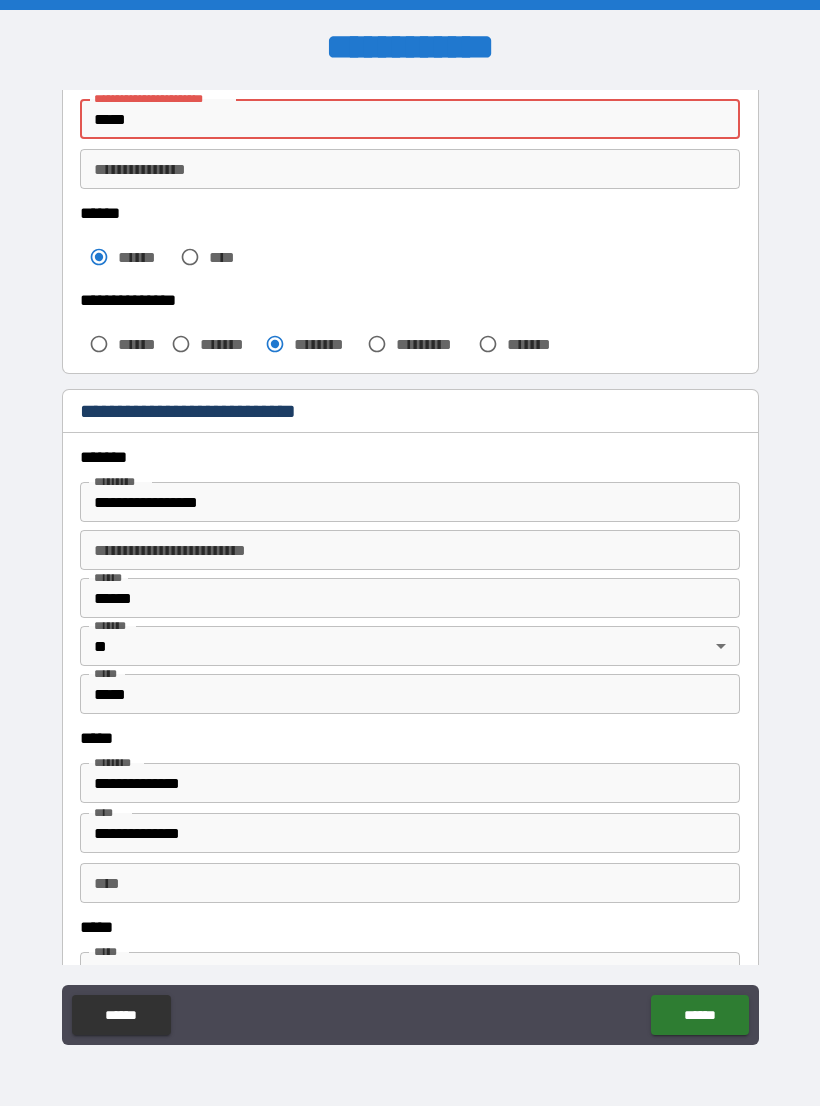 scroll, scrollTop: 426, scrollLeft: 0, axis: vertical 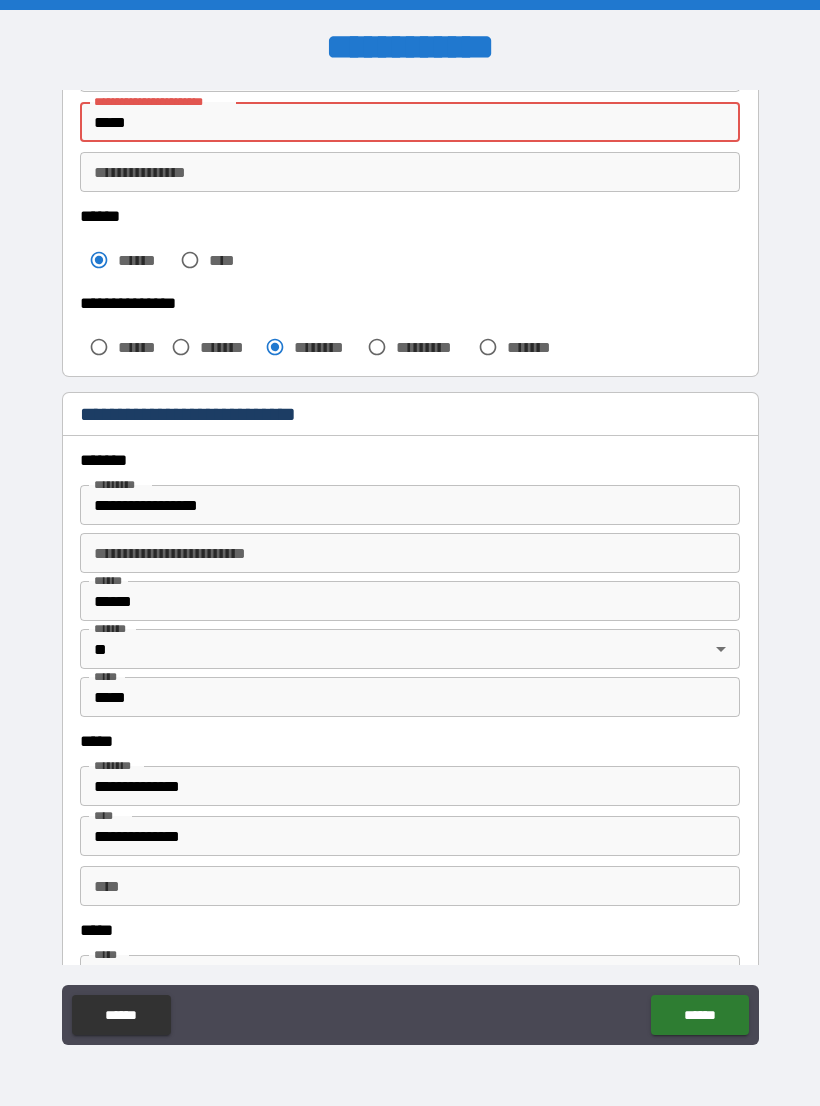 click on "*****" at bounding box center (410, 122) 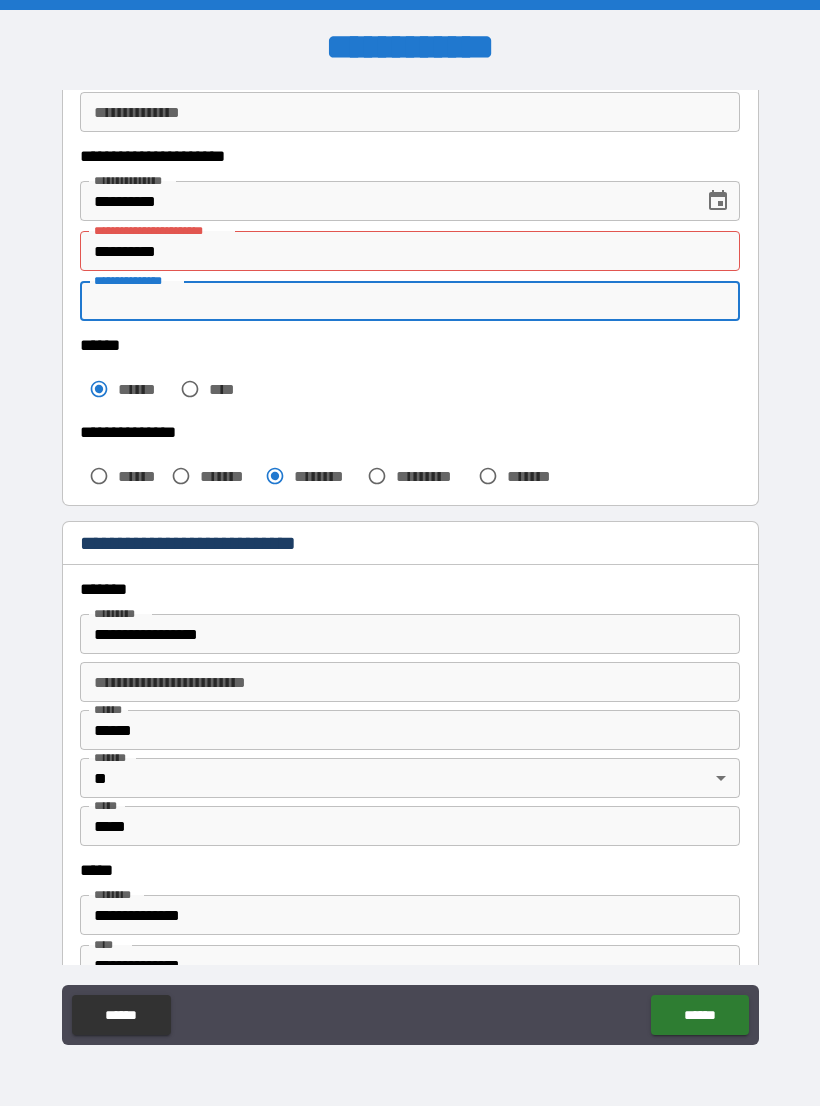 scroll, scrollTop: 295, scrollLeft: 0, axis: vertical 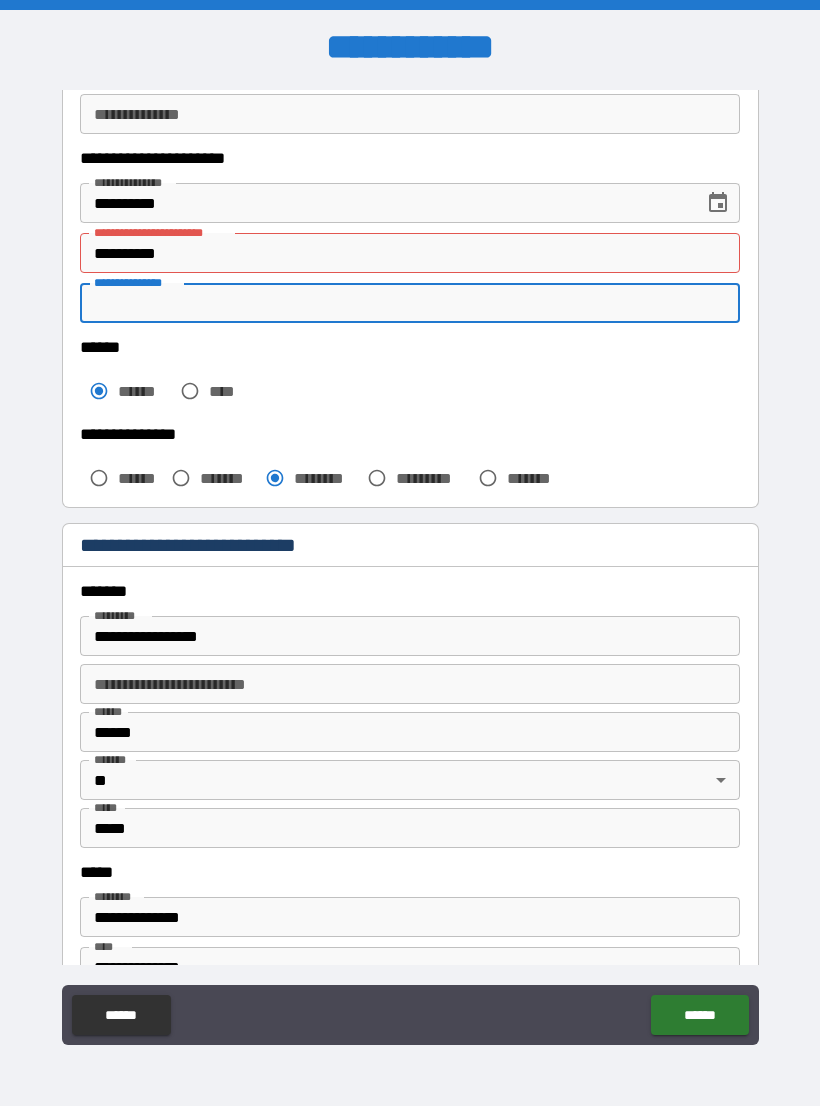click on "**********" at bounding box center [410, 253] 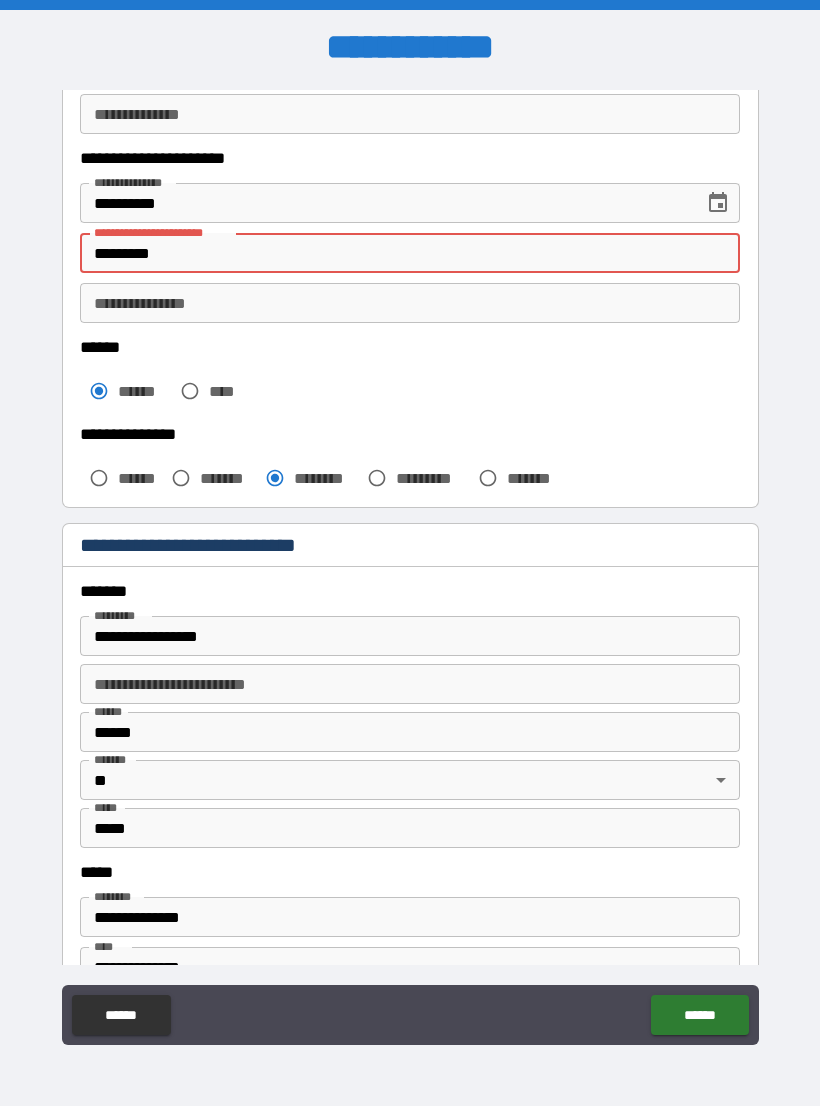type on "*********" 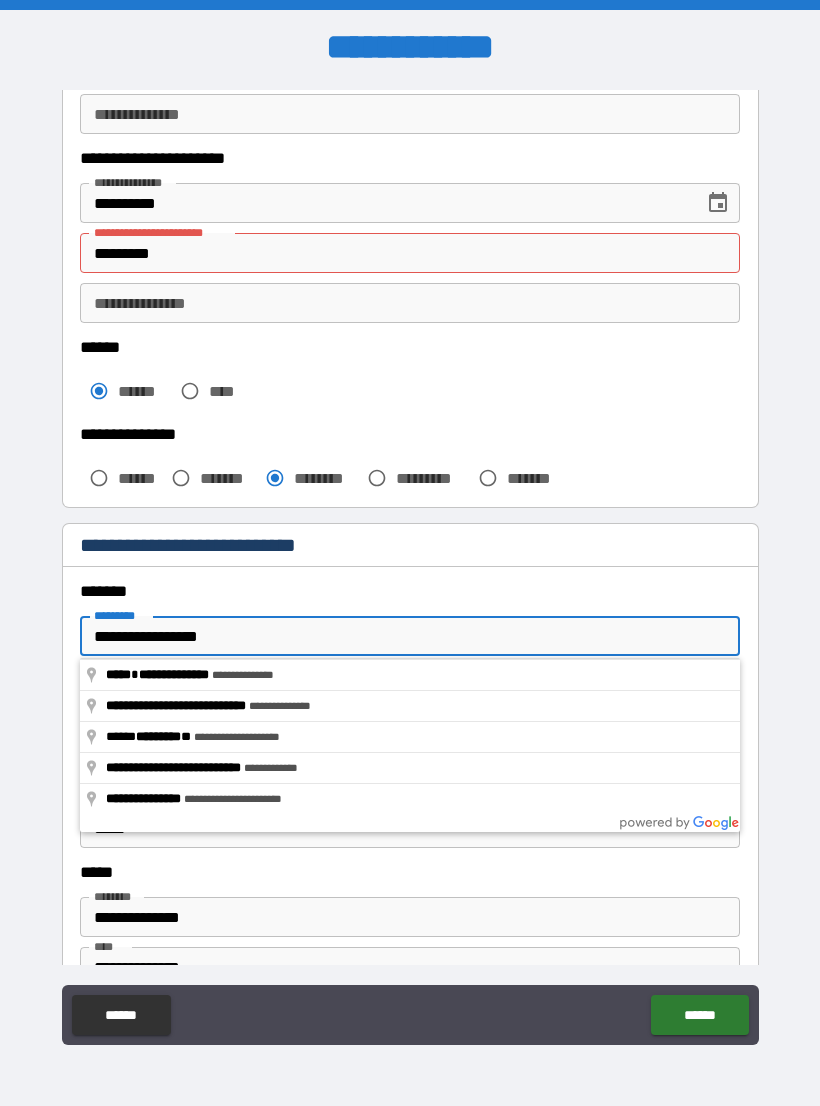 type on "**********" 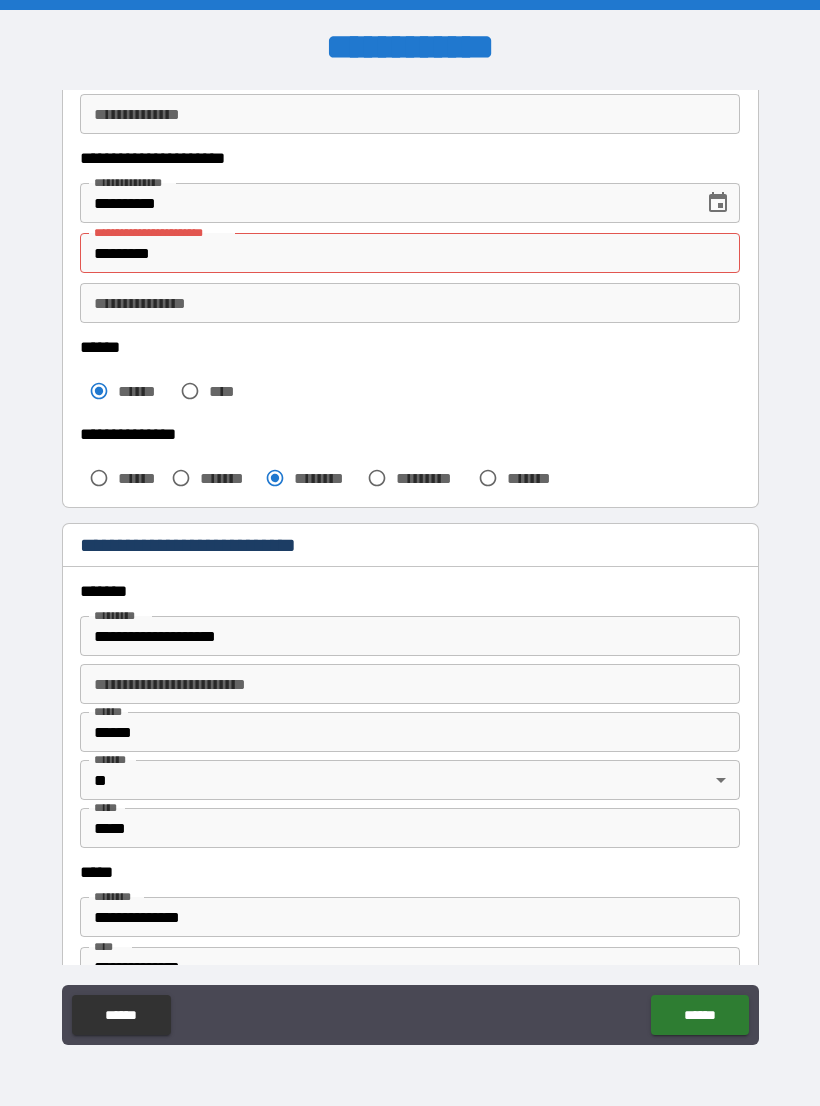 click on "*********" at bounding box center (410, 253) 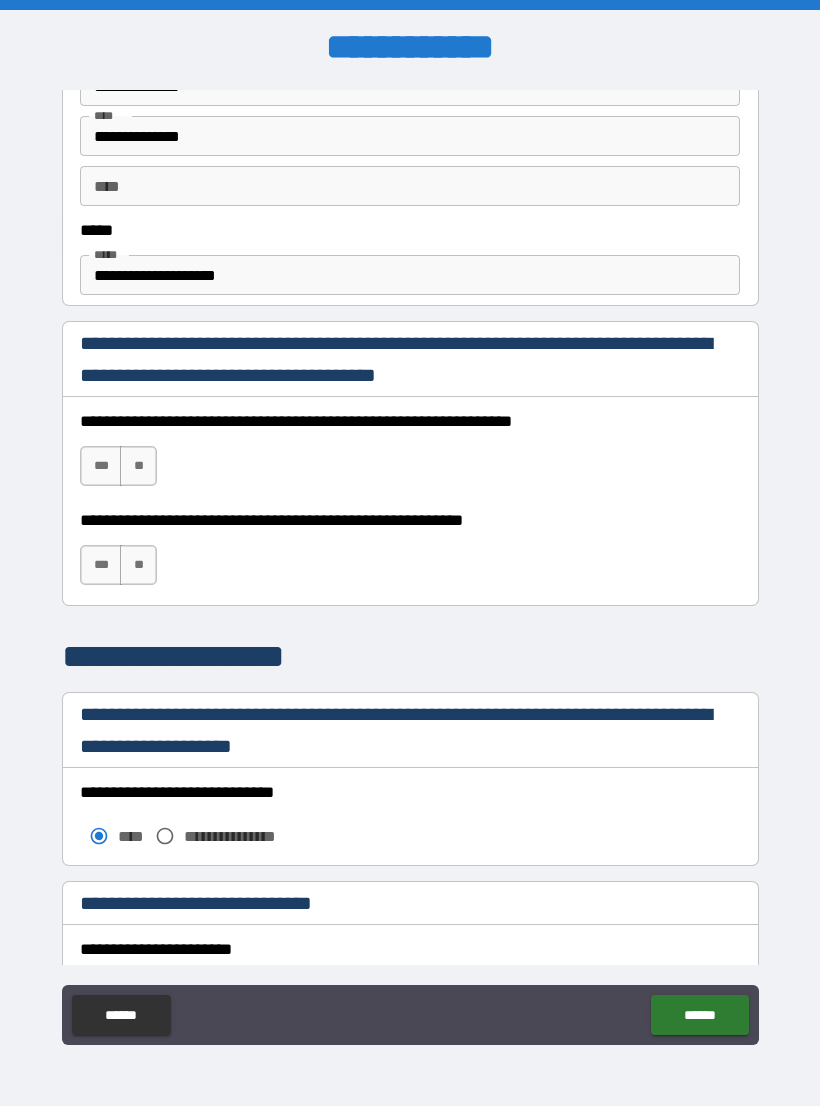 scroll, scrollTop: 1127, scrollLeft: 0, axis: vertical 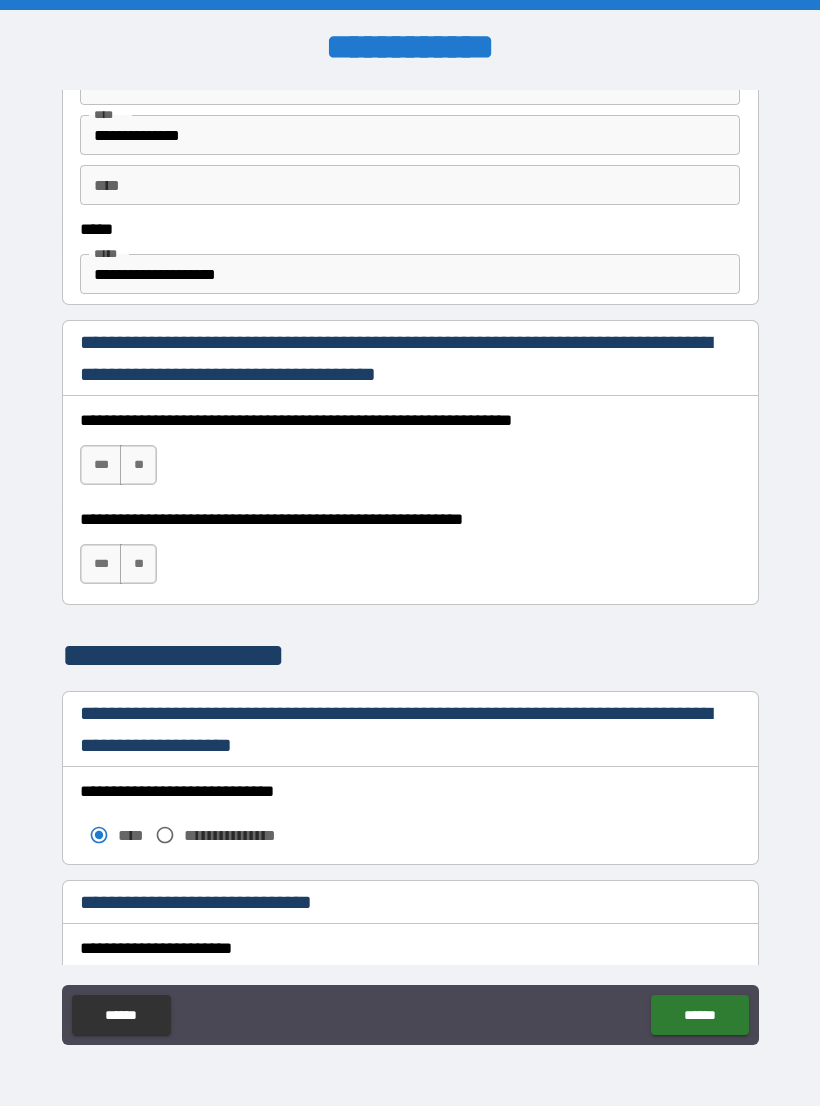 type on "**********" 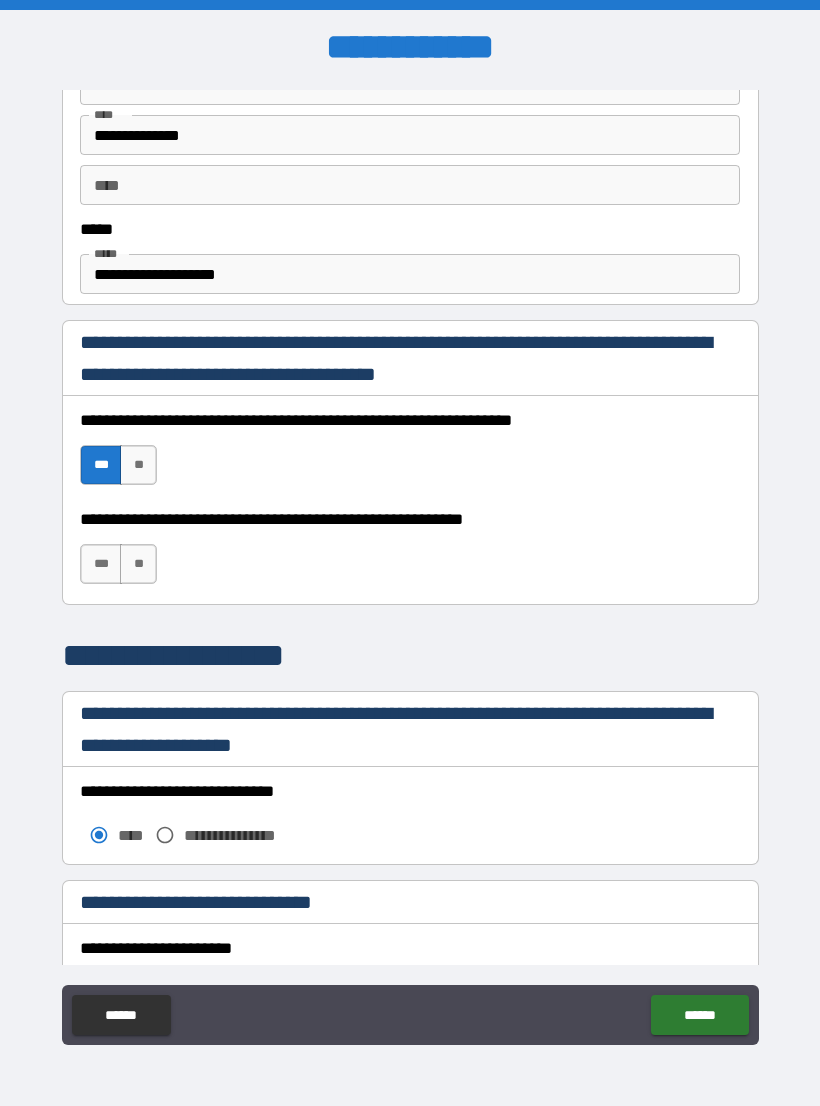 click on "**" at bounding box center [138, 564] 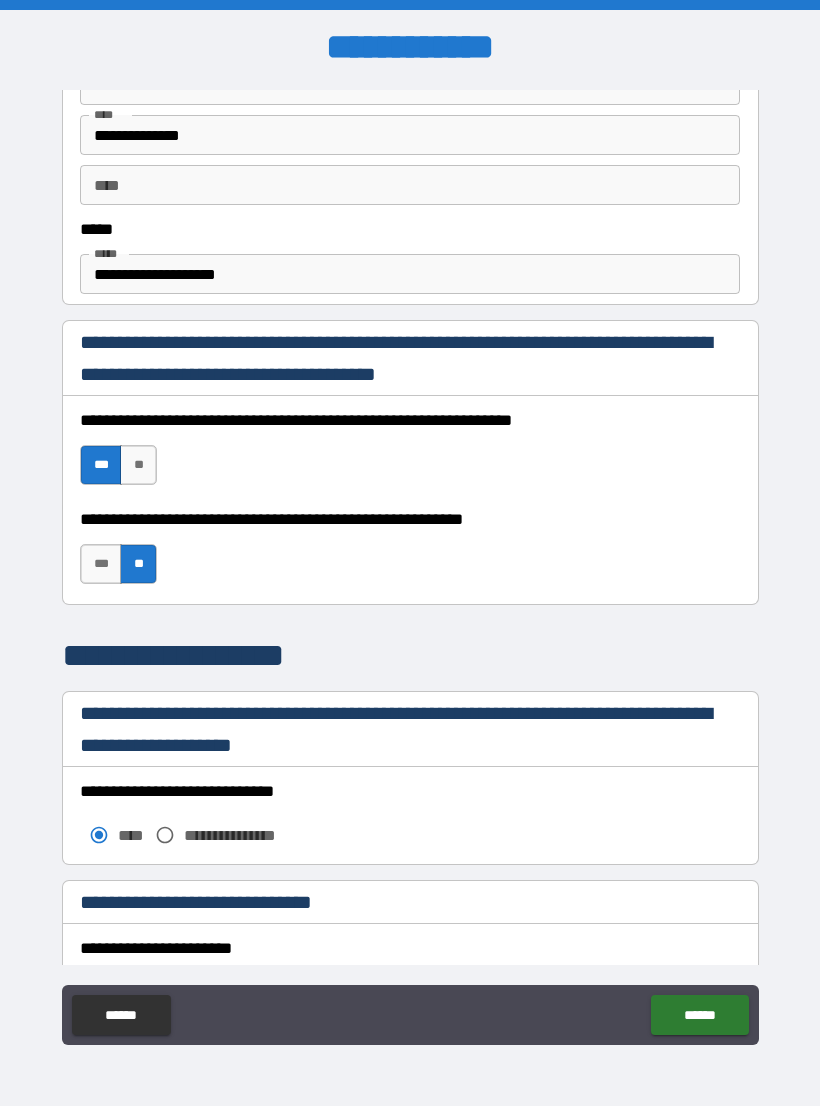 click on "**********" at bounding box center [410, 554] 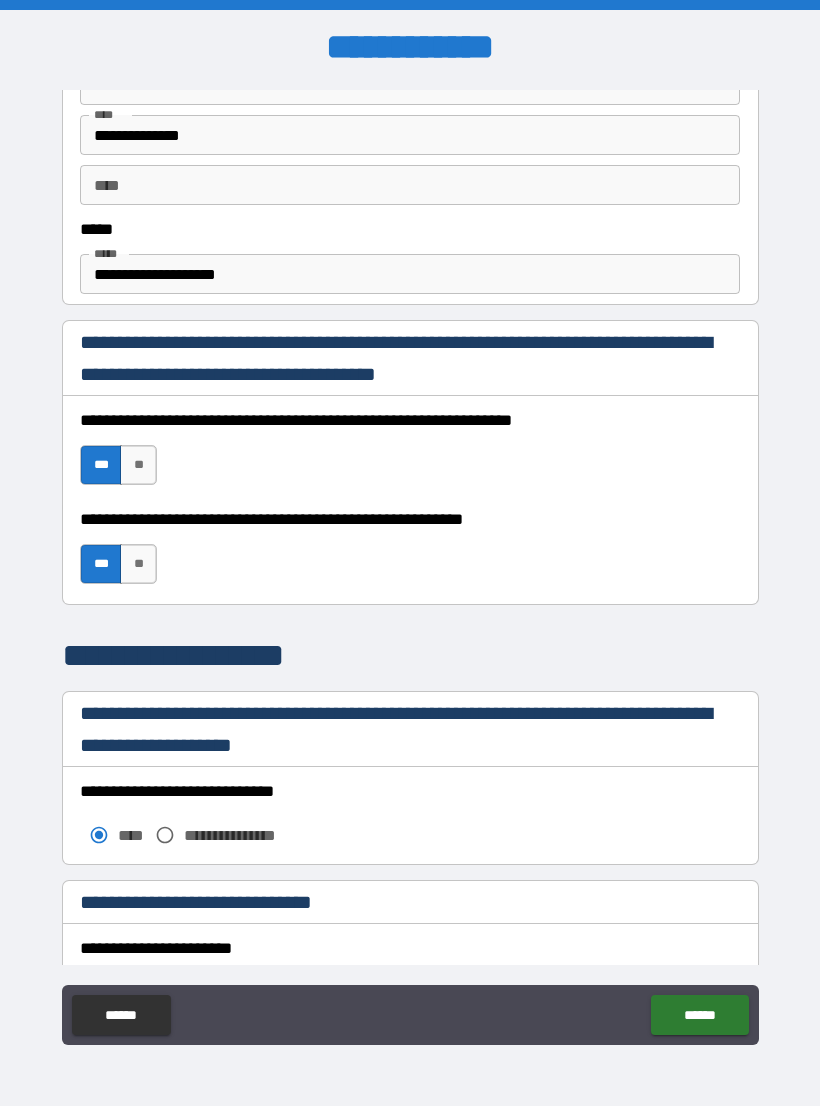 click on "******" at bounding box center (699, 1015) 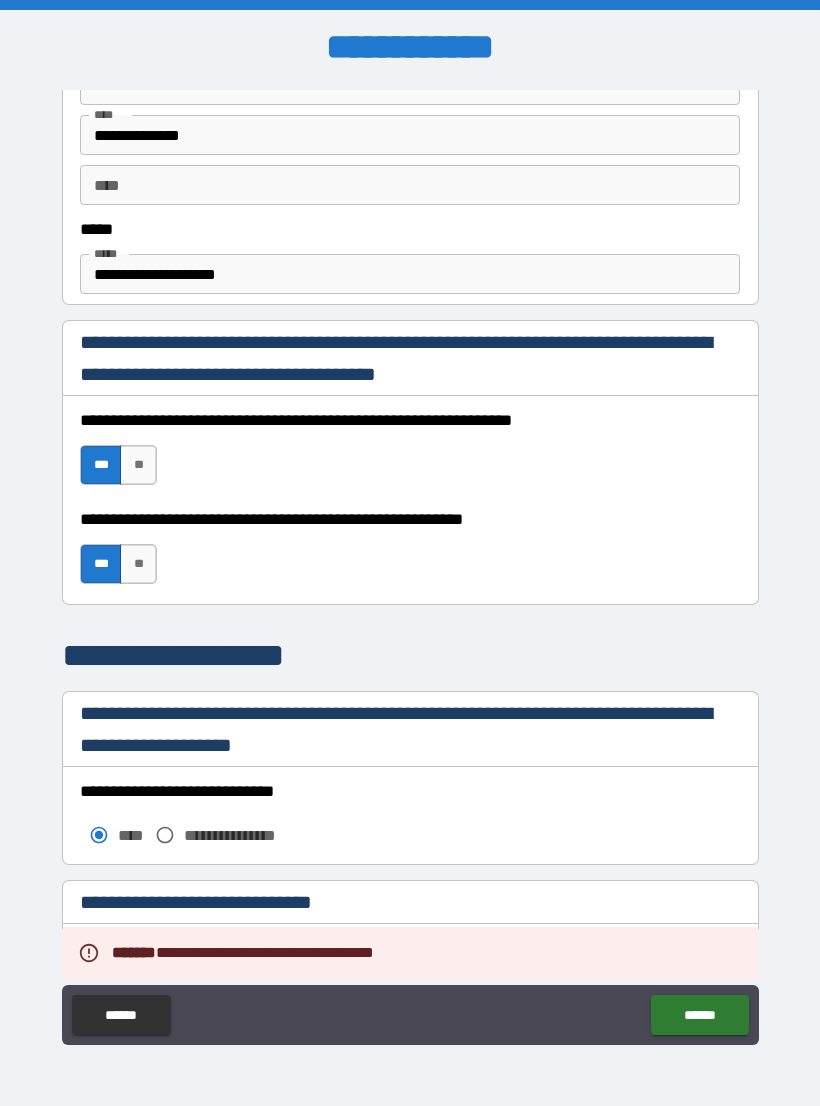 click on "**********" at bounding box center [410, 1023] 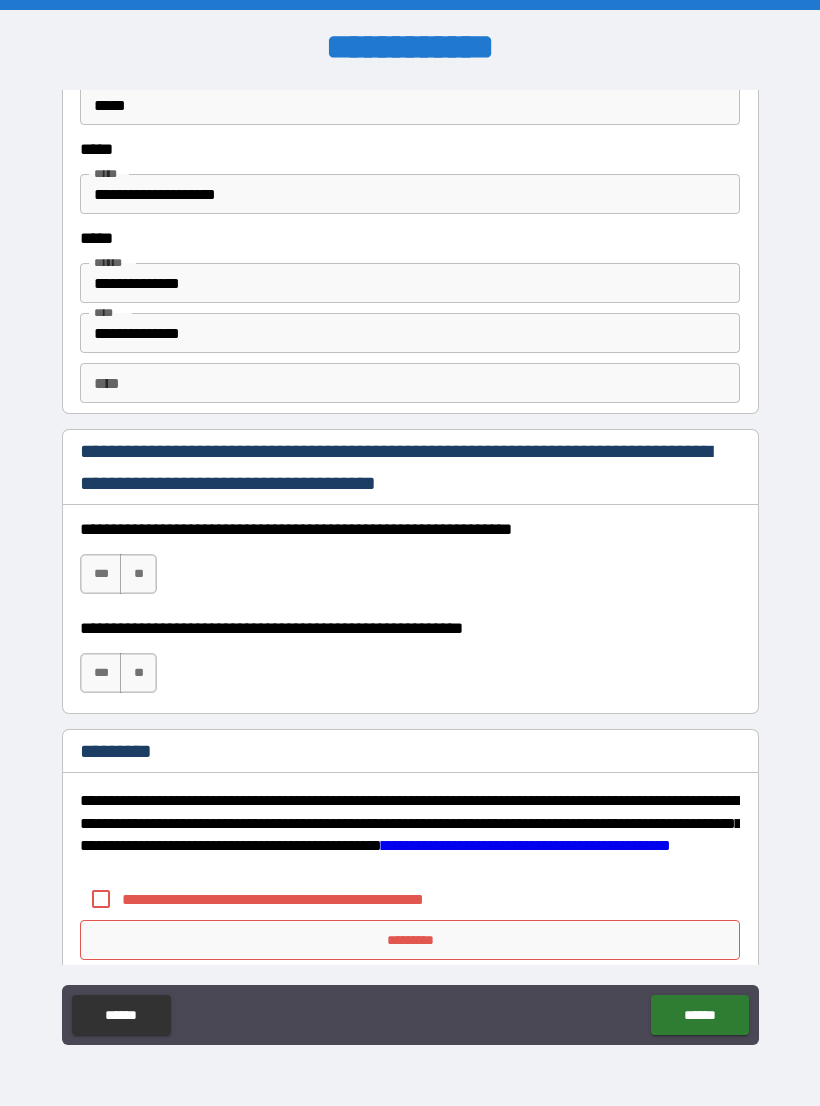 scroll, scrollTop: 2660, scrollLeft: 0, axis: vertical 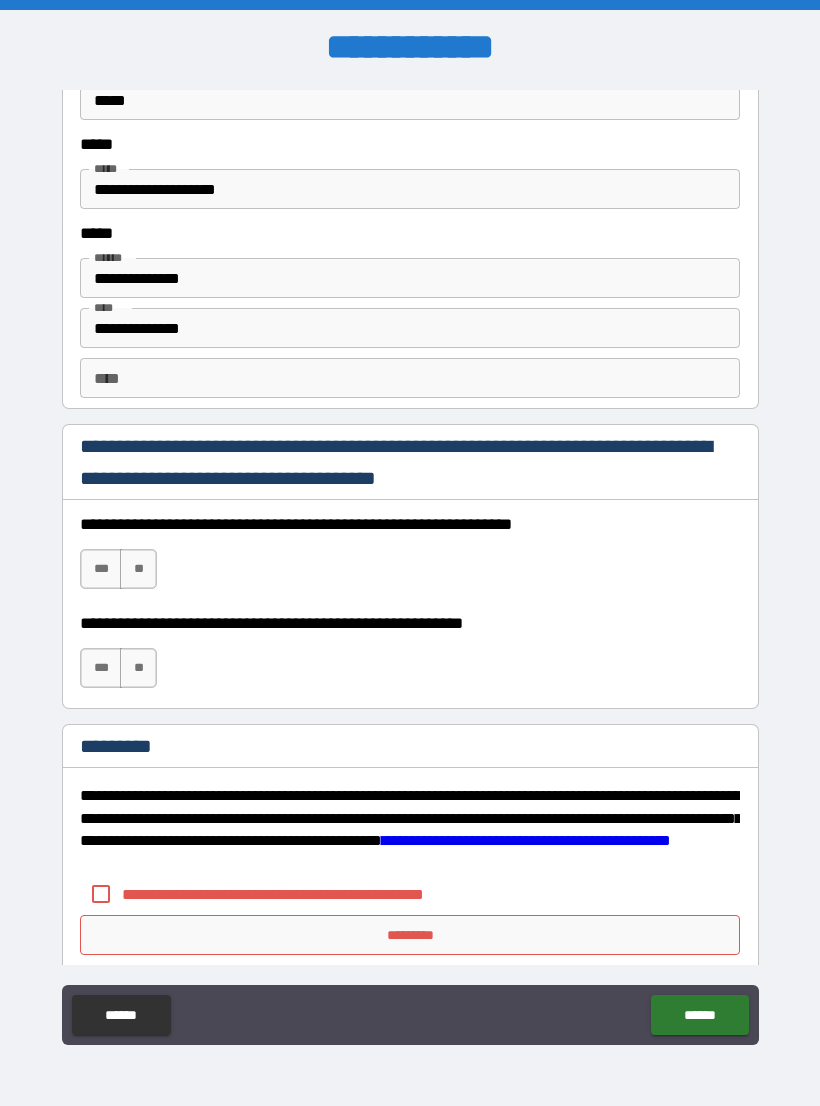 click on "***" at bounding box center [101, 668] 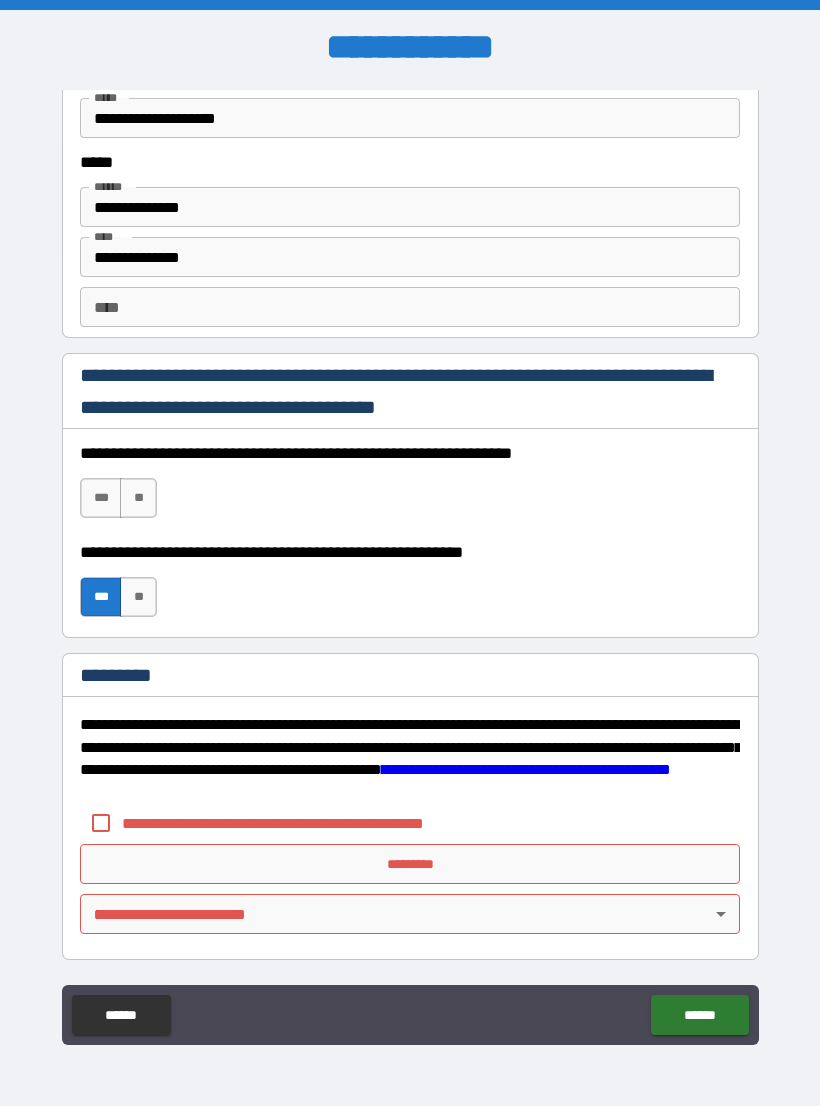 scroll, scrollTop: 2731, scrollLeft: 0, axis: vertical 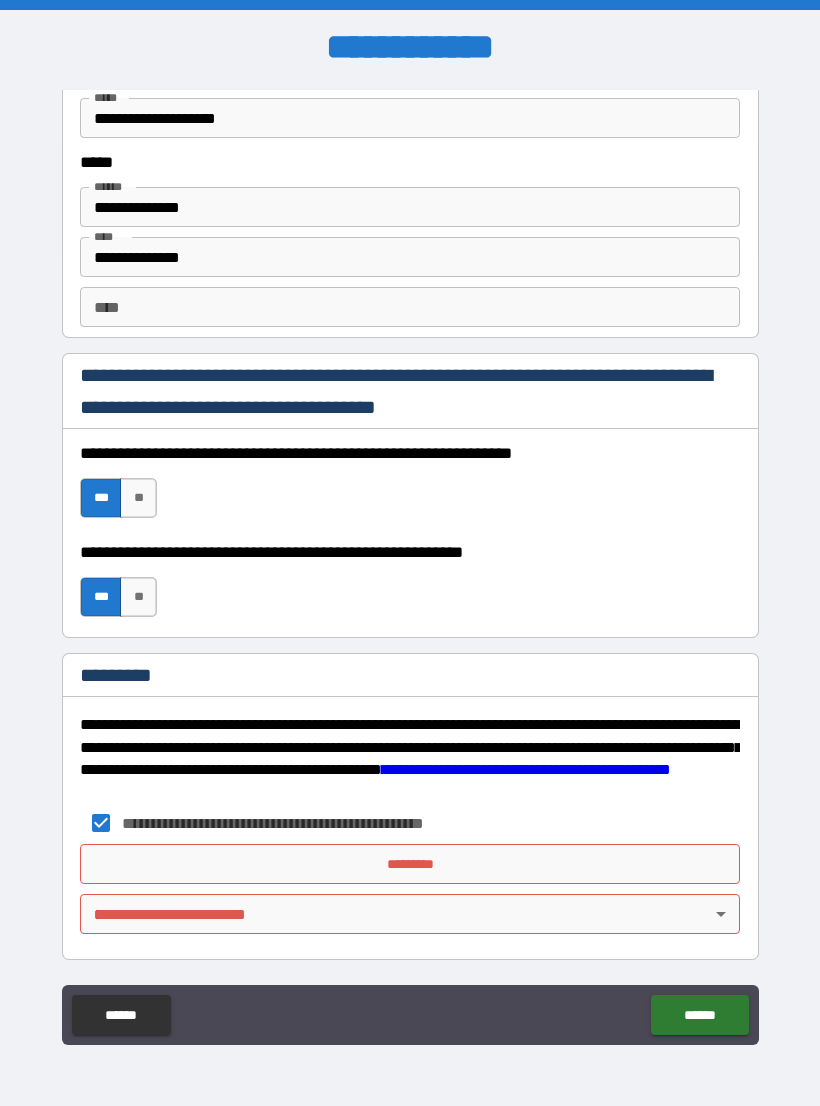 click on "*********" at bounding box center (410, 864) 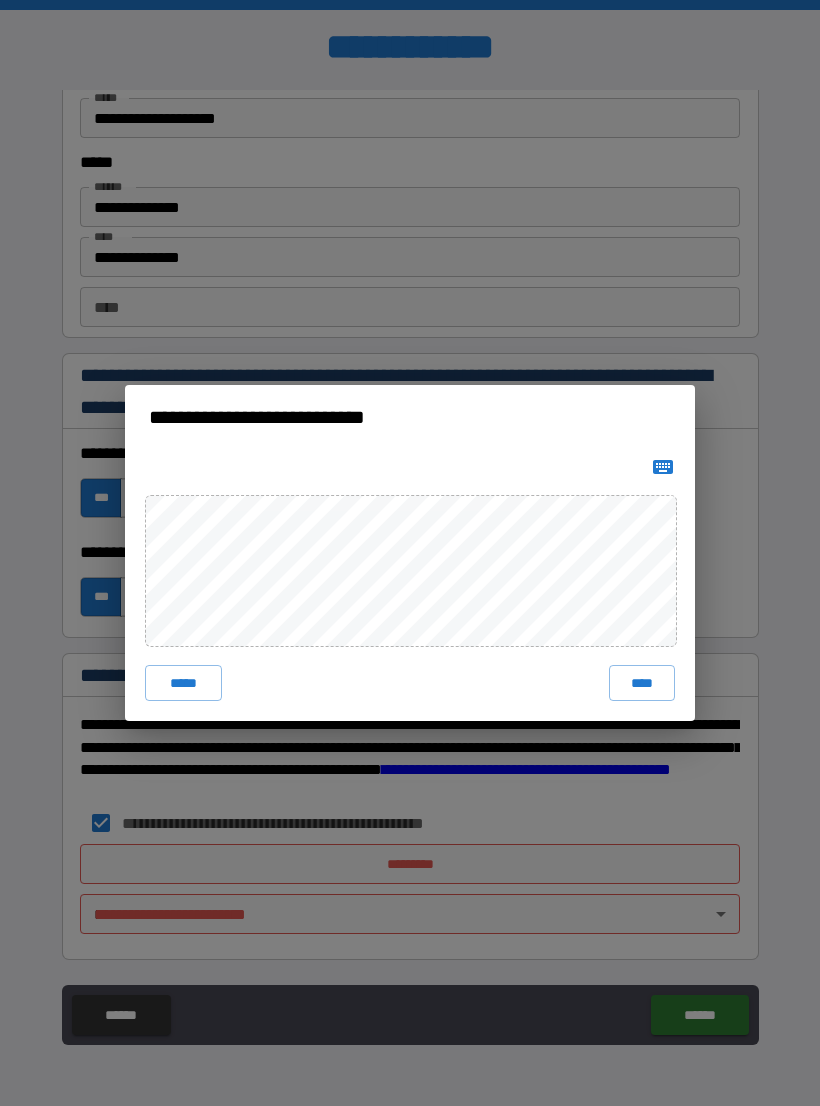 click on "****" at bounding box center [642, 683] 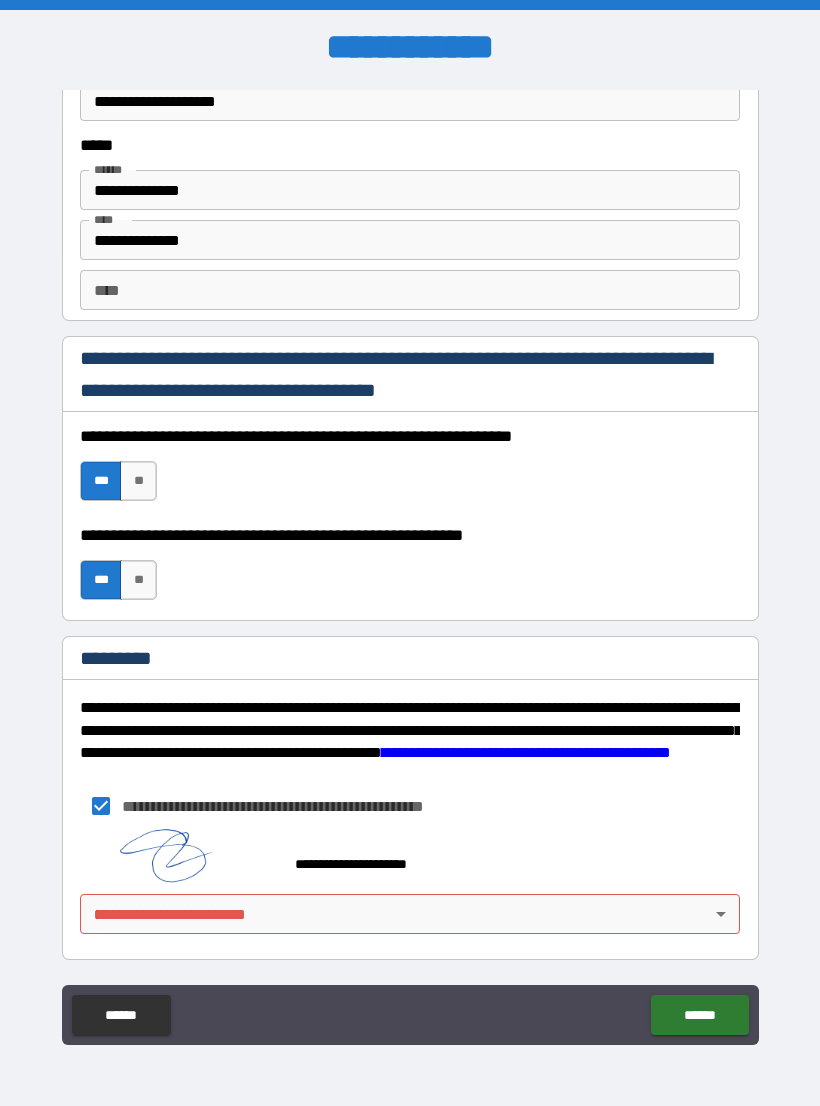 scroll, scrollTop: 2748, scrollLeft: 0, axis: vertical 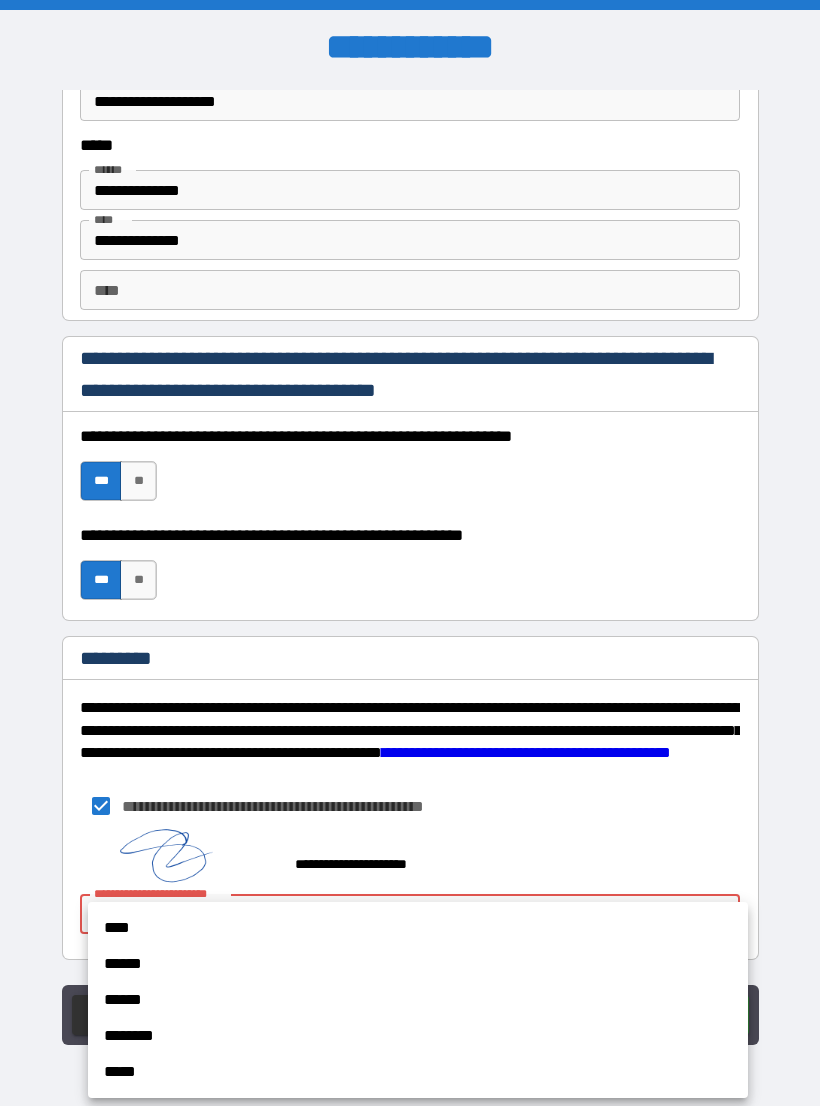 click on "****" at bounding box center (418, 928) 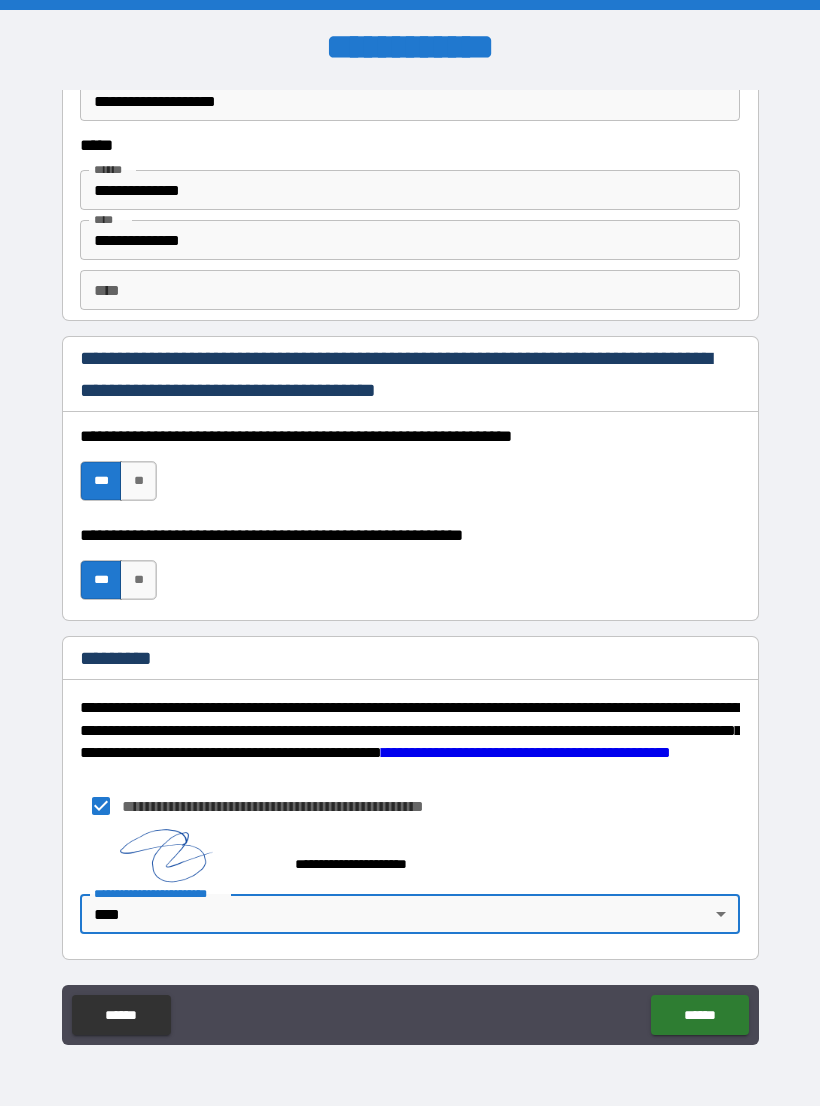 click on "******" at bounding box center [699, 1015] 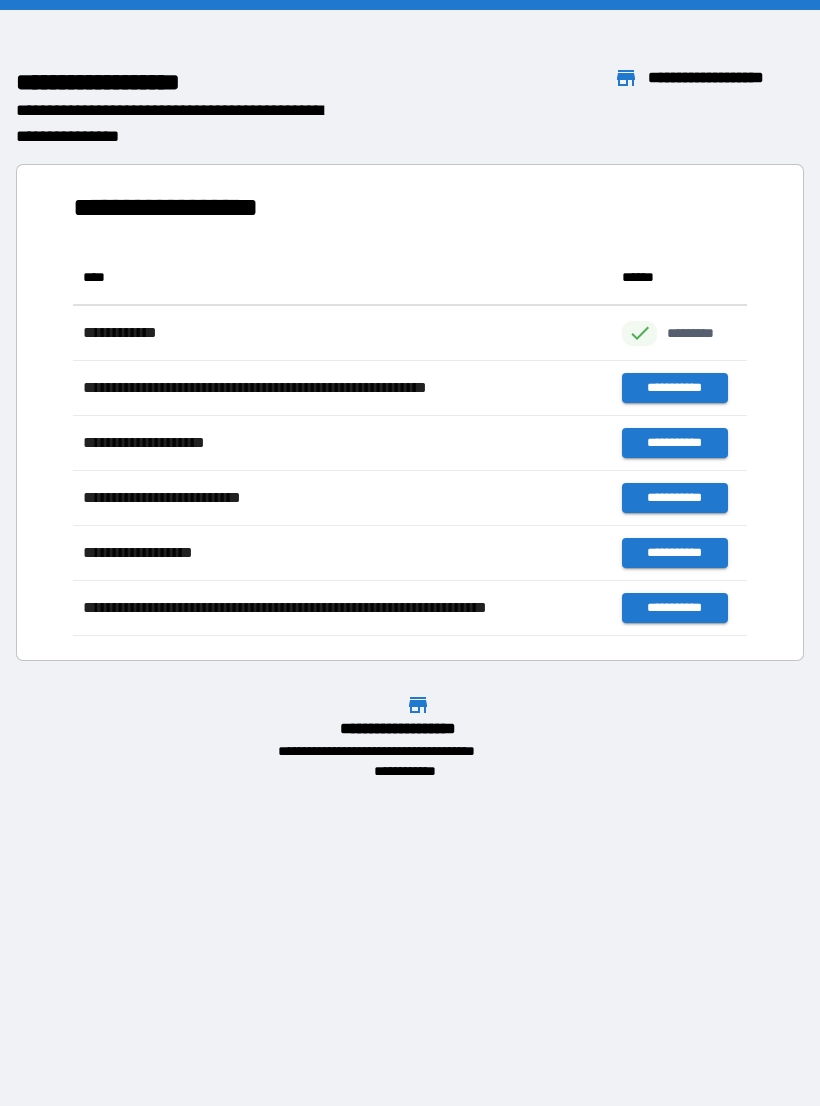 scroll, scrollTop: 386, scrollLeft: 674, axis: both 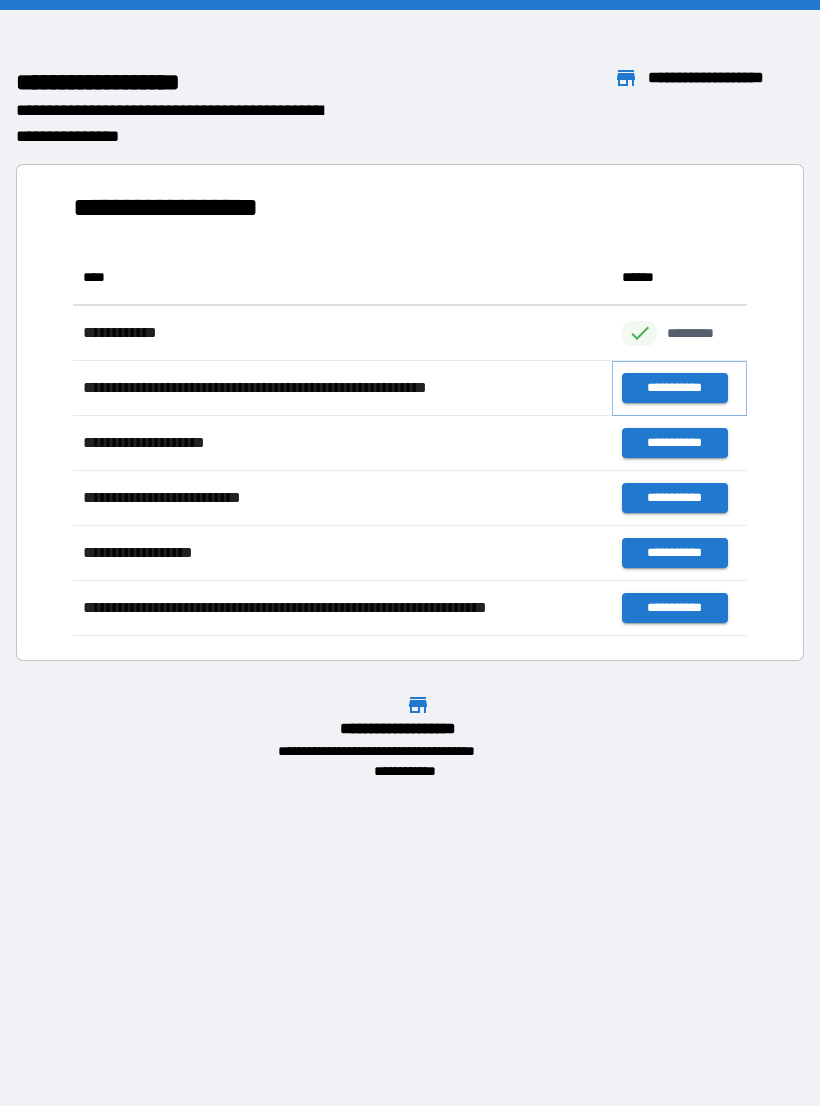 click on "**********" at bounding box center [674, 388] 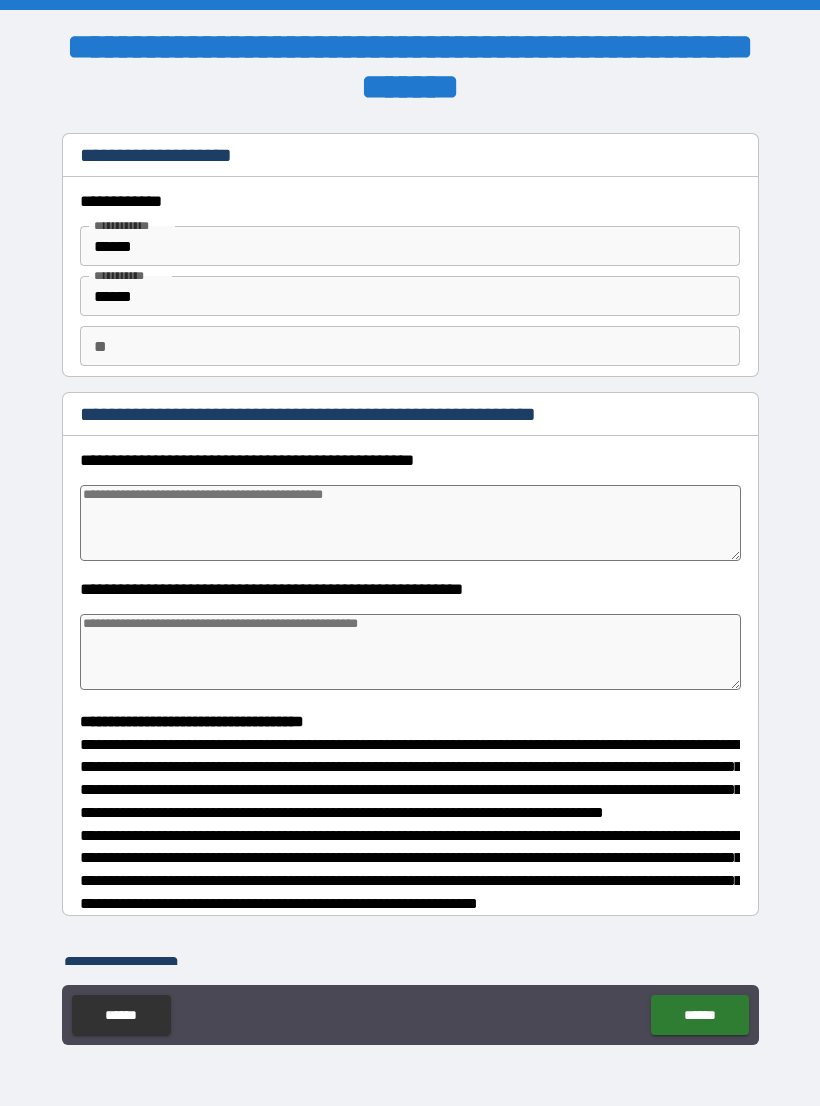 type on "*" 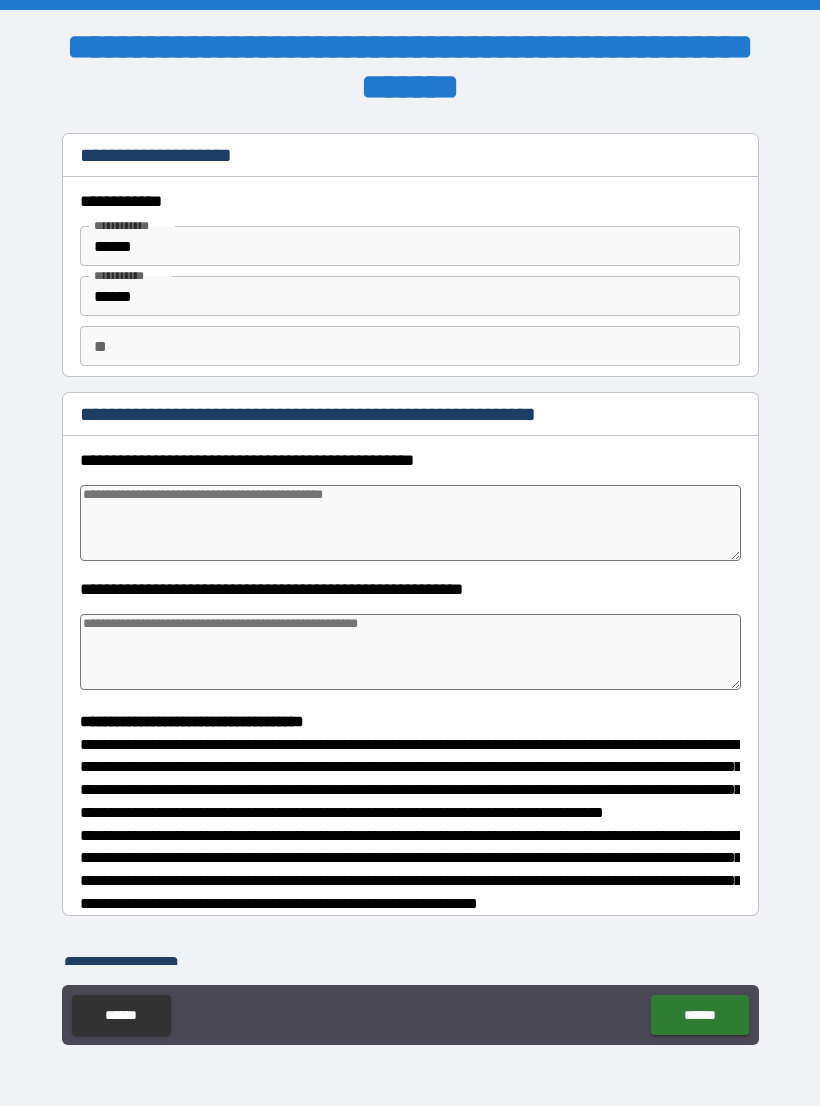 type on "*" 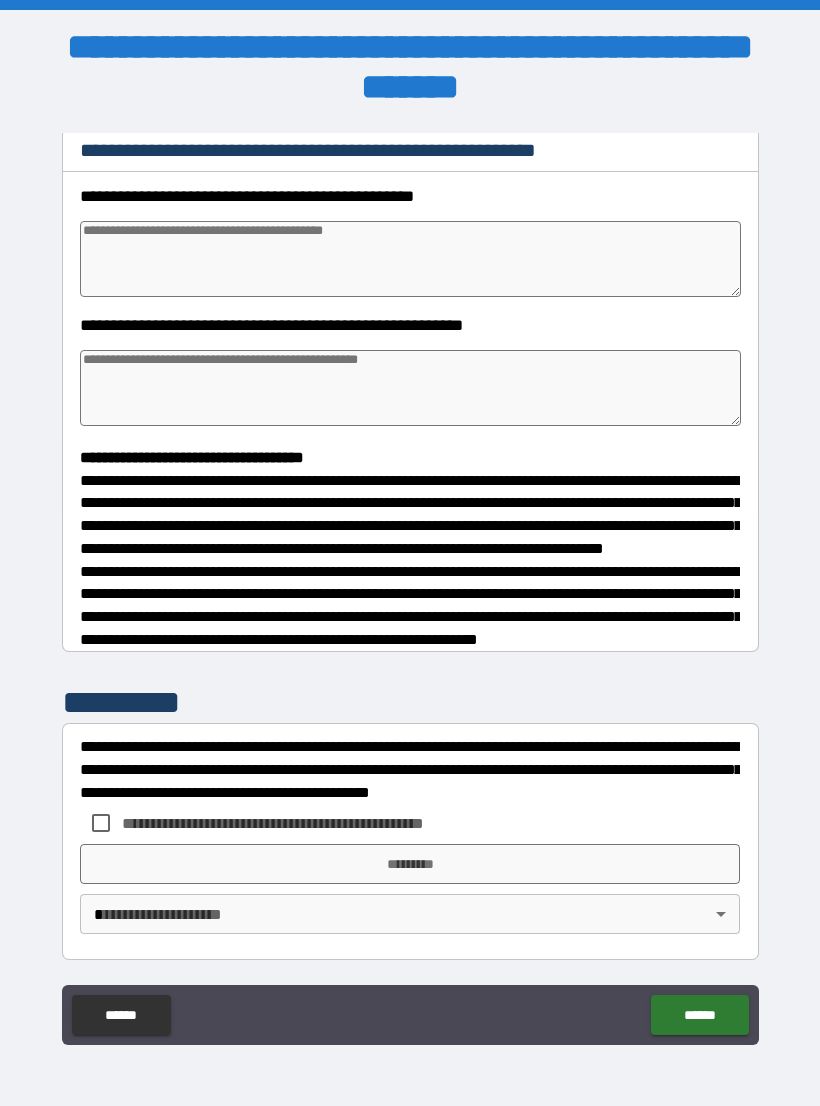 scroll, scrollTop: 302, scrollLeft: 0, axis: vertical 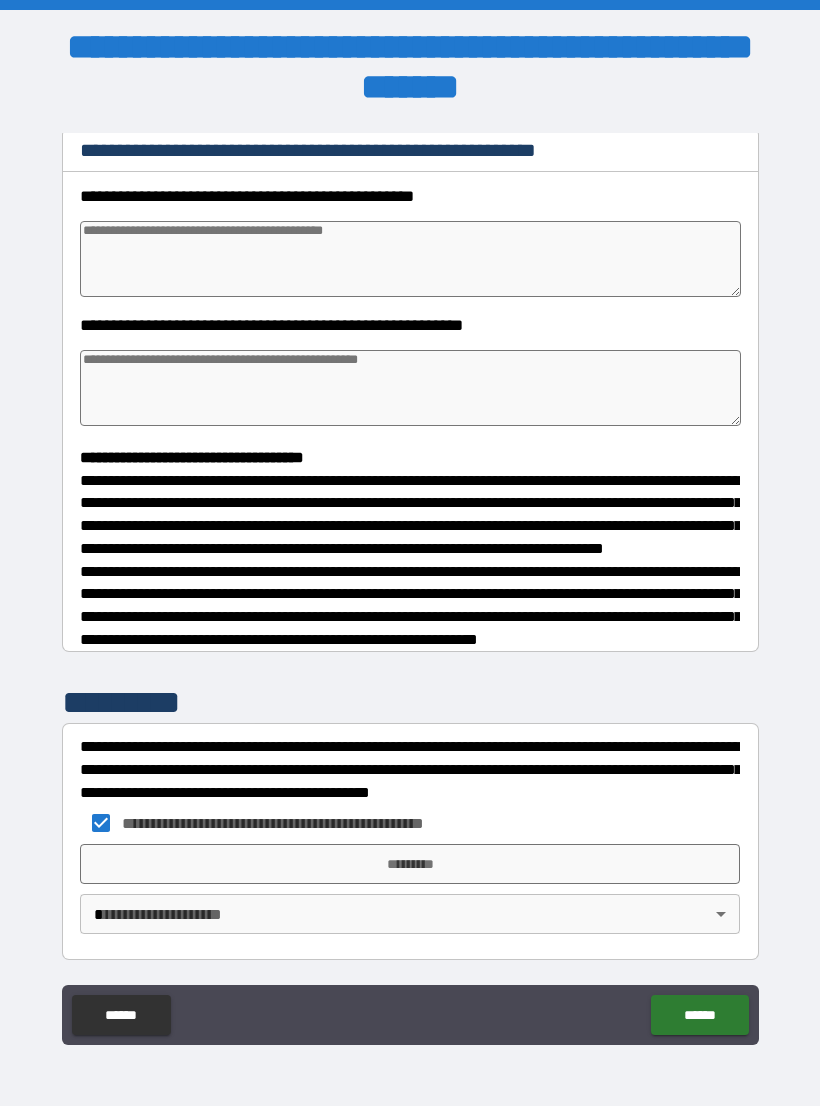 type on "*" 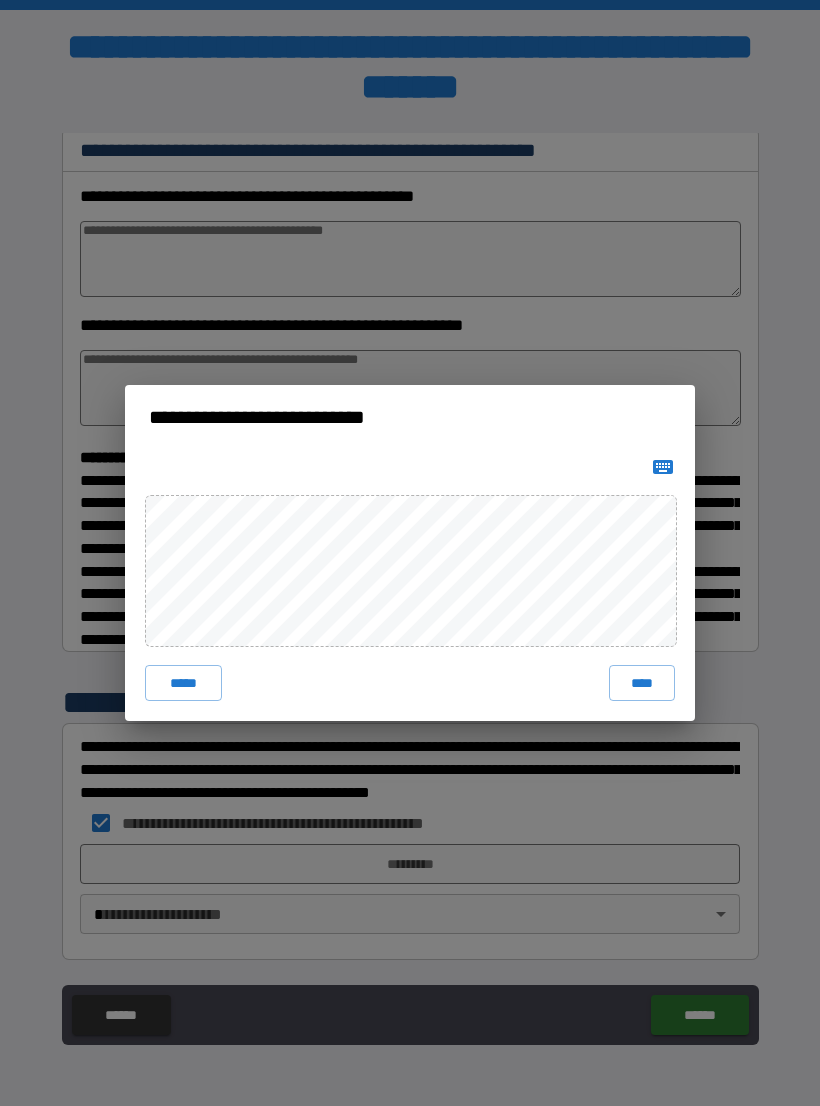 click on "****" at bounding box center (642, 683) 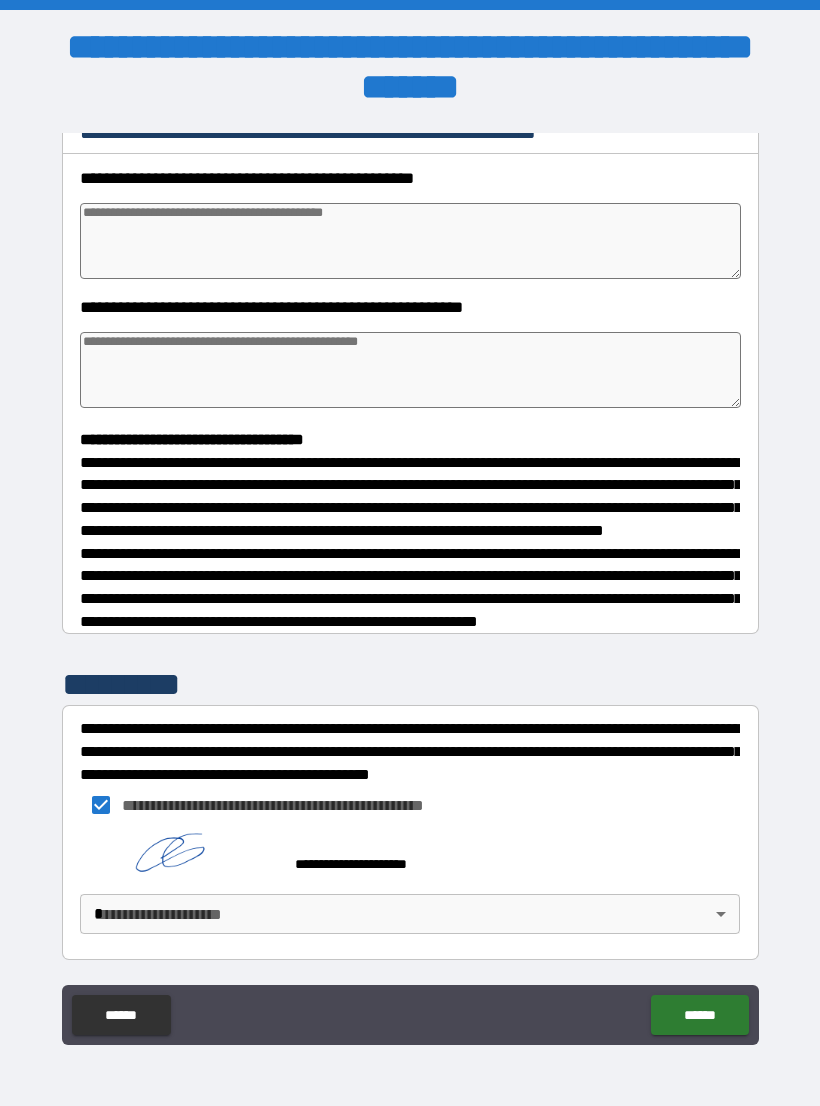 type on "*" 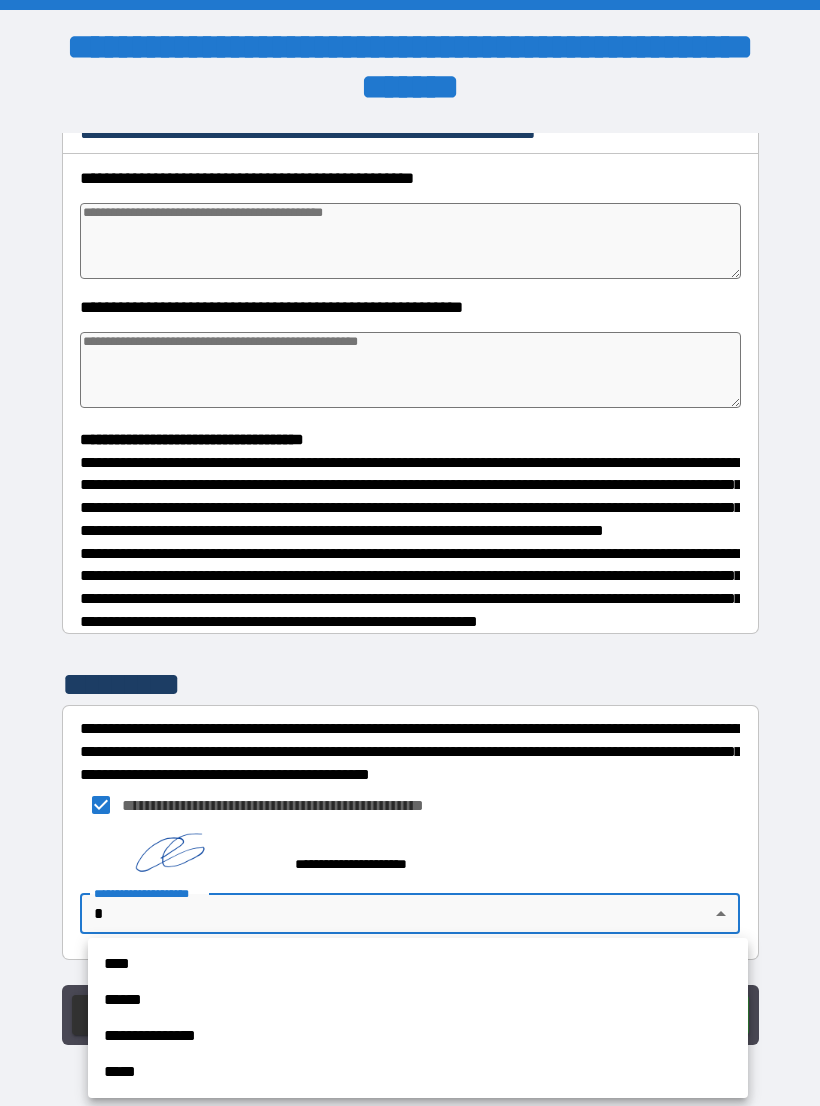 click on "****" at bounding box center (418, 964) 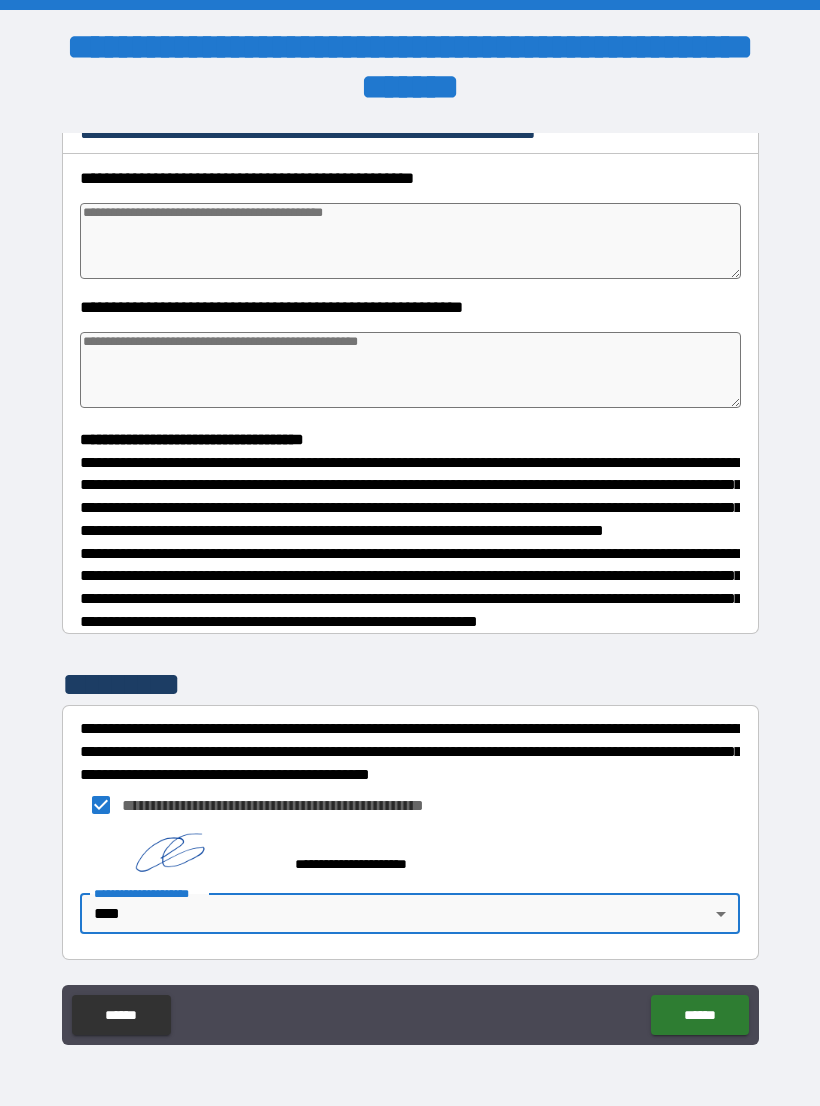 type on "*" 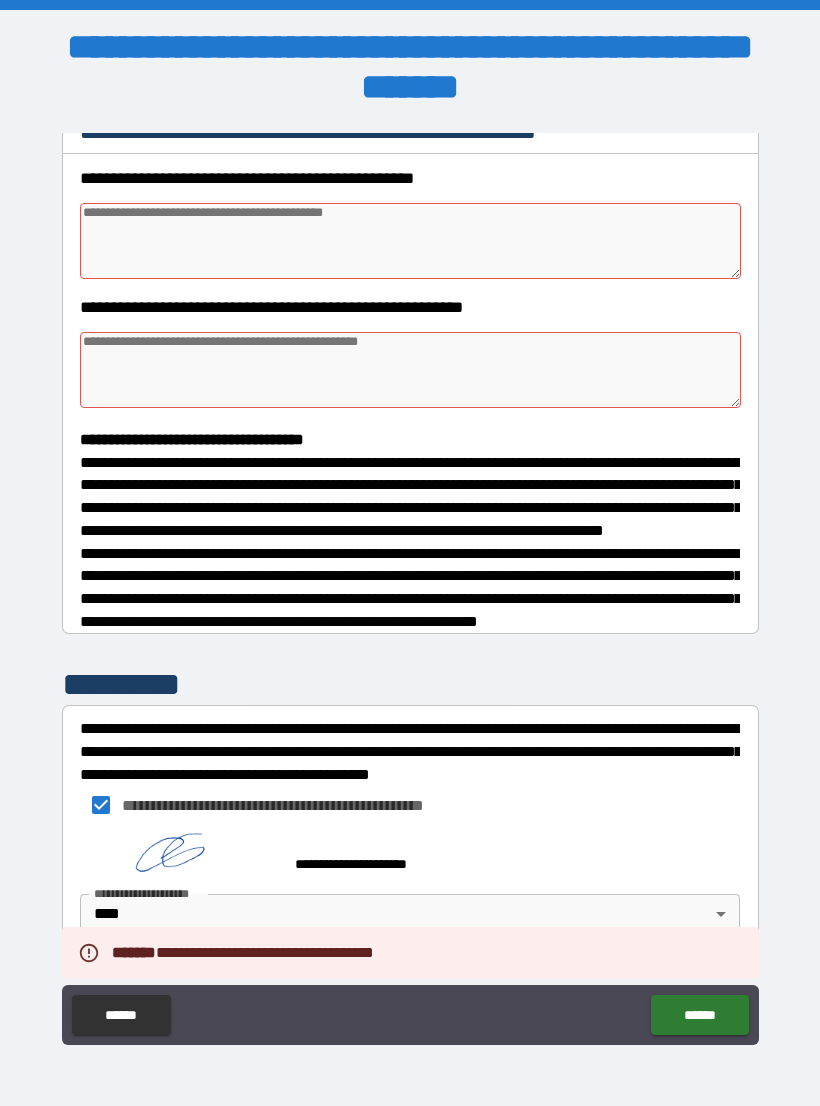 type on "*" 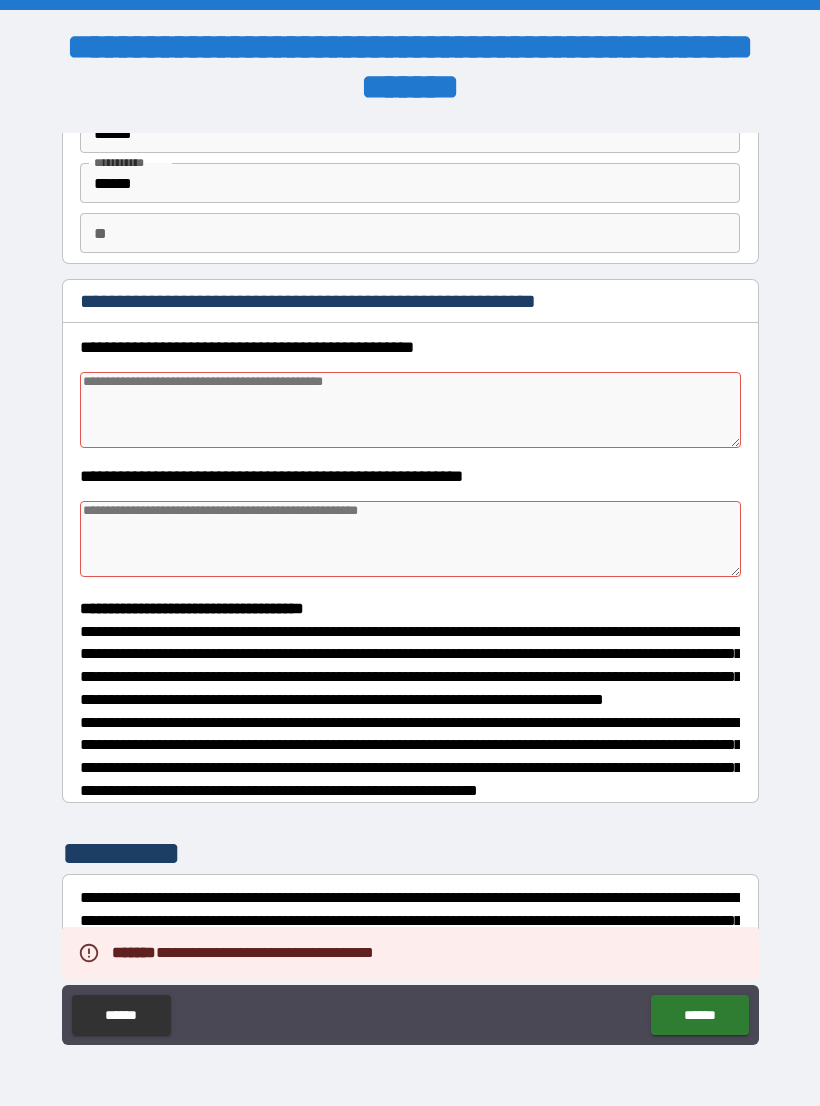scroll, scrollTop: 107, scrollLeft: 0, axis: vertical 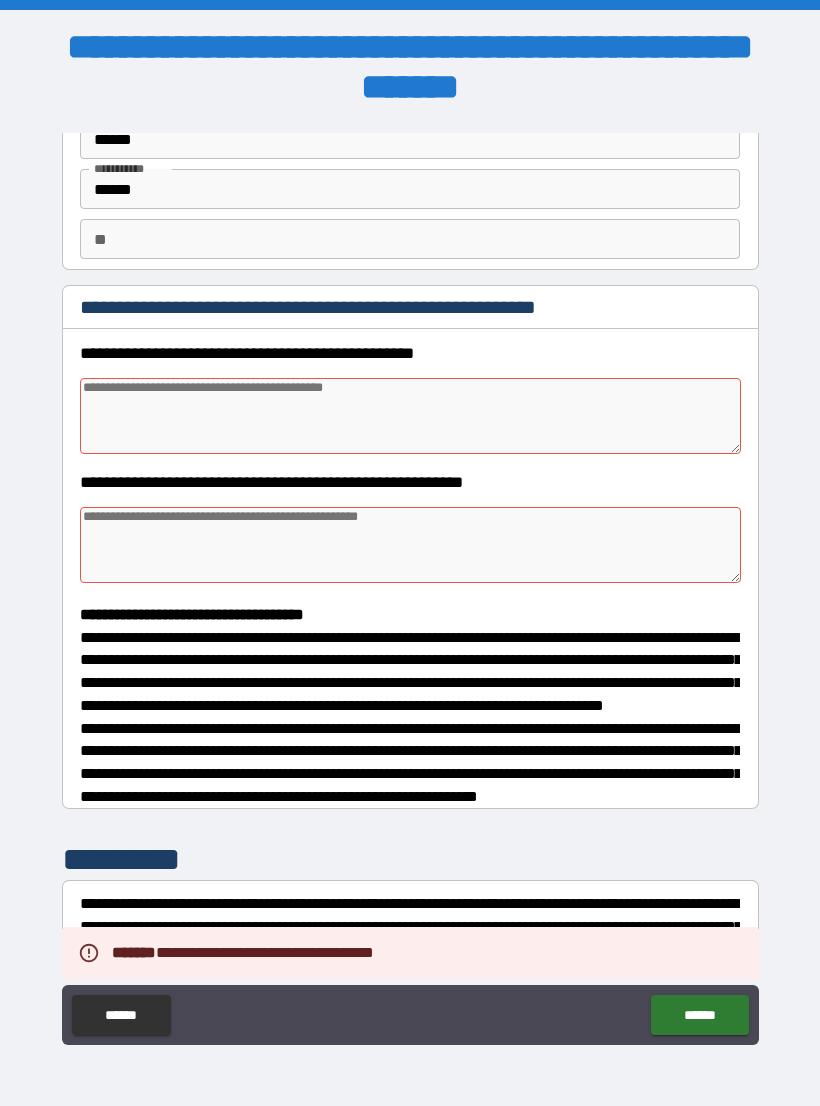 click at bounding box center (410, 416) 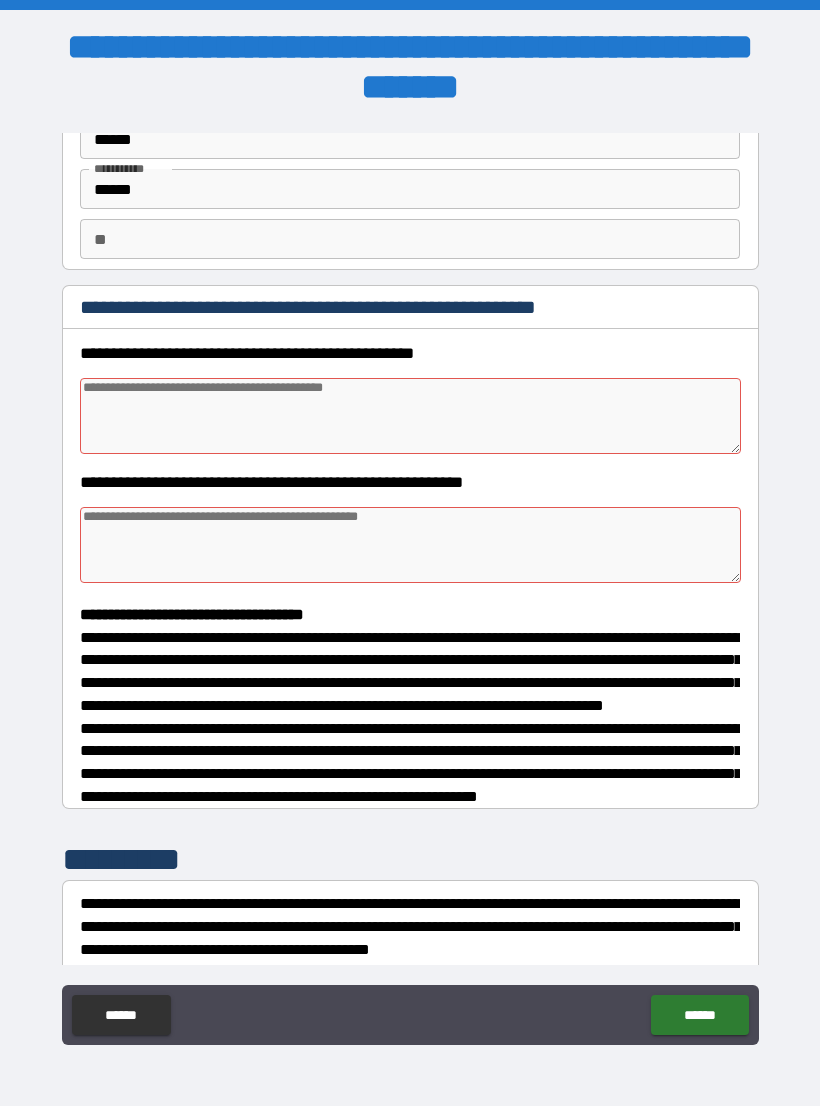 type on "*" 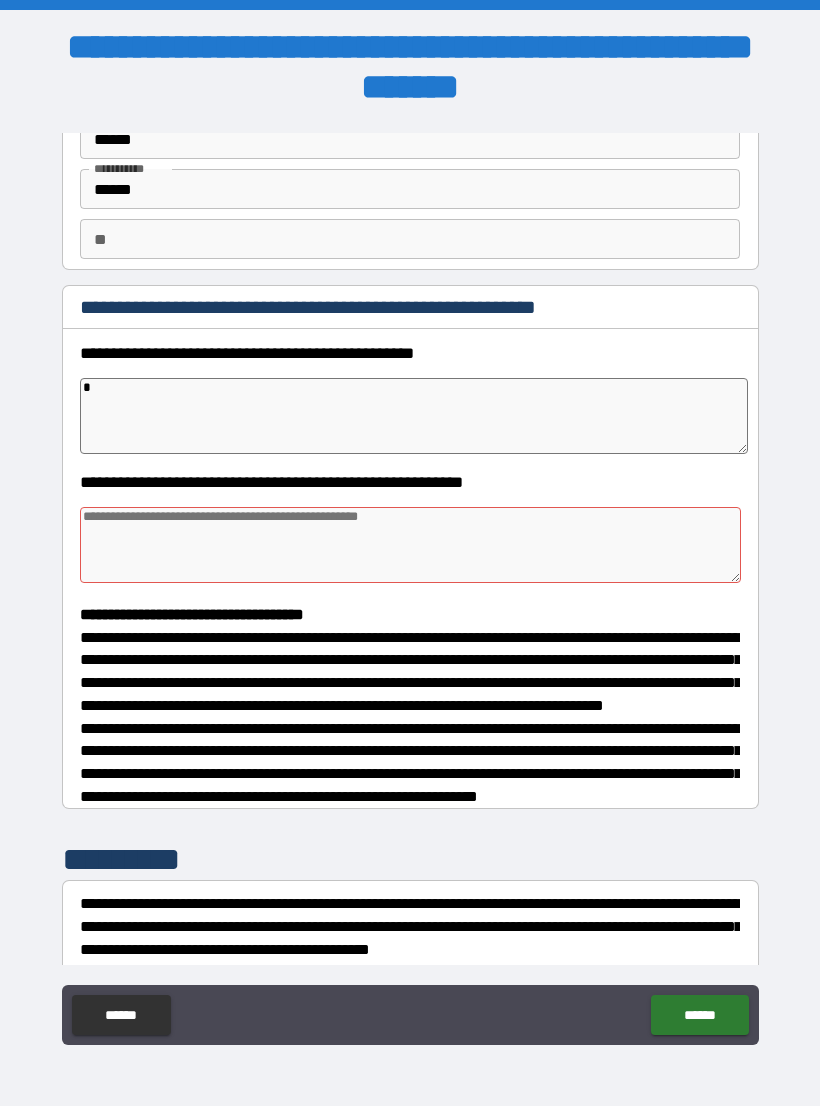 type on "*" 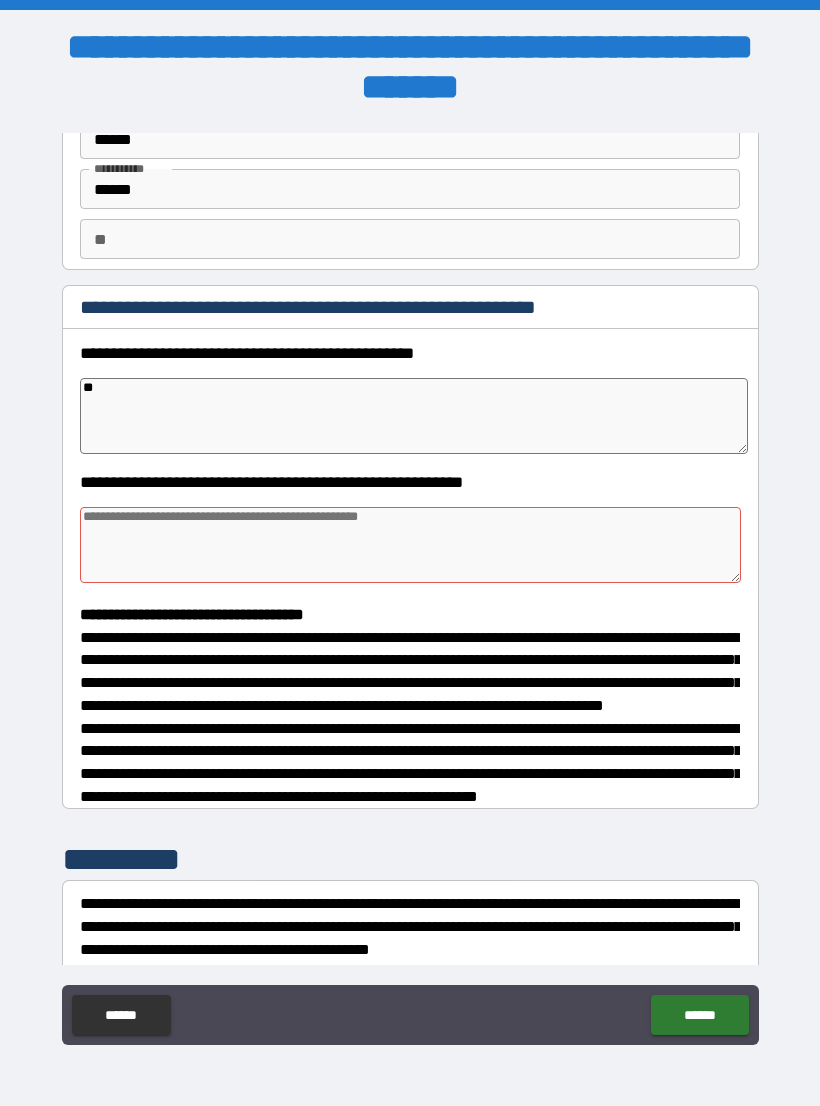 type on "*" 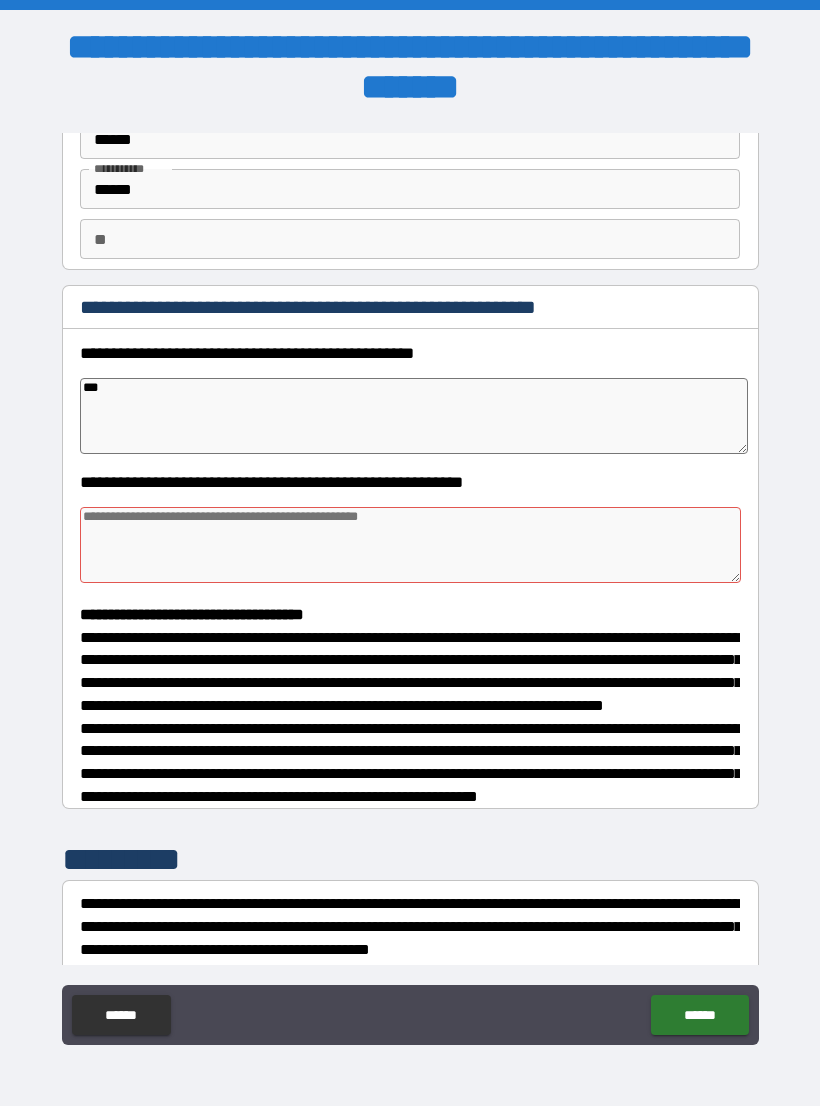 type on "*" 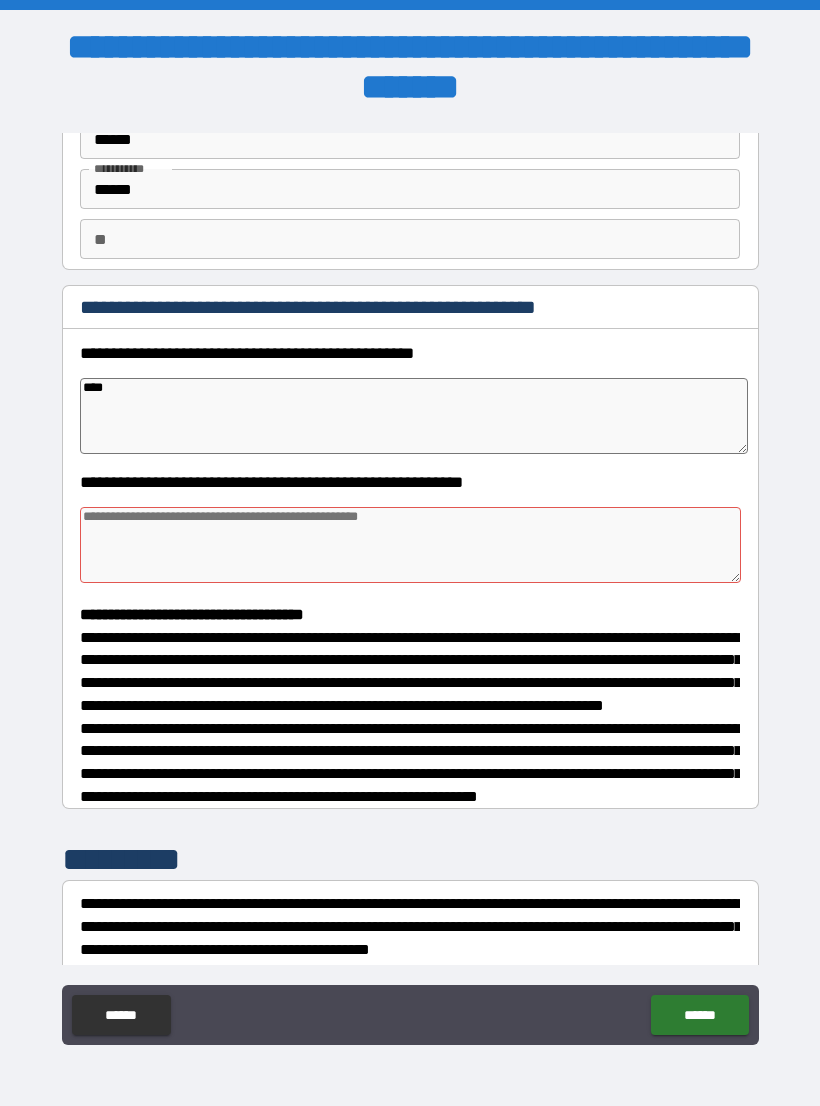 type on "*" 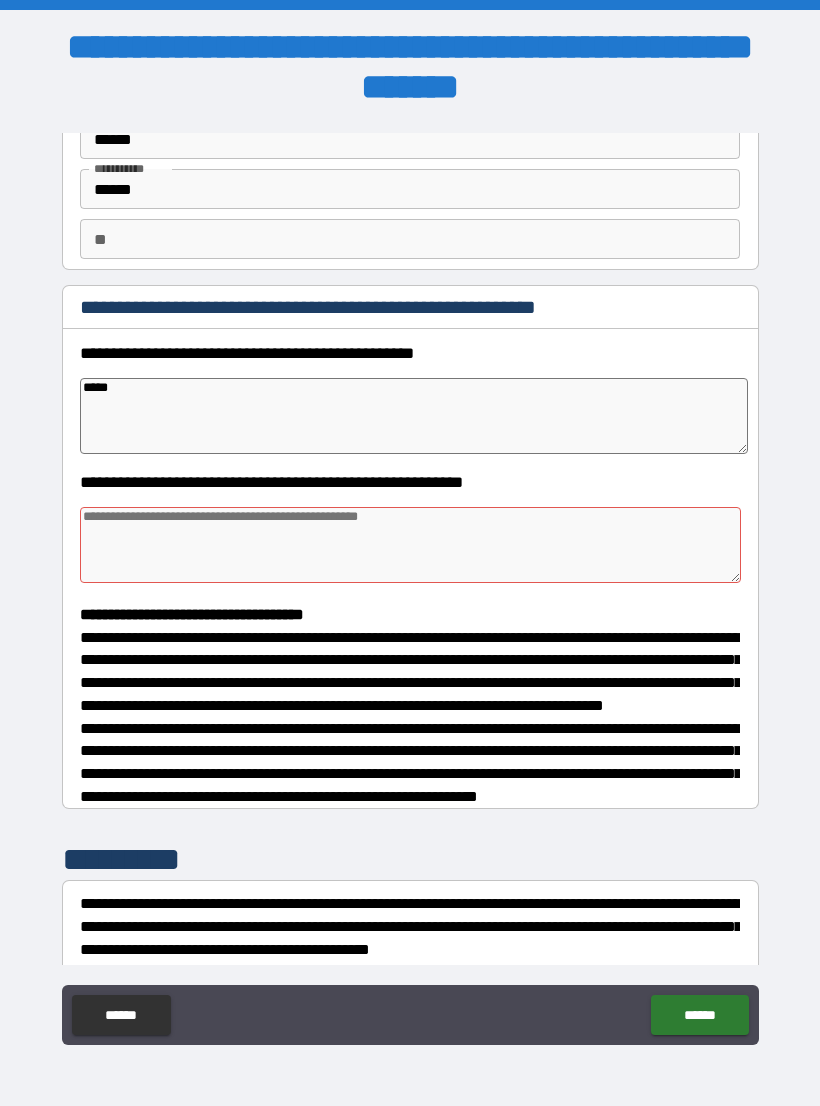 type on "*" 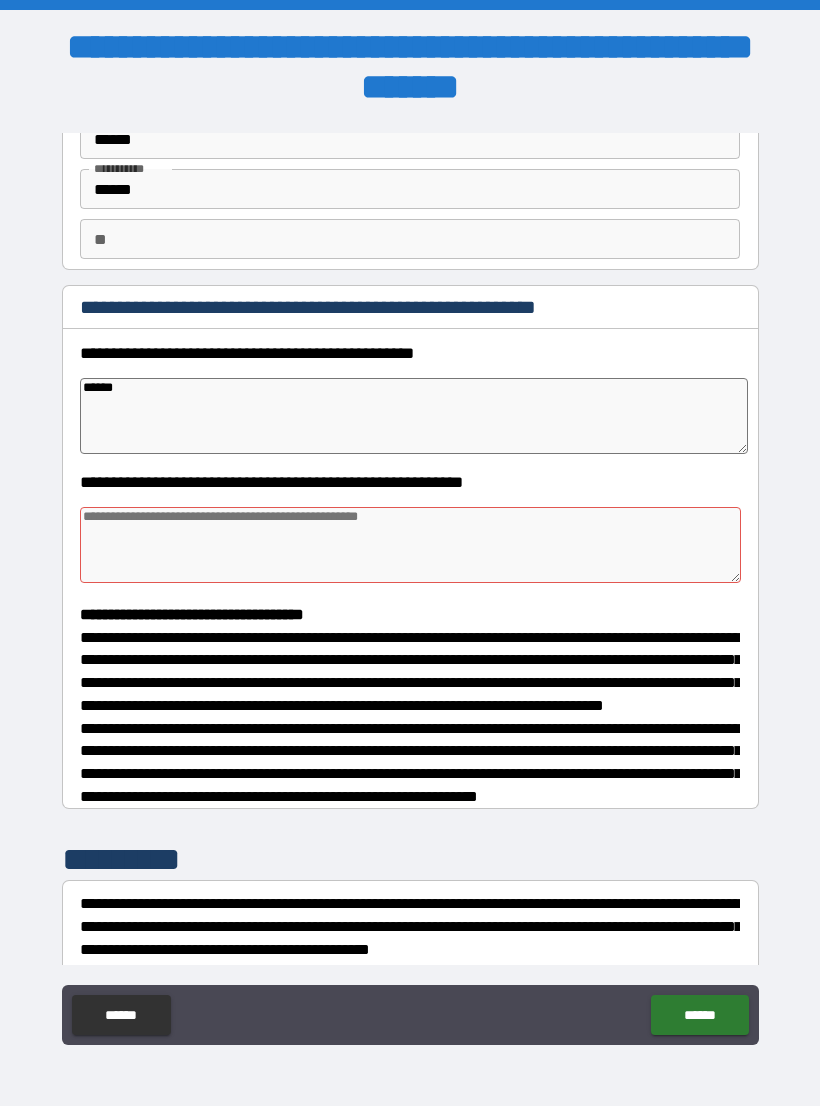 type on "*" 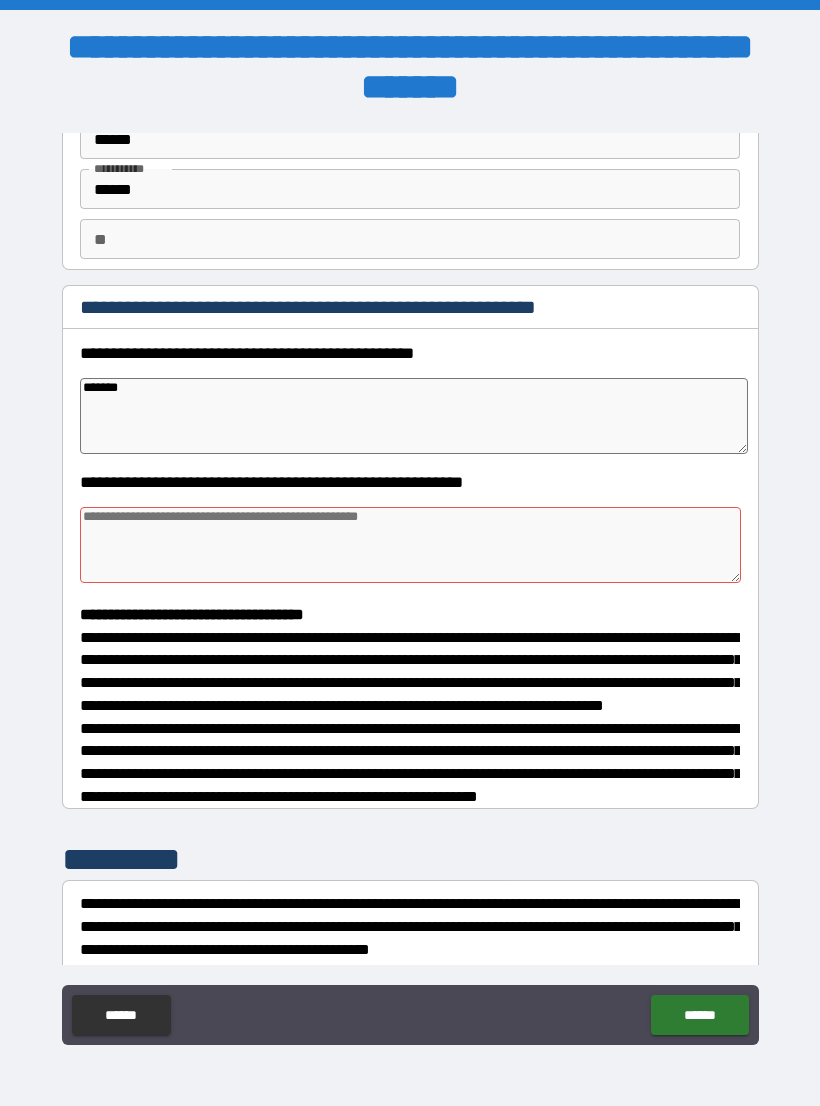 type on "*" 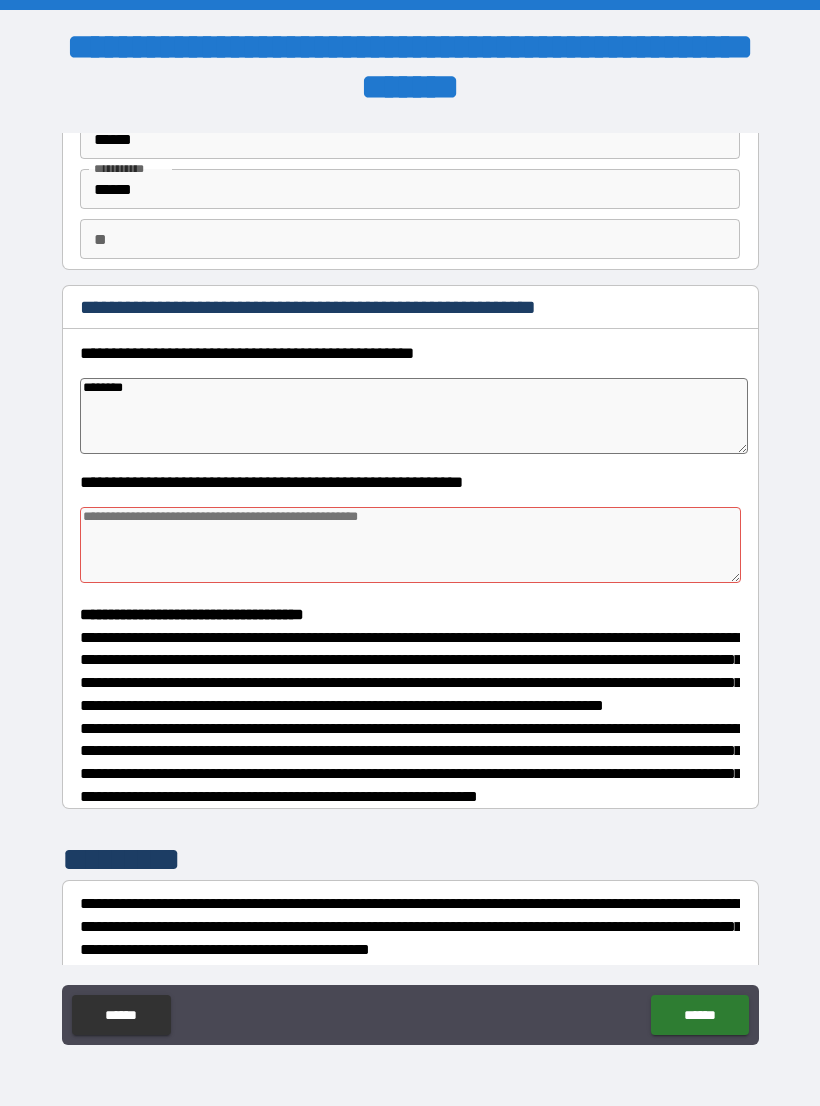 type on "*" 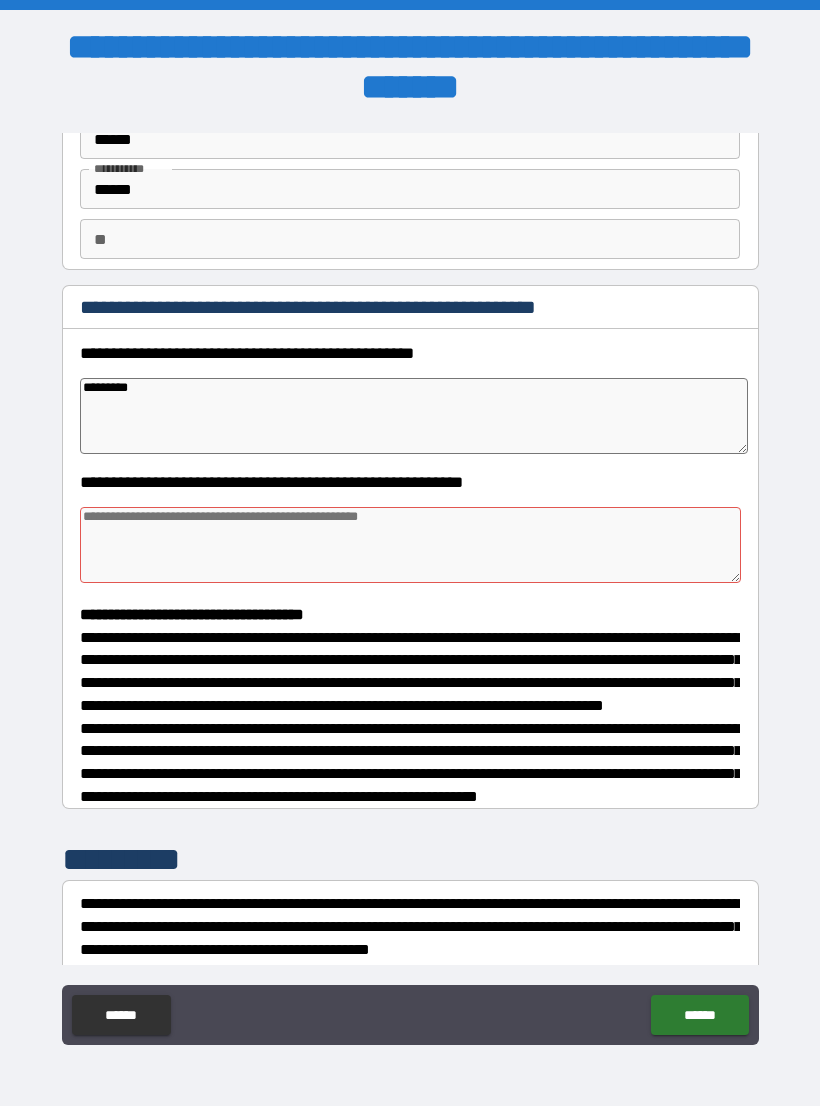 type on "*" 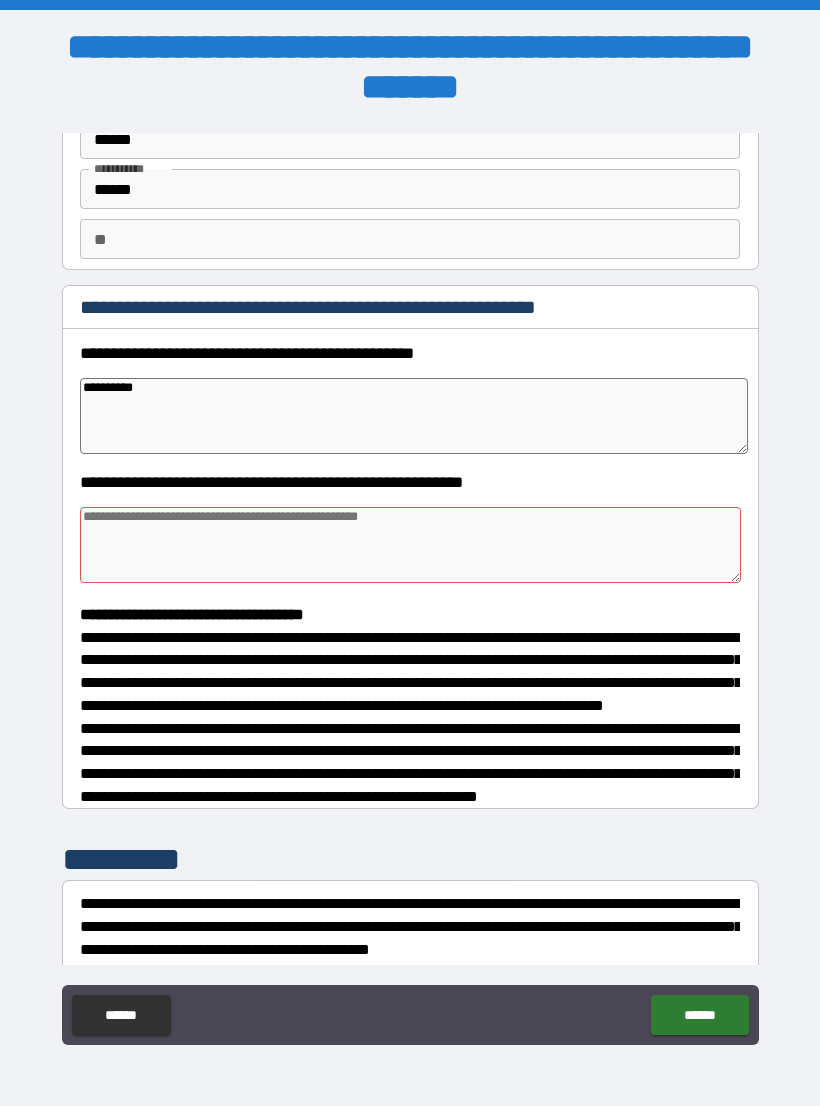 type on "*" 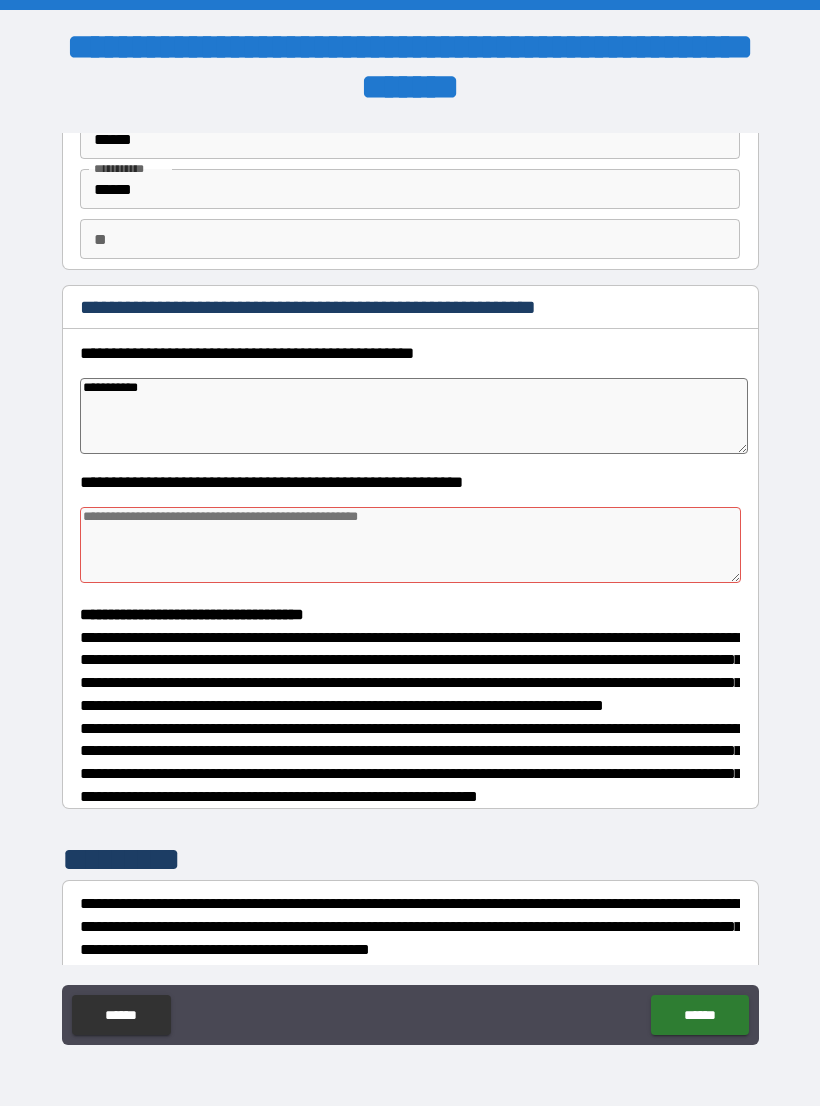 type on "*" 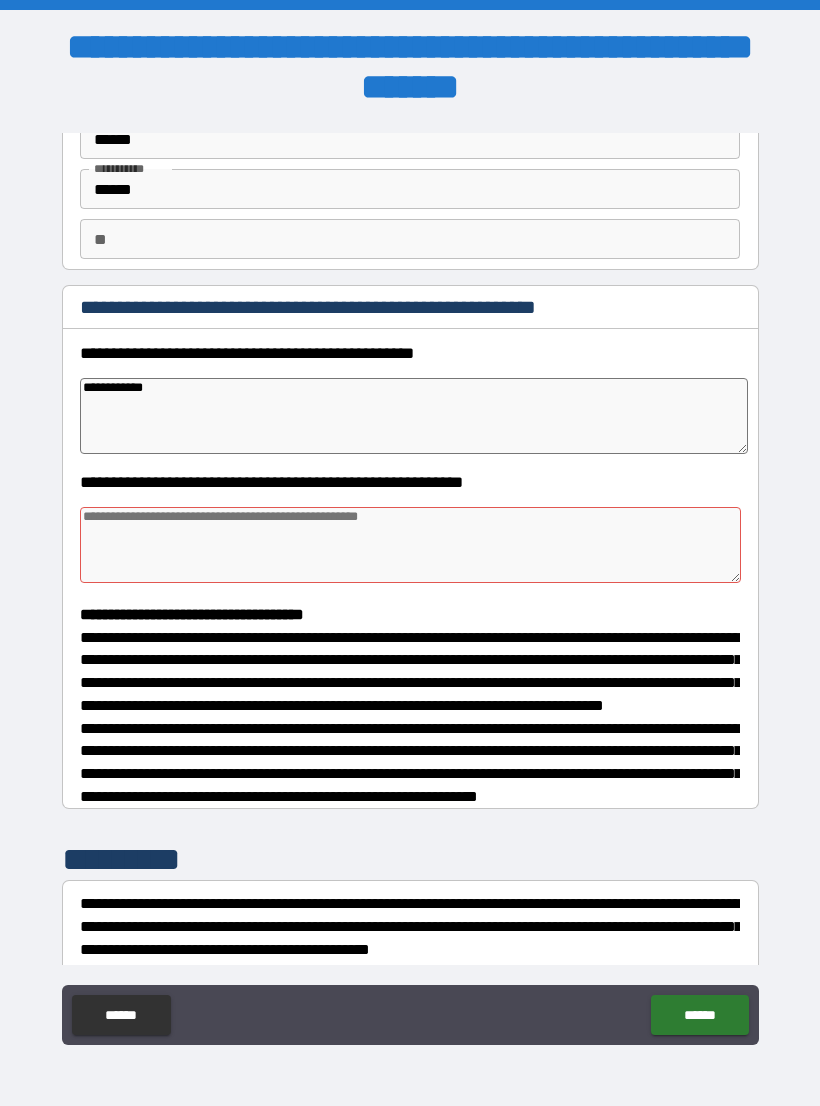 type on "*" 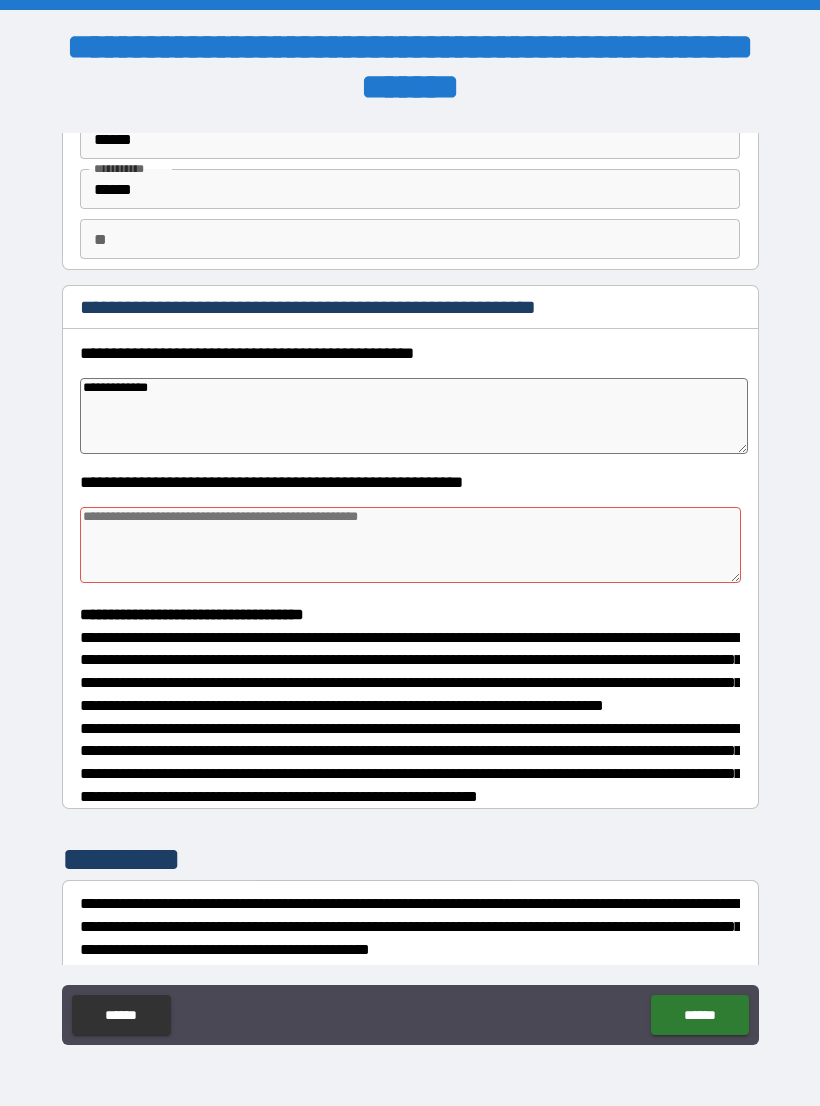 type on "*" 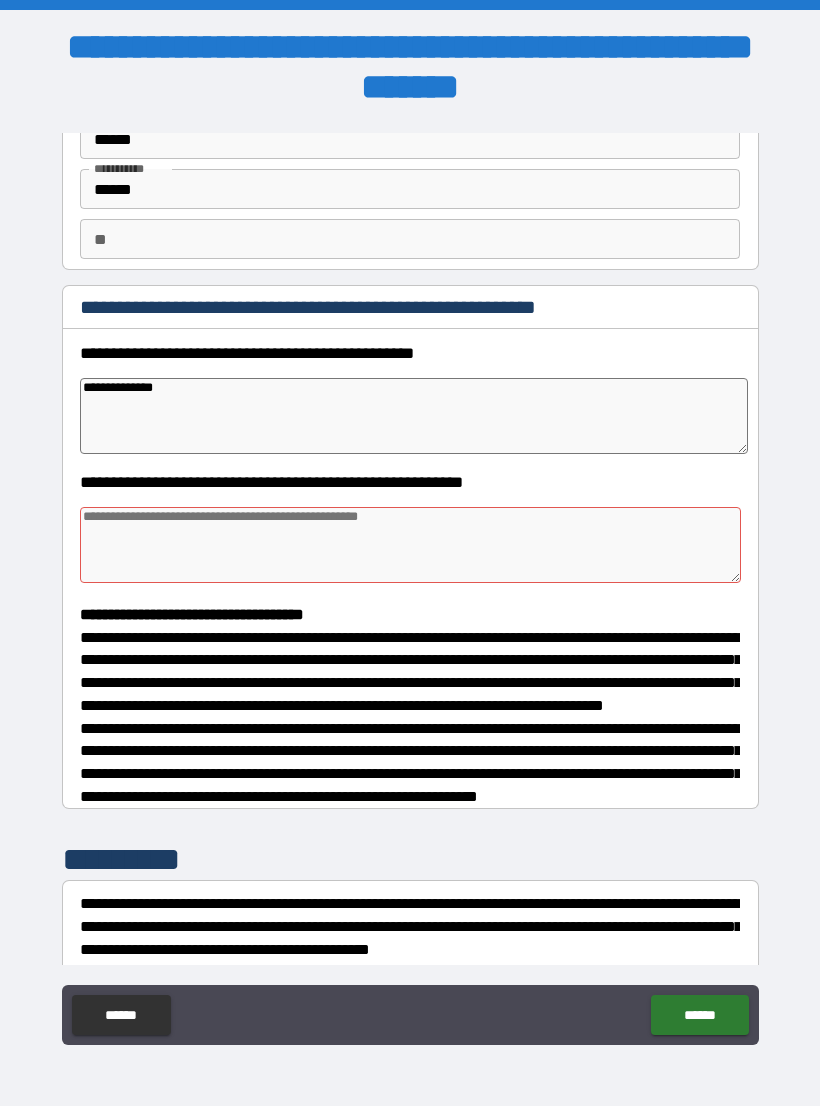 type on "*" 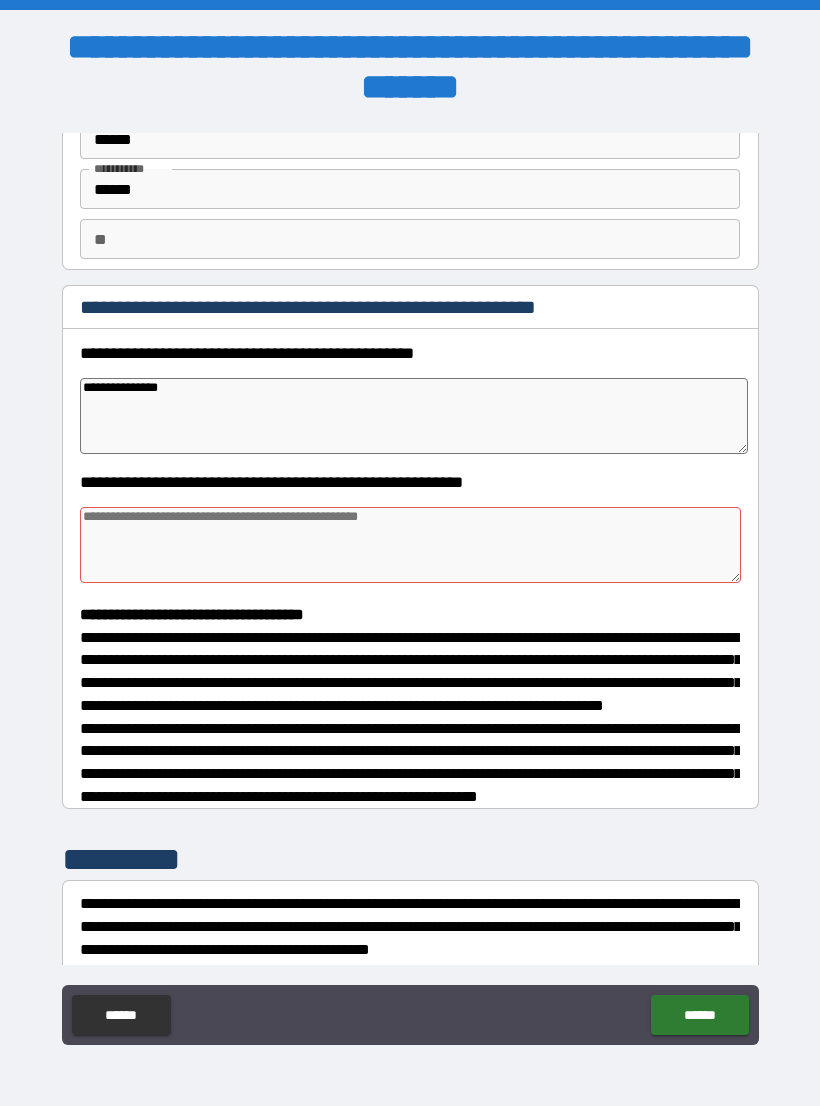 type on "*" 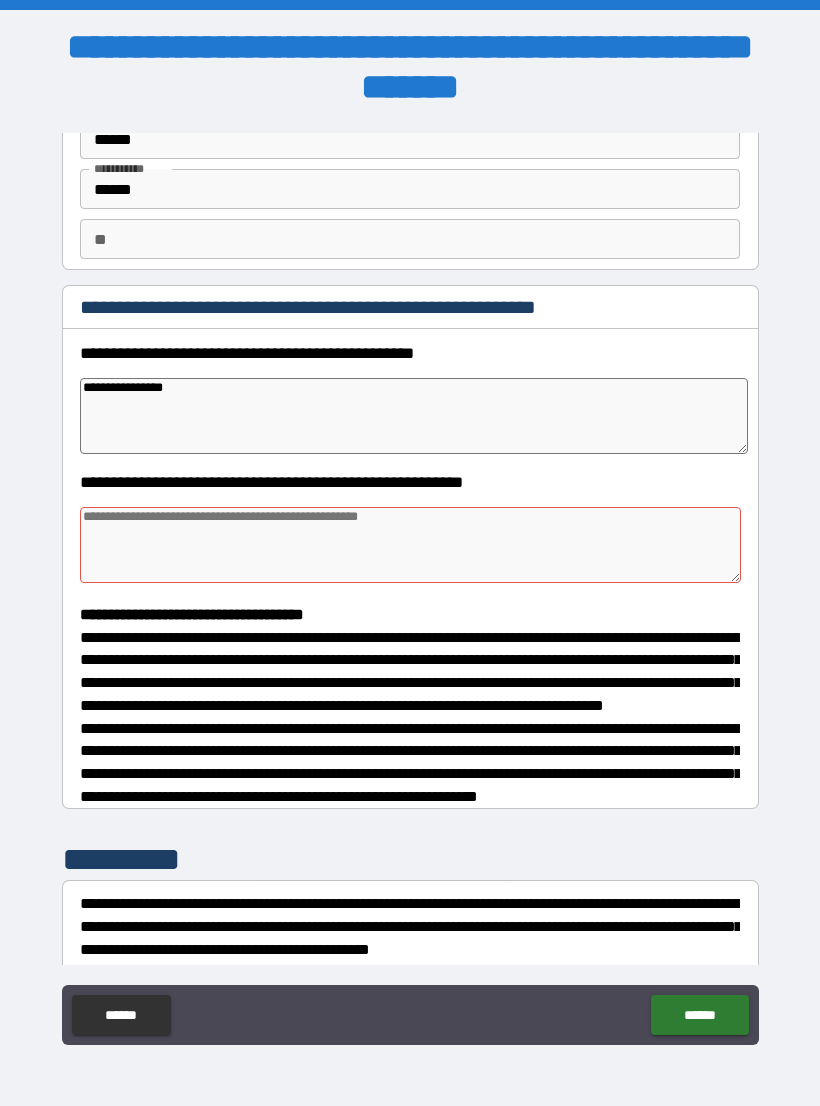 type on "*" 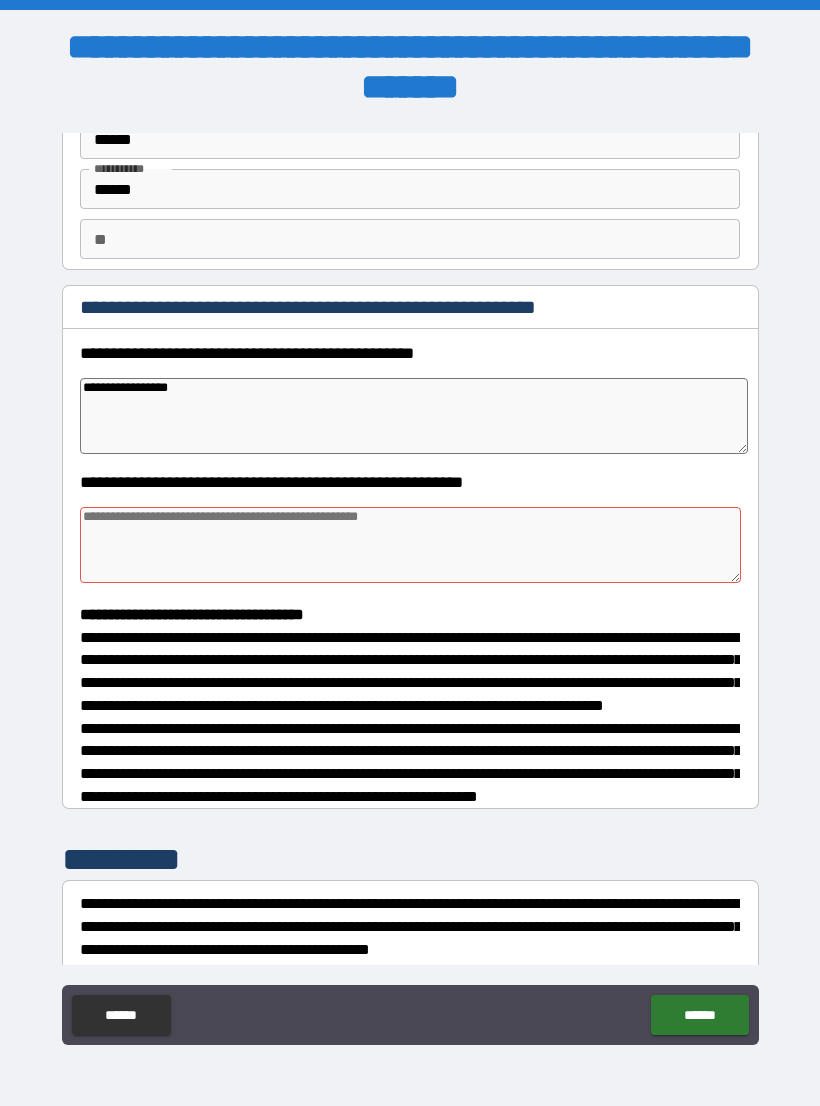 type on "*" 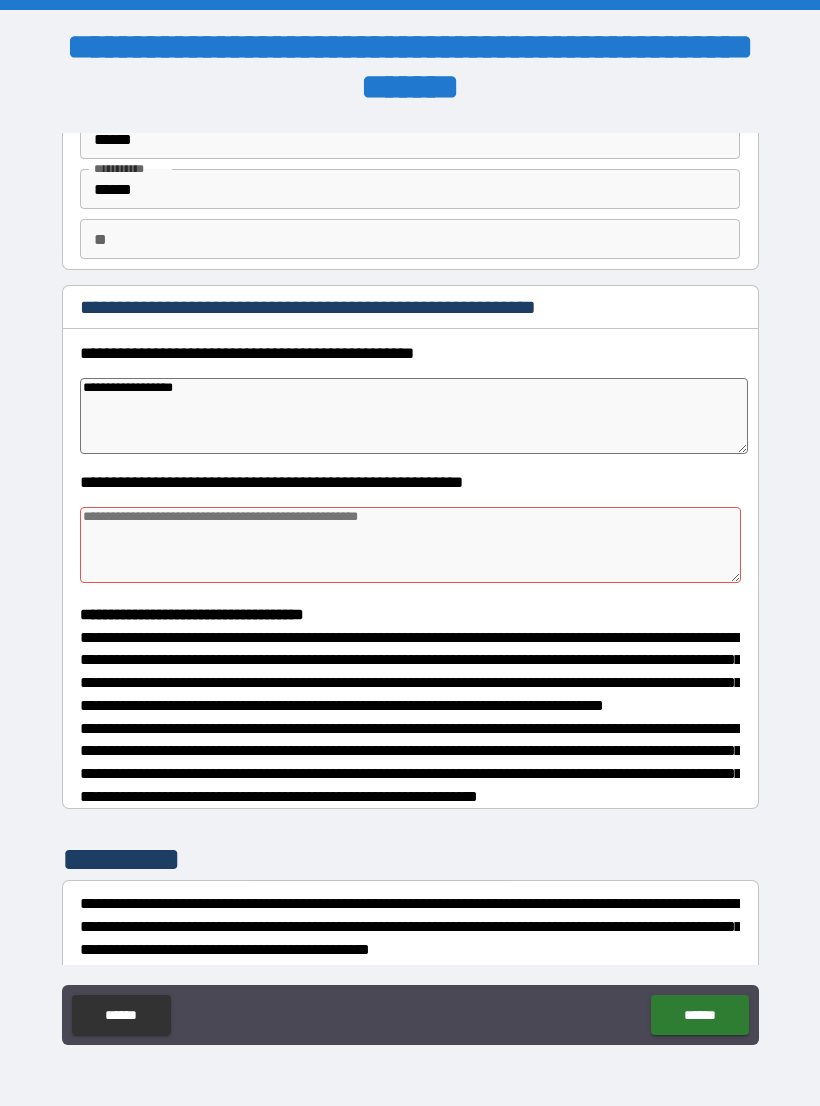 type on "*" 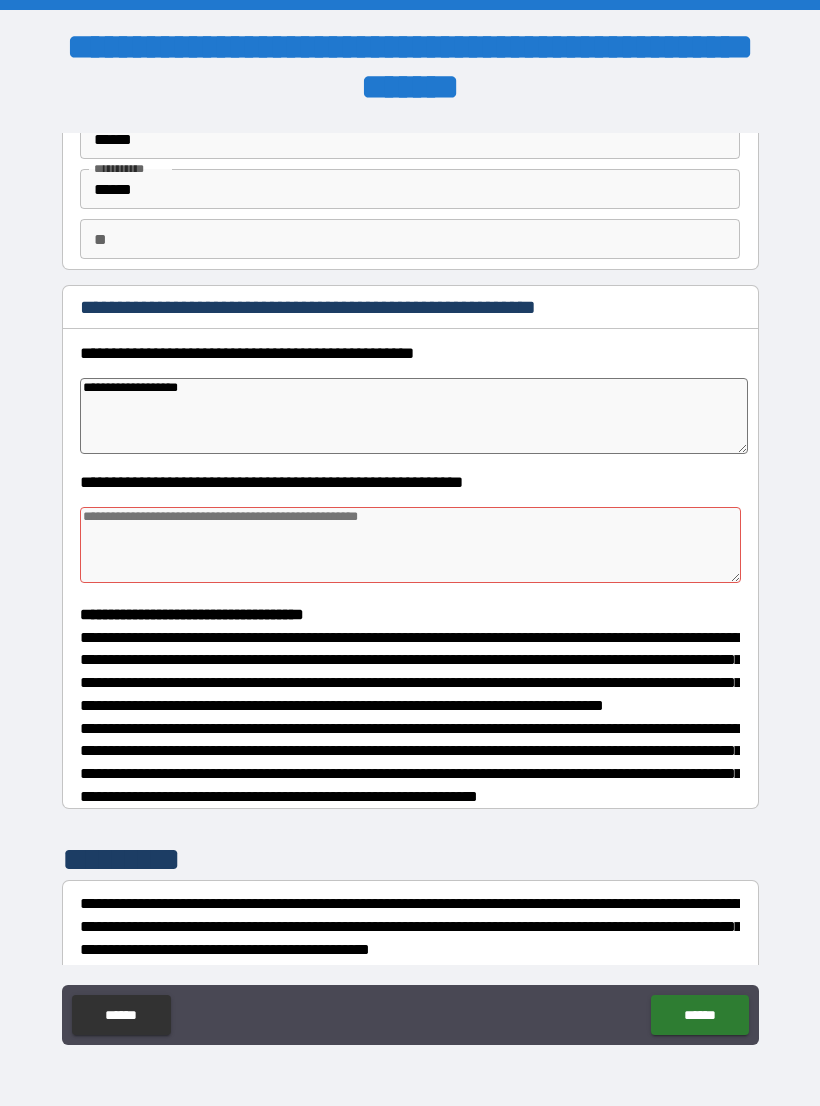 type on "*" 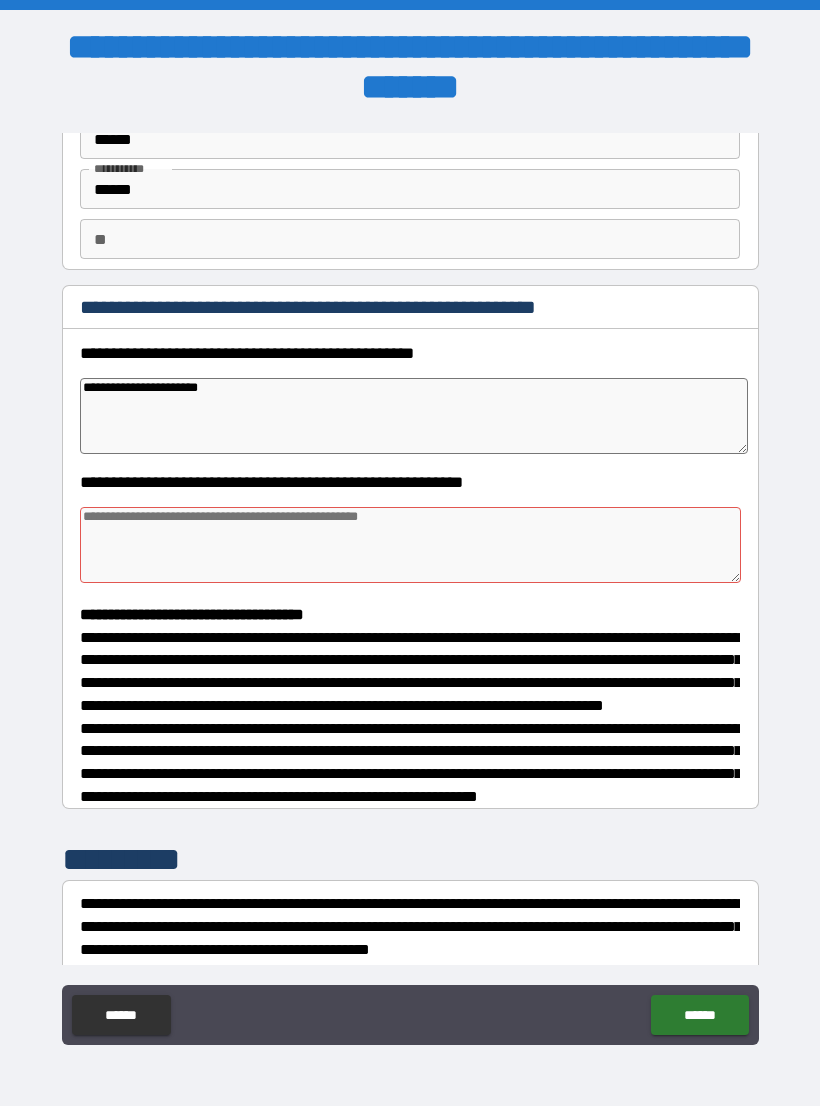 type on "**********" 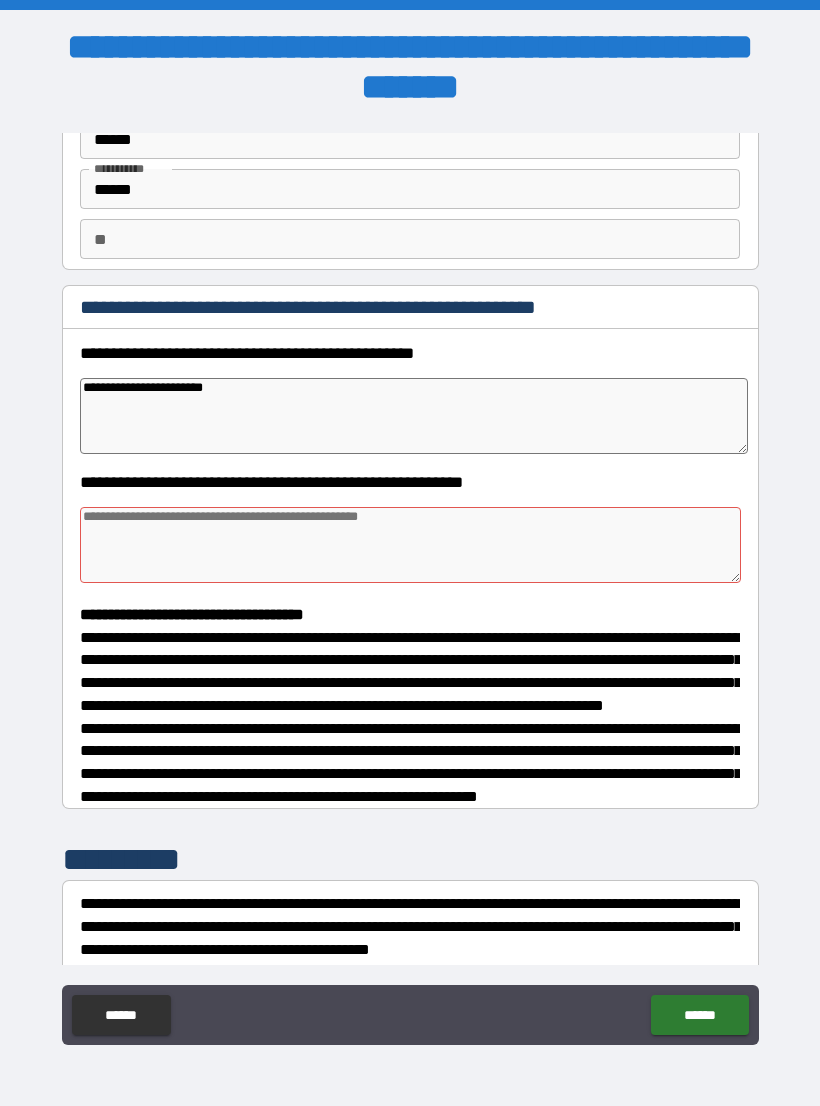 type on "*" 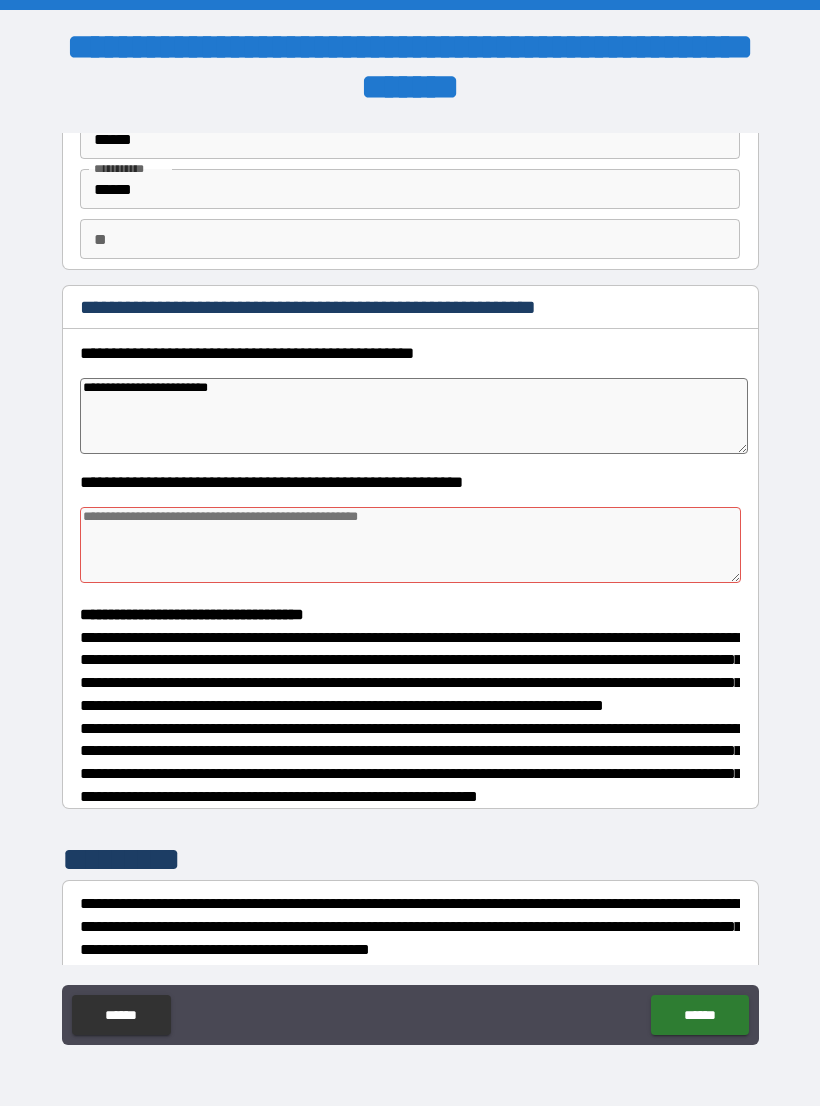 type on "*" 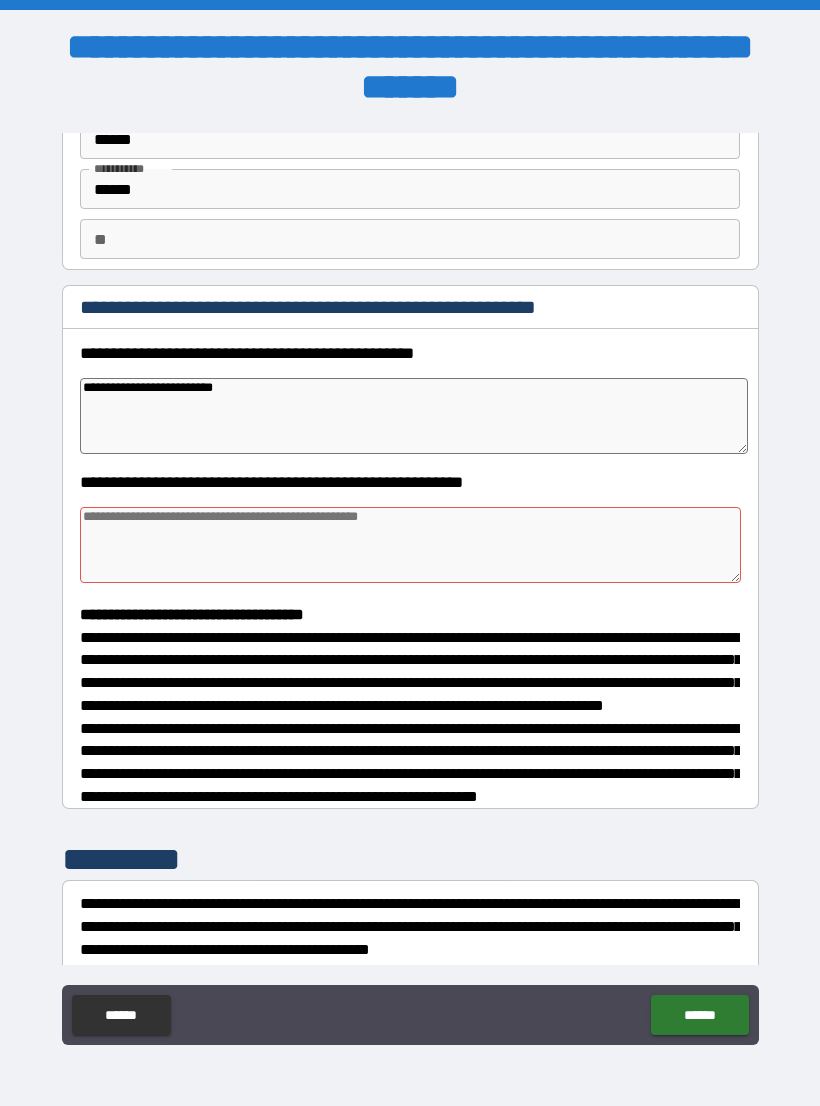 type on "*" 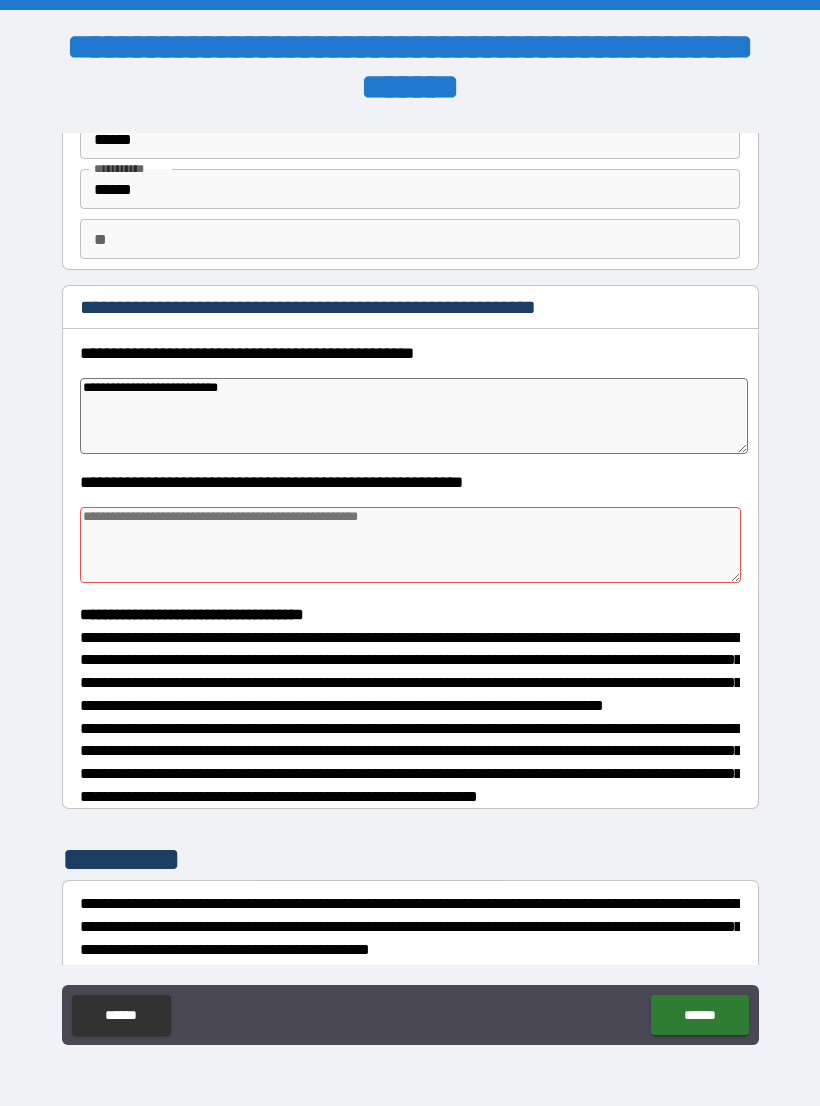 type on "*" 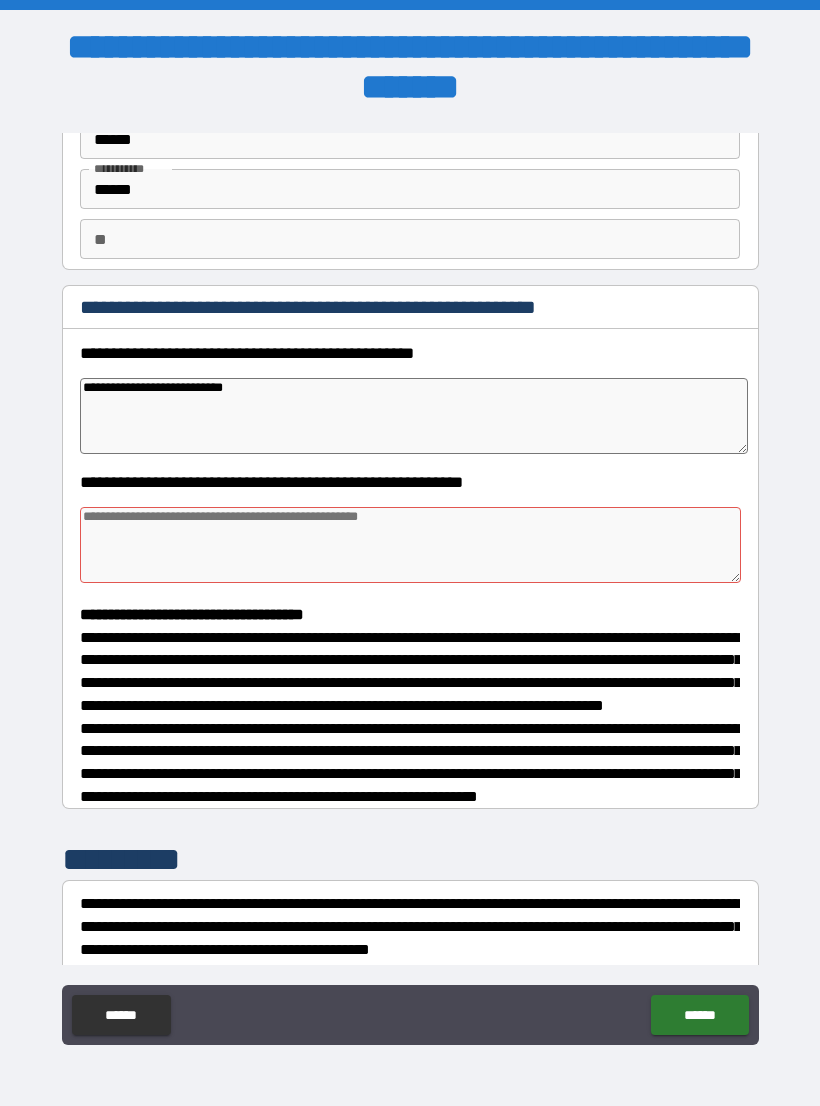 type on "*" 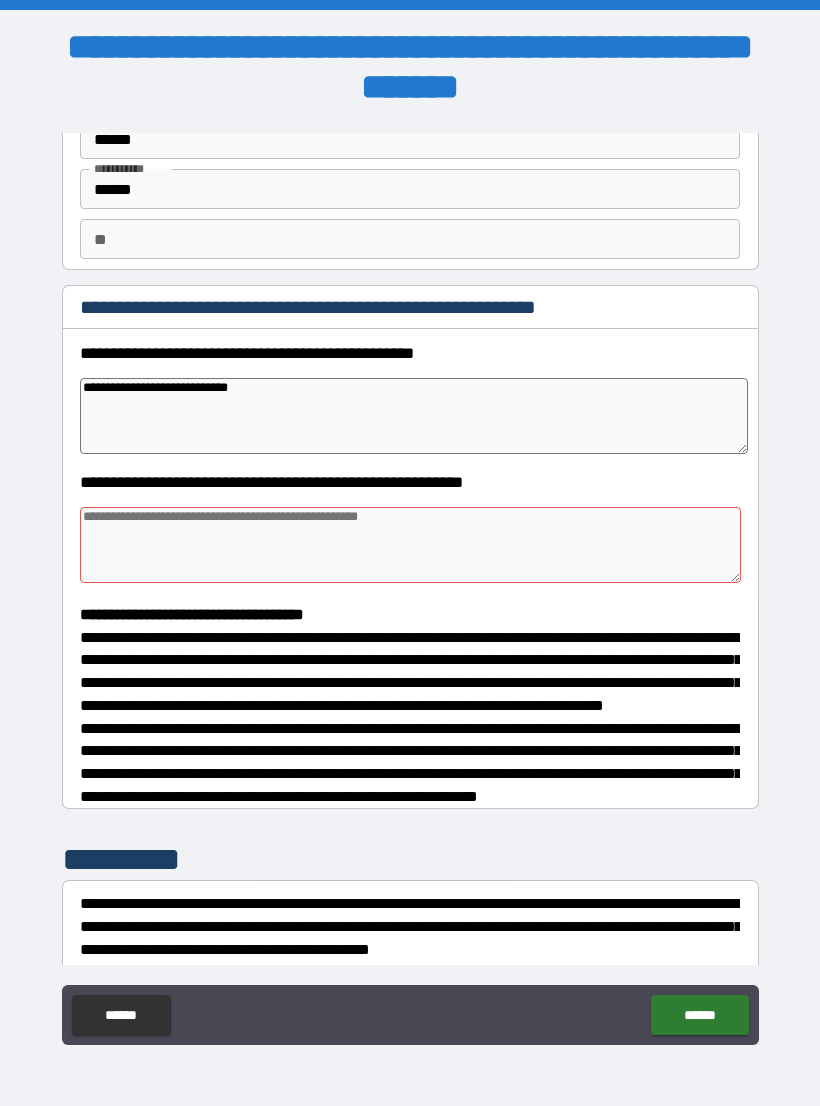 type on "*" 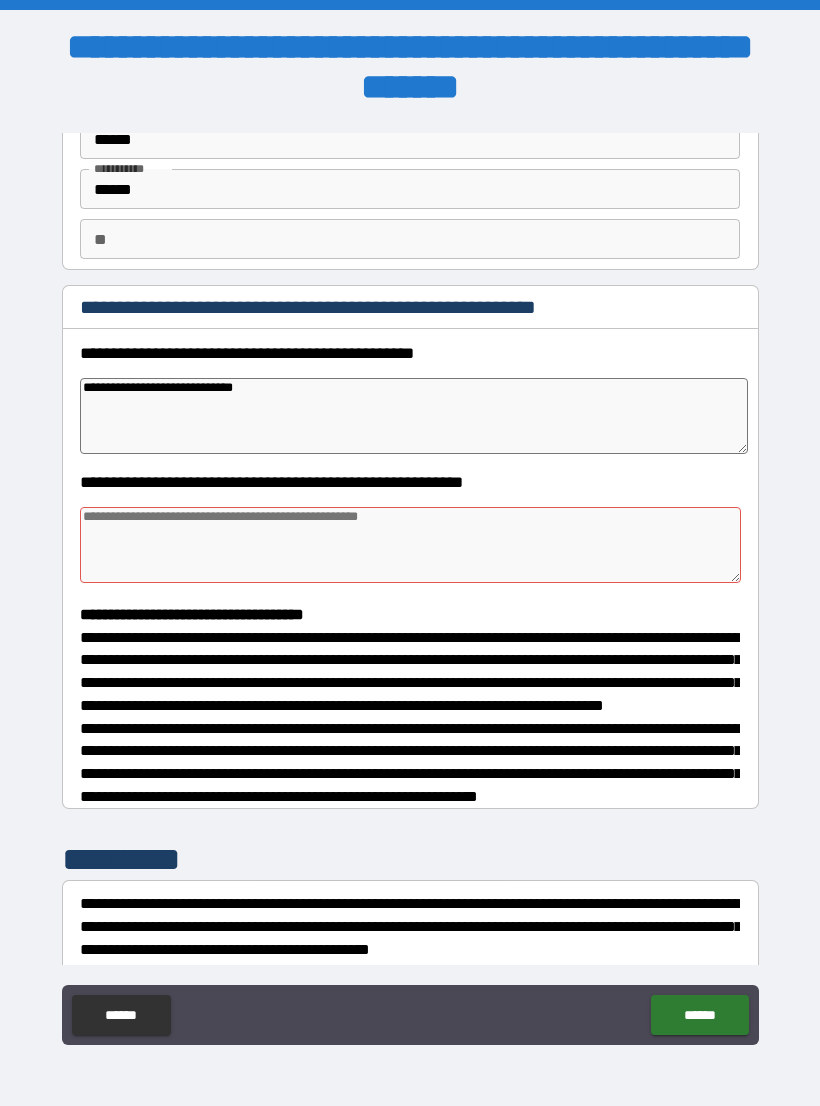 type on "*" 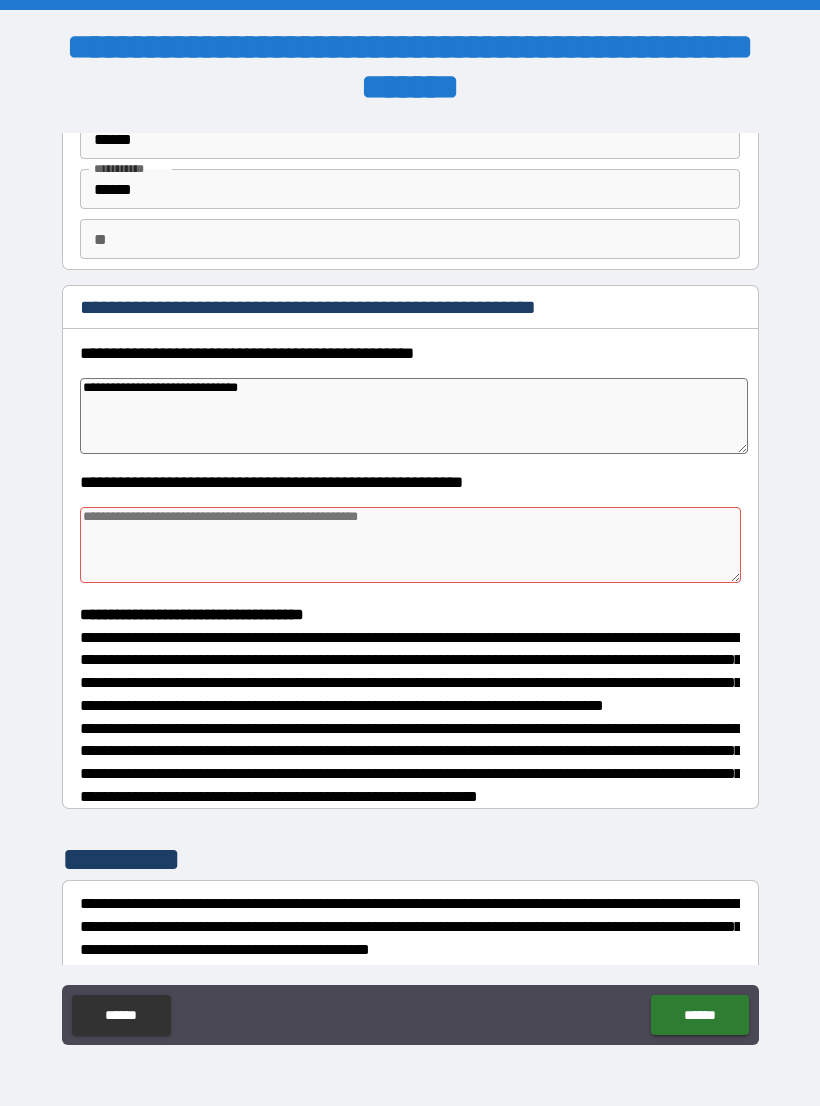 type on "*" 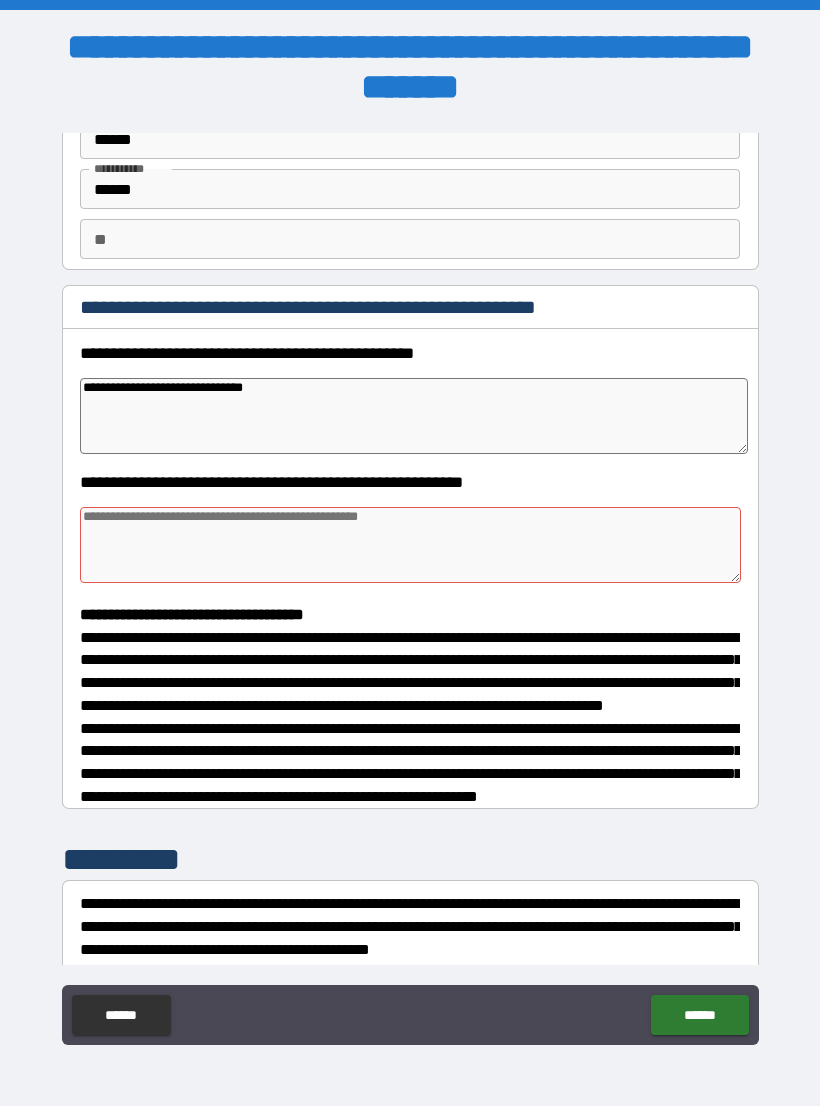 type on "*" 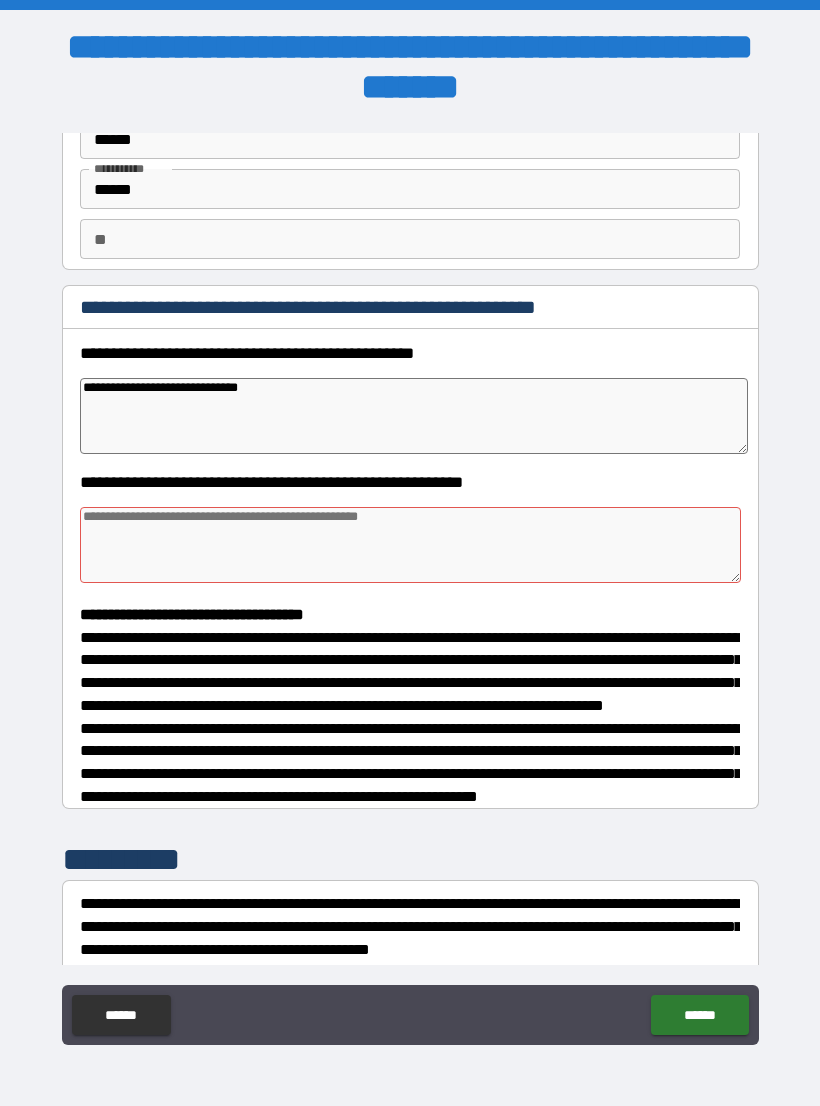 type on "*" 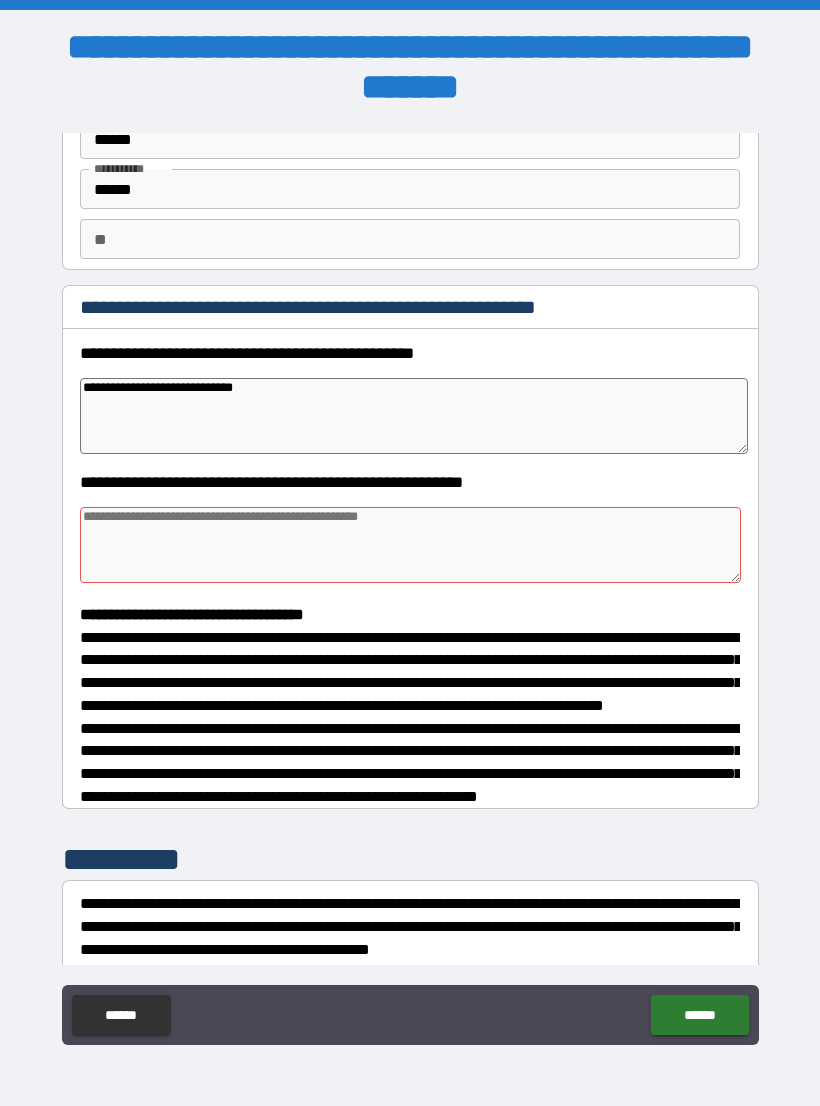 type on "*" 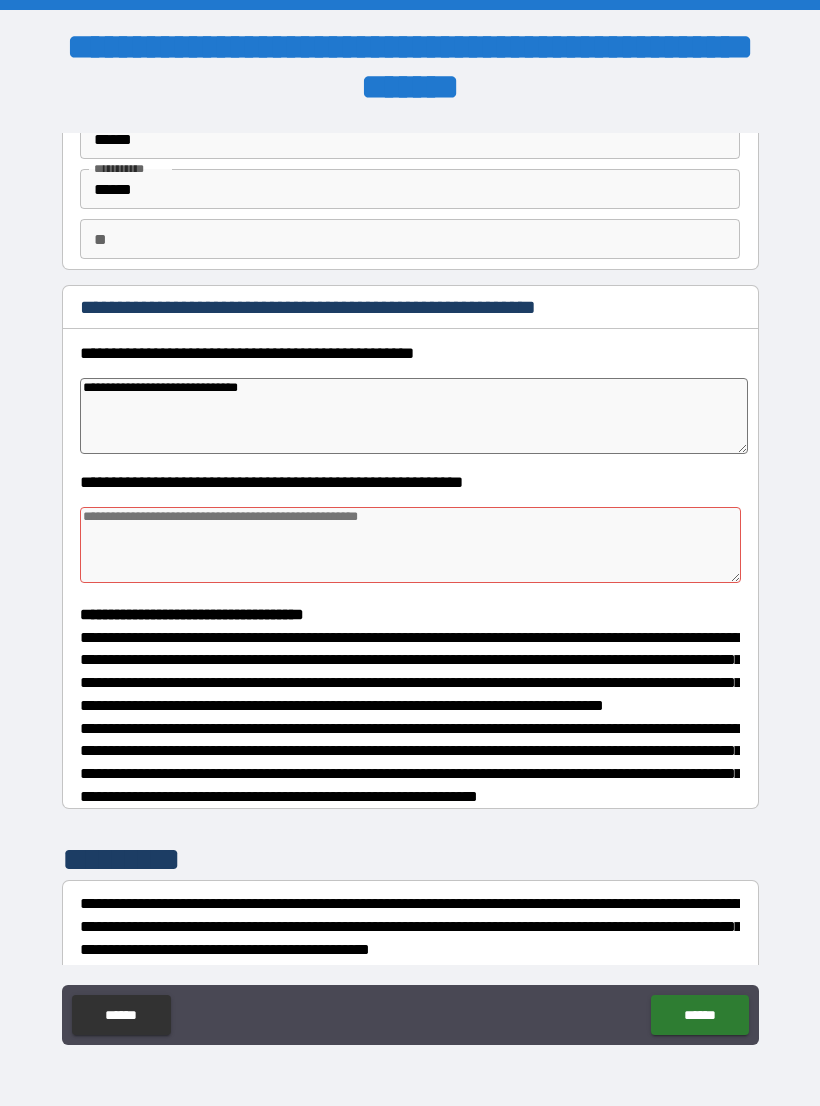type on "*" 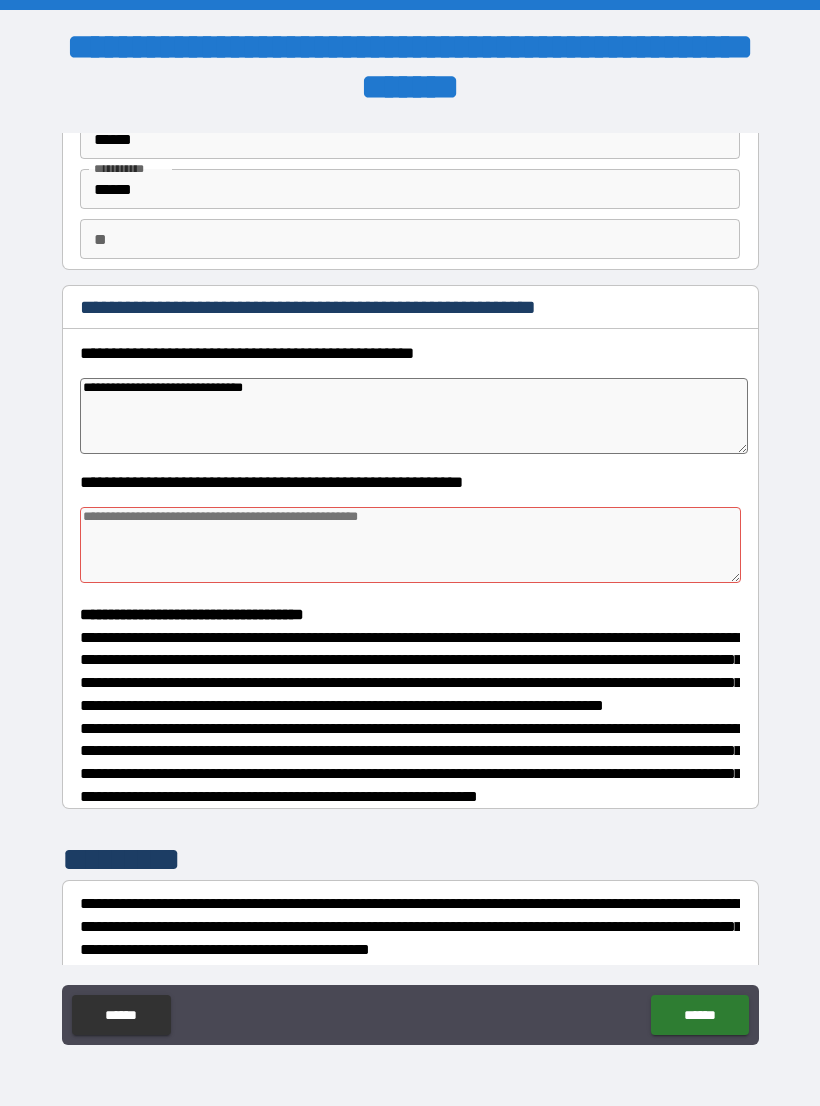 type on "*" 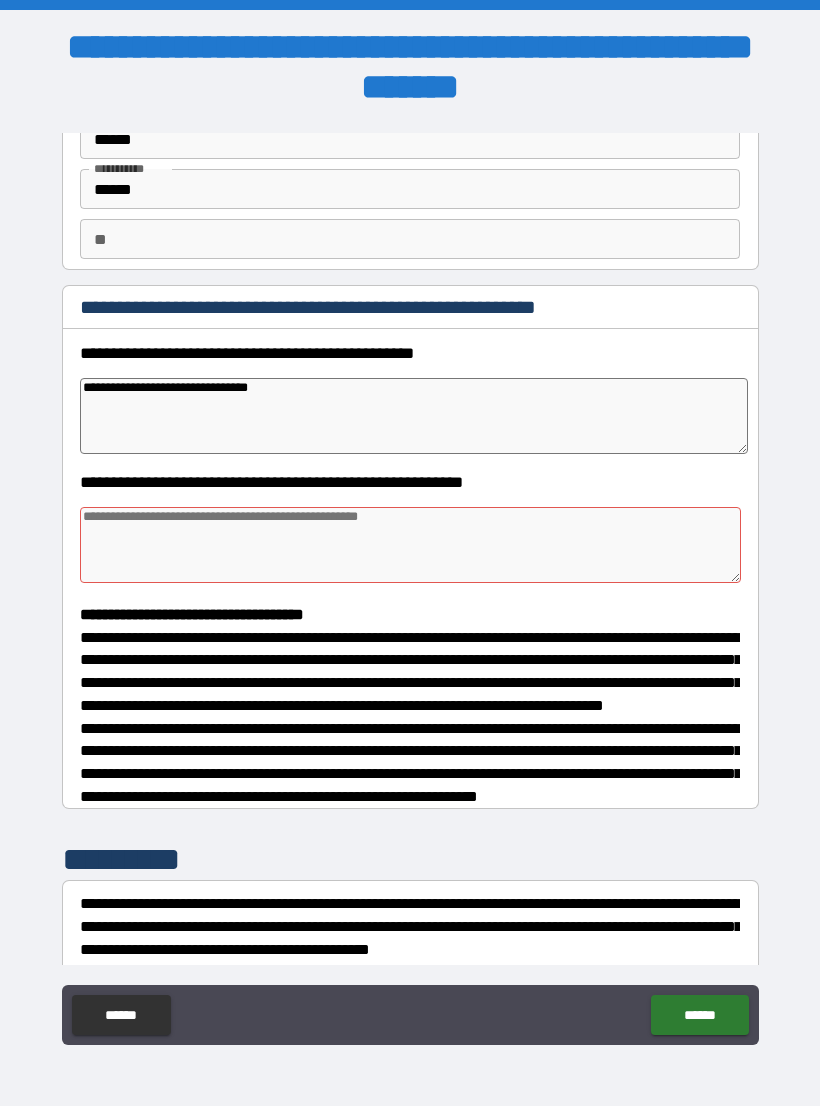 type on "*" 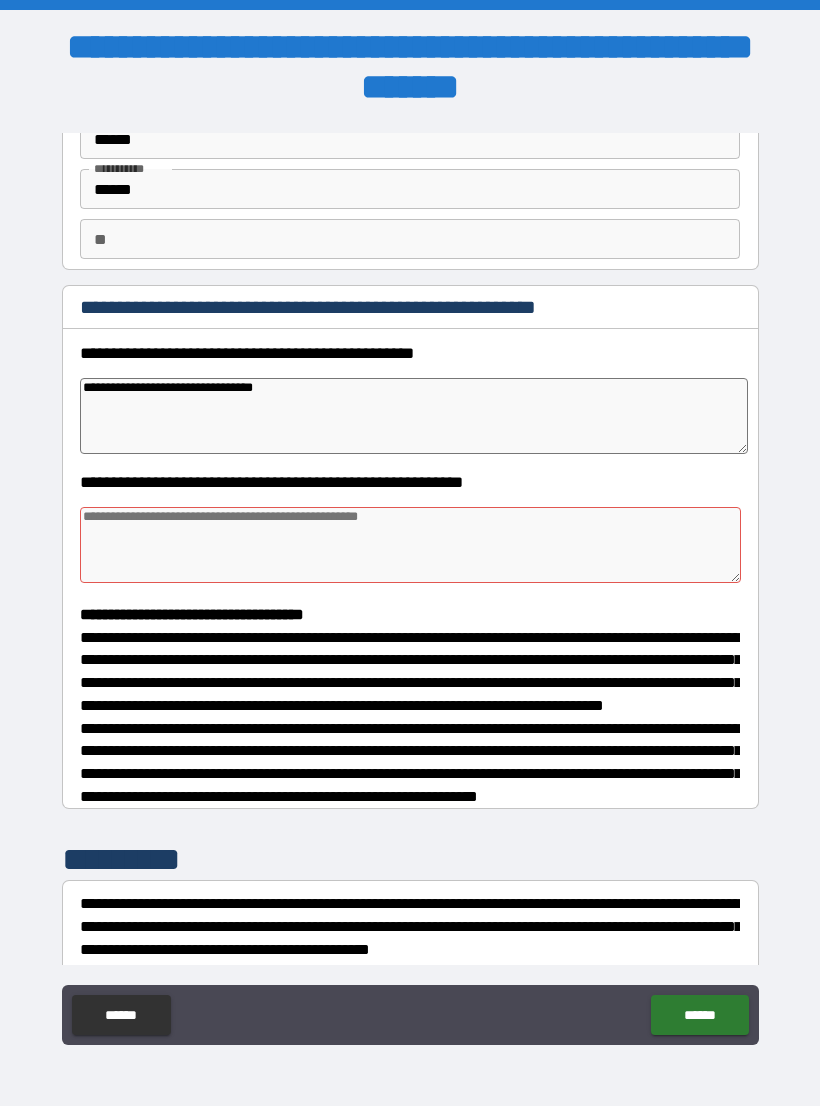type on "*" 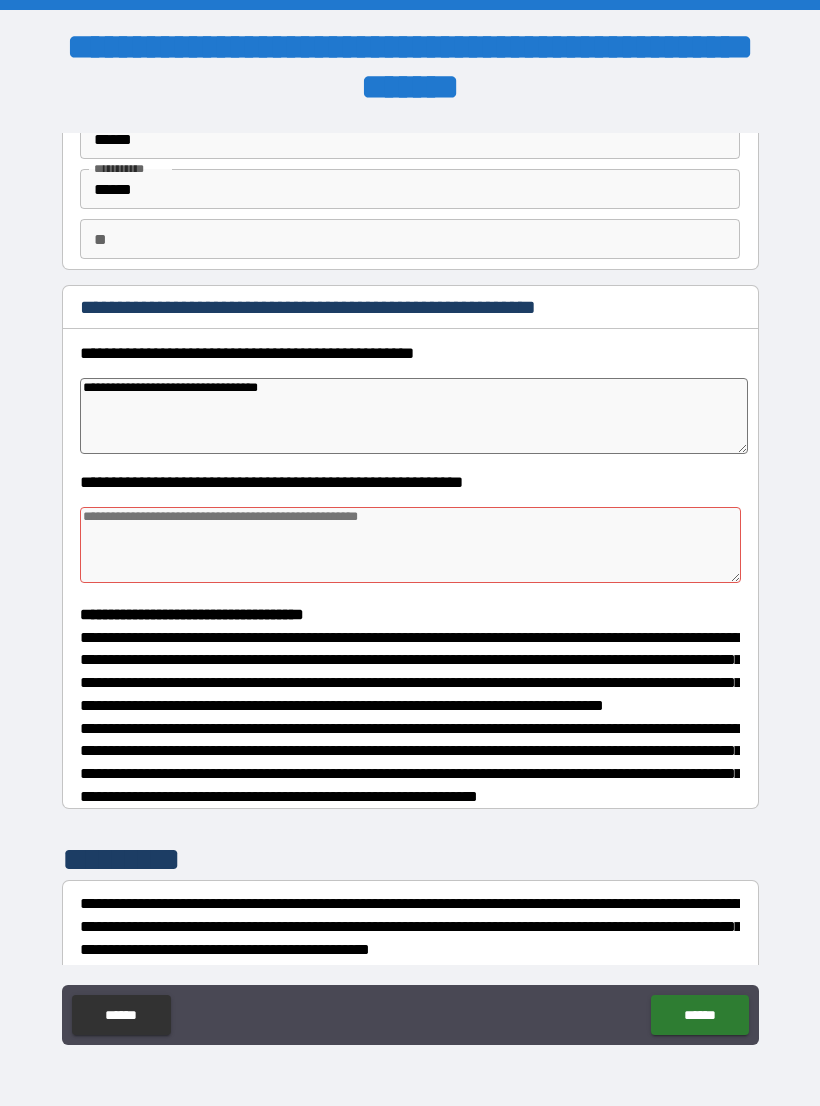 type on "*" 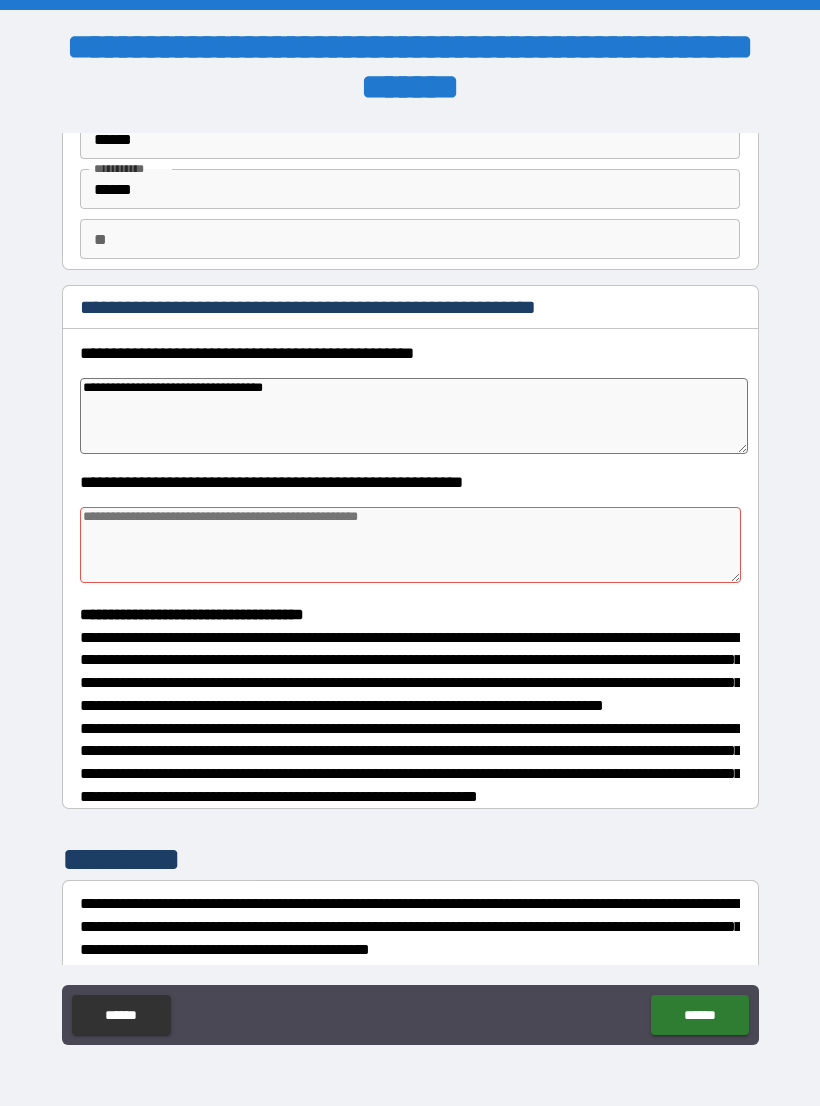 click at bounding box center [410, 545] 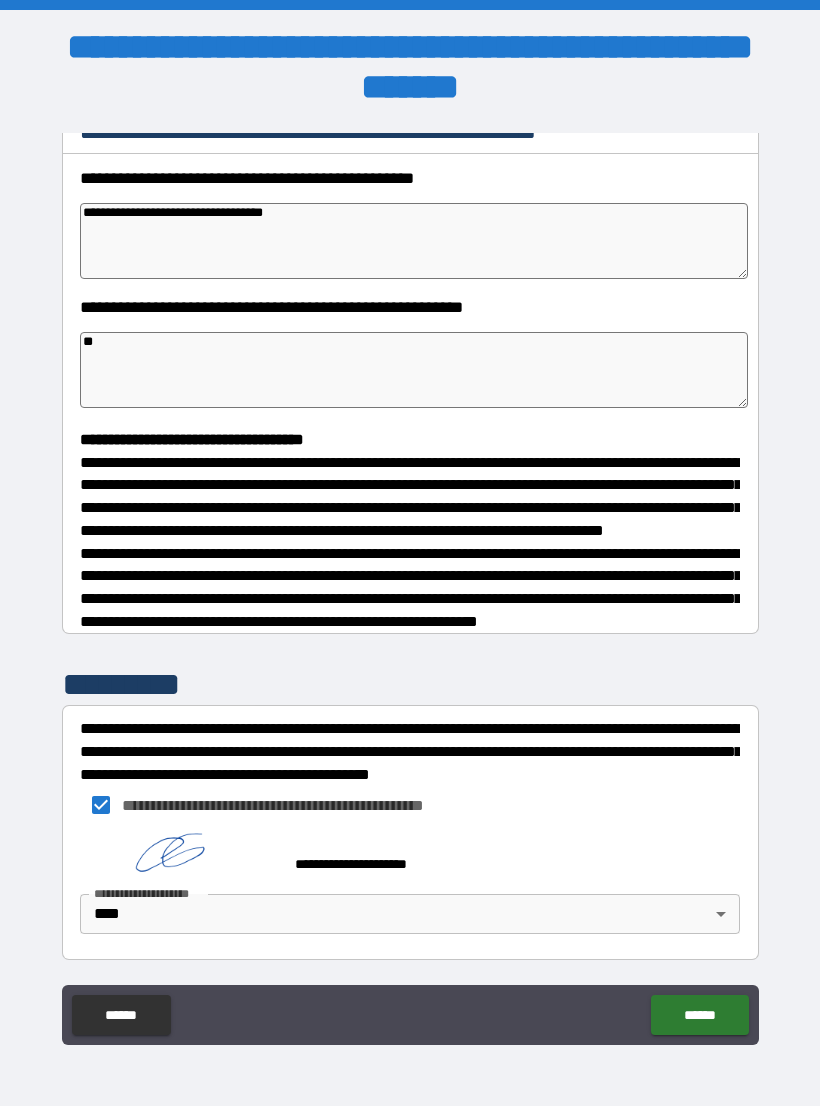 scroll, scrollTop: 319, scrollLeft: 0, axis: vertical 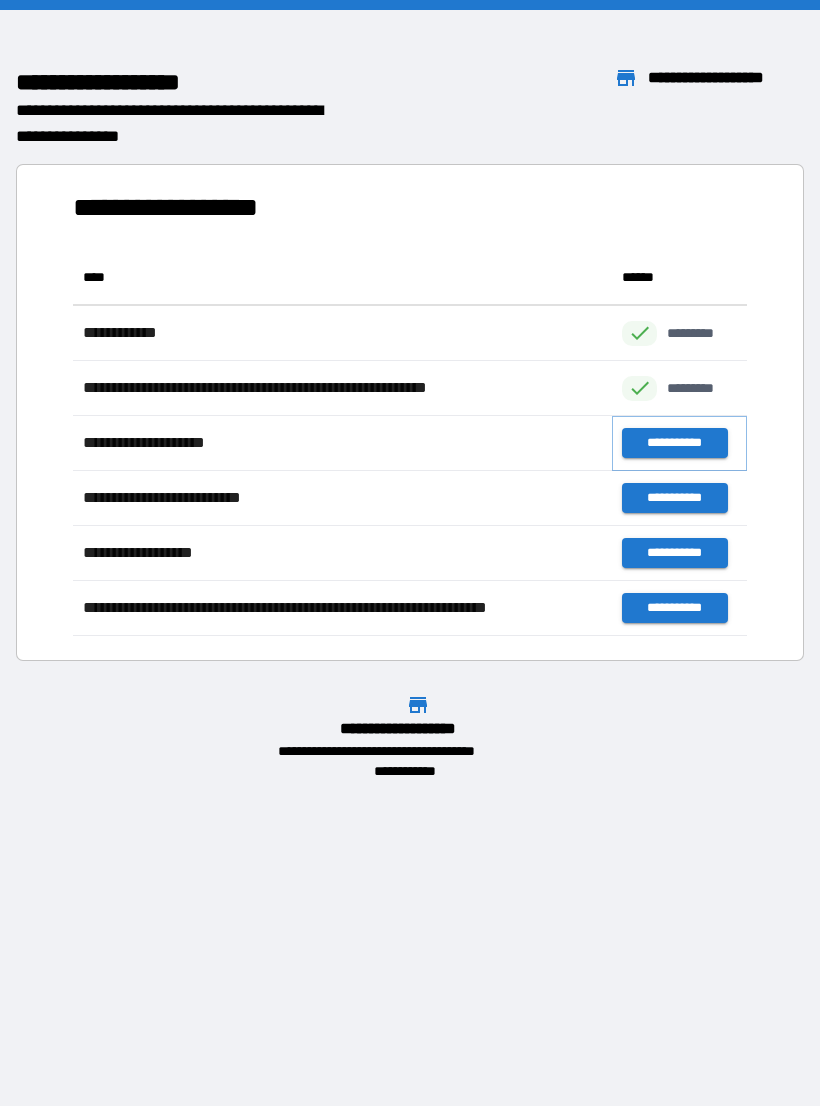 click on "**********" at bounding box center (674, 443) 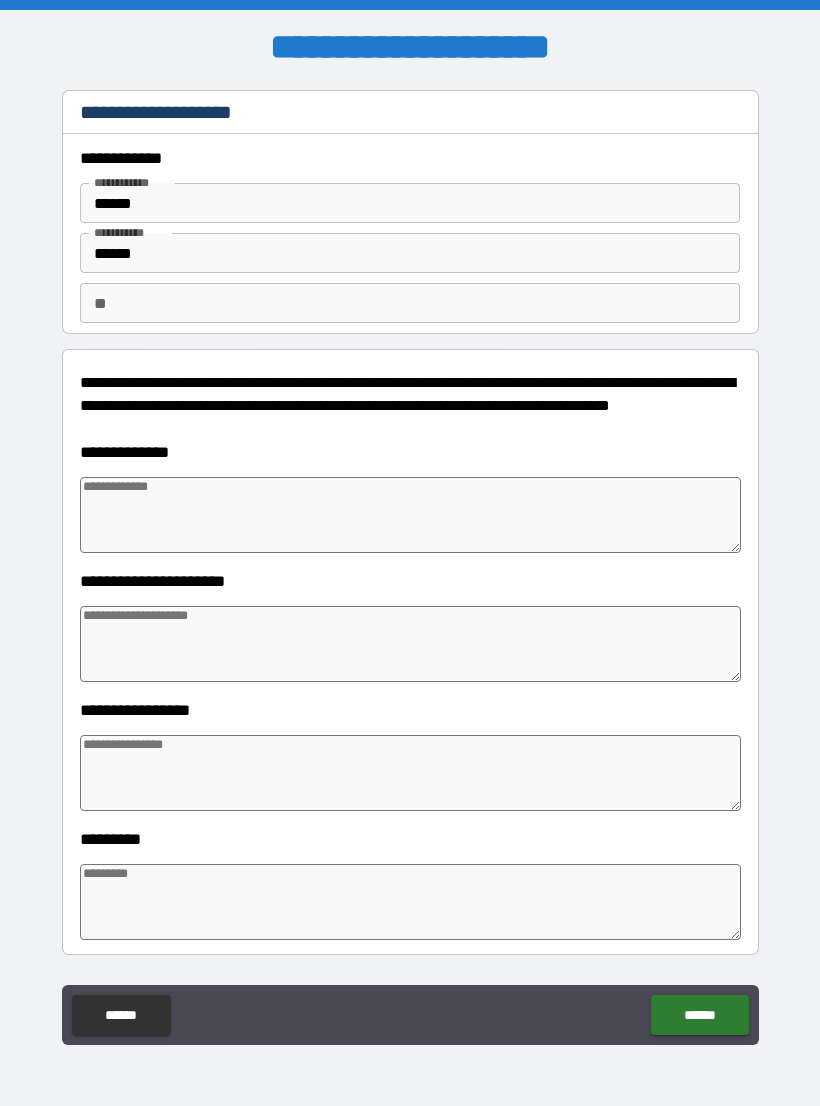 click at bounding box center (410, 515) 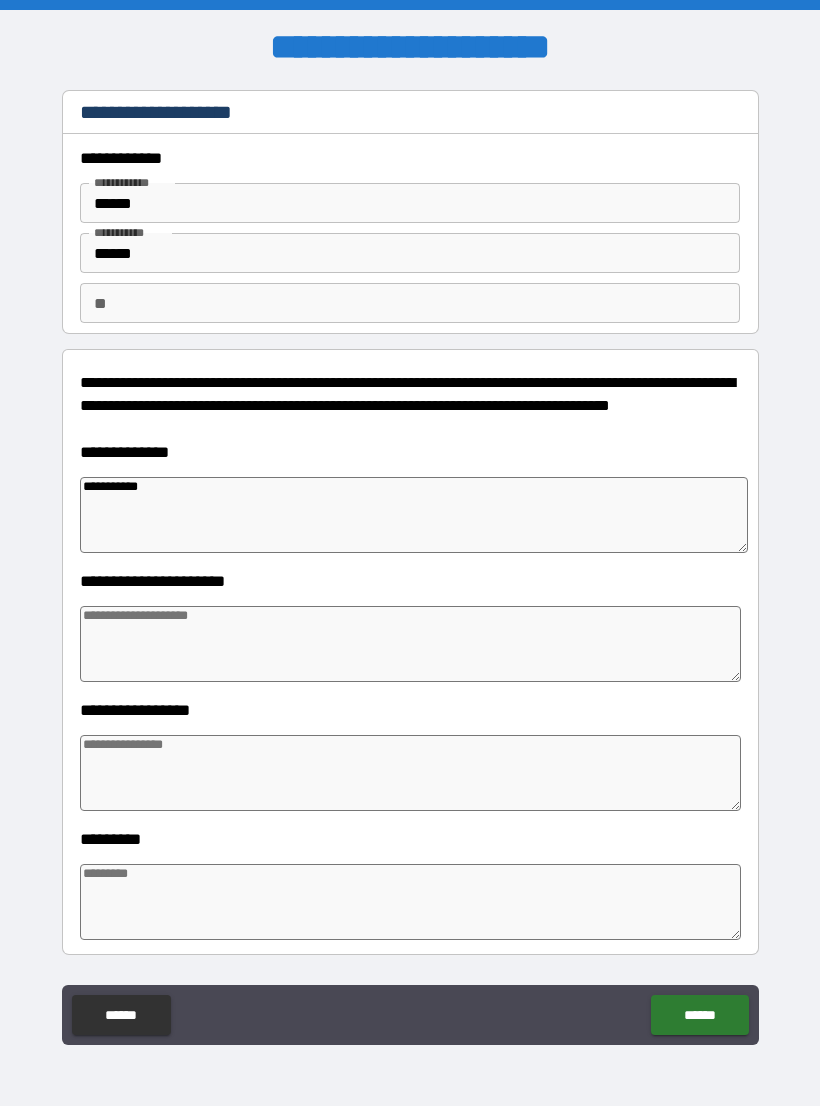 click at bounding box center (410, 644) 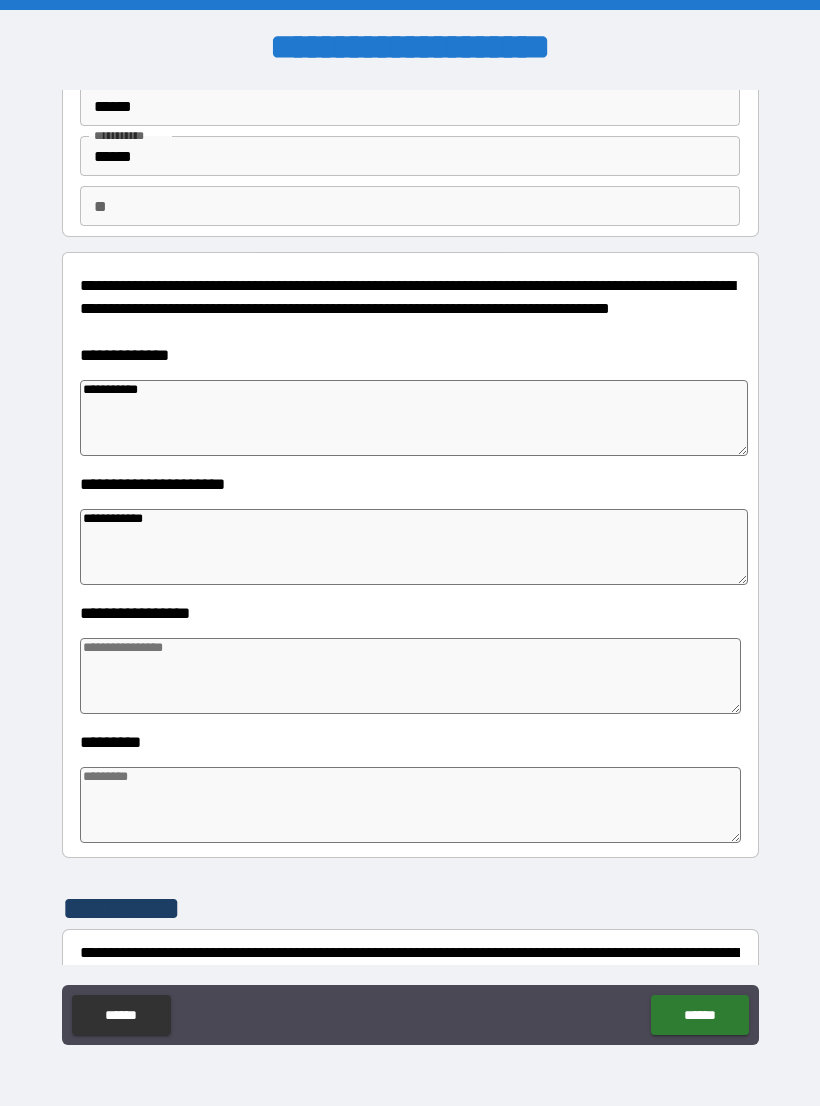 scroll, scrollTop: 99, scrollLeft: 0, axis: vertical 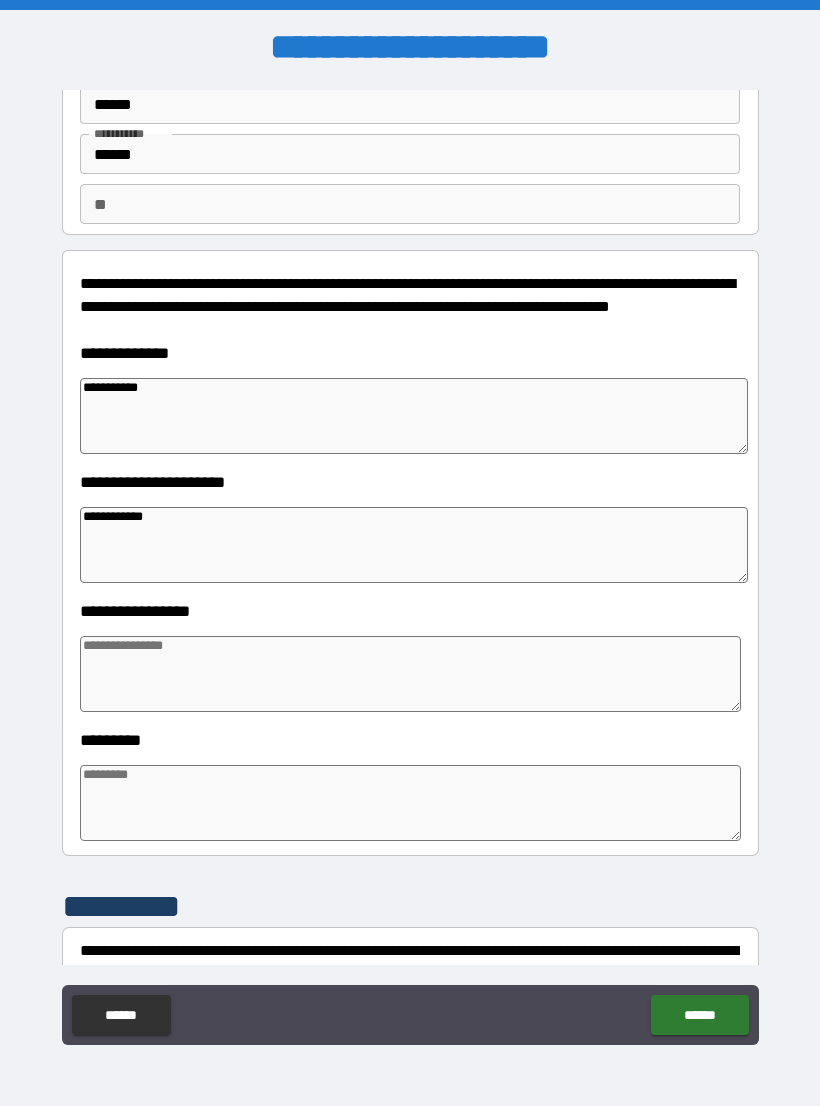 click at bounding box center (410, 674) 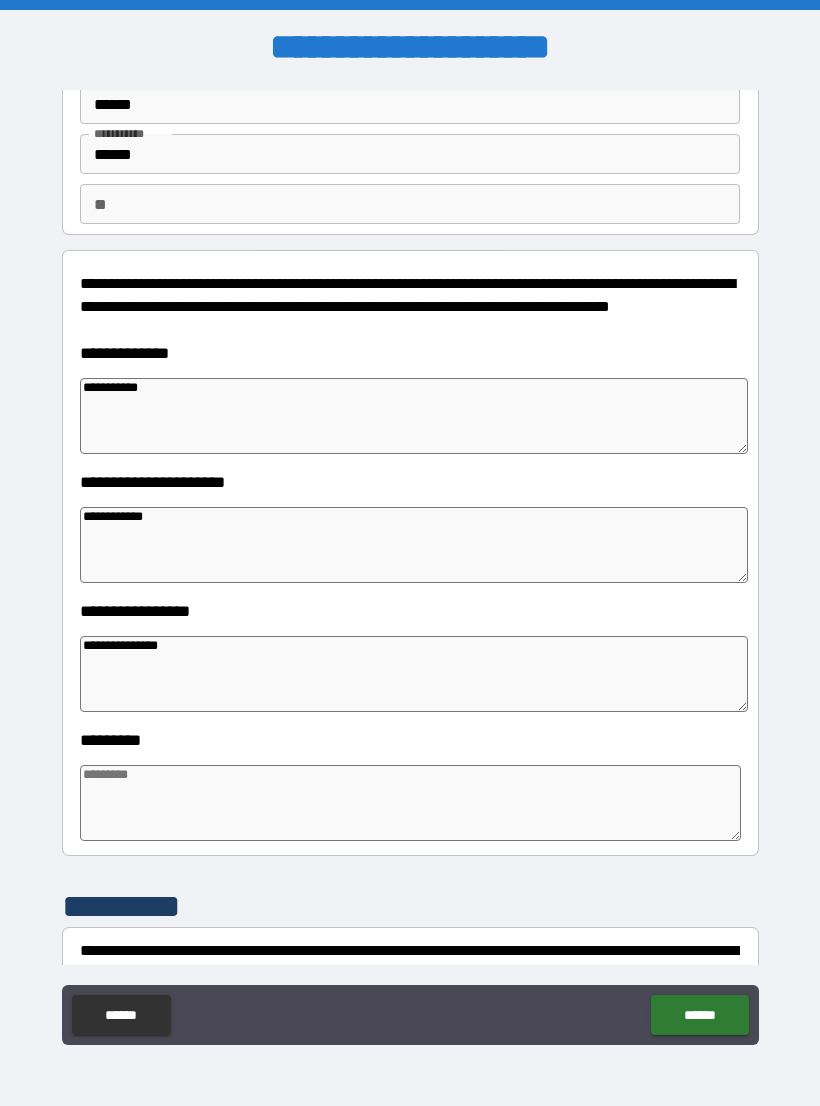 click on "**********" at bounding box center [410, 571] 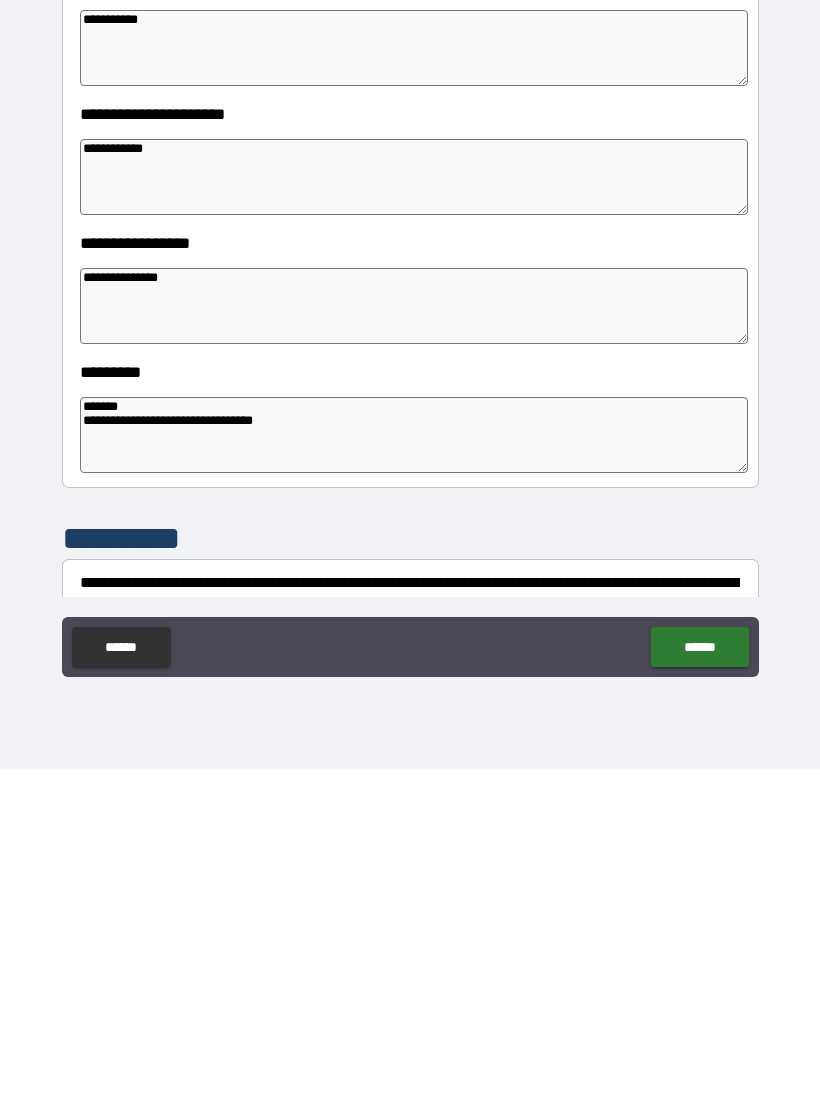click on "**********" at bounding box center (410, 942) 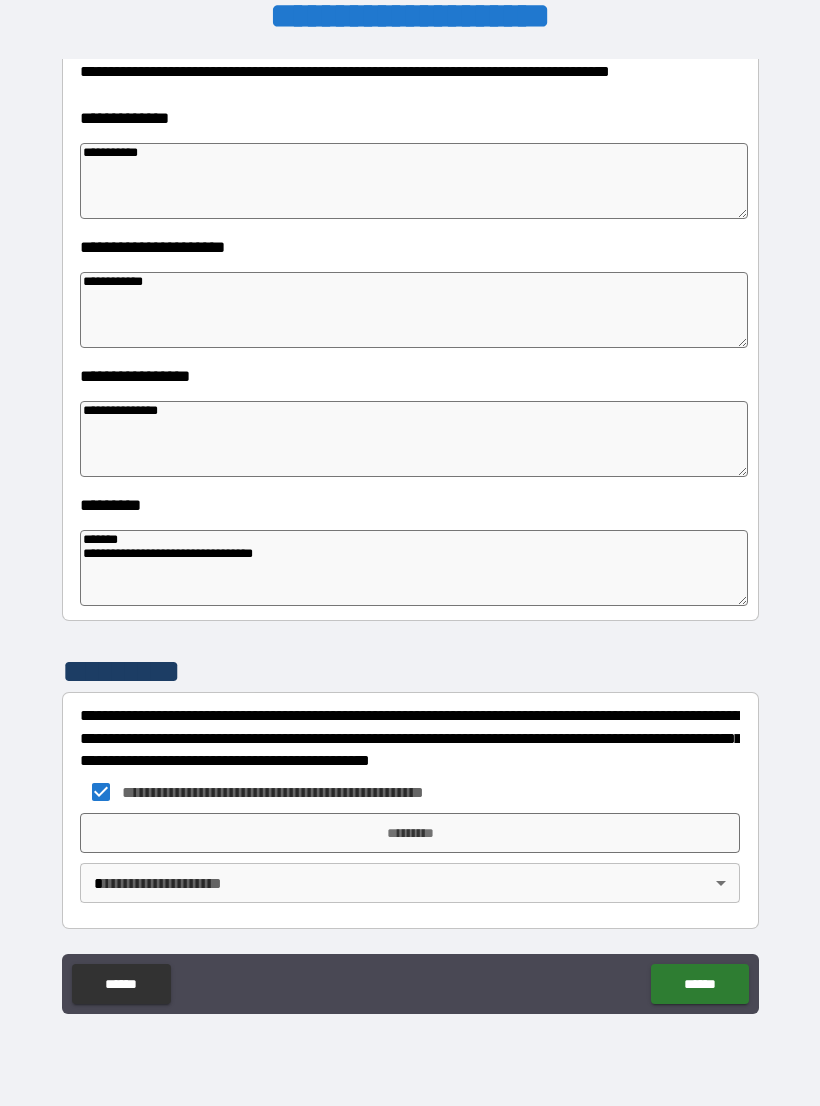 scroll, scrollTop: 303, scrollLeft: 0, axis: vertical 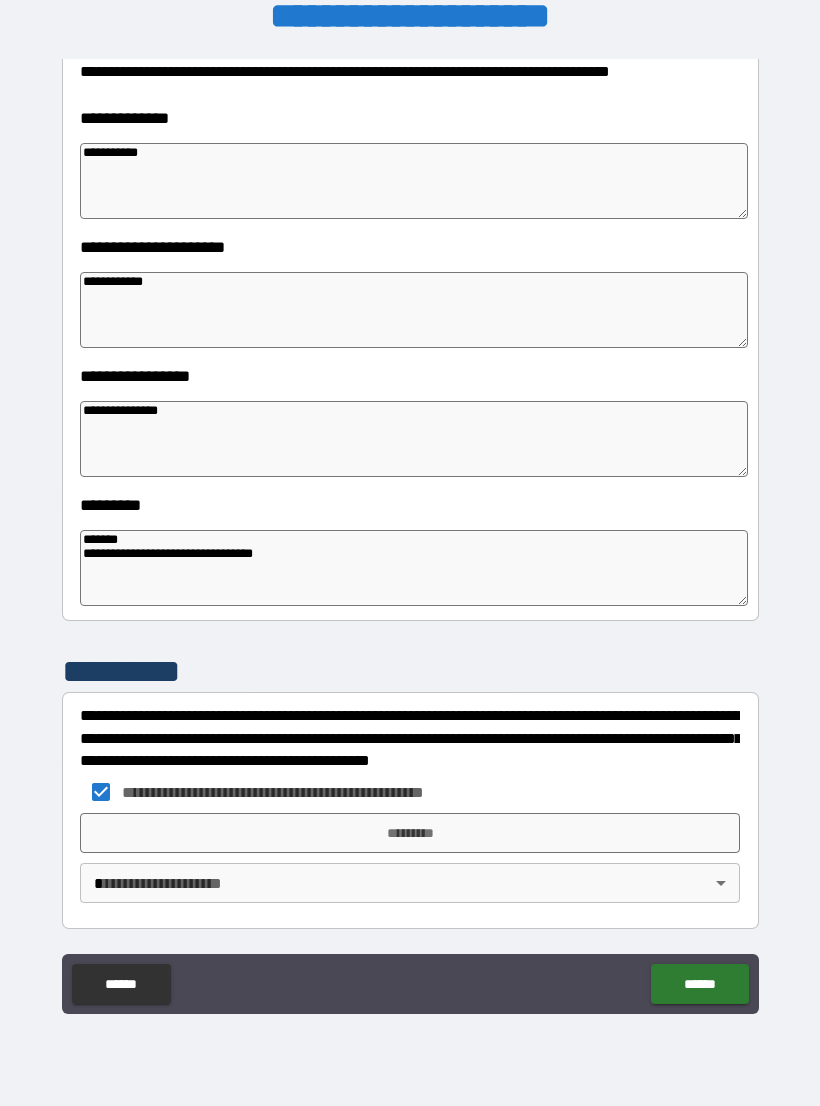 click on "**********" at bounding box center [410, 792] 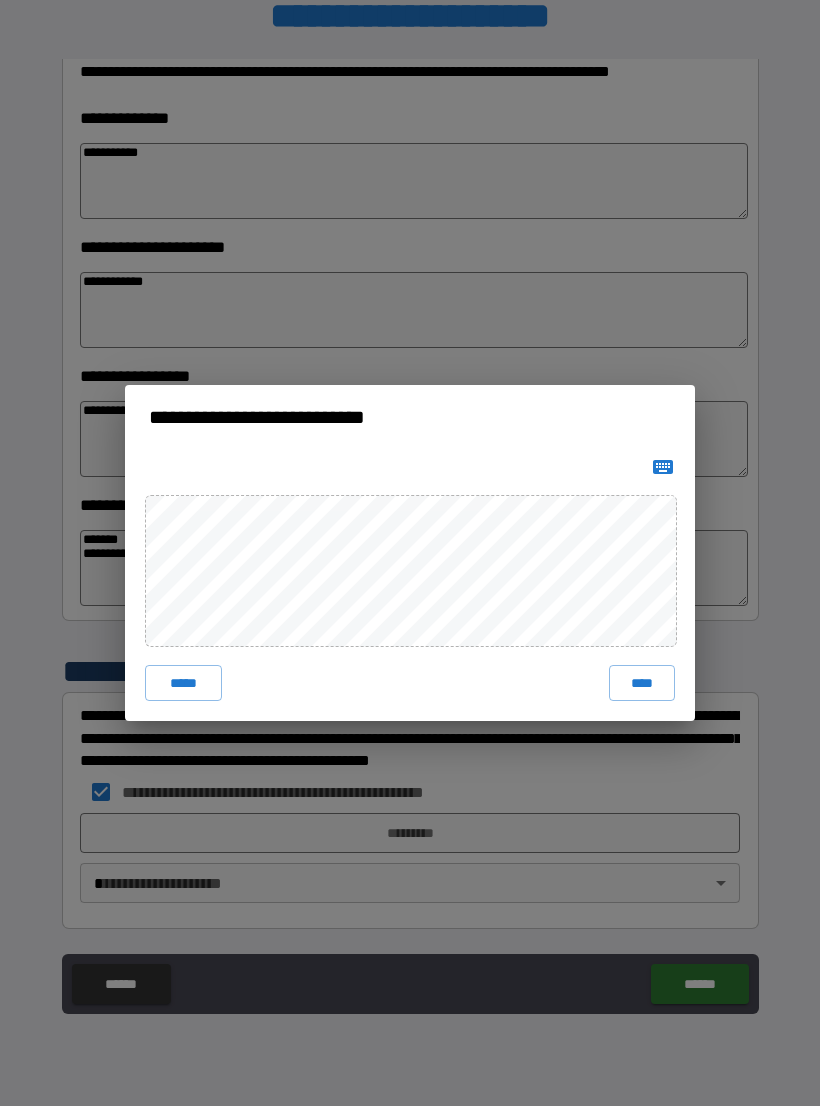 click on "****" at bounding box center (642, 683) 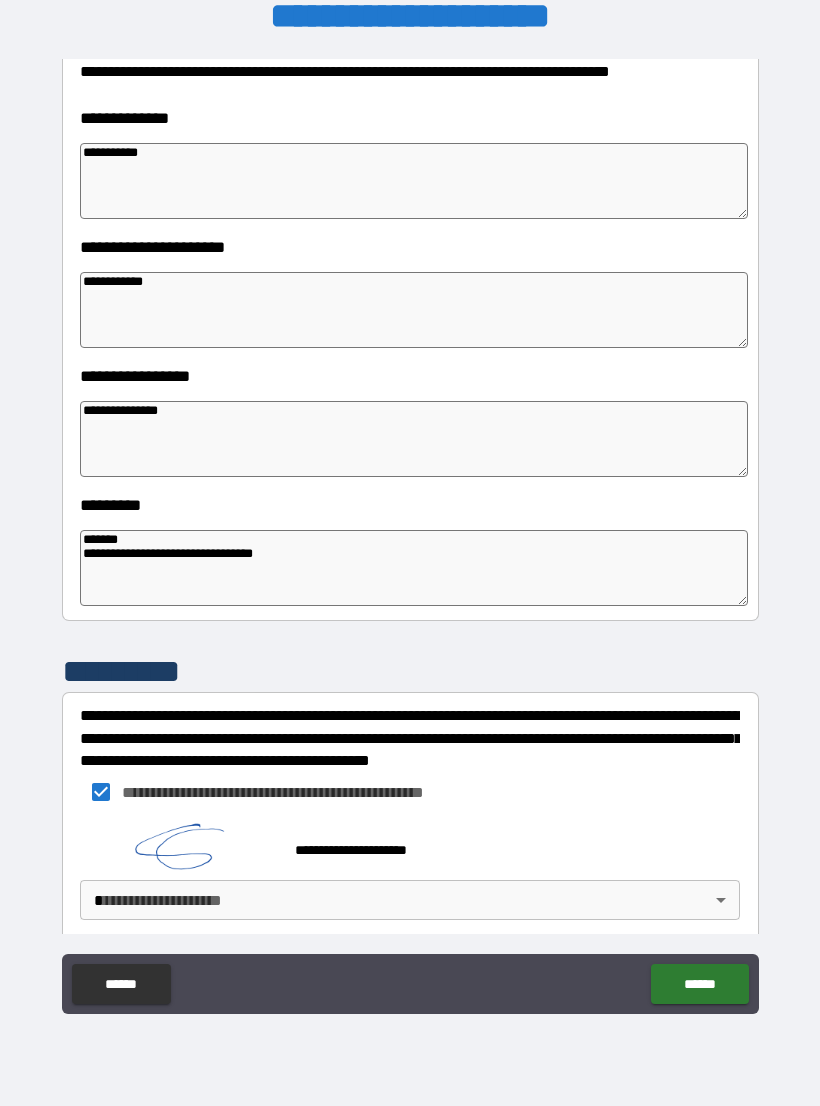 click on "**********" at bounding box center (410, 537) 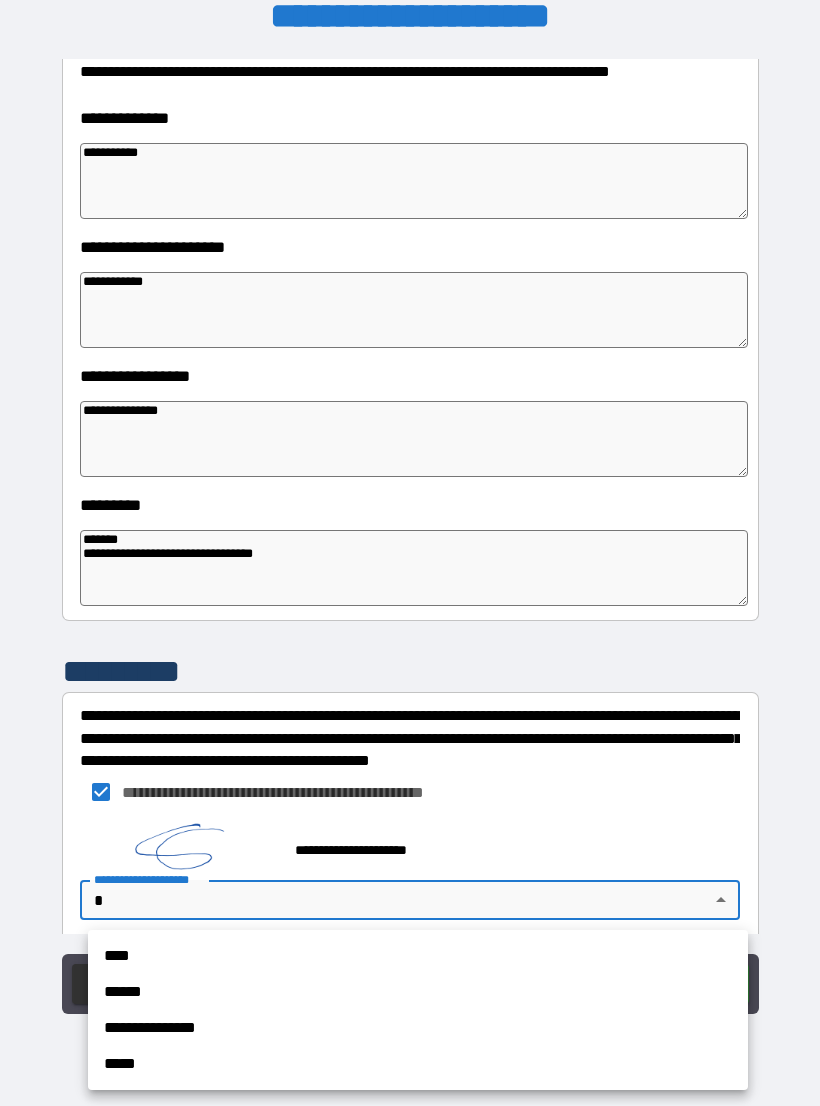 click on "****" at bounding box center [418, 956] 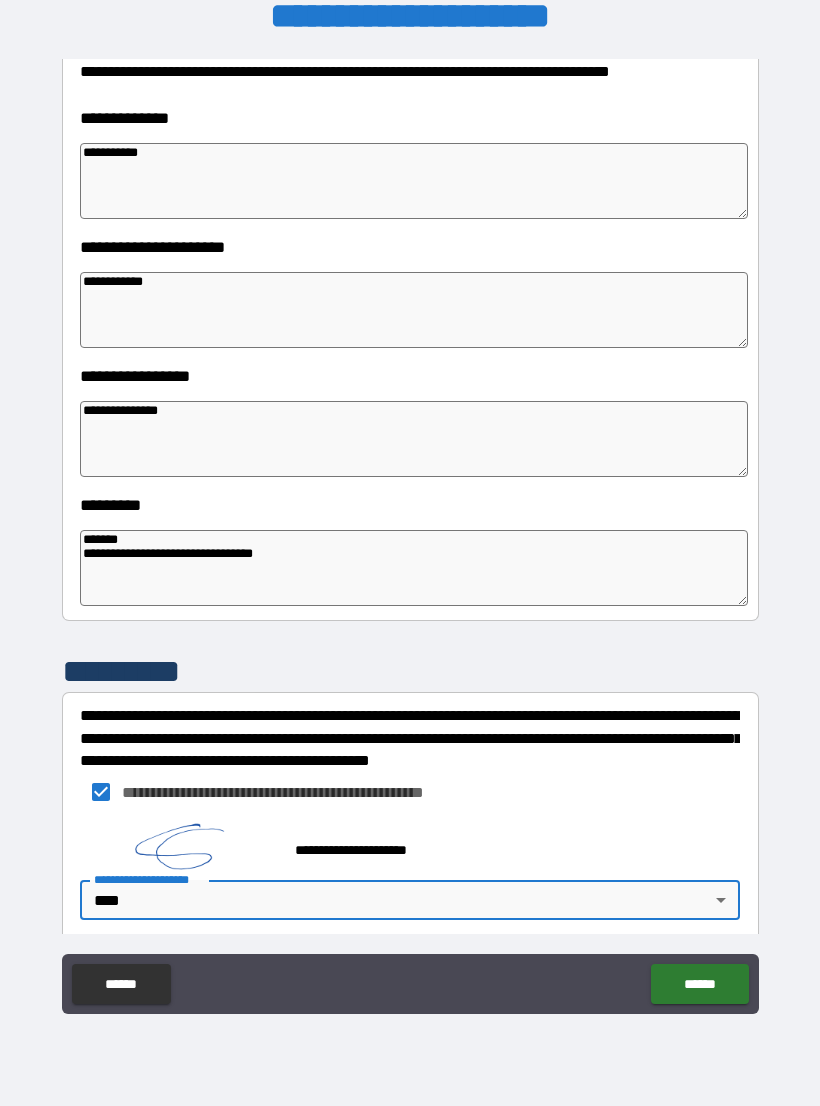 click on "******" at bounding box center [699, 984] 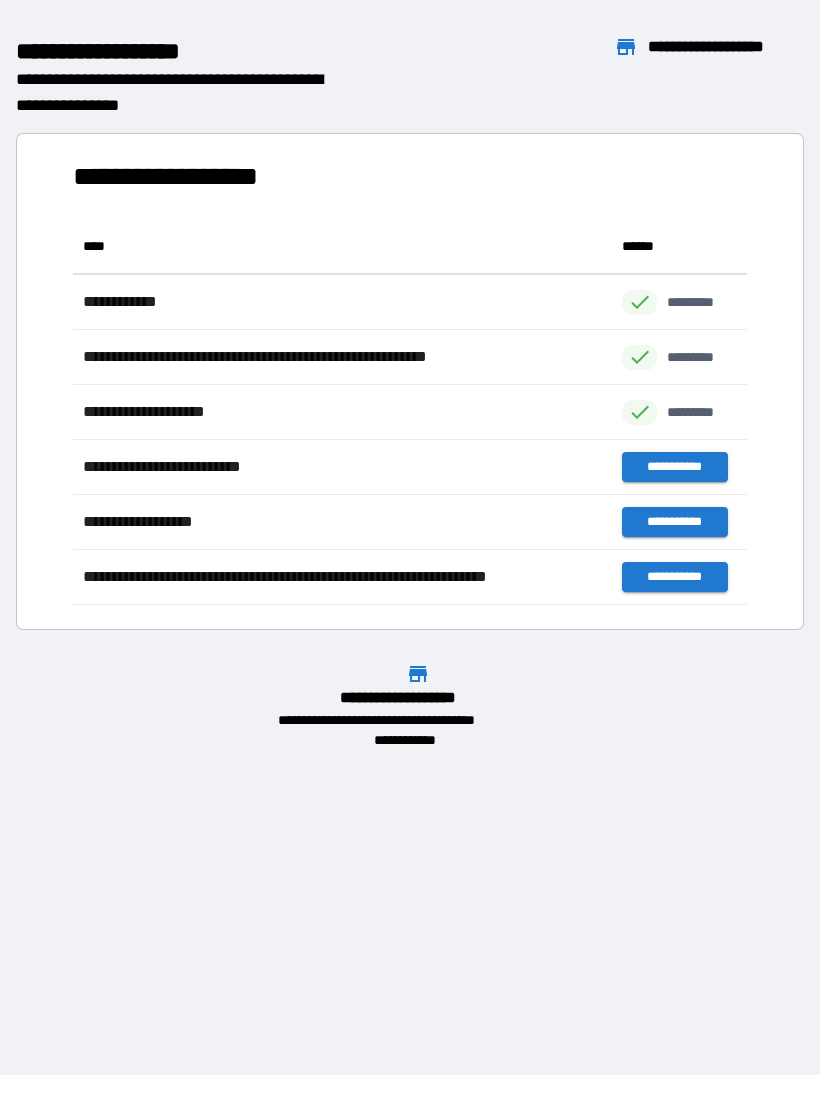 scroll, scrollTop: 386, scrollLeft: 674, axis: both 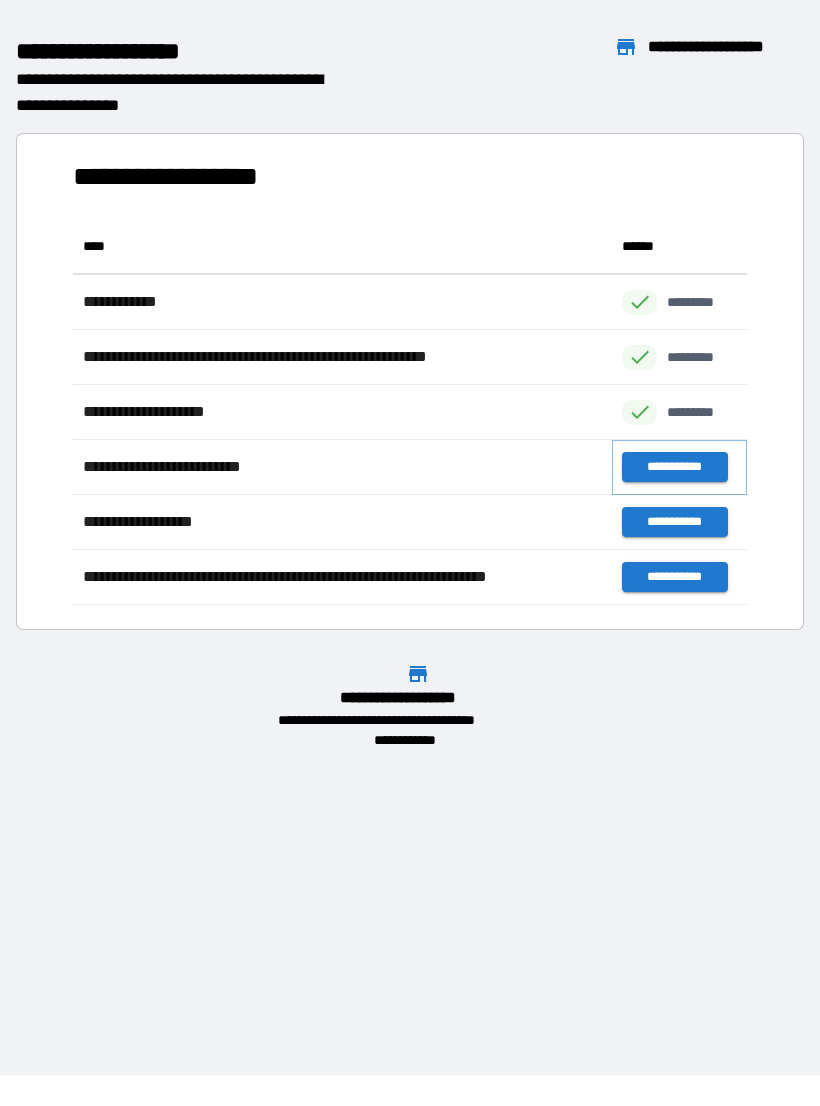 click on "**********" at bounding box center (674, 467) 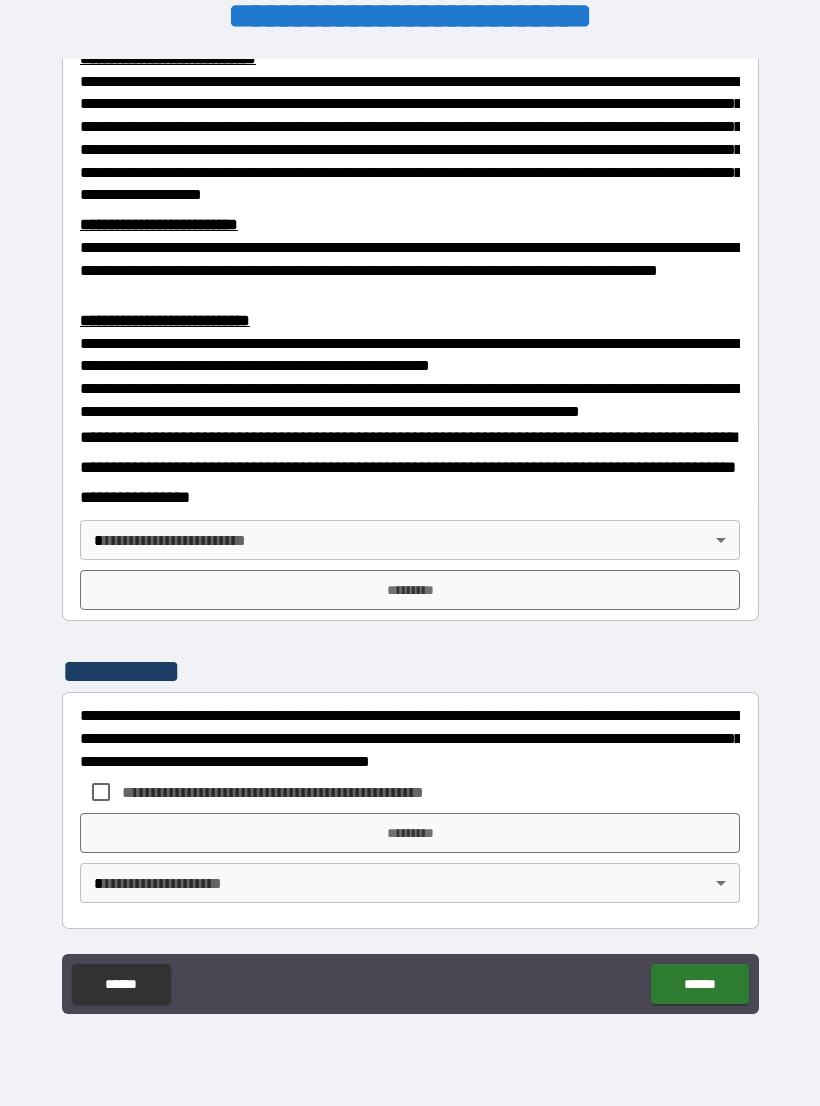 scroll, scrollTop: 535, scrollLeft: 0, axis: vertical 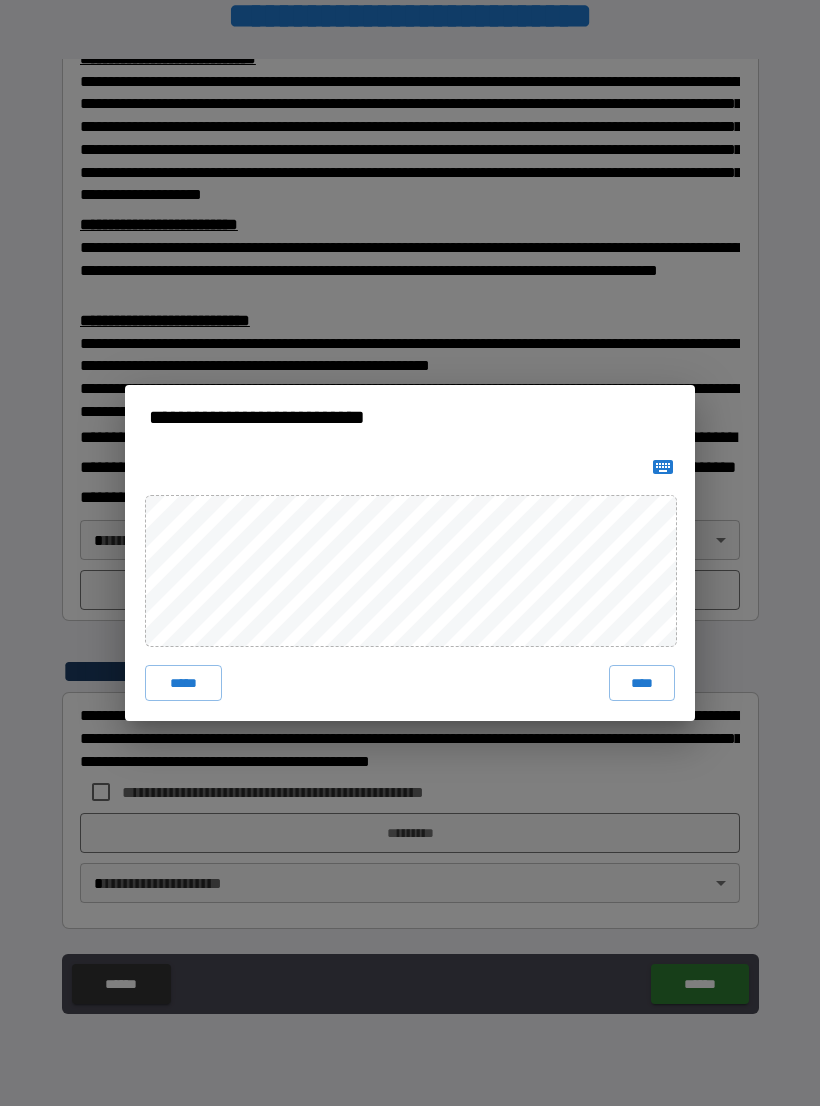 click on "****" at bounding box center [642, 683] 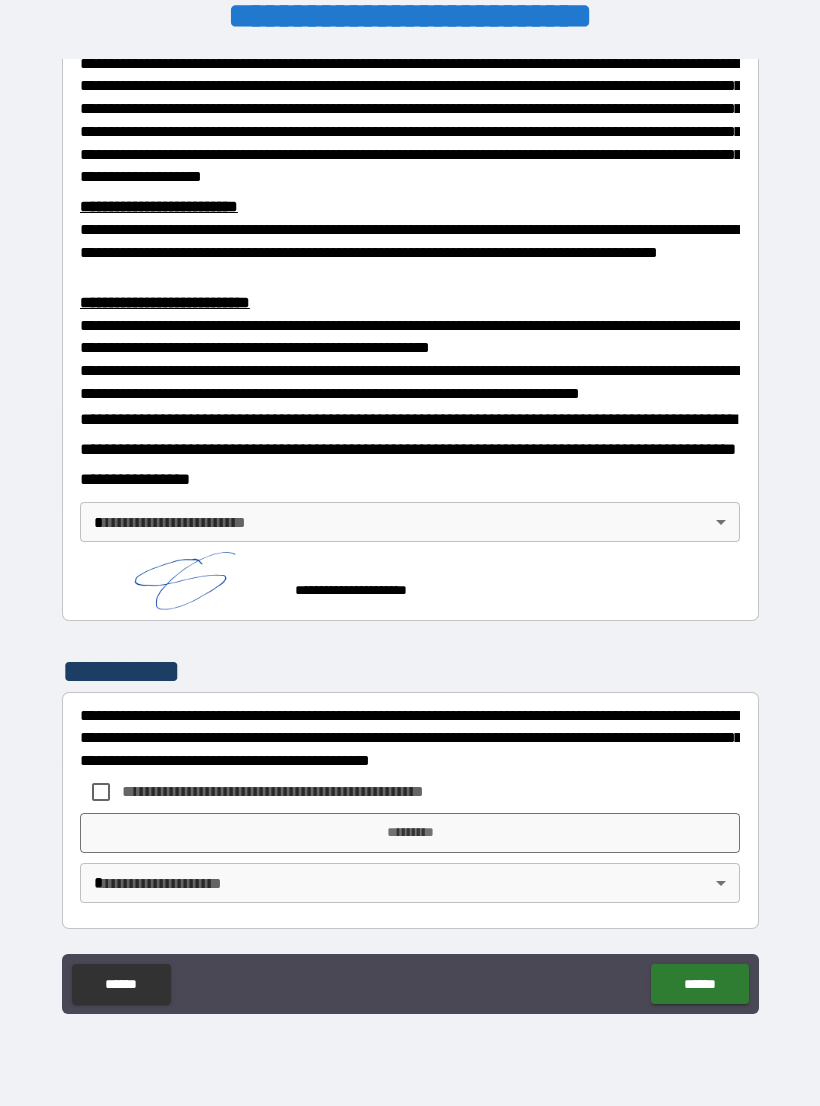 scroll, scrollTop: 566, scrollLeft: 0, axis: vertical 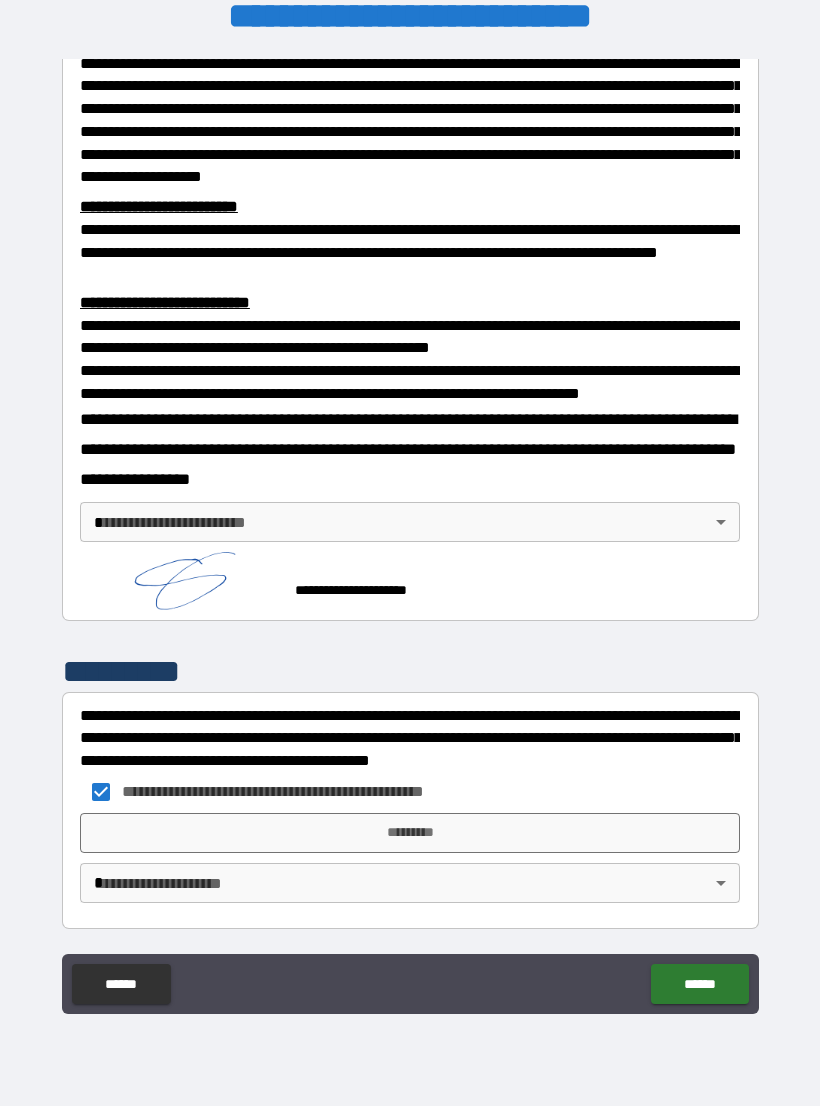 click on "*********" at bounding box center [410, 833] 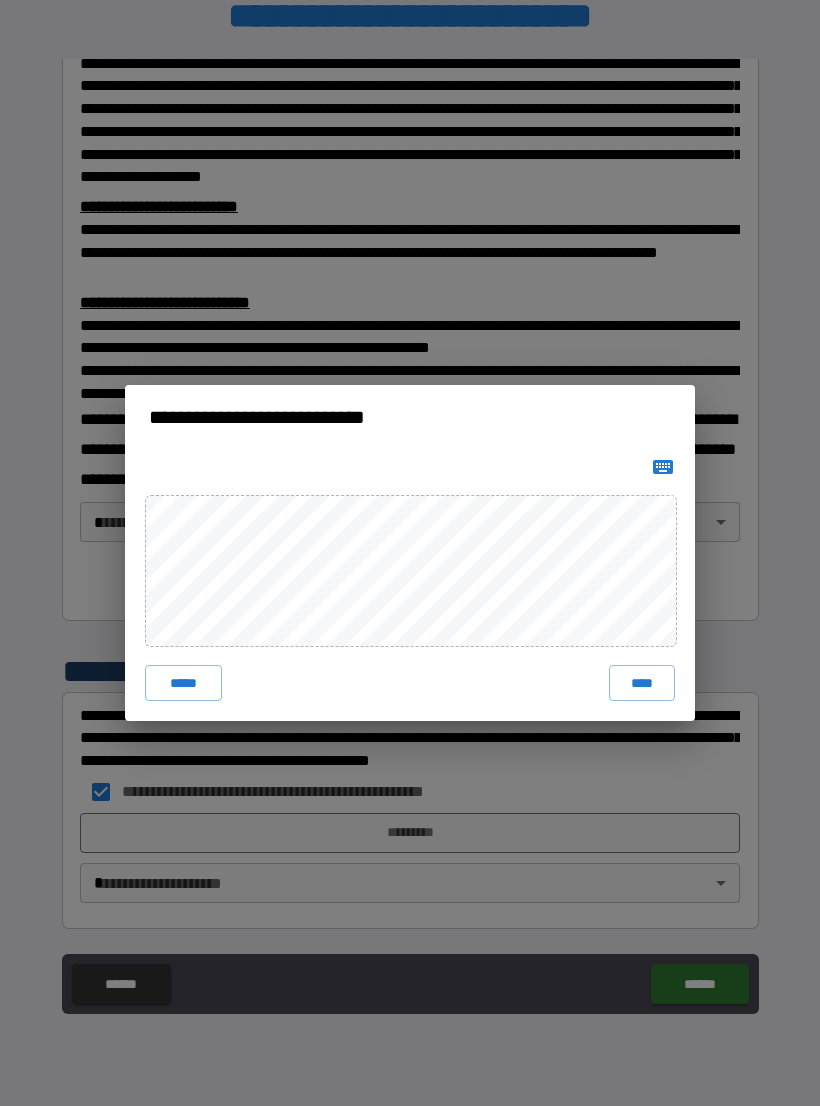 click on "****" at bounding box center (642, 683) 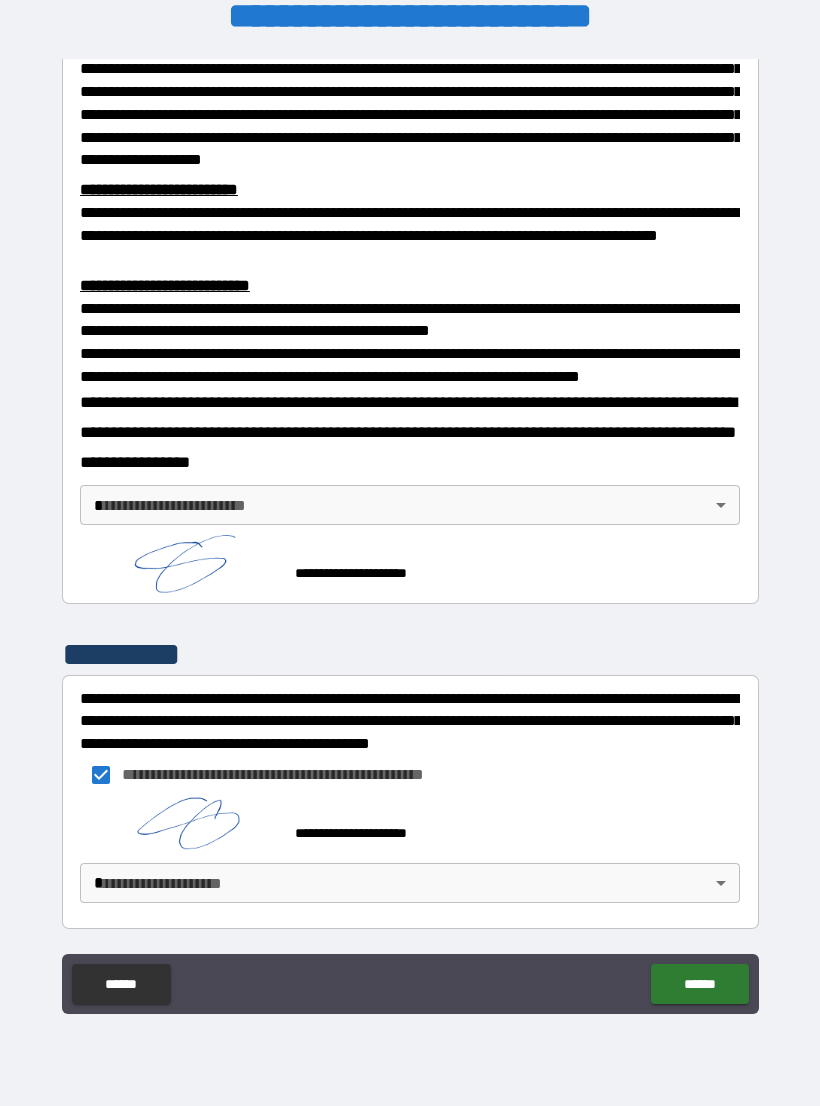 click on "**********" at bounding box center [410, 537] 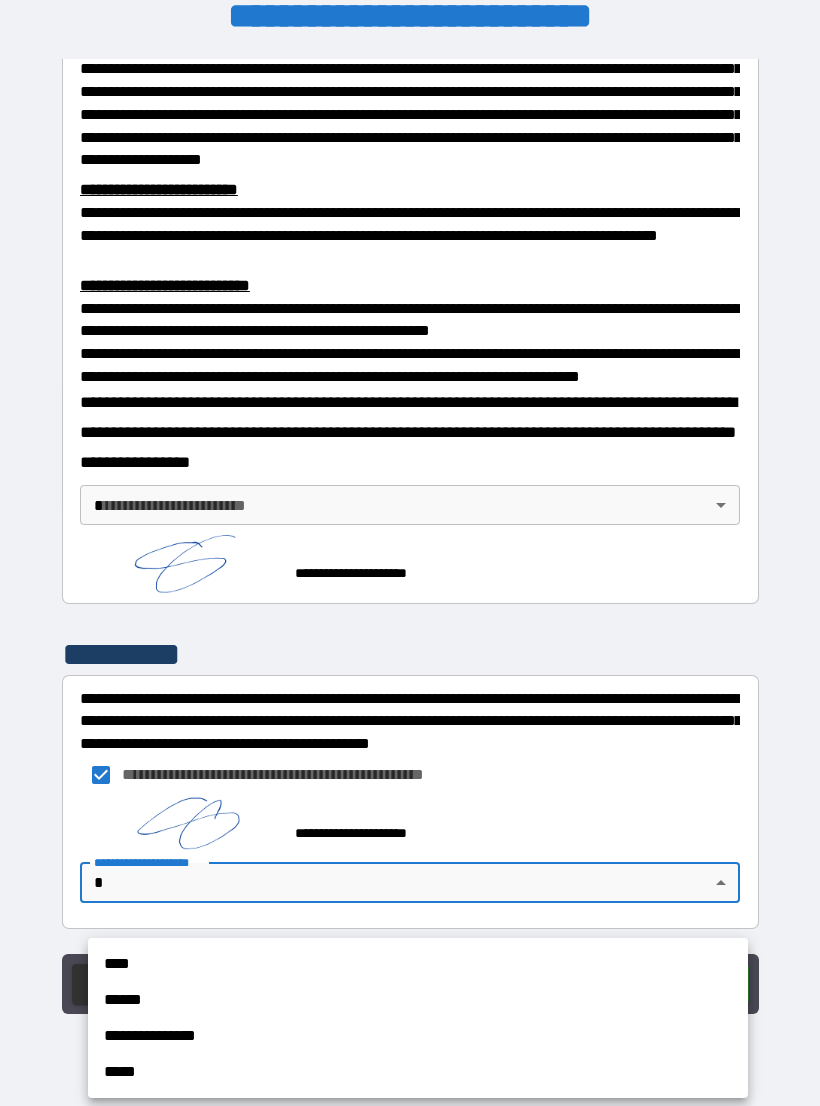 click on "****" at bounding box center (418, 964) 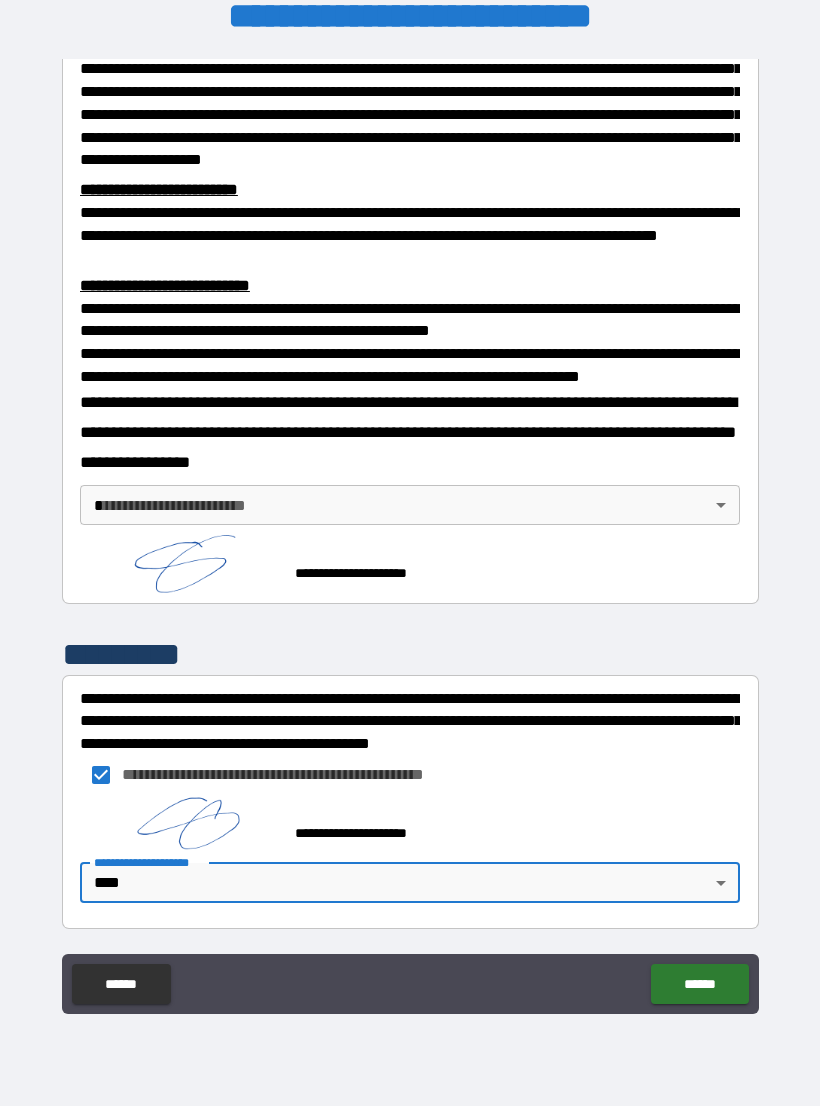 click on "******" at bounding box center (699, 984) 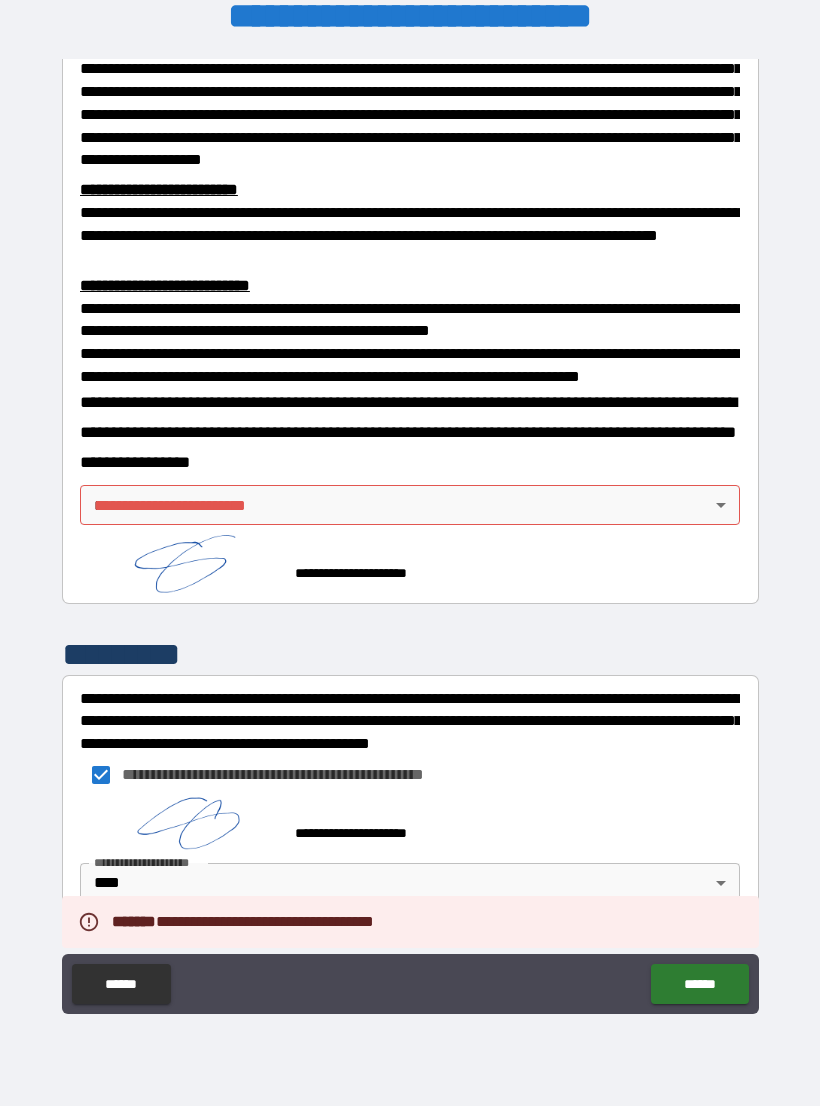 click on "**********" at bounding box center [410, 537] 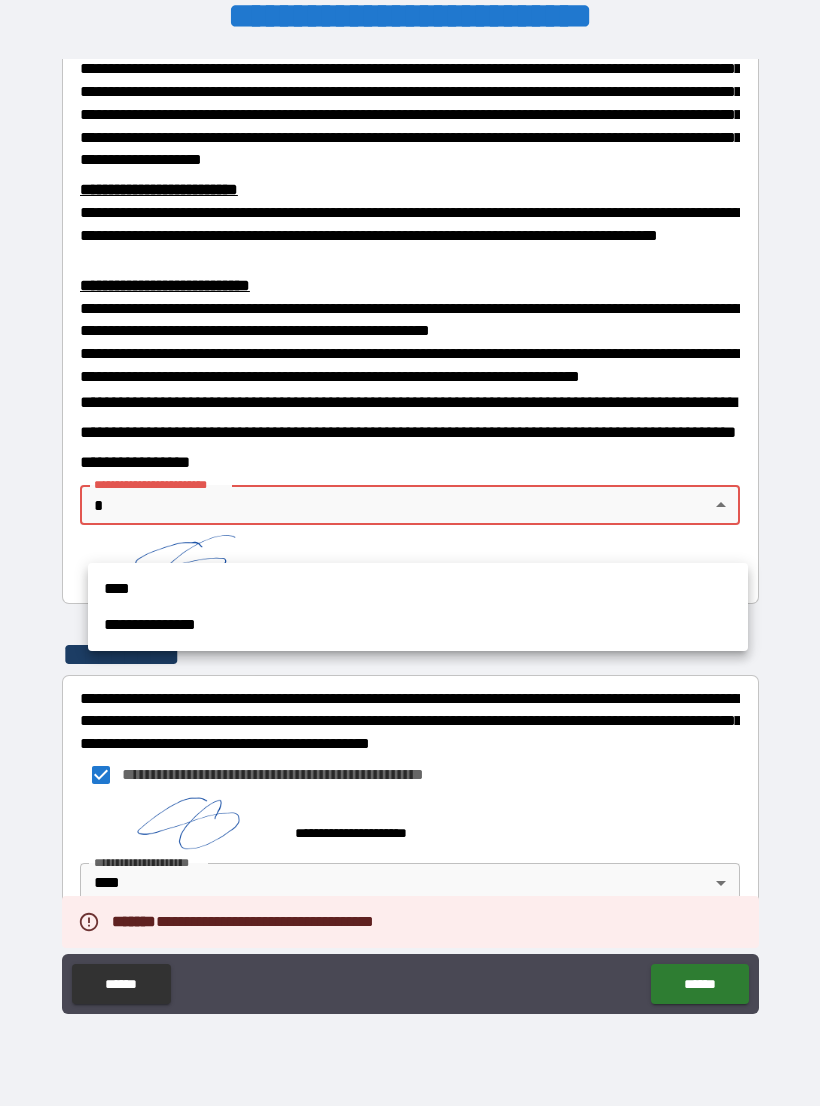 click on "****" at bounding box center (418, 589) 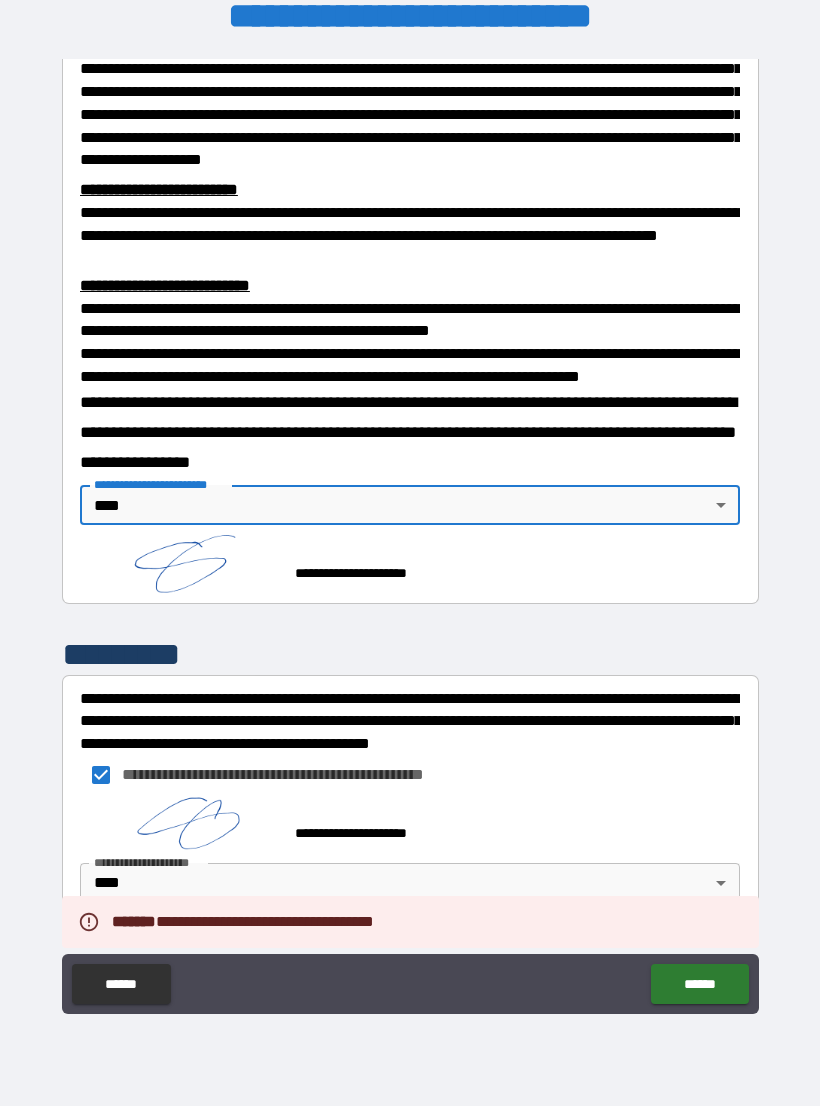 click on "******" at bounding box center [699, 984] 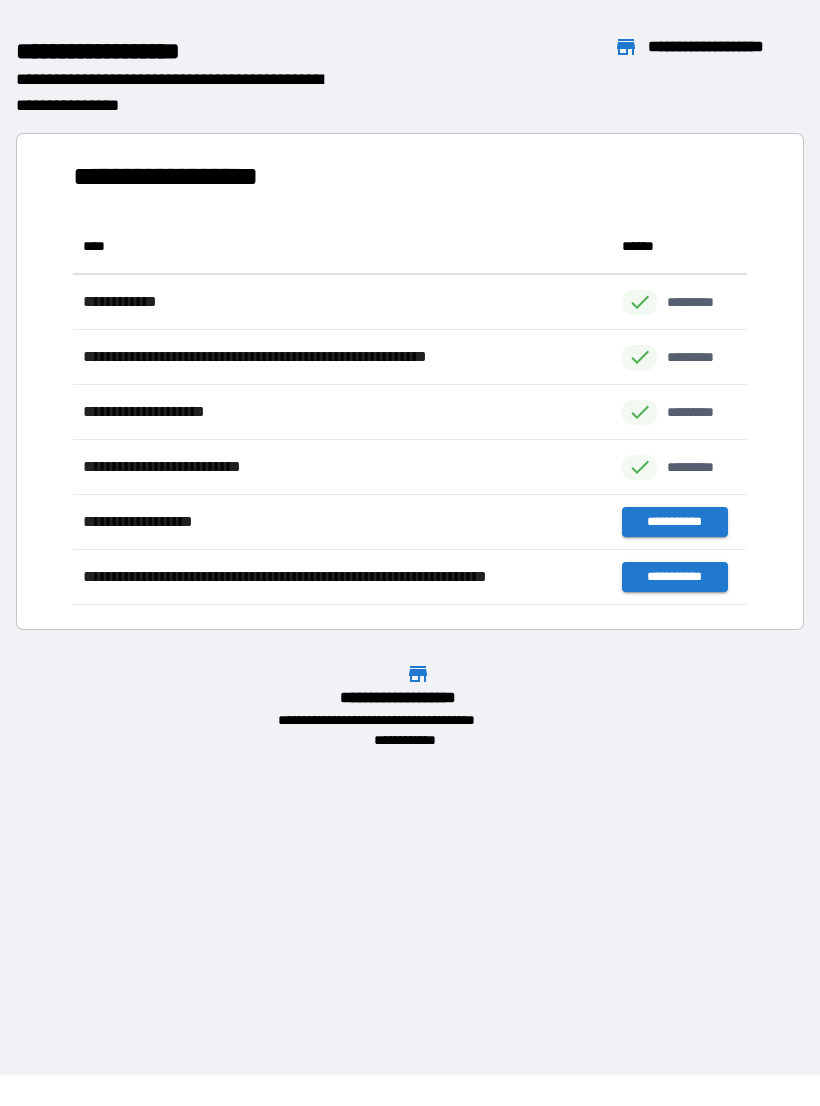 scroll, scrollTop: 1, scrollLeft: 1, axis: both 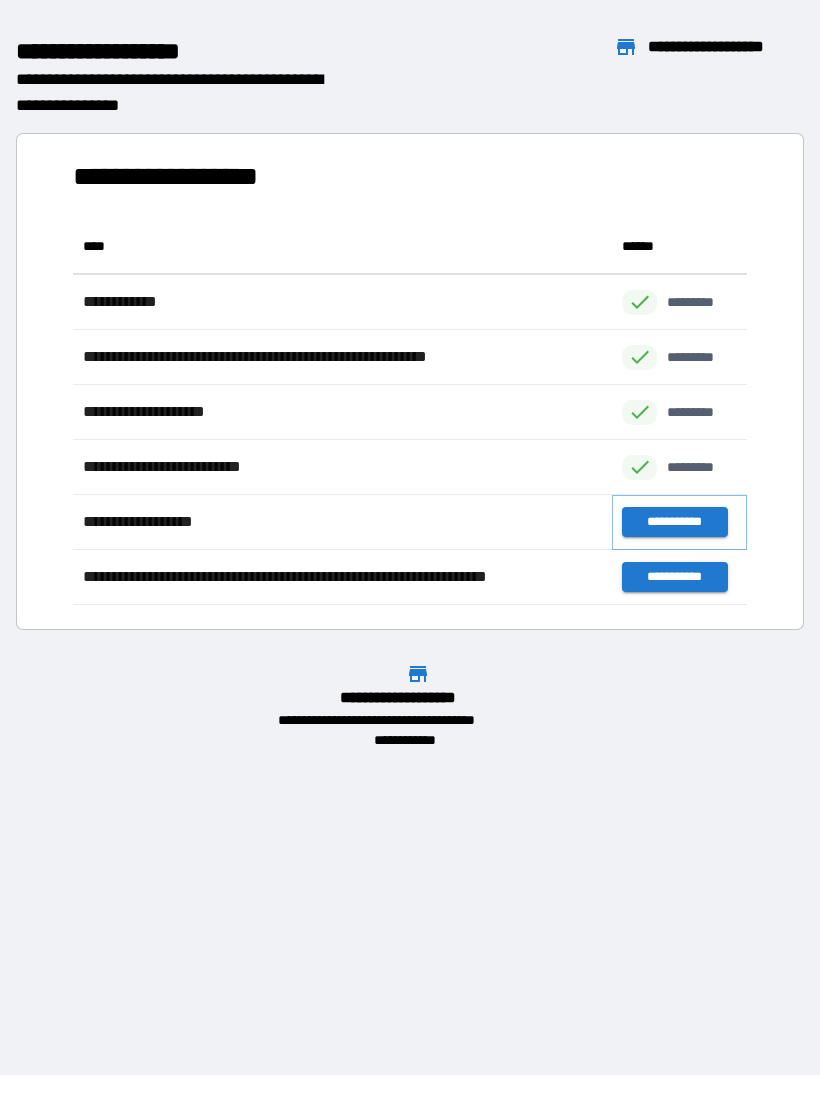 click on "**********" at bounding box center (674, 522) 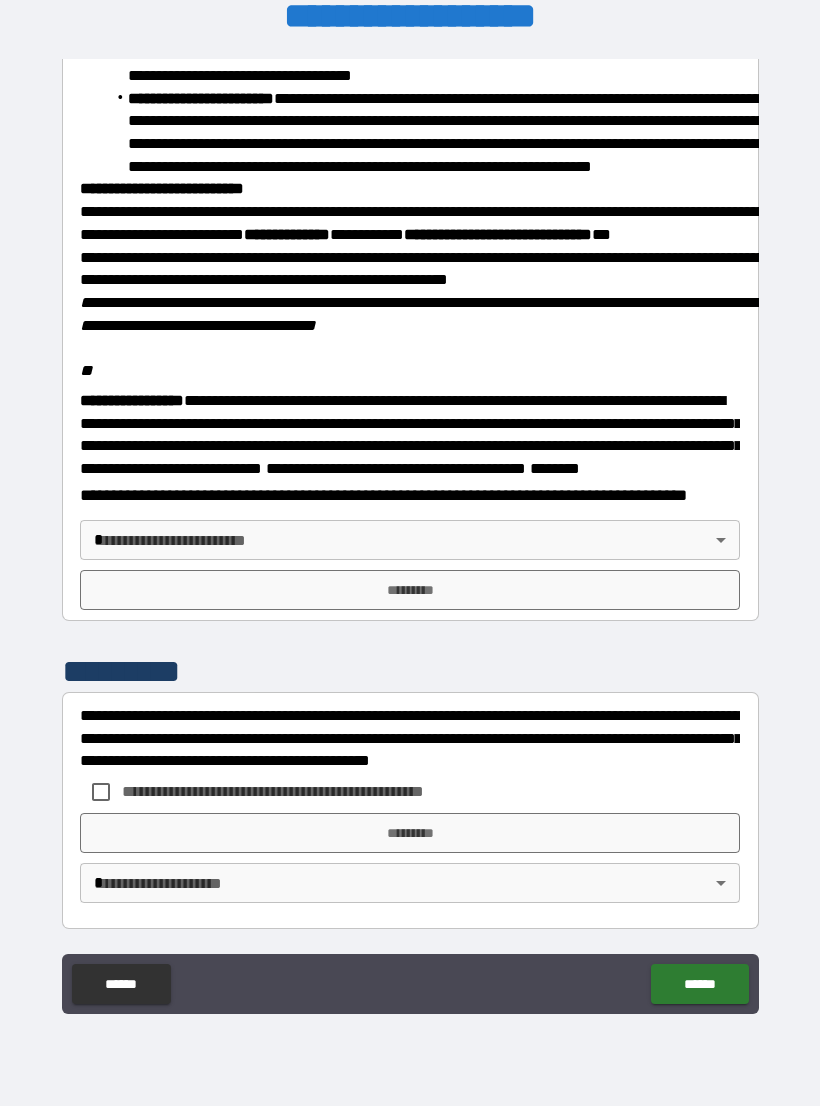 scroll, scrollTop: 2234, scrollLeft: 0, axis: vertical 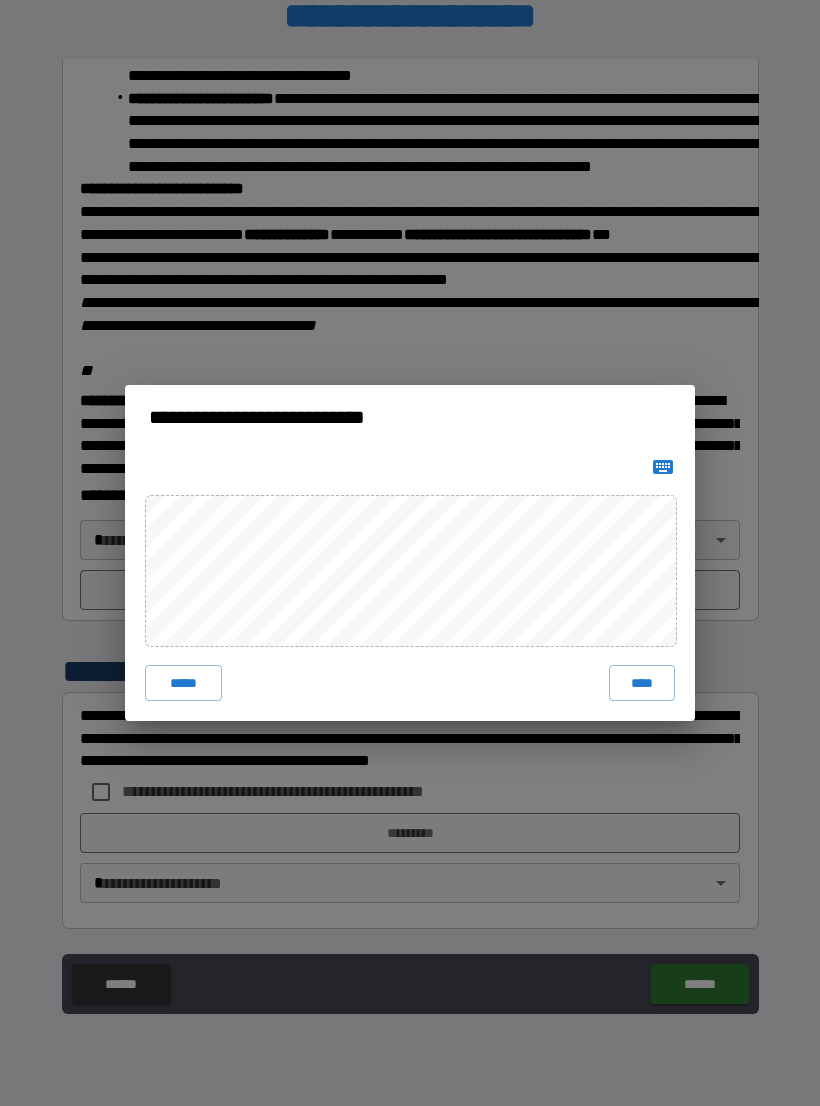 click on "****" at bounding box center [642, 683] 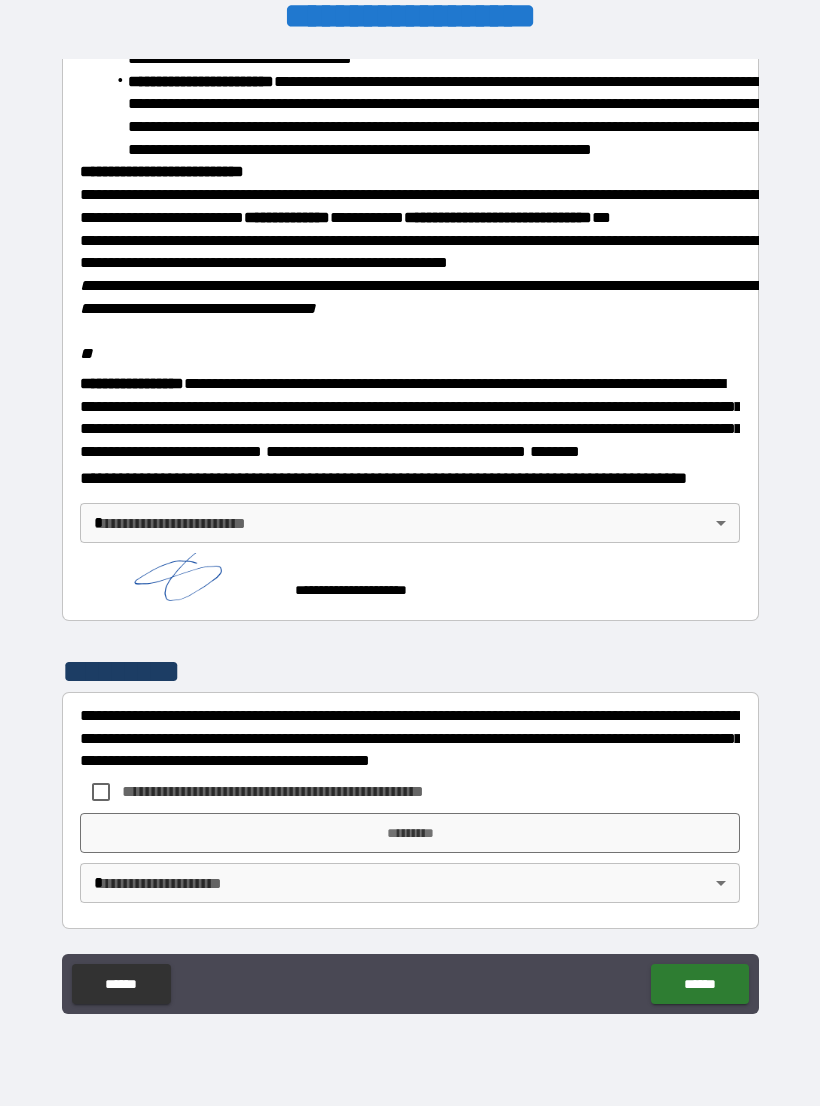 click on "**********" at bounding box center (410, 537) 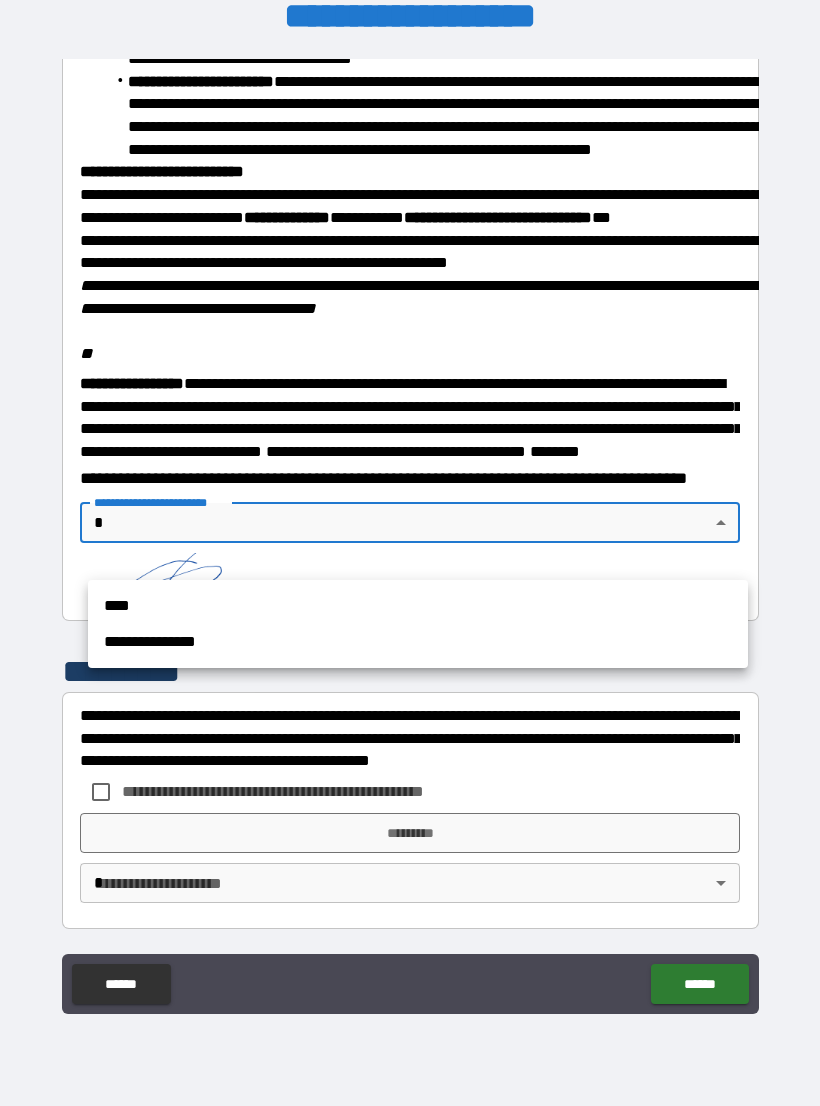 click on "****" at bounding box center (418, 606) 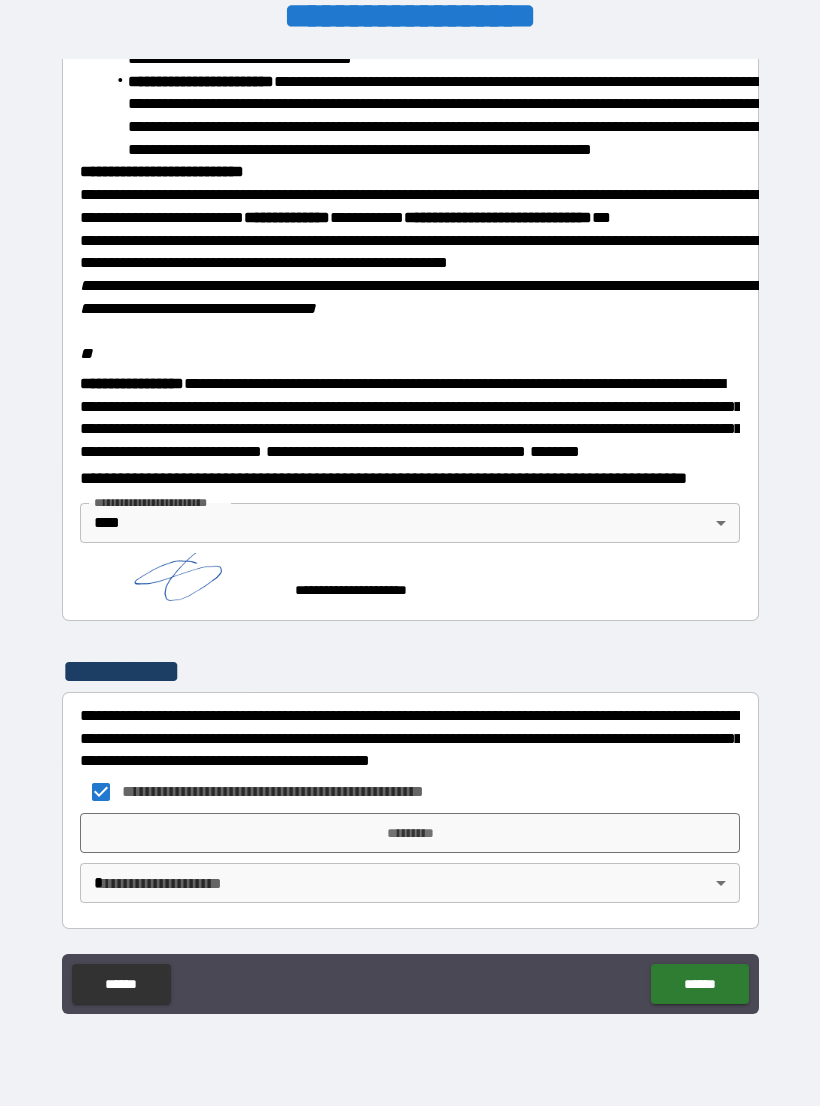 click on "*********" at bounding box center [410, 833] 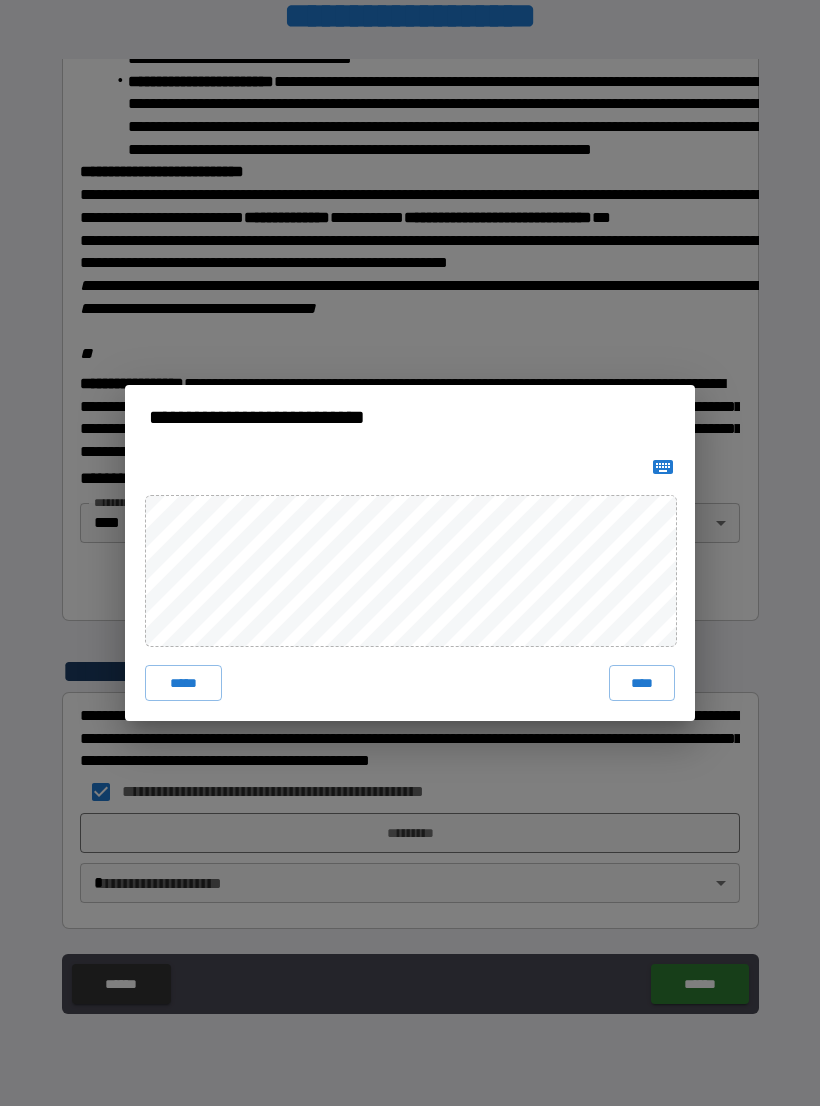 click on "****" at bounding box center [642, 683] 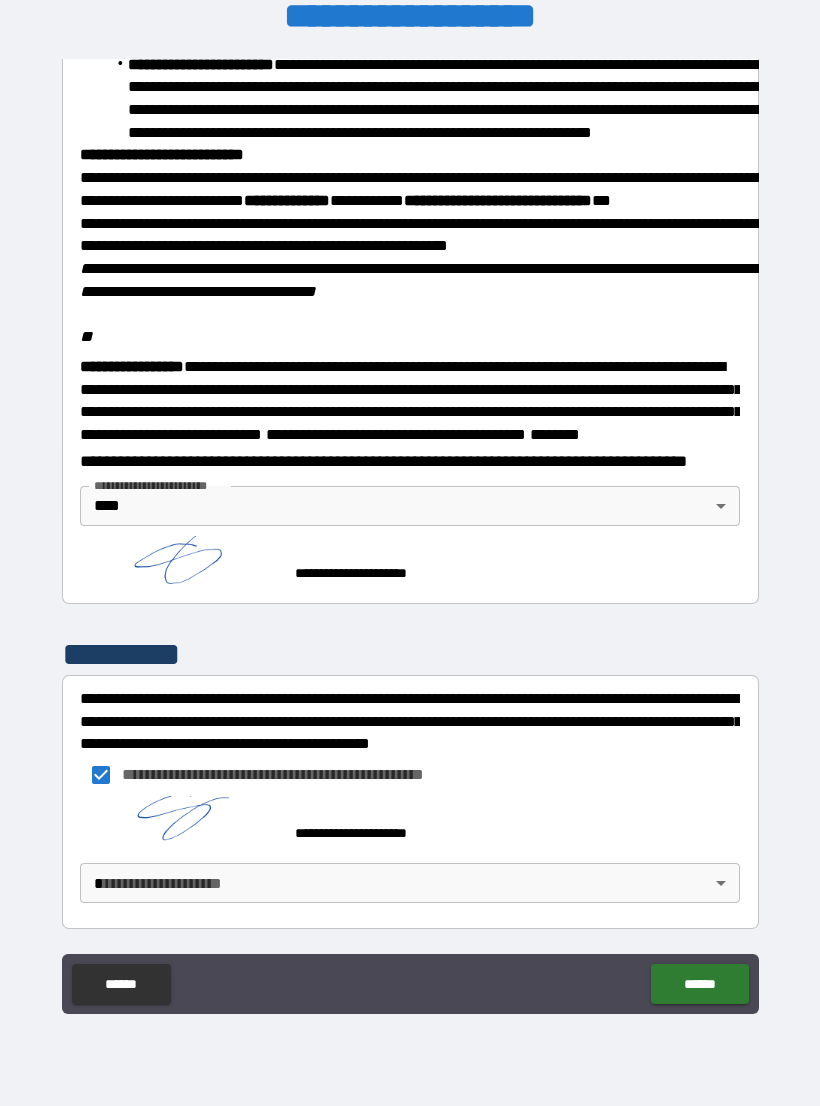 scroll, scrollTop: 2268, scrollLeft: 0, axis: vertical 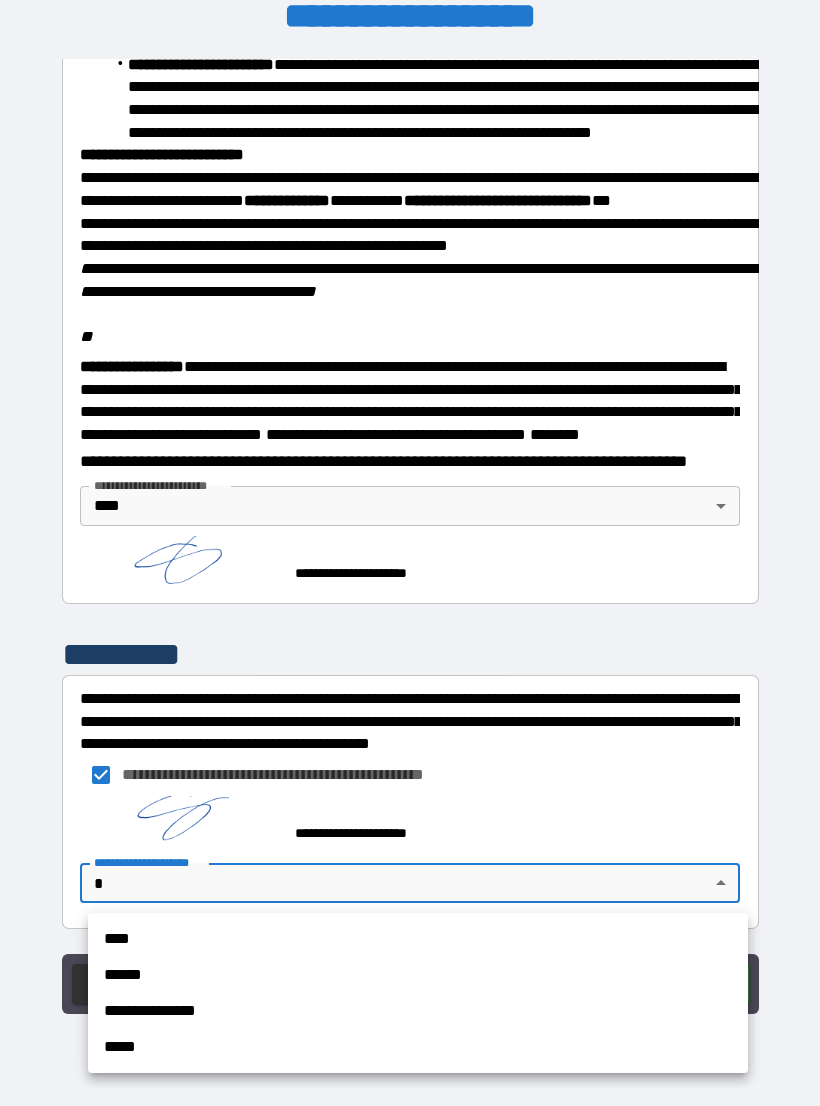 click on "****" at bounding box center (418, 939) 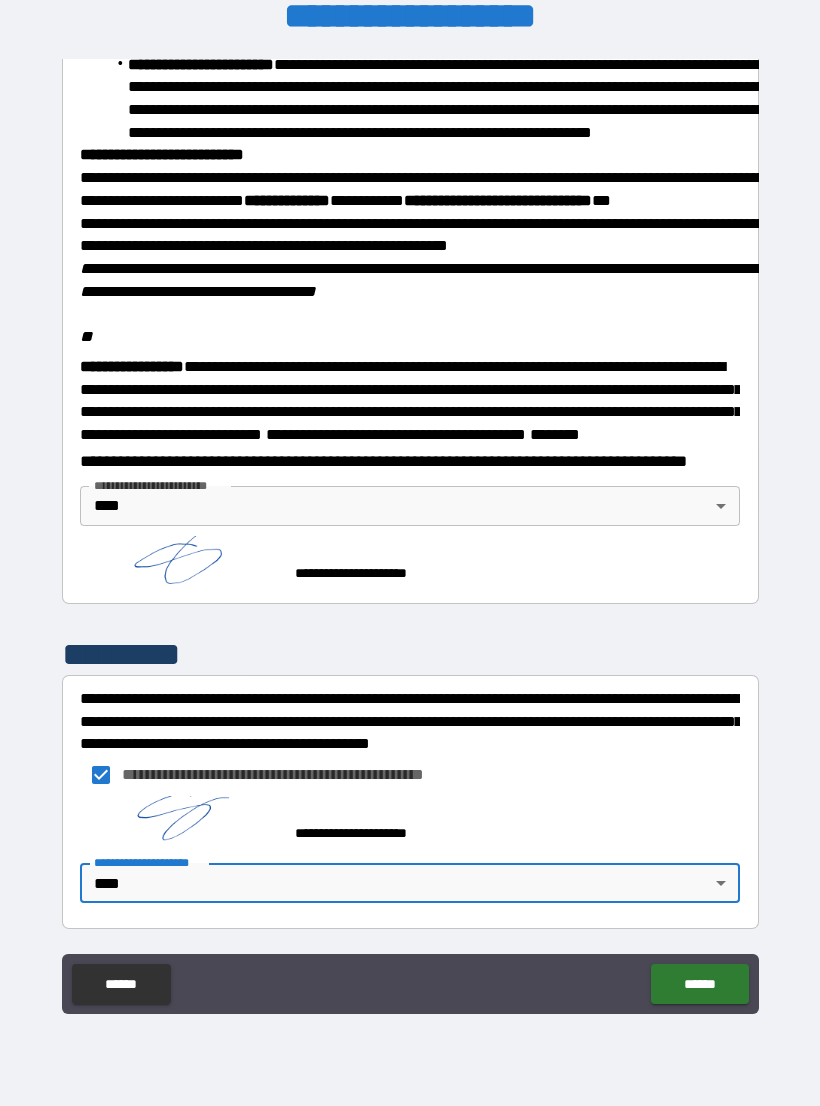 click on "******" at bounding box center (699, 984) 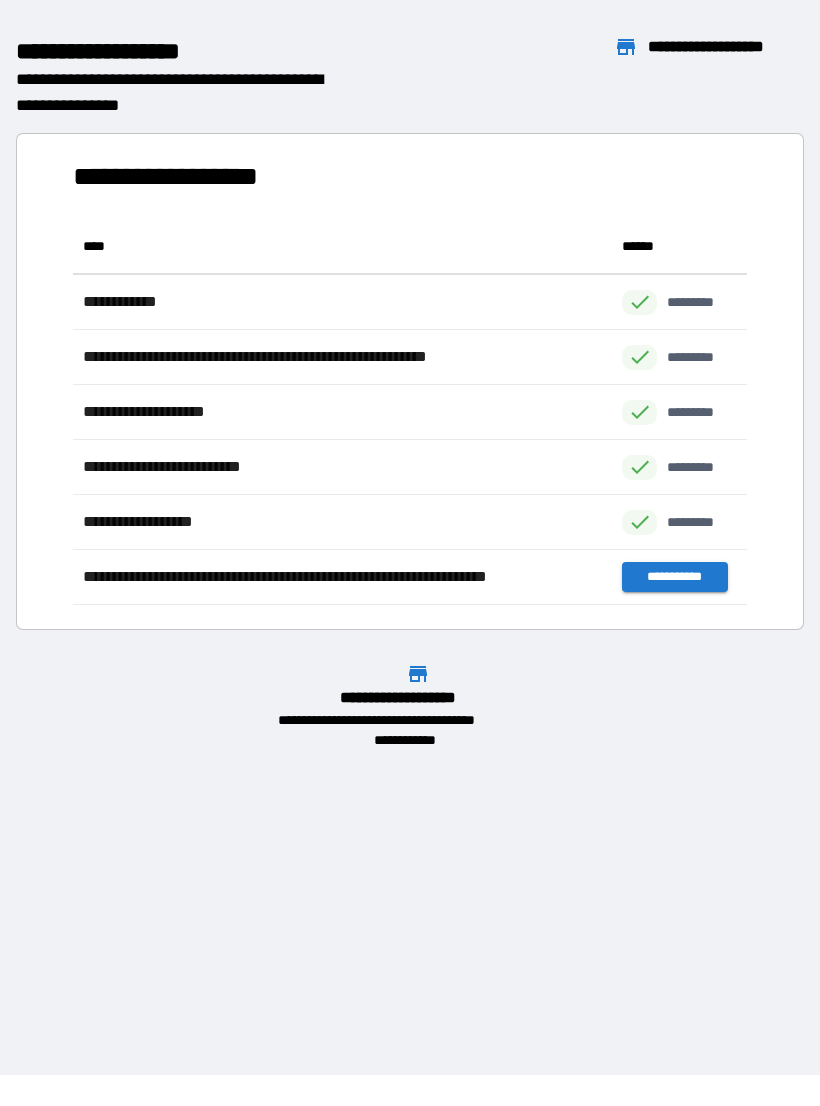scroll, scrollTop: 1, scrollLeft: 1, axis: both 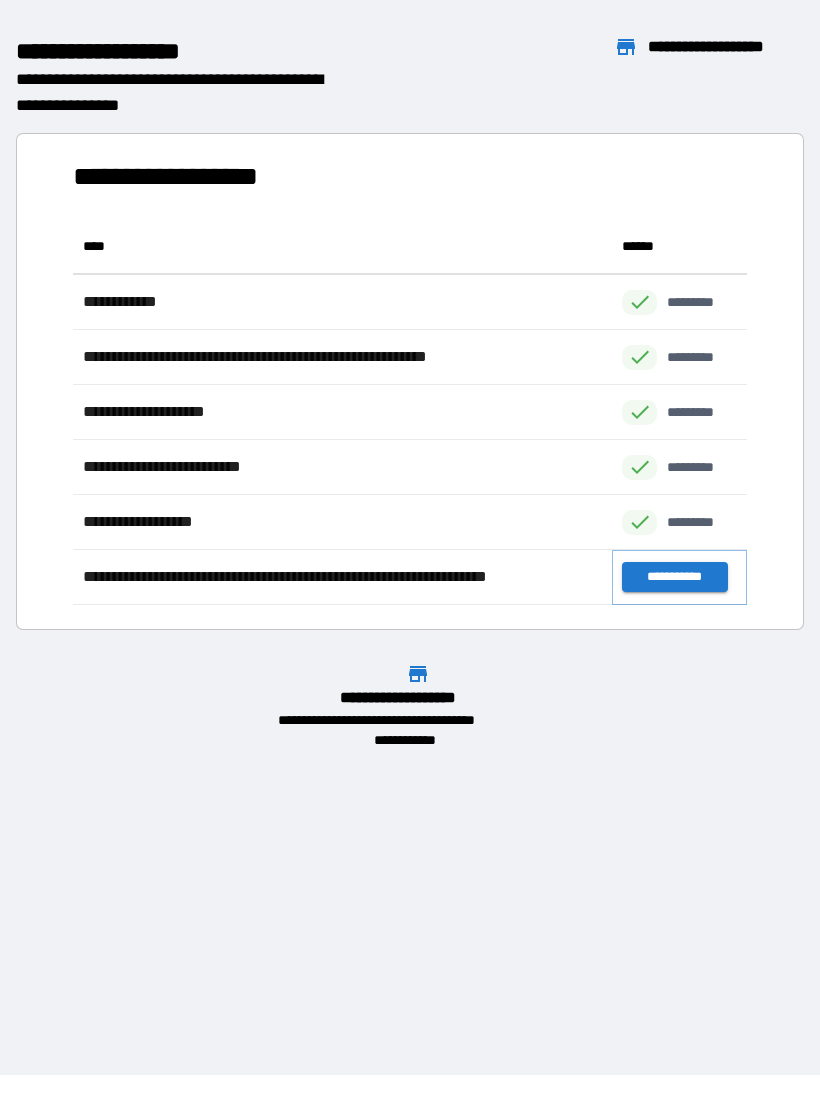 click on "**********" at bounding box center (674, 577) 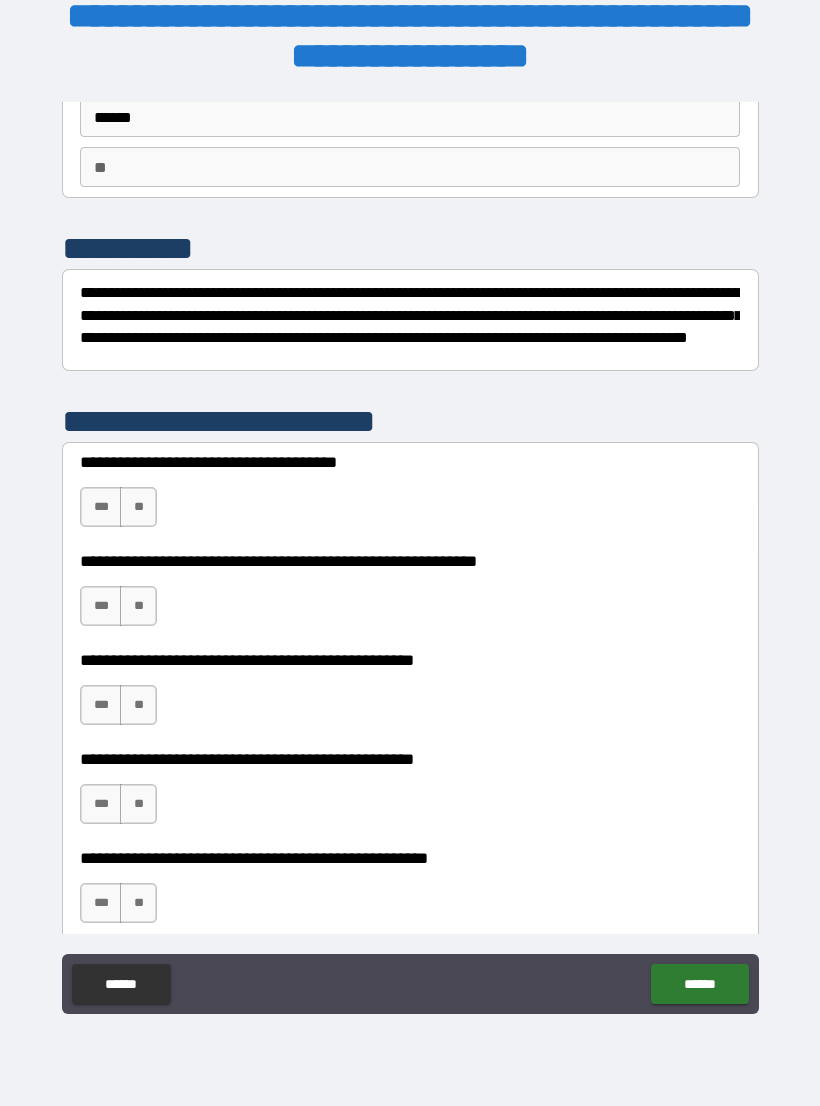 scroll, scrollTop: 147, scrollLeft: 0, axis: vertical 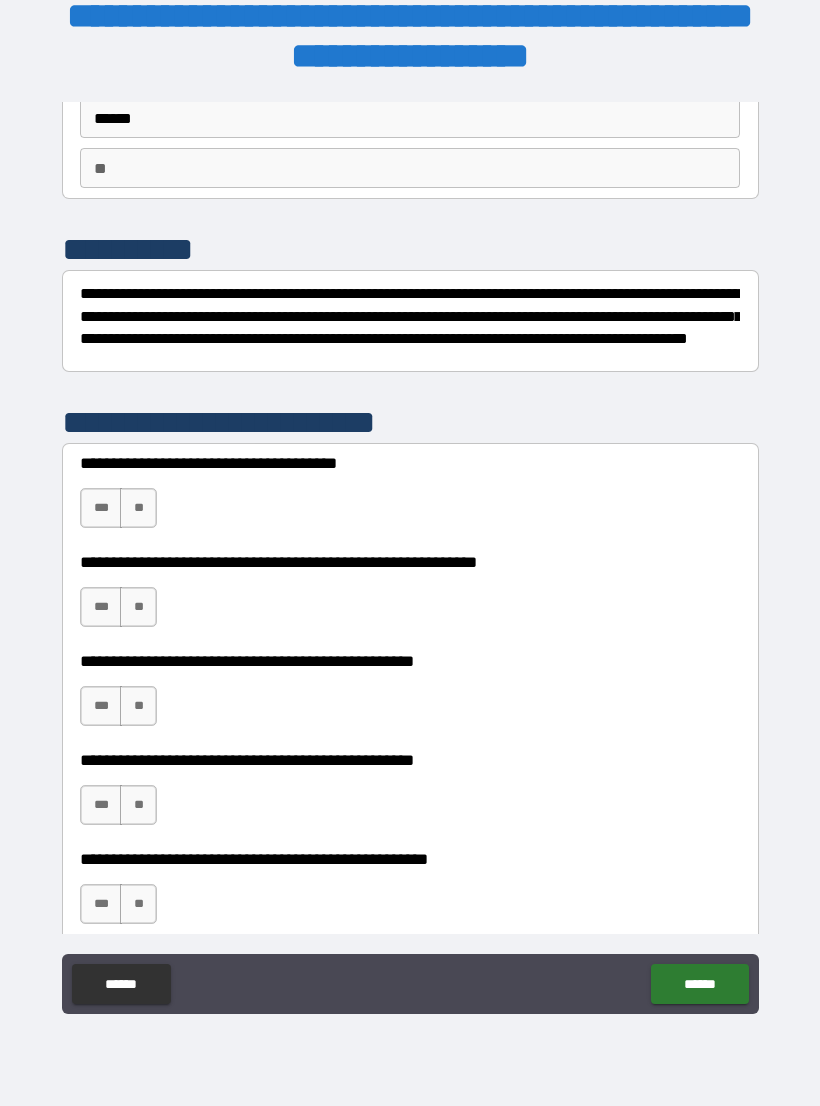 click on "***" at bounding box center [101, 508] 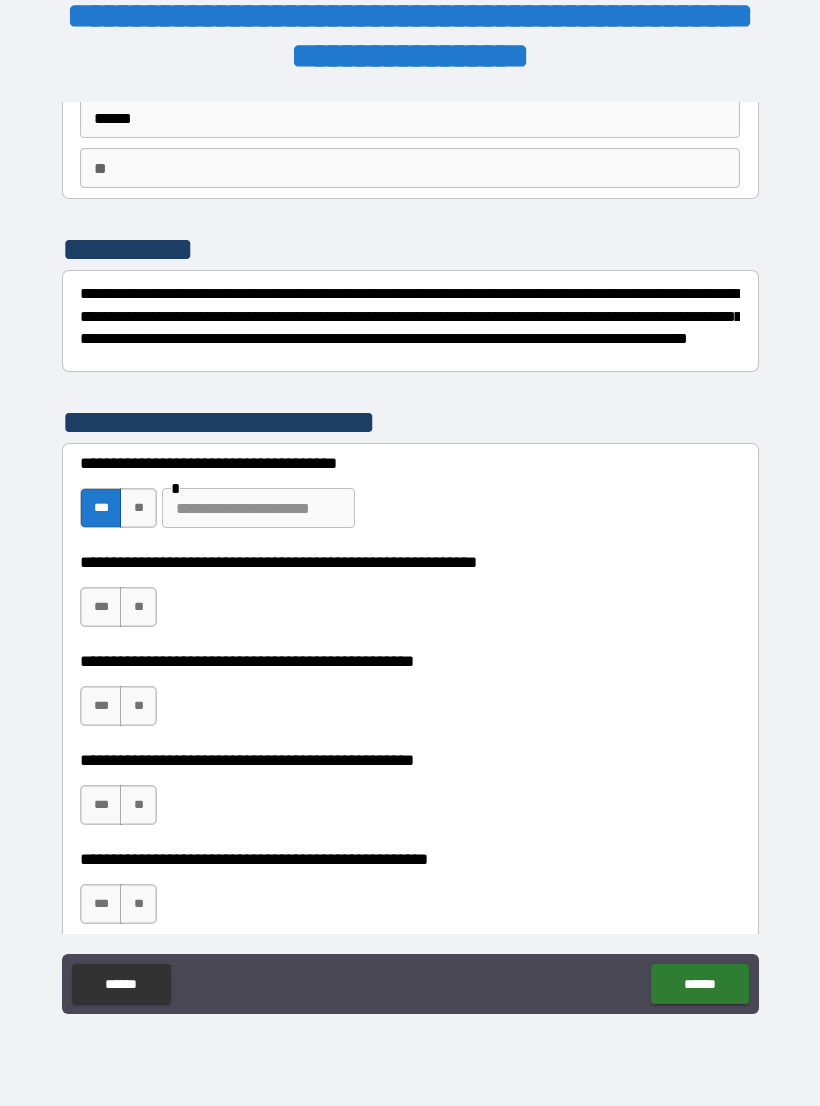 click on "**********" at bounding box center (410, 498) 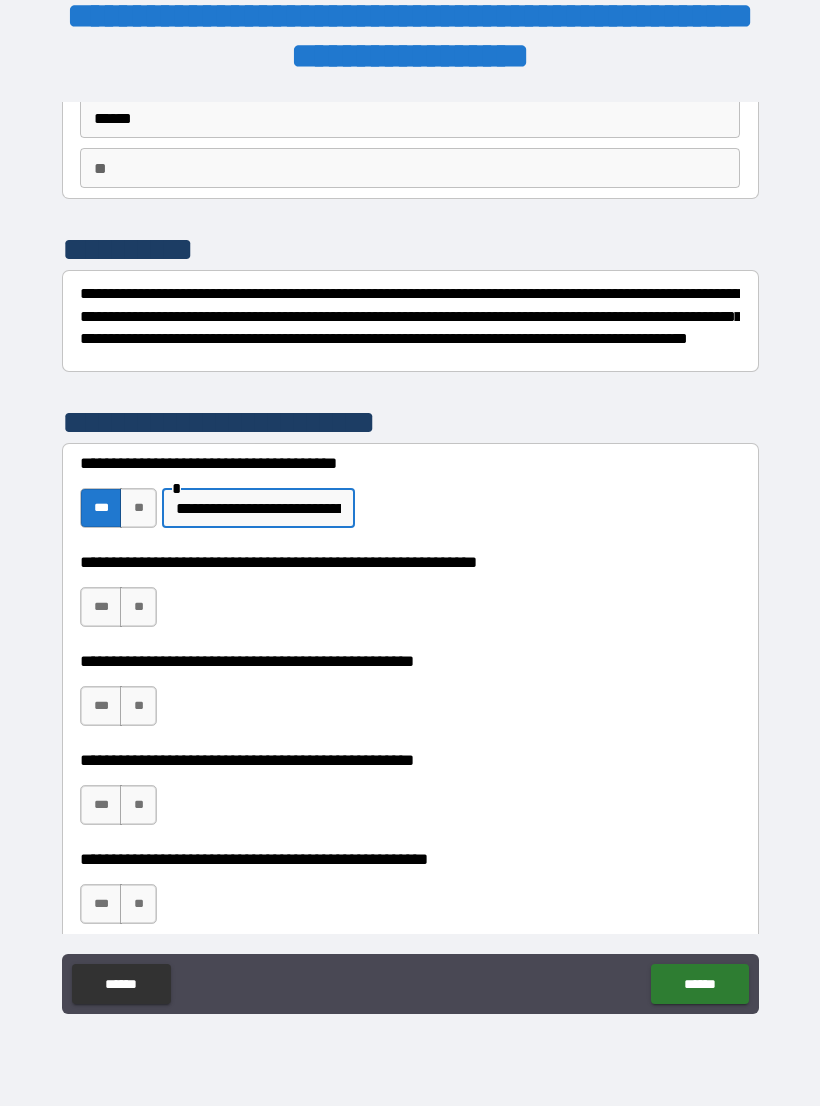 click on "***" at bounding box center (101, 607) 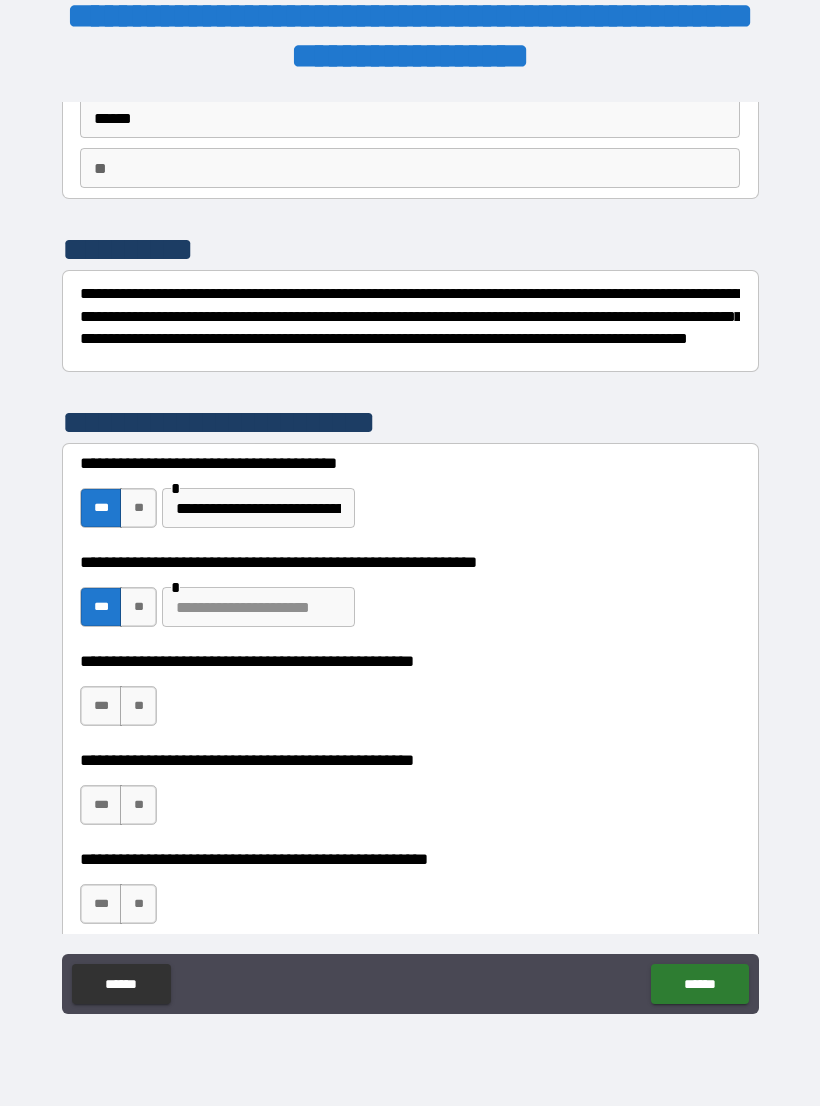 click at bounding box center (258, 607) 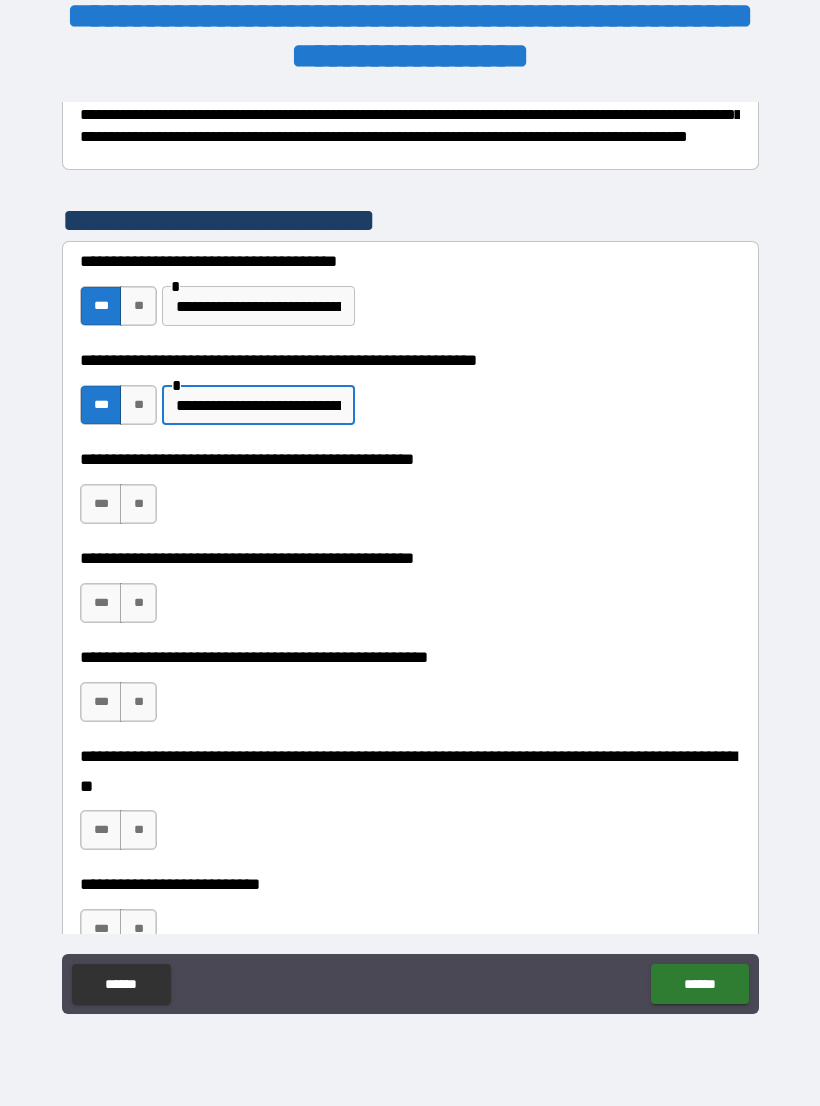 scroll, scrollTop: 400, scrollLeft: 0, axis: vertical 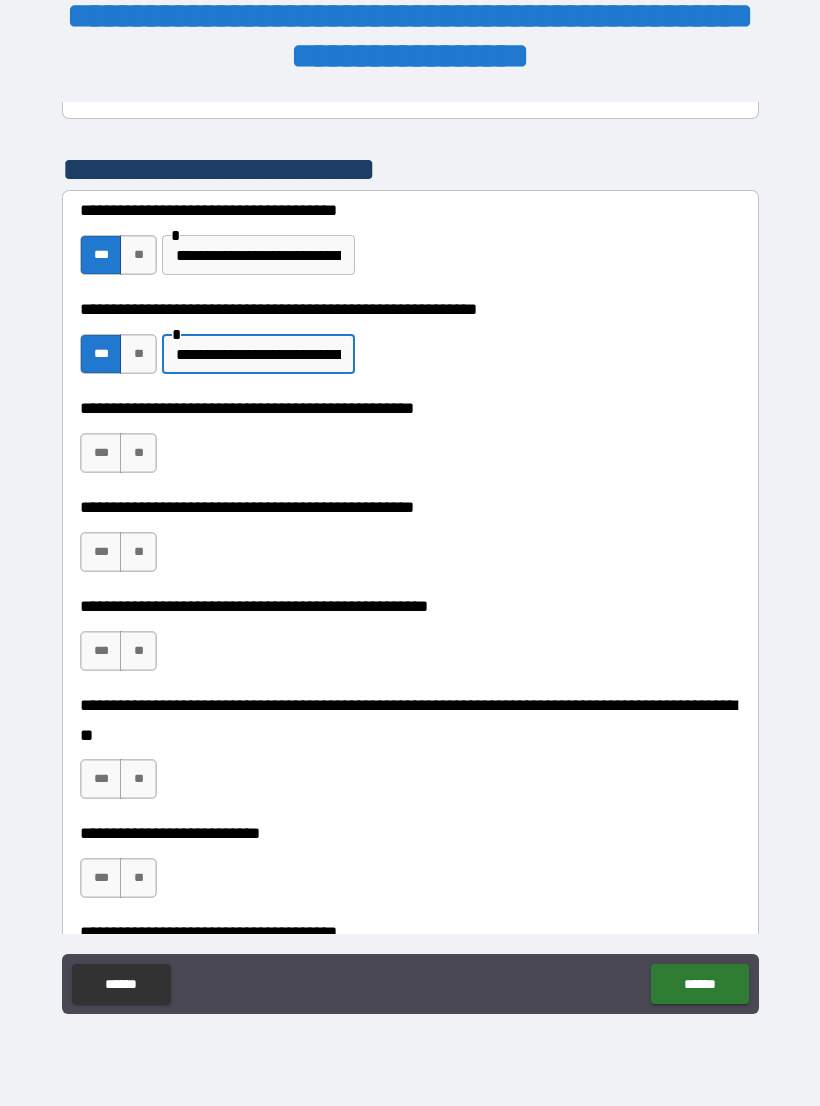 click on "**" at bounding box center (138, 453) 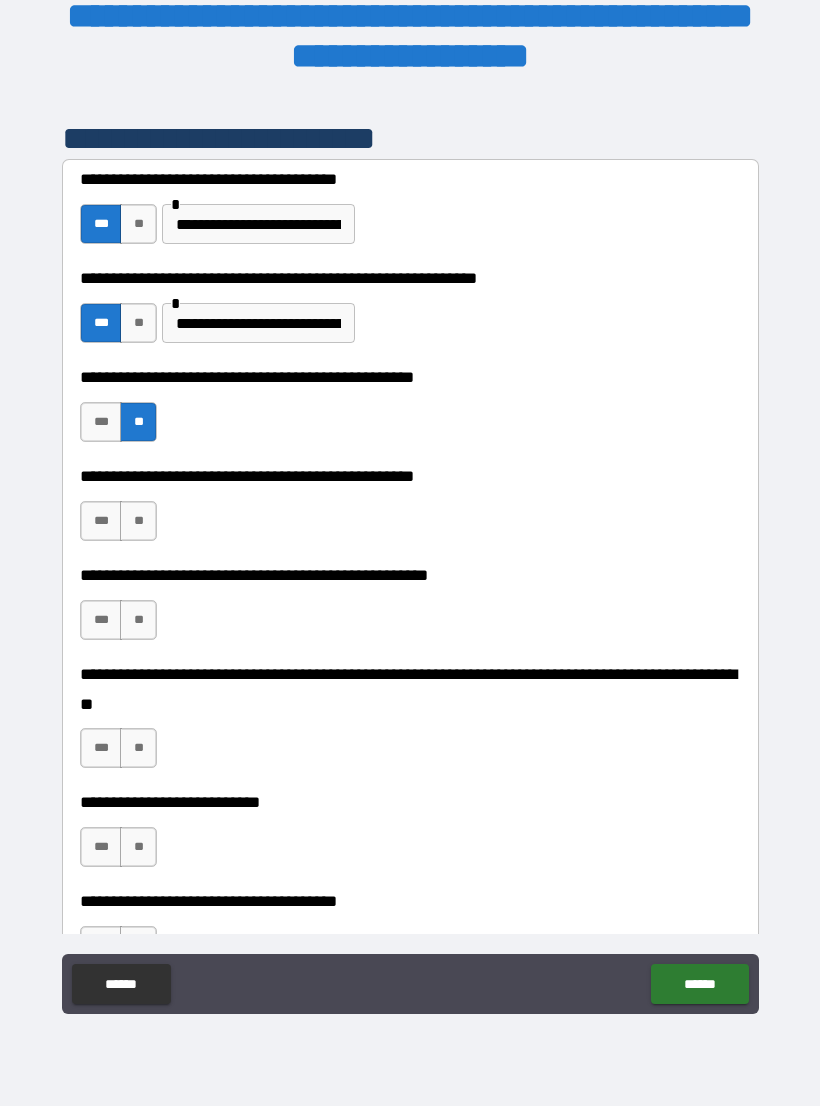 scroll, scrollTop: 430, scrollLeft: 0, axis: vertical 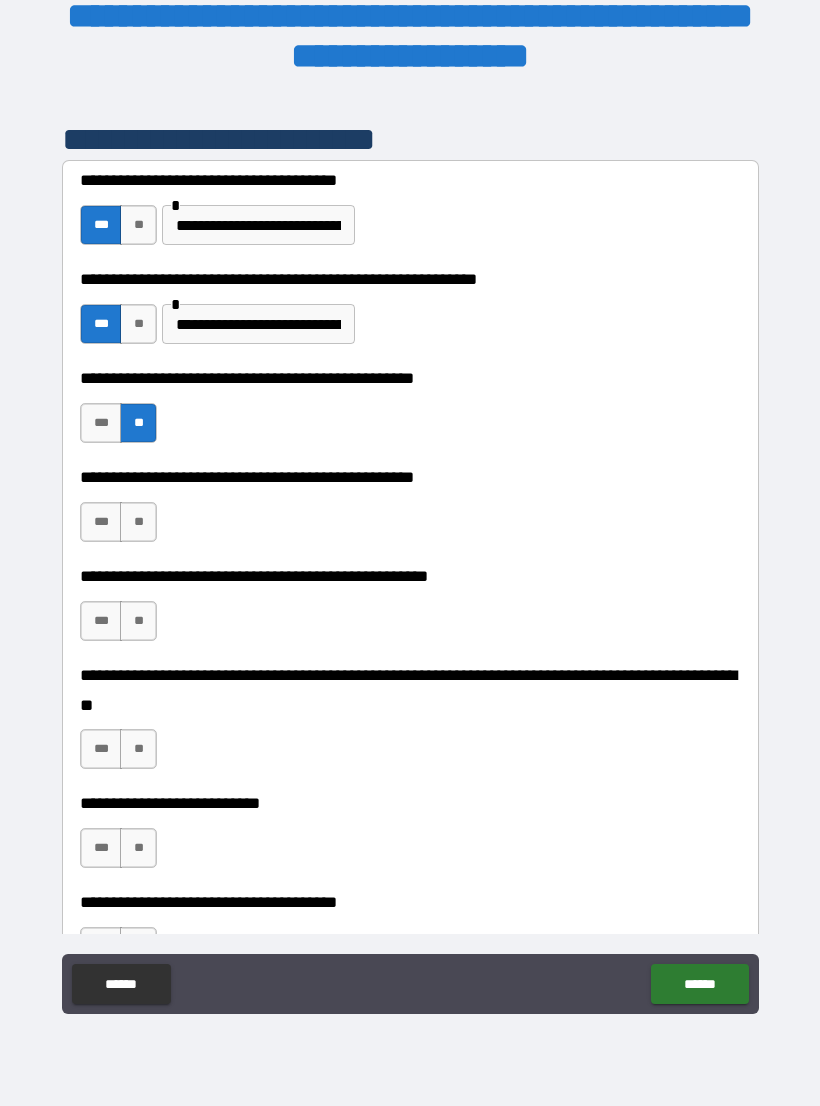 click on "***" at bounding box center [101, 522] 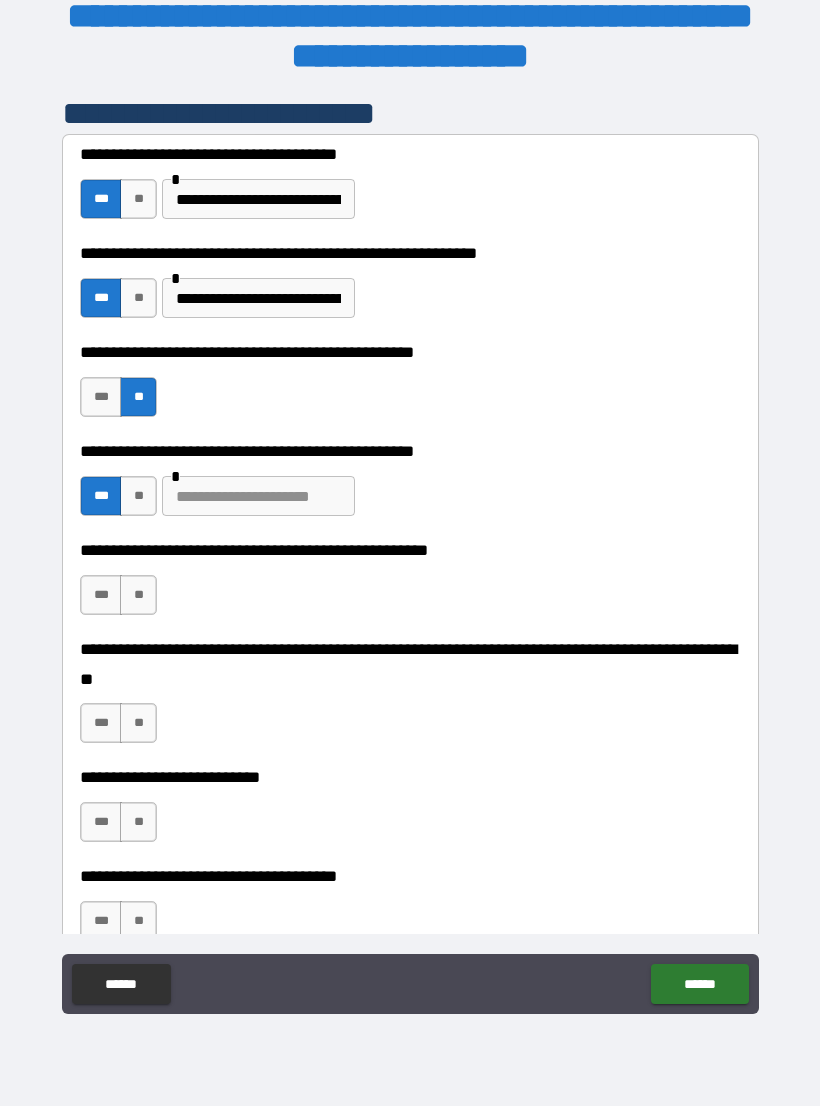 scroll, scrollTop: 455, scrollLeft: 0, axis: vertical 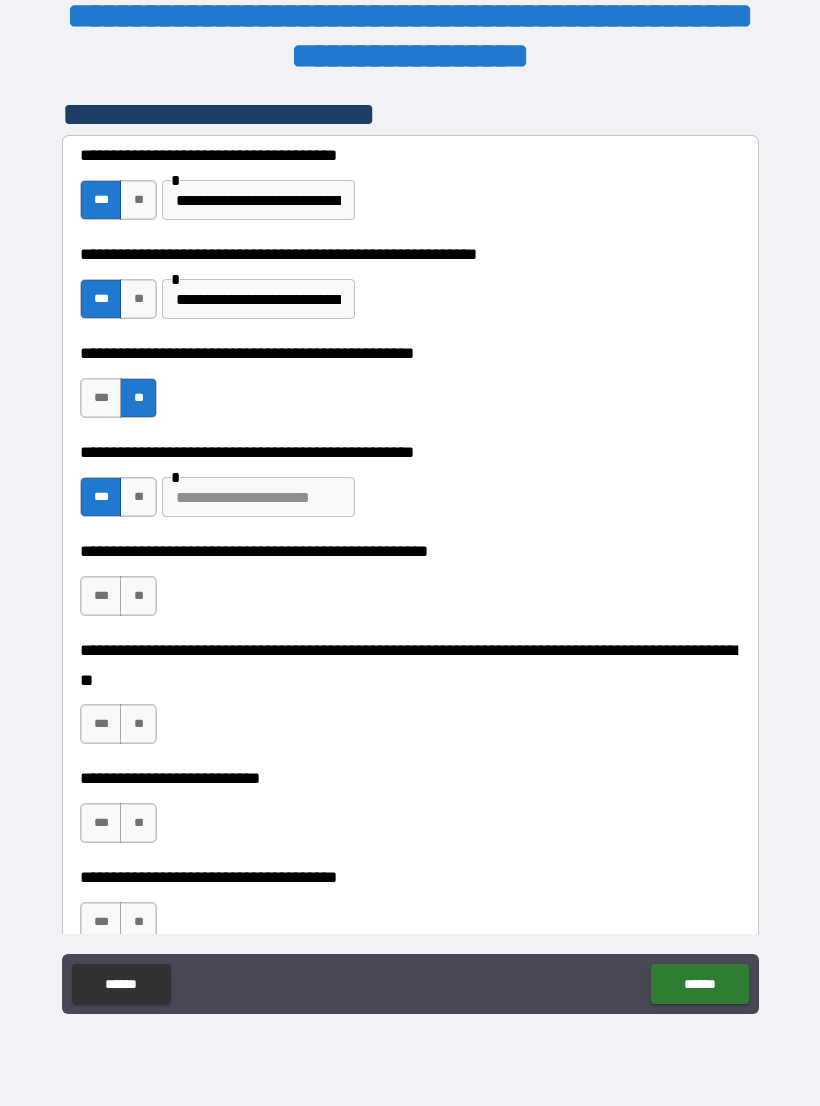 click on "**" at bounding box center (138, 596) 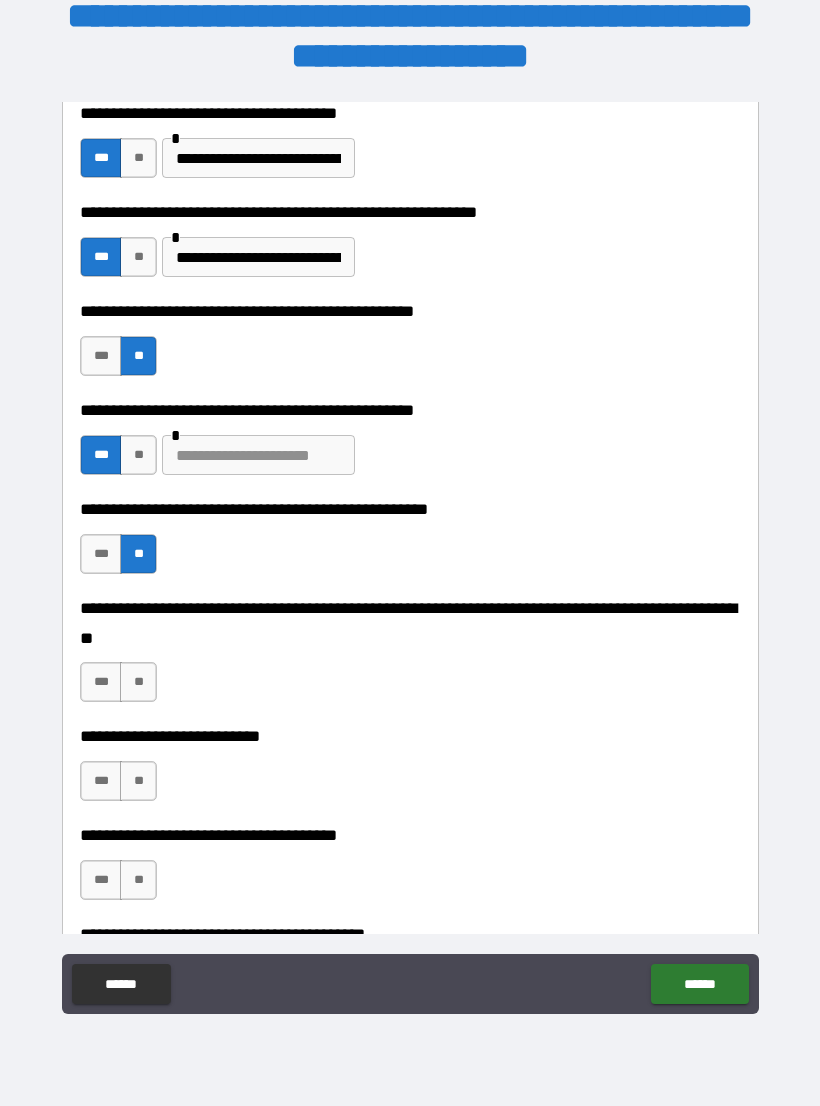 scroll, scrollTop: 503, scrollLeft: 0, axis: vertical 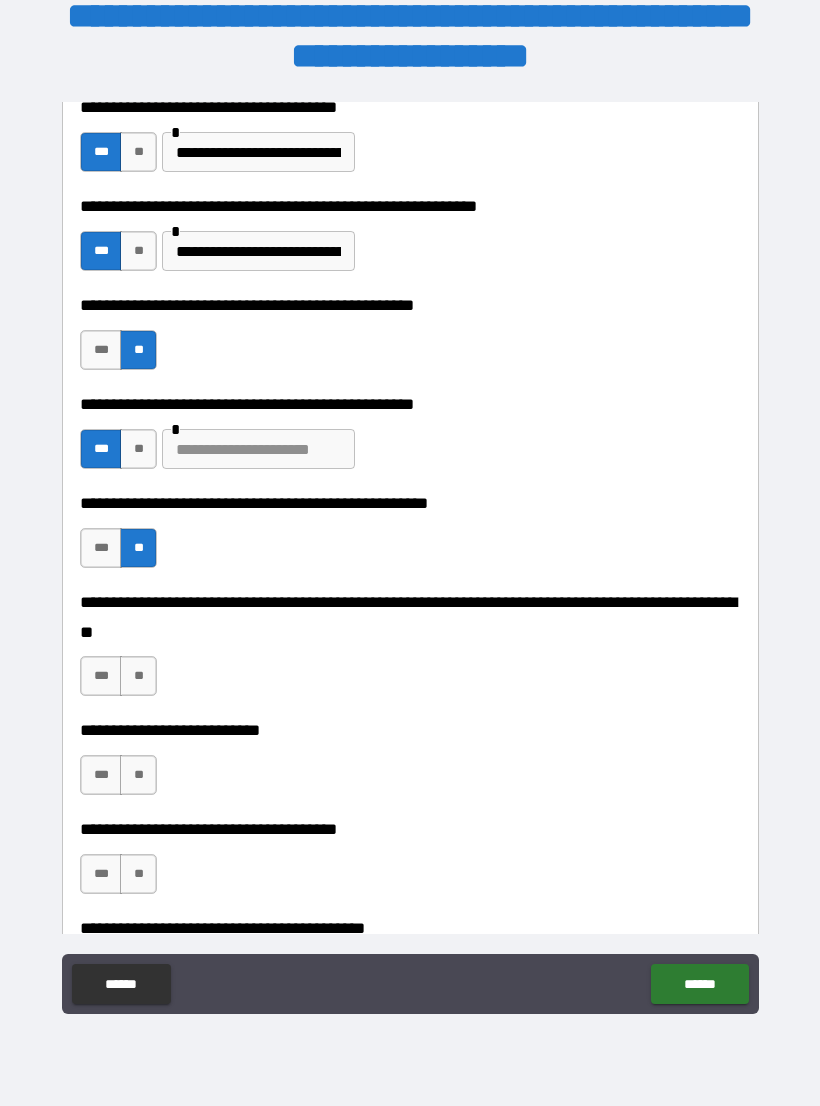 click on "**" at bounding box center [138, 676] 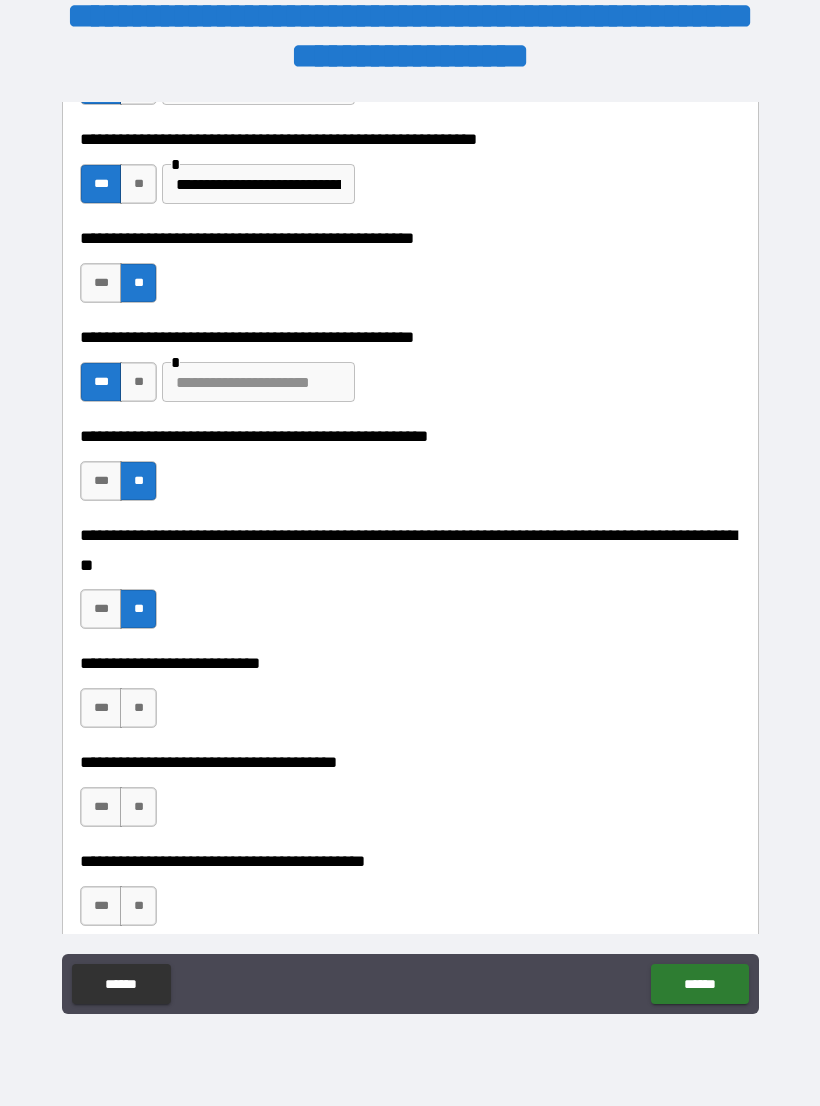scroll, scrollTop: 580, scrollLeft: 0, axis: vertical 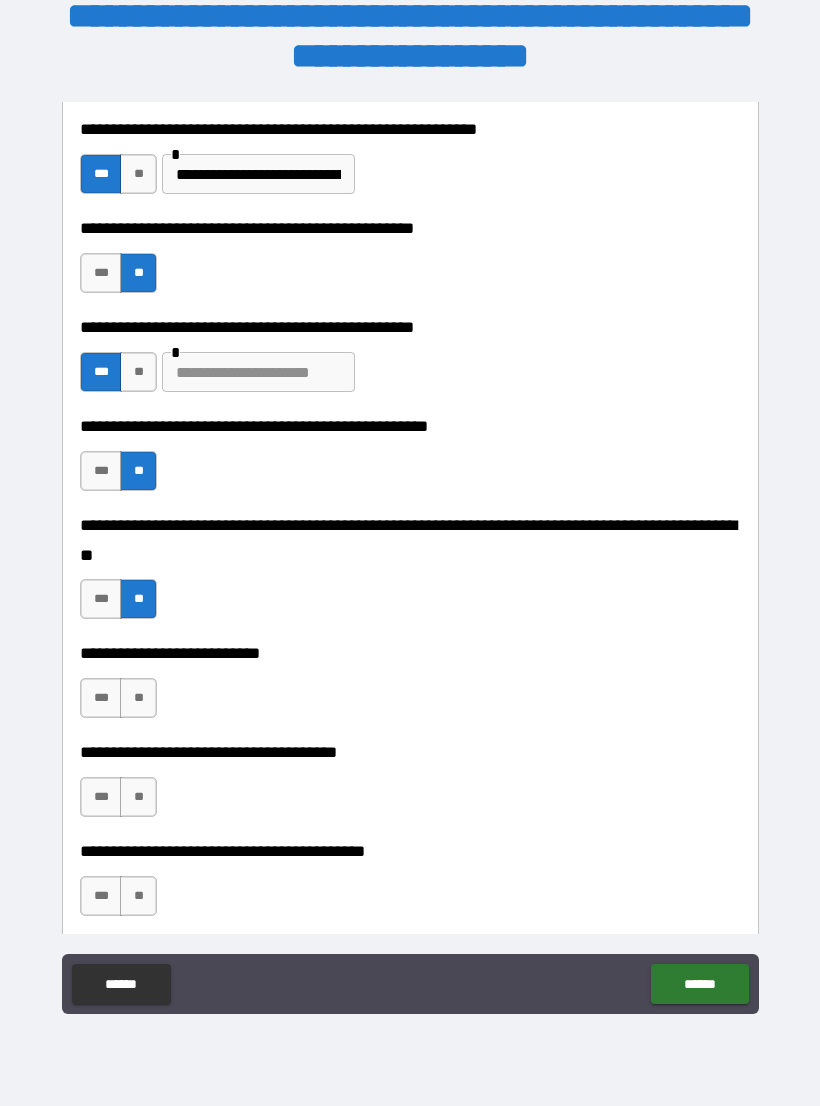 click on "**" at bounding box center [138, 698] 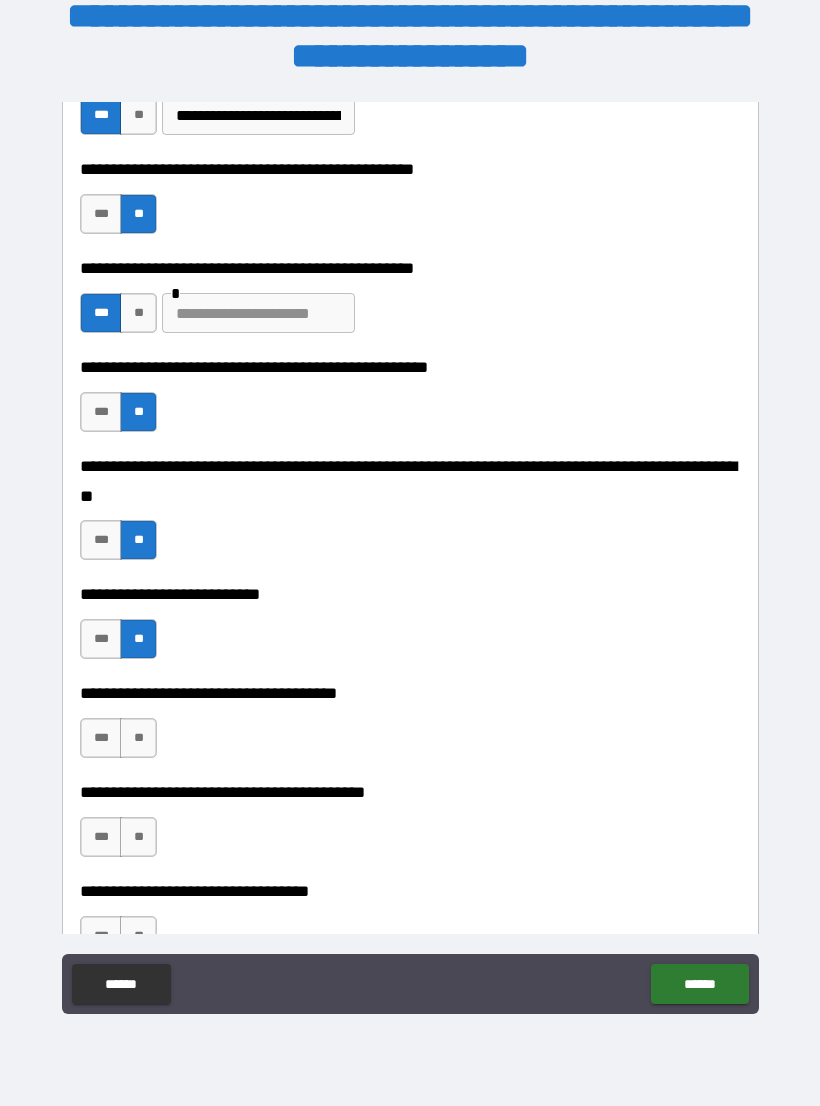scroll, scrollTop: 667, scrollLeft: 0, axis: vertical 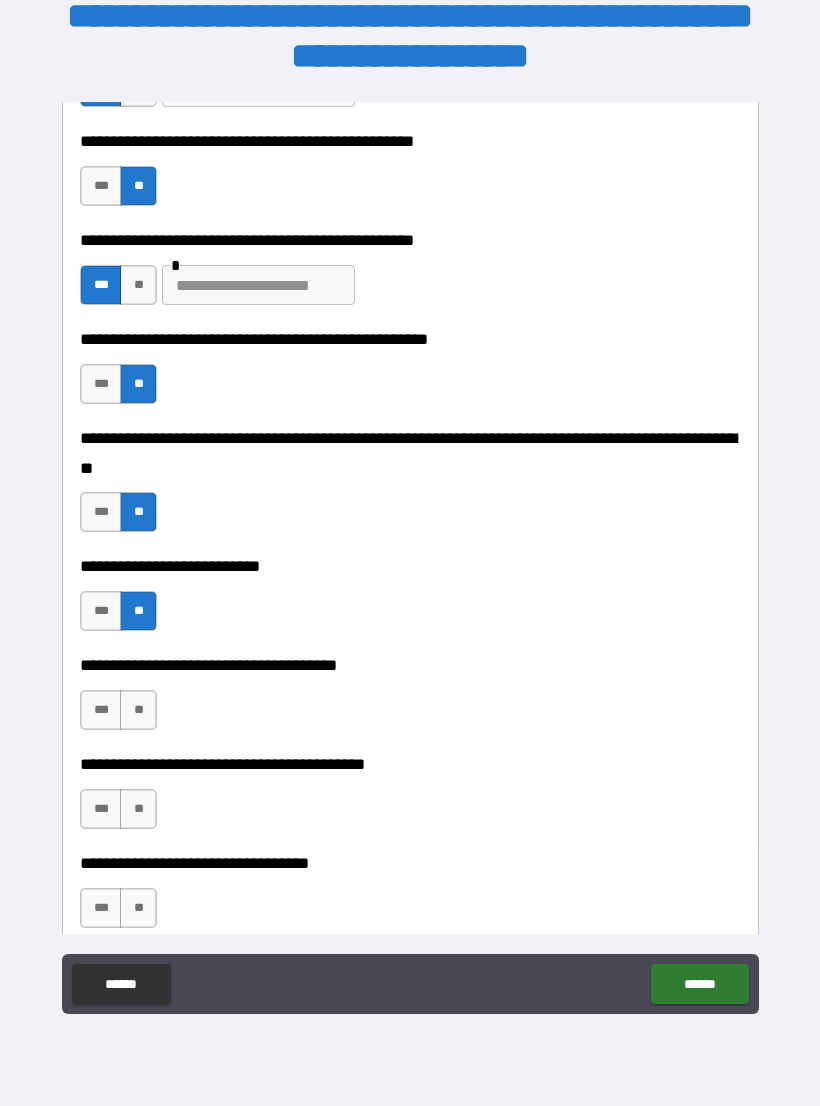click on "**" at bounding box center (138, 710) 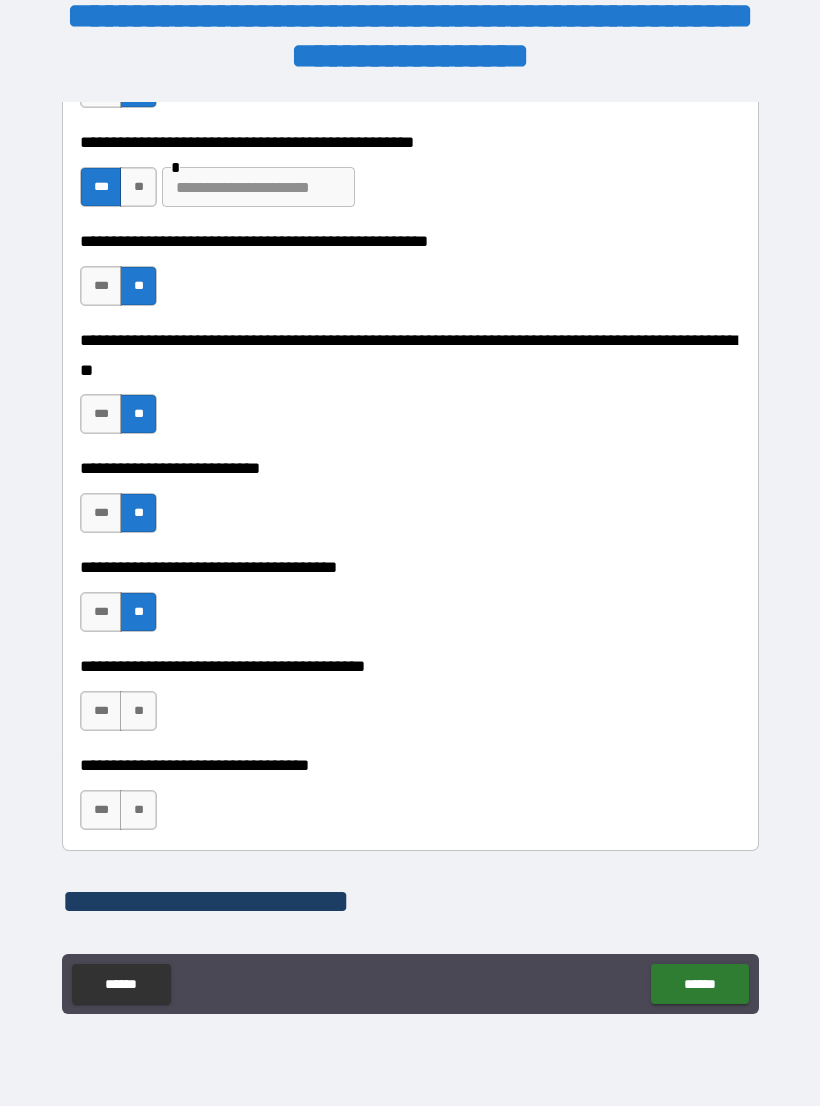 scroll, scrollTop: 764, scrollLeft: 0, axis: vertical 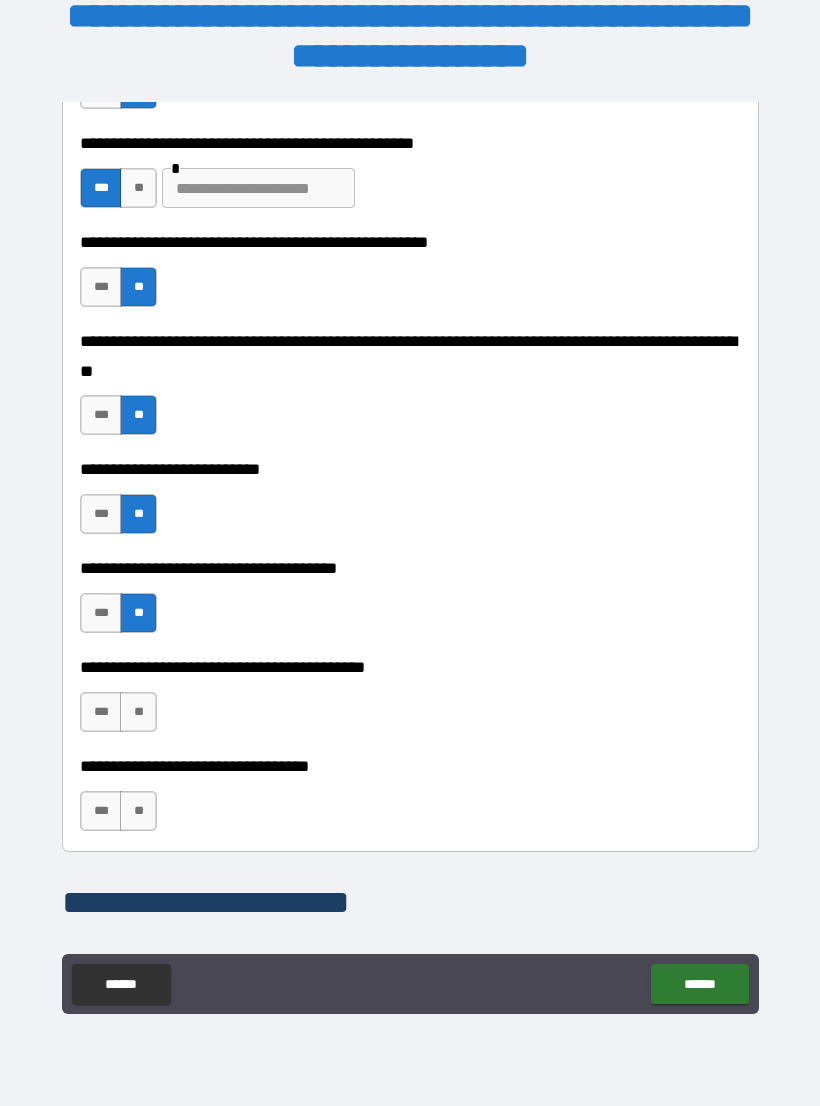 click on "**" at bounding box center (138, 712) 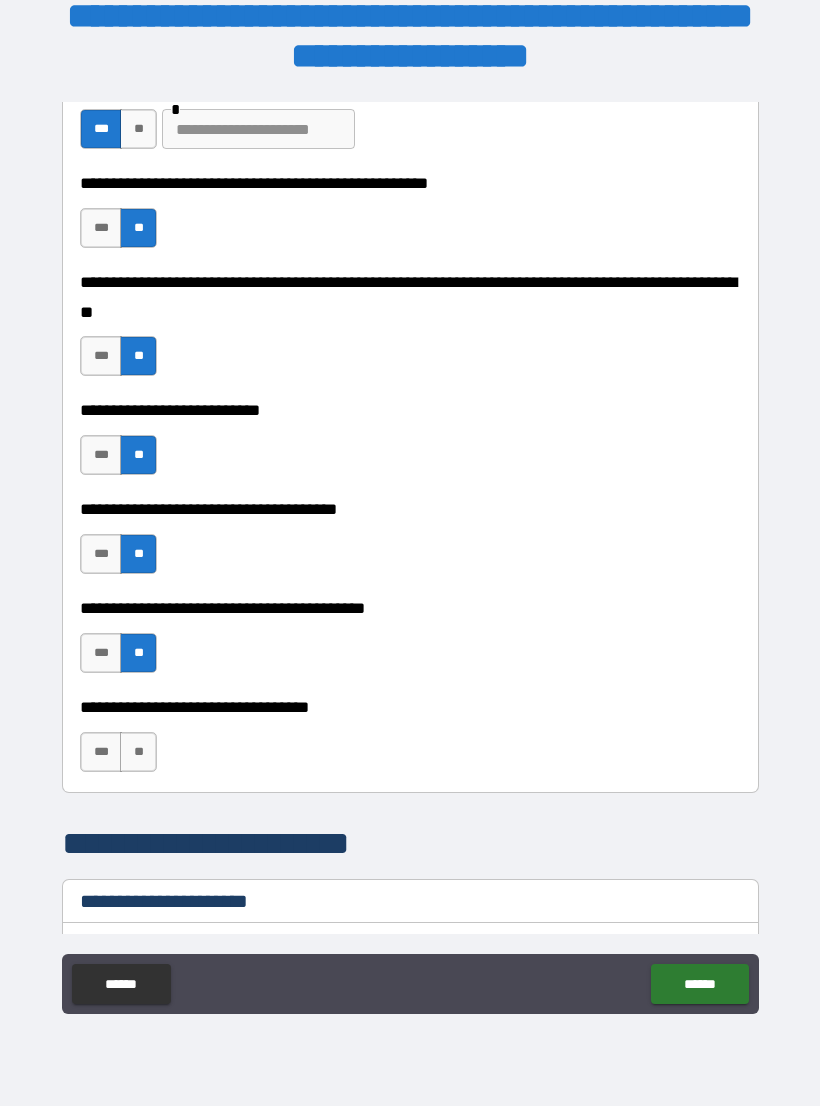 scroll, scrollTop: 873, scrollLeft: 0, axis: vertical 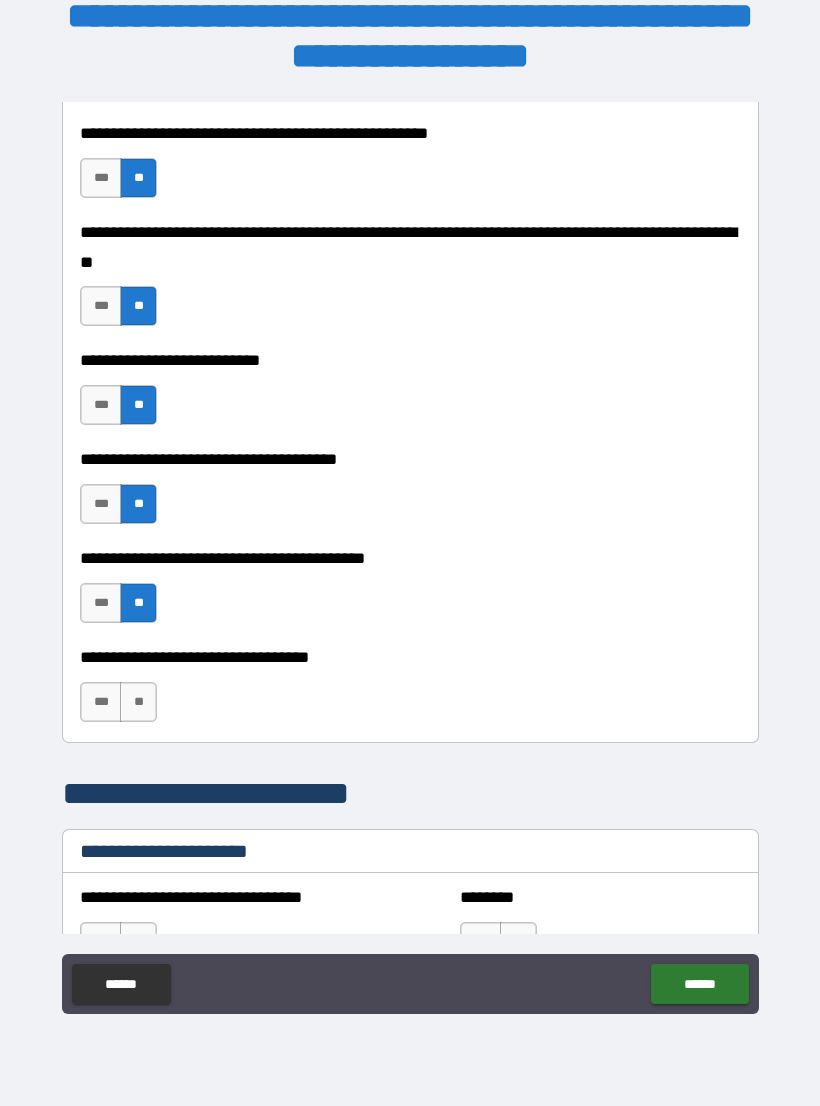 click on "**" at bounding box center (138, 702) 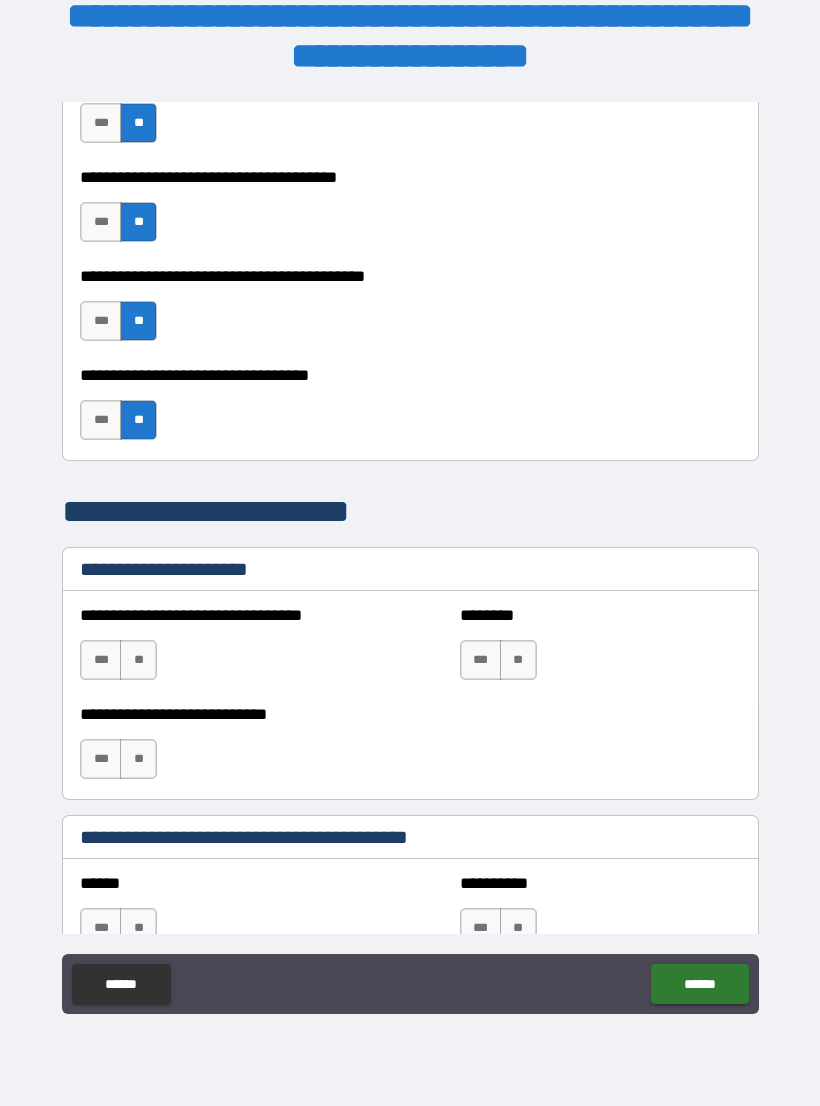 scroll, scrollTop: 1159, scrollLeft: 0, axis: vertical 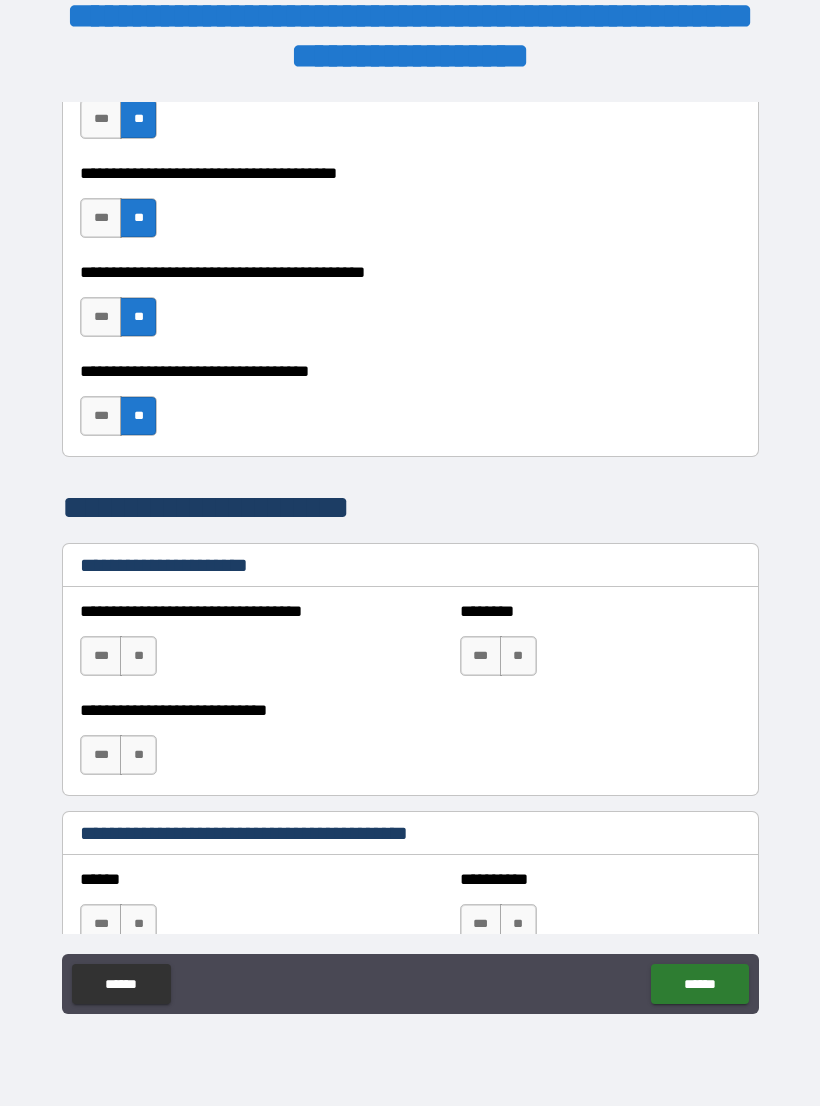 click on "**" at bounding box center (138, 656) 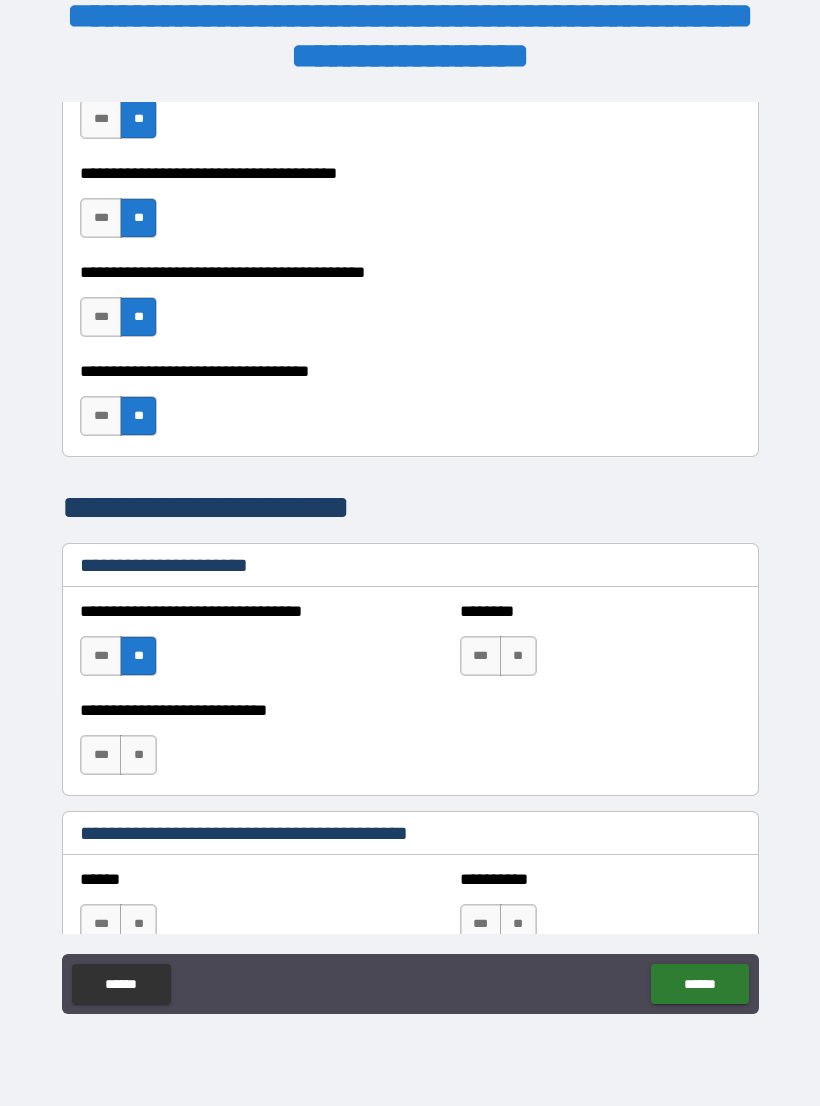 click on "**" at bounding box center (138, 755) 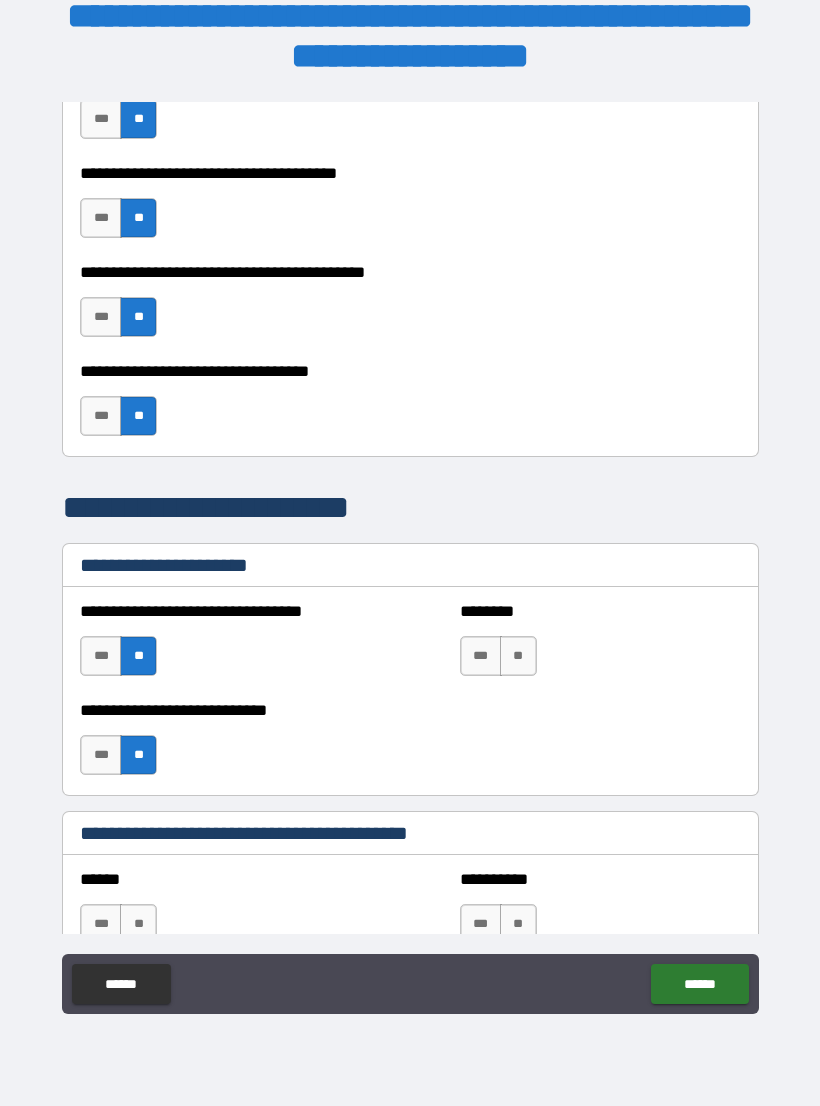 click on "**" at bounding box center (518, 656) 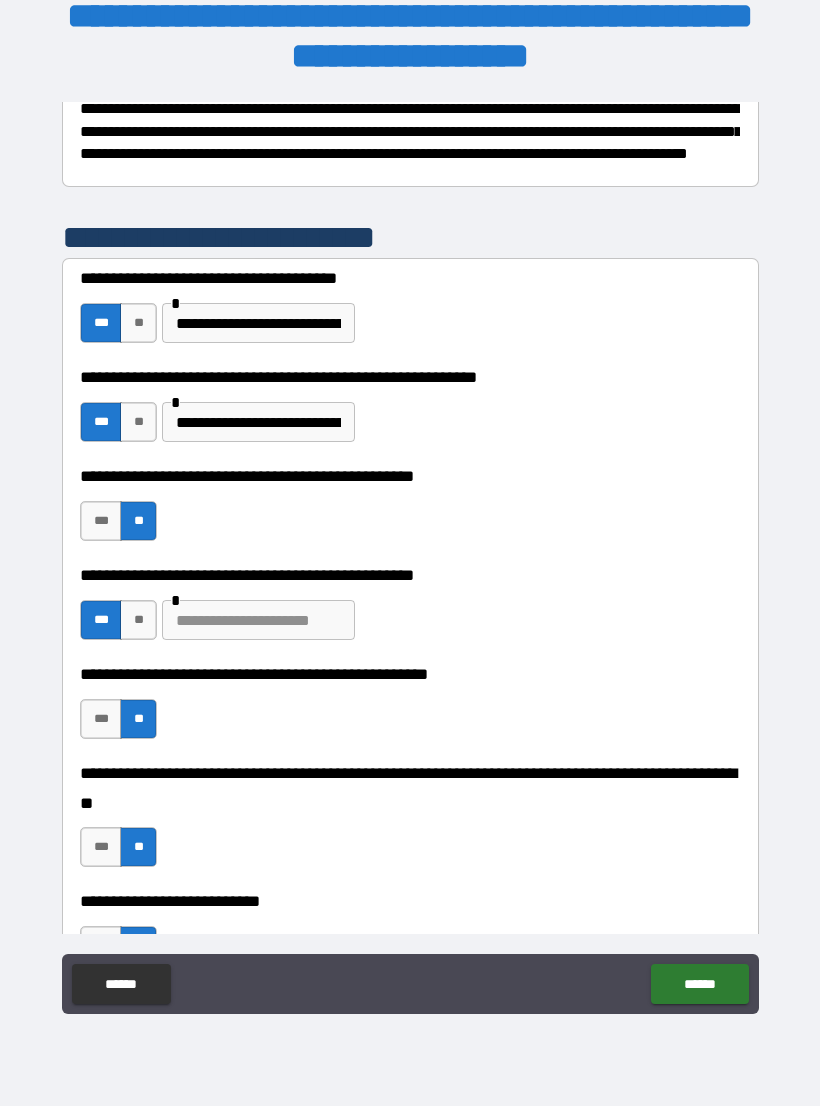 scroll, scrollTop: 319, scrollLeft: 0, axis: vertical 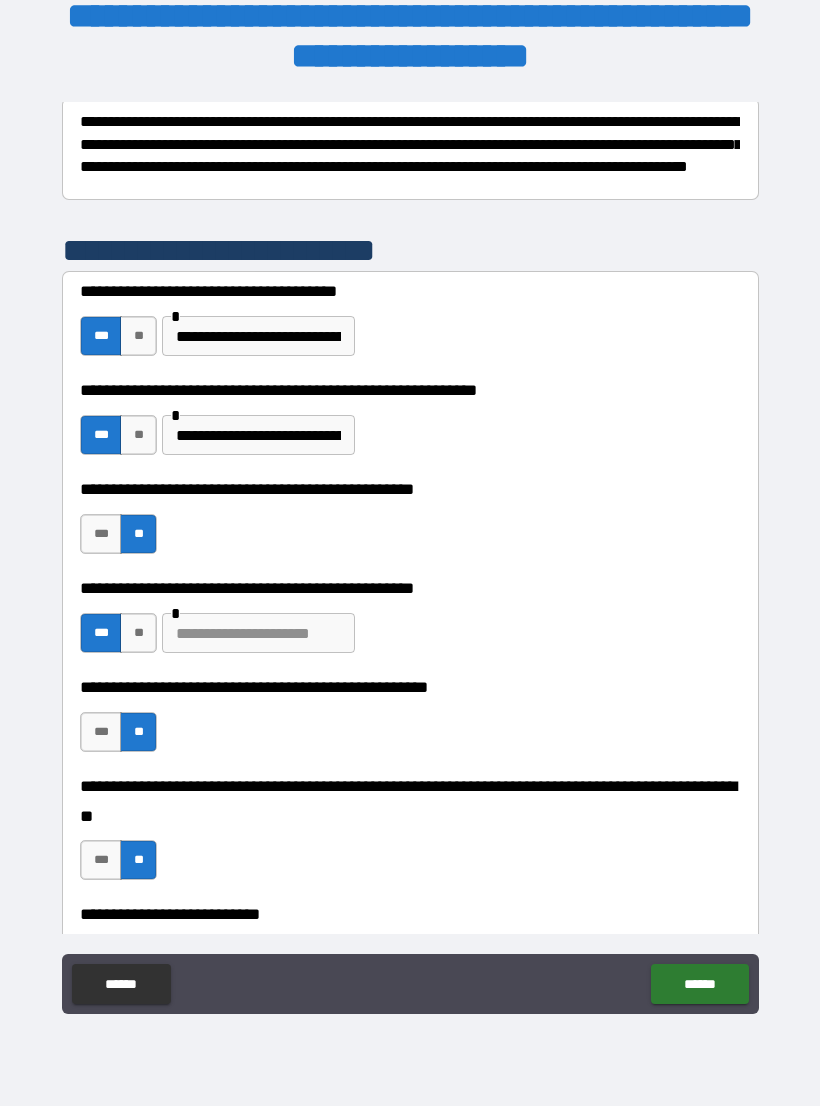 click on "**********" at bounding box center [258, 435] 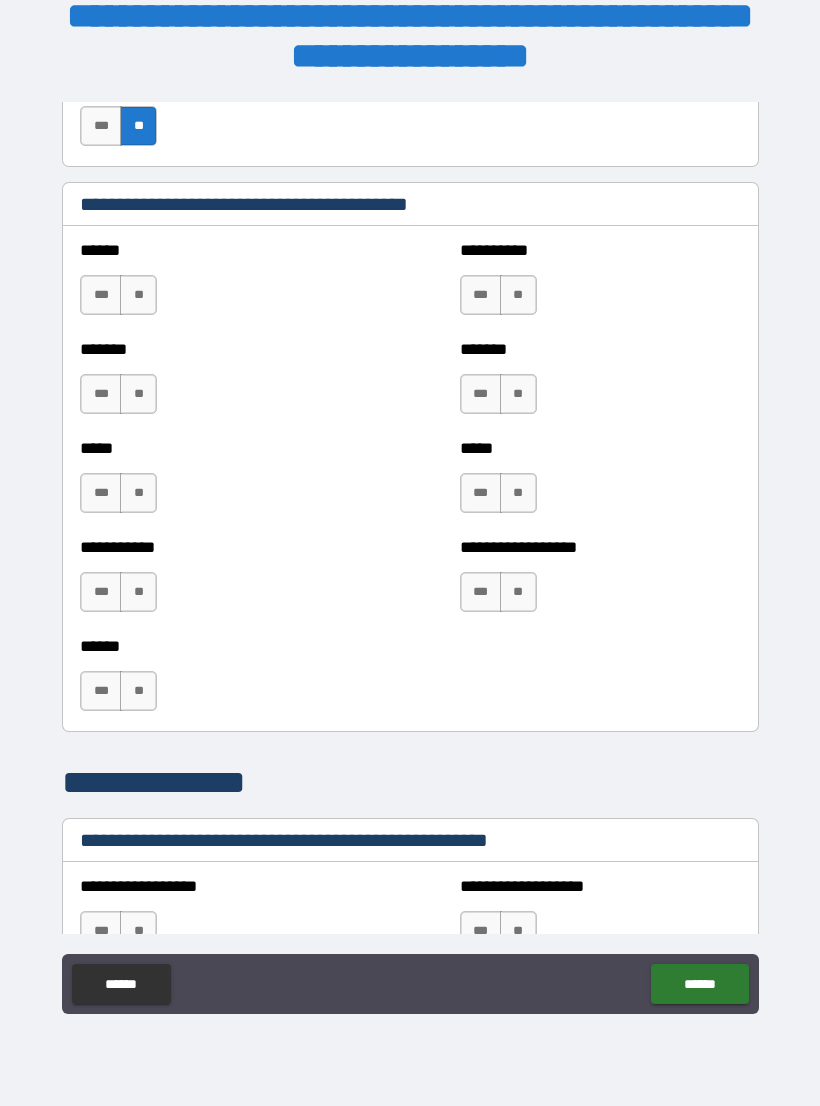 scroll, scrollTop: 1793, scrollLeft: 0, axis: vertical 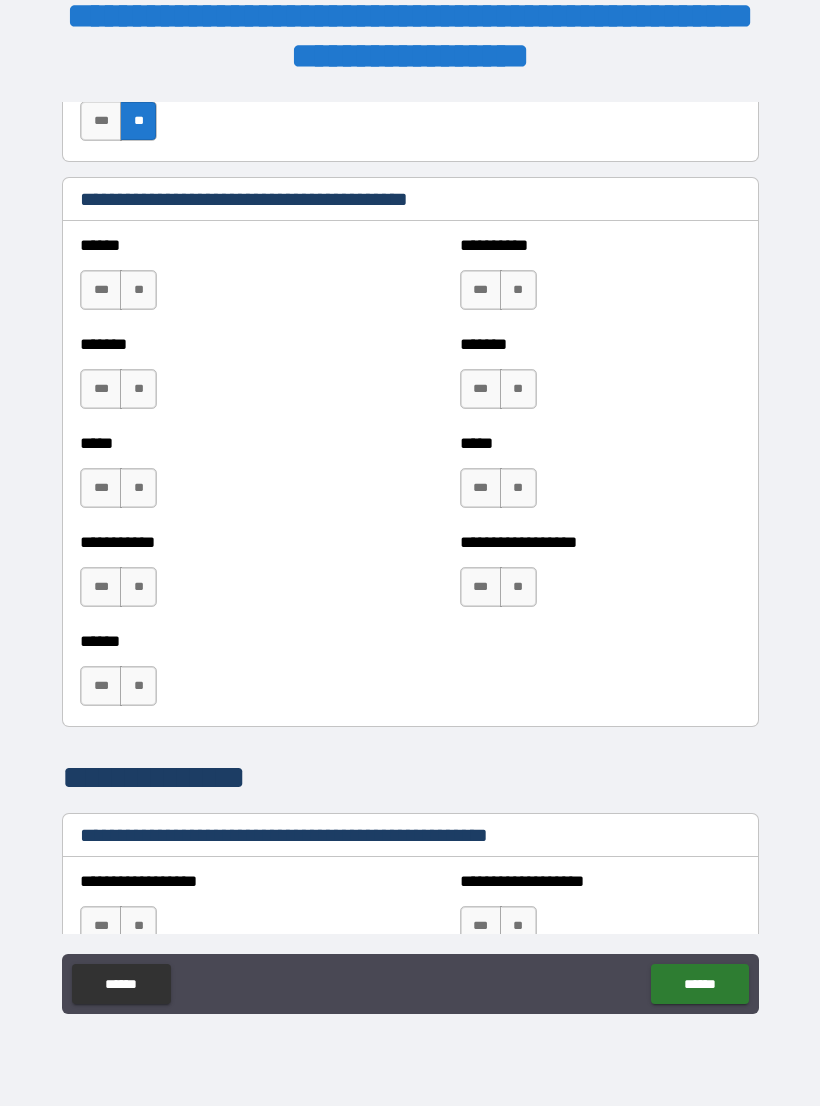 click on "**" at bounding box center [518, 290] 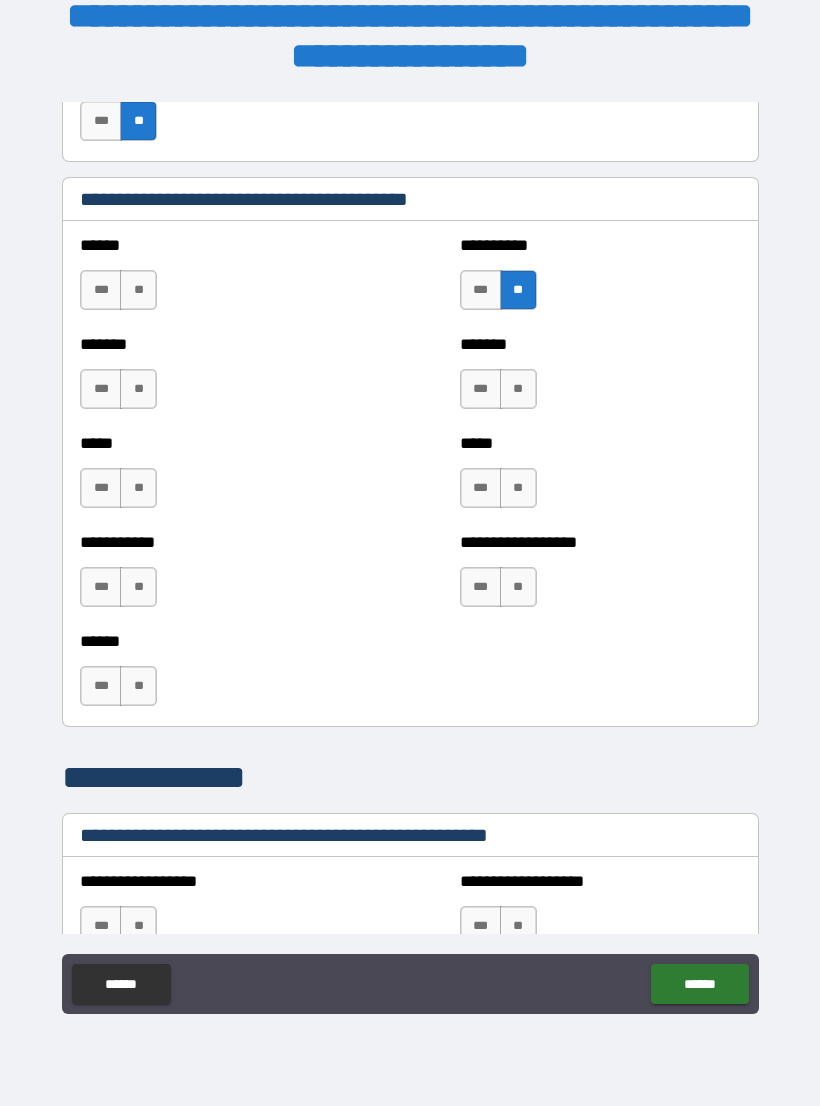 click on "**" at bounding box center (518, 389) 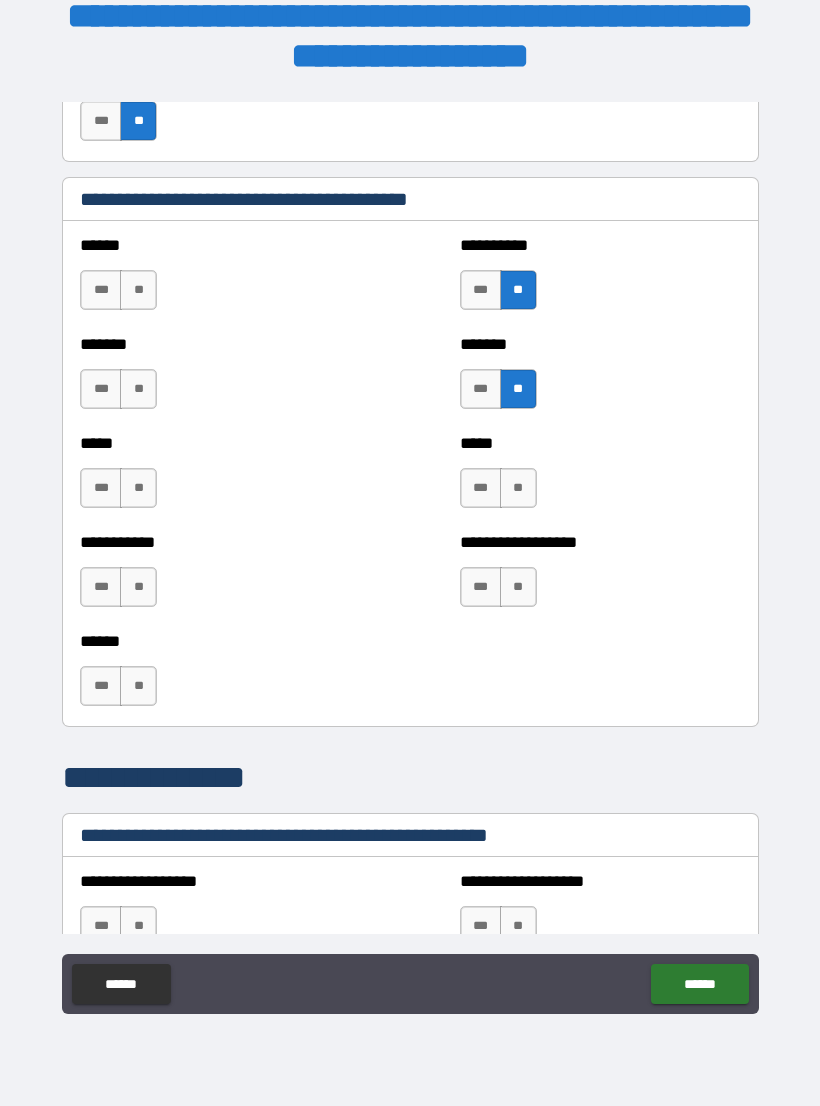 click on "**" at bounding box center (518, 488) 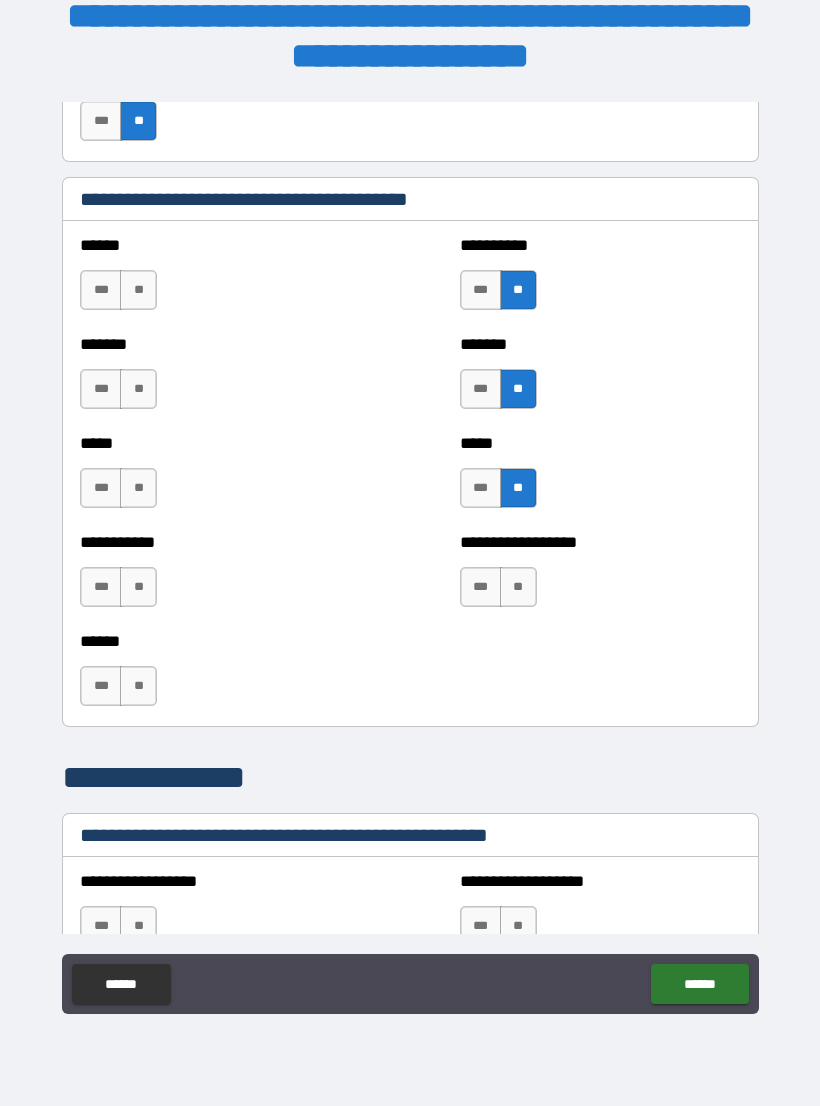 click on "**" at bounding box center [518, 587] 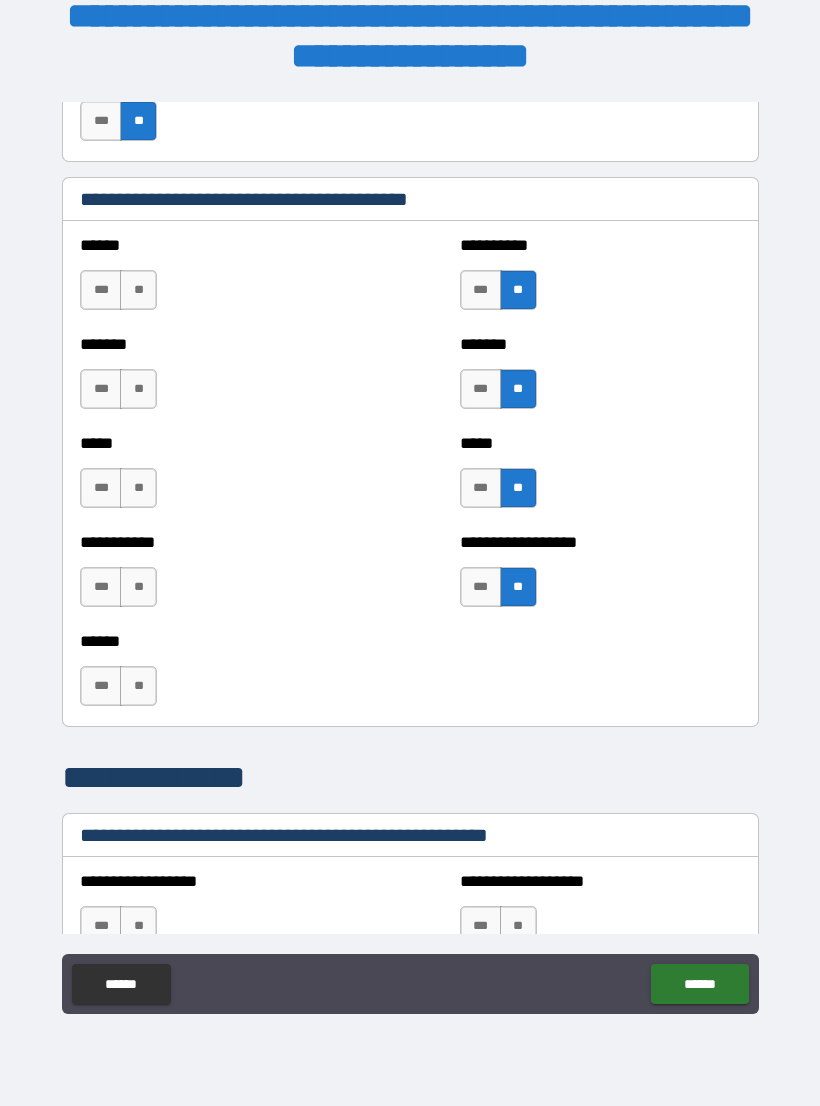 click on "**" at bounding box center (138, 686) 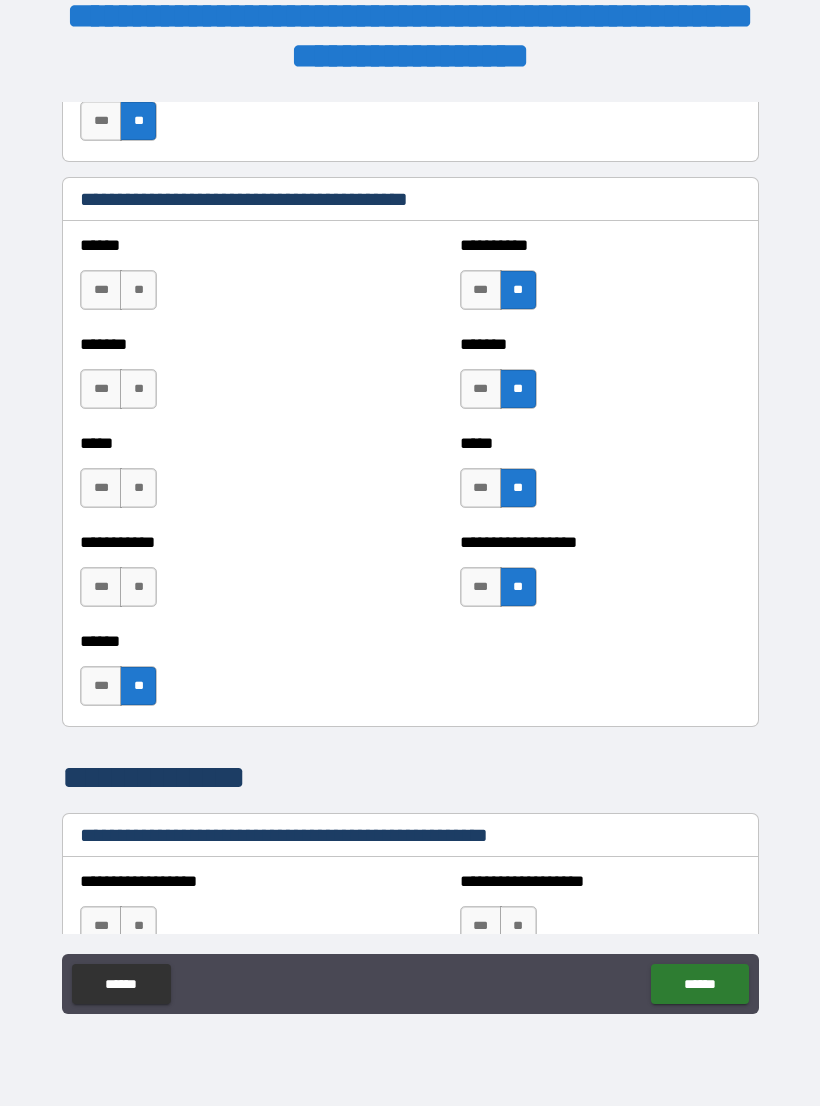 click on "***" at bounding box center (101, 587) 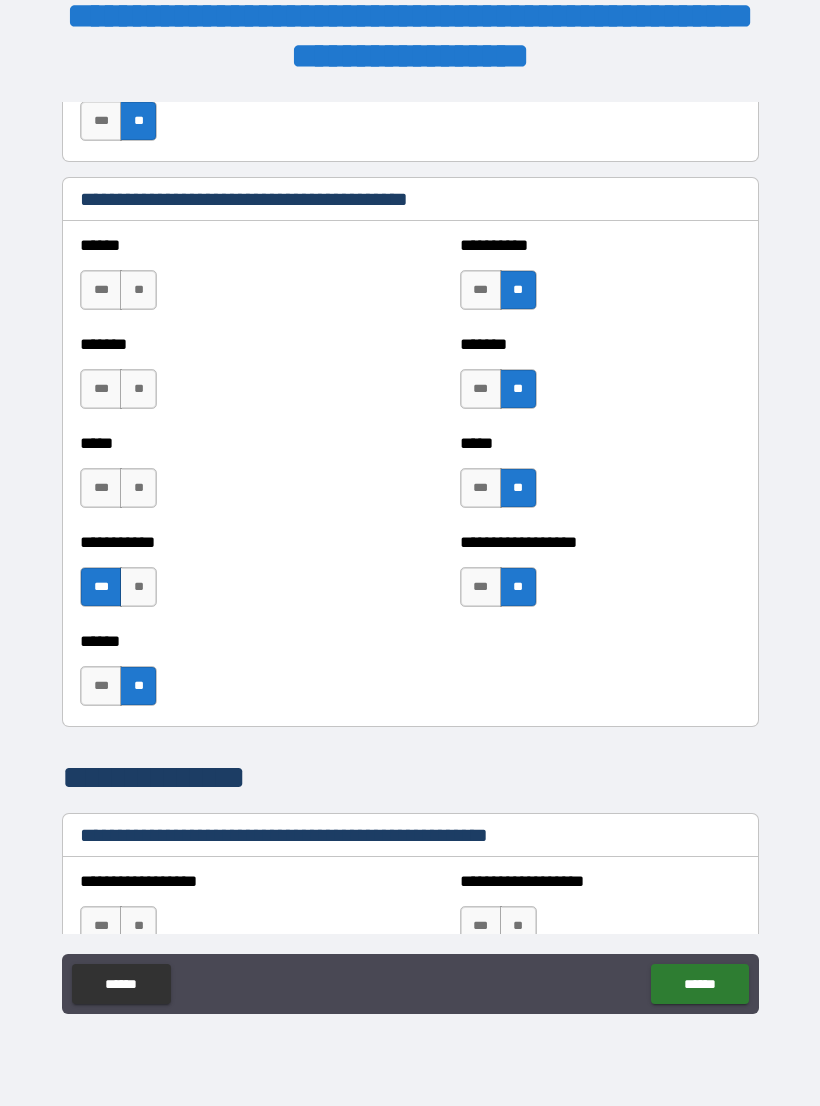 click on "**" at bounding box center (138, 488) 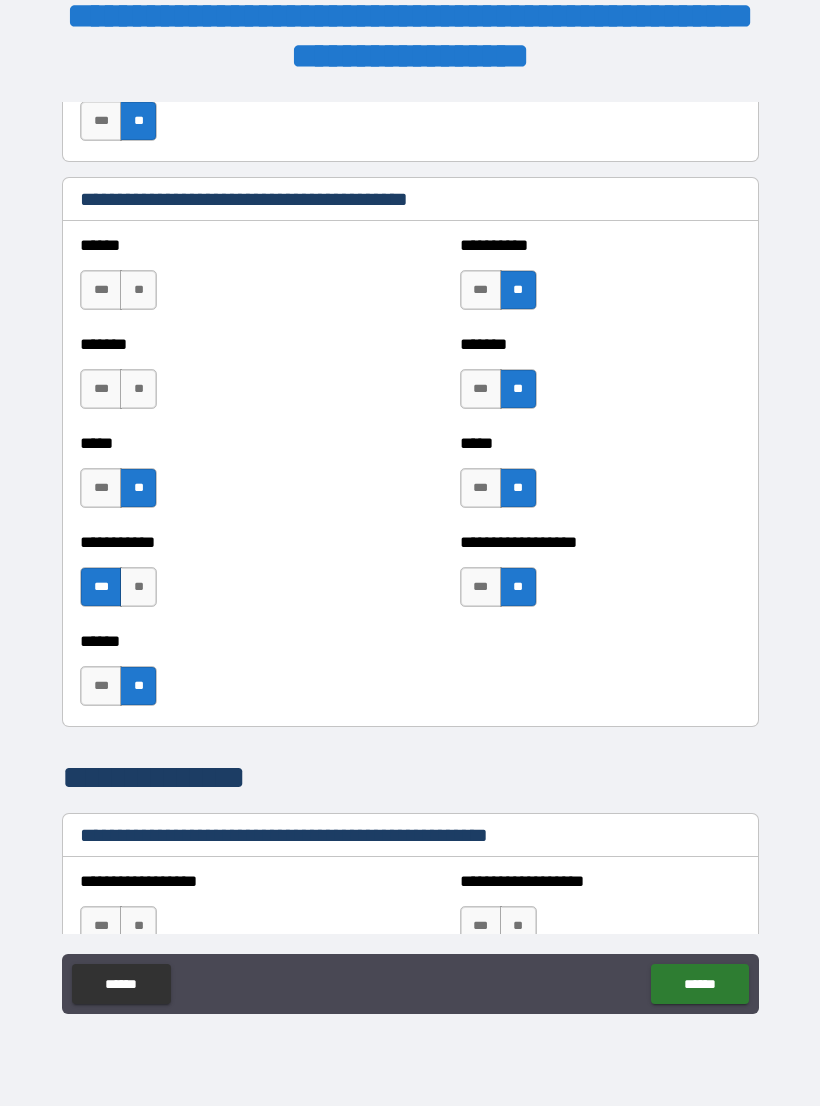 click on "**" at bounding box center (138, 389) 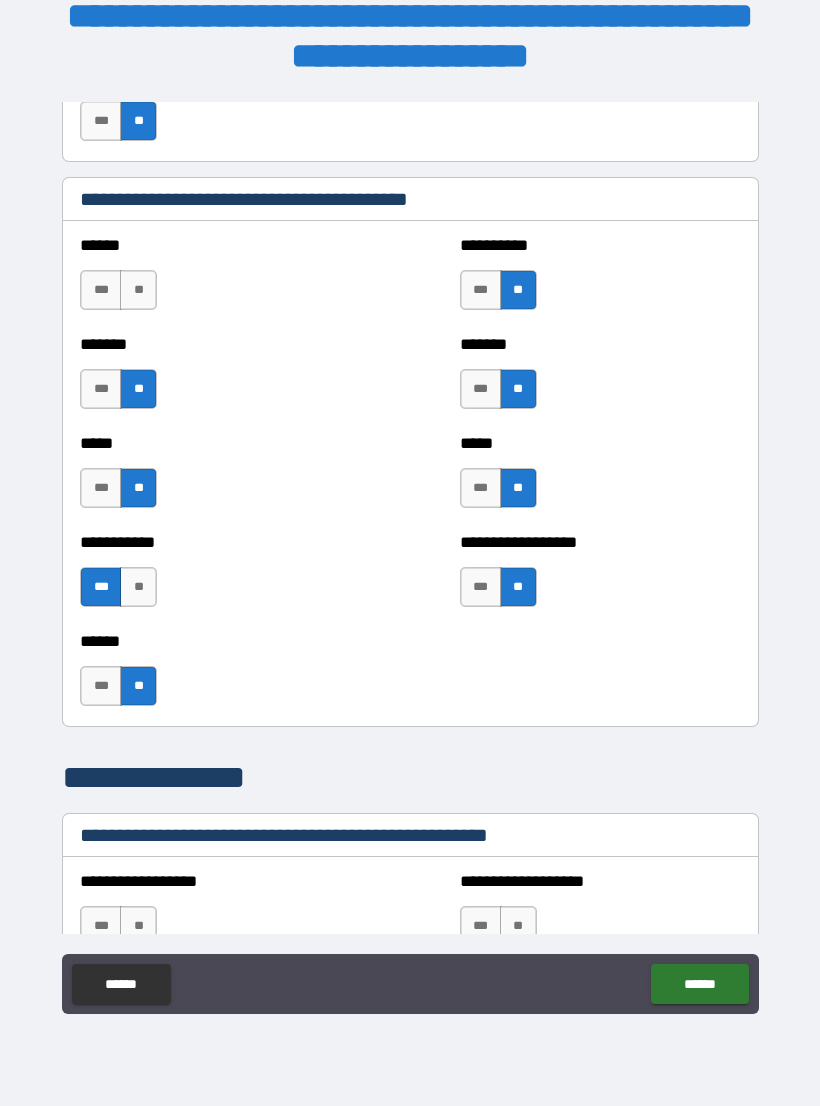 click on "**" at bounding box center (138, 290) 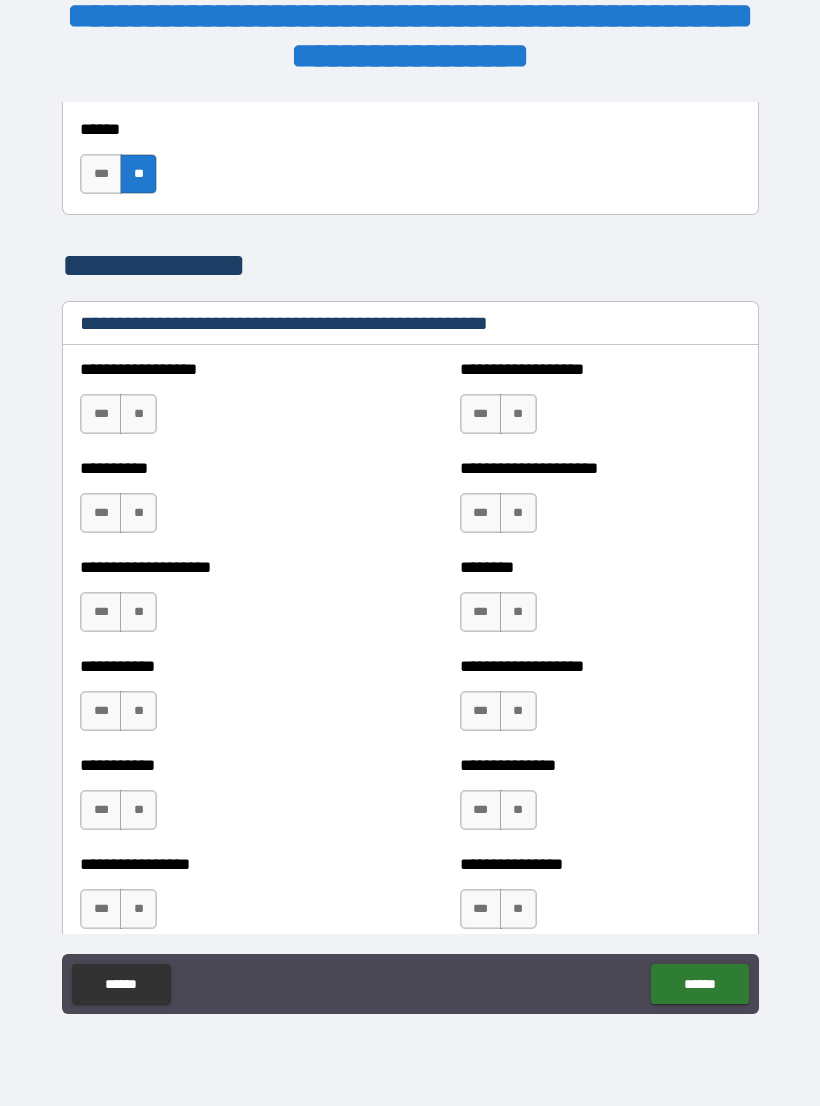scroll, scrollTop: 2324, scrollLeft: 0, axis: vertical 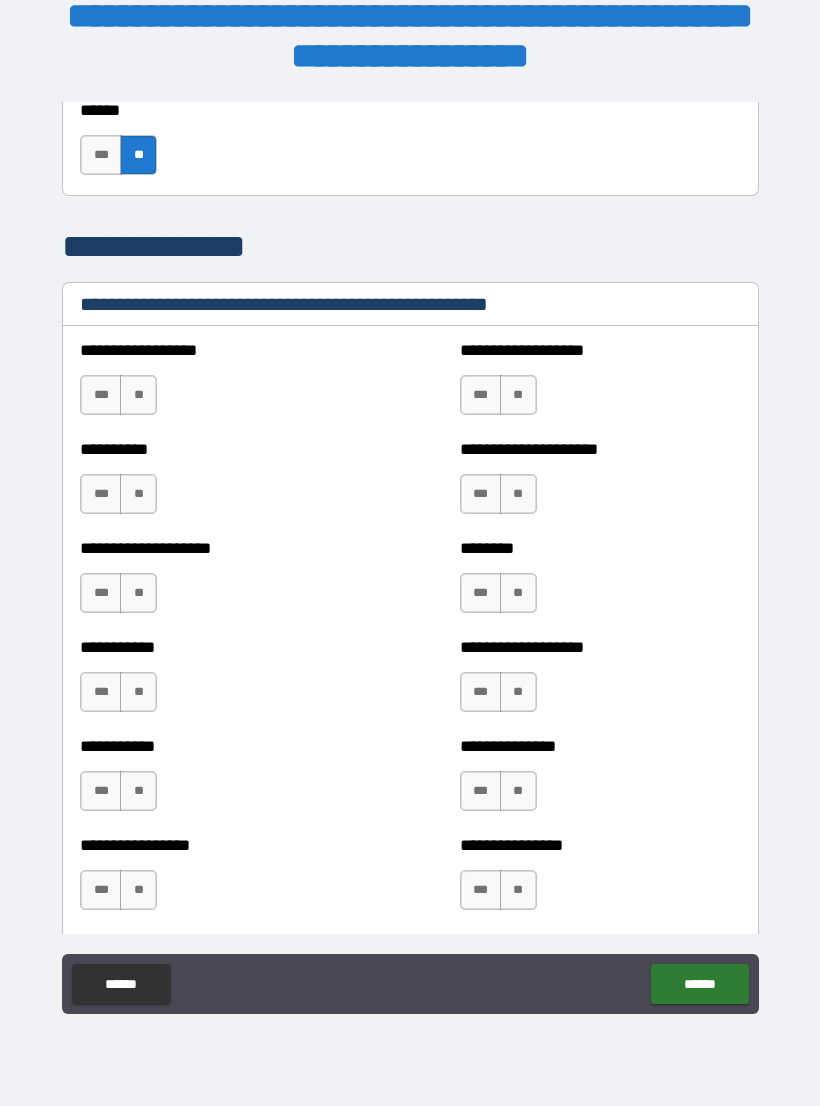 click on "**" at bounding box center (138, 395) 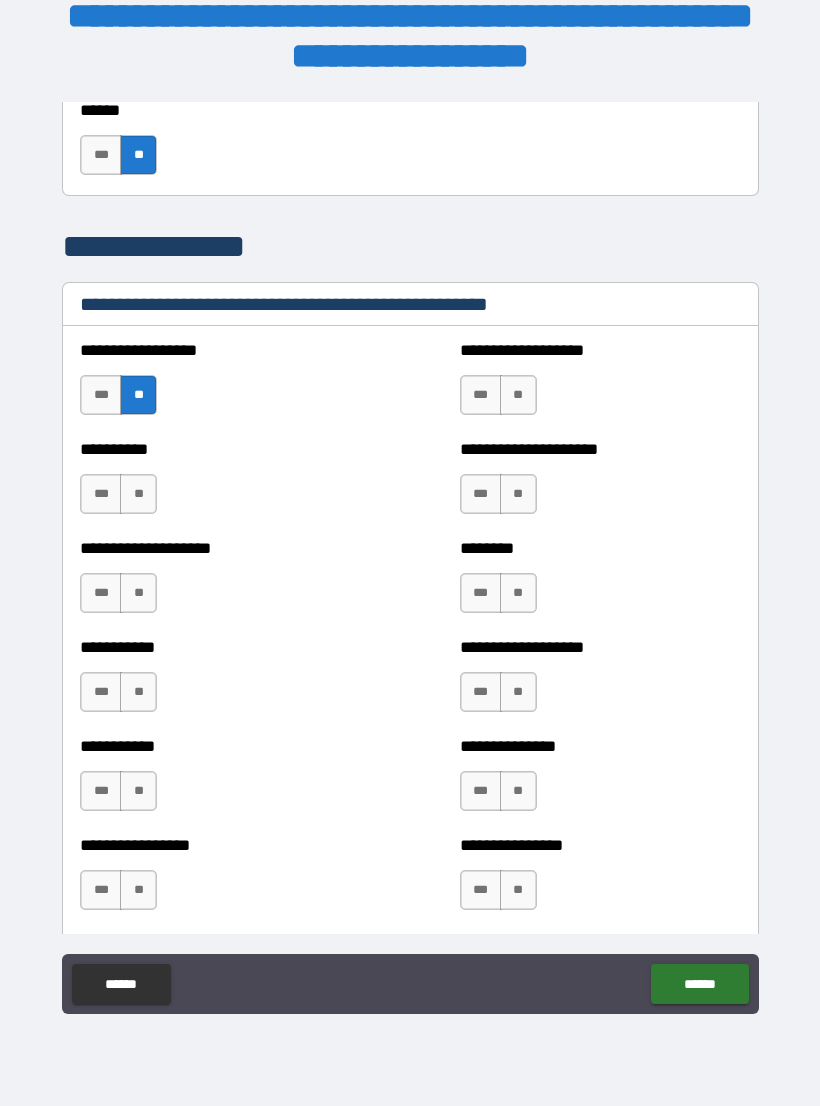 click on "**" at bounding box center (138, 494) 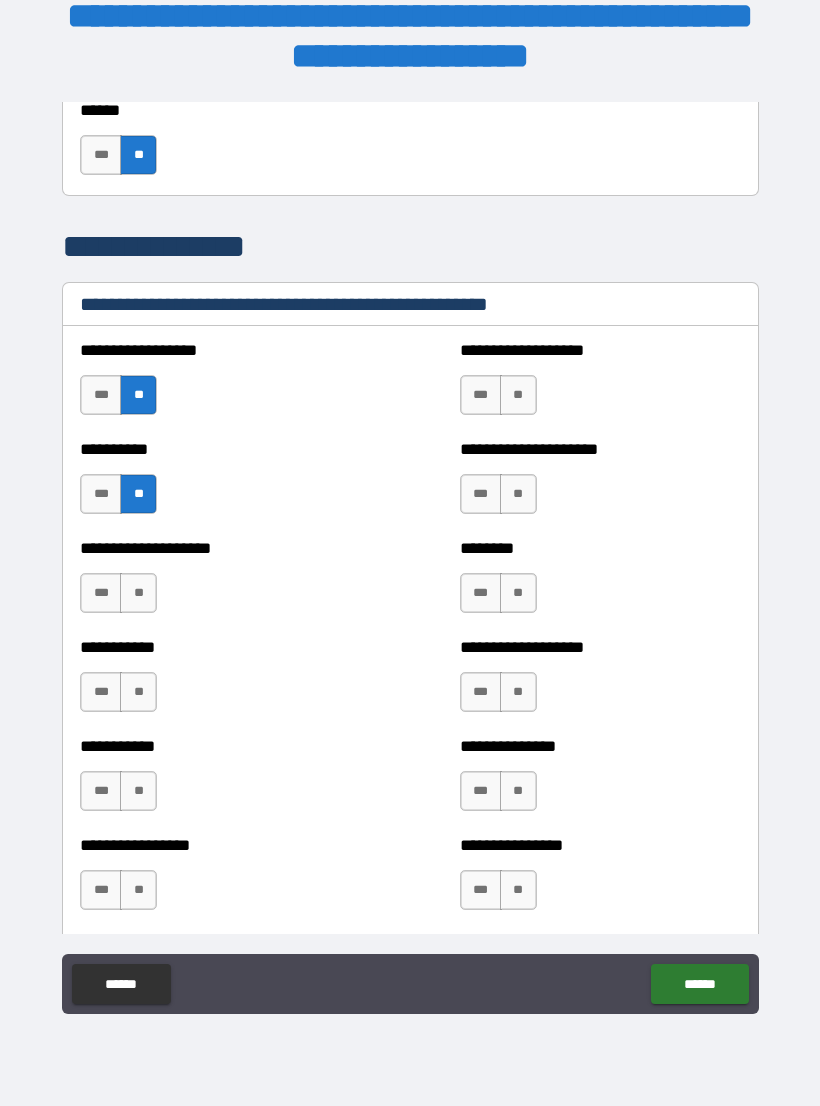 click on "**" at bounding box center (138, 593) 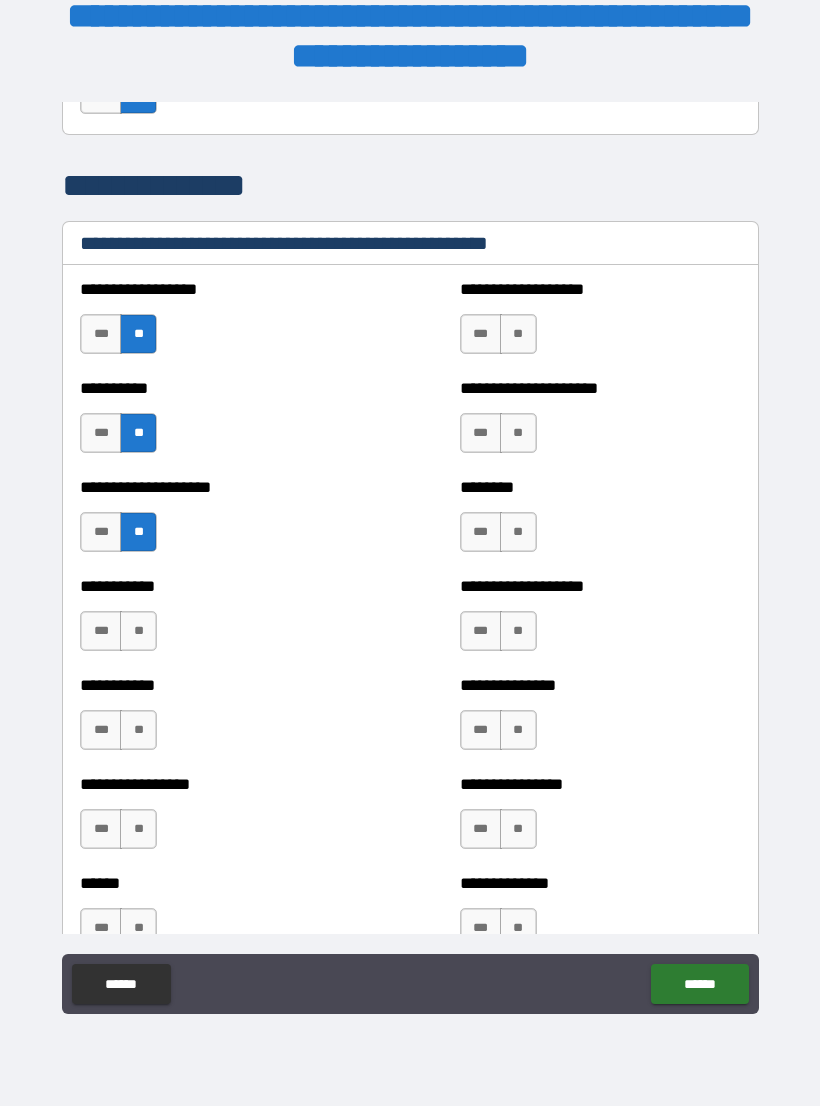 scroll, scrollTop: 2384, scrollLeft: 0, axis: vertical 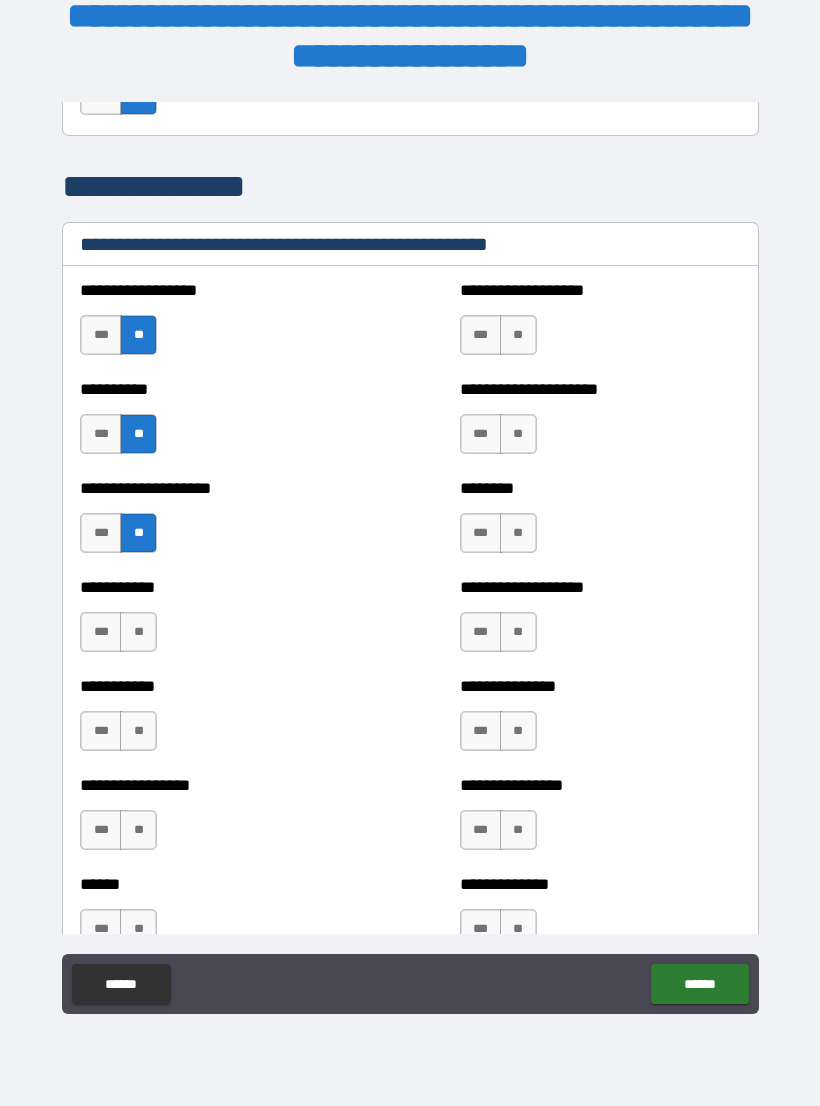 click on "**" at bounding box center (138, 632) 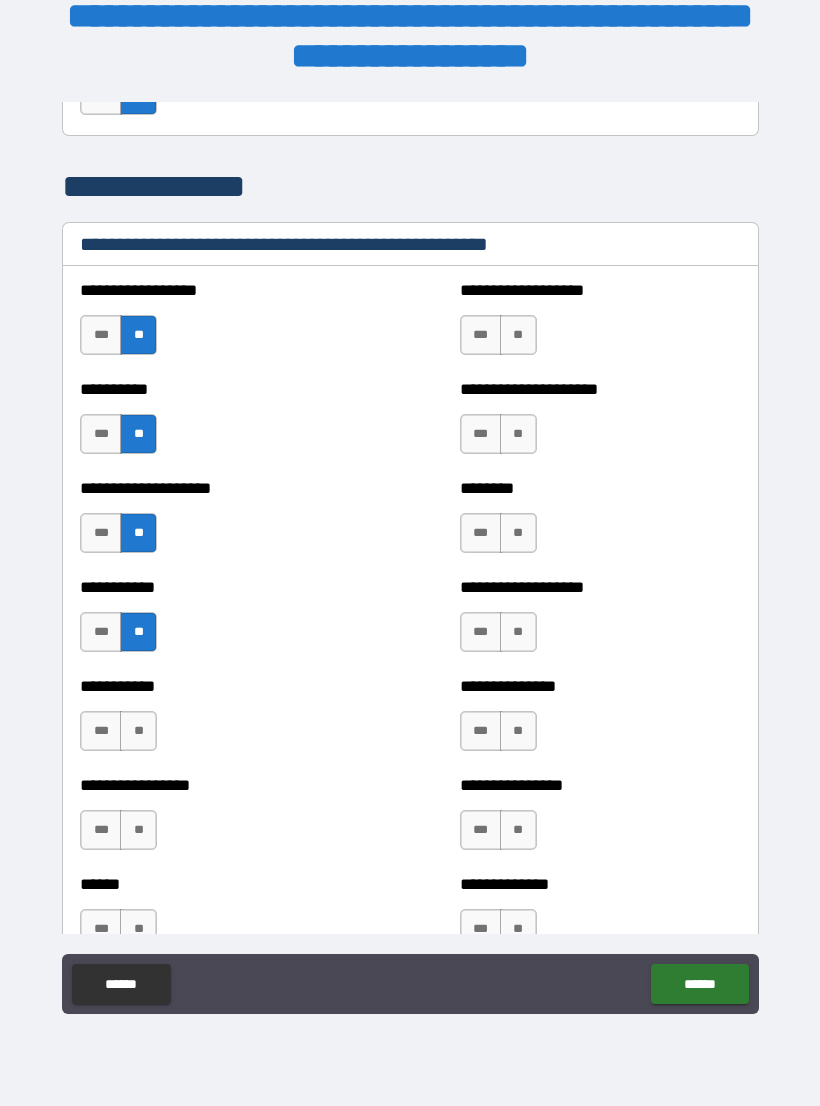 click on "**" at bounding box center [138, 731] 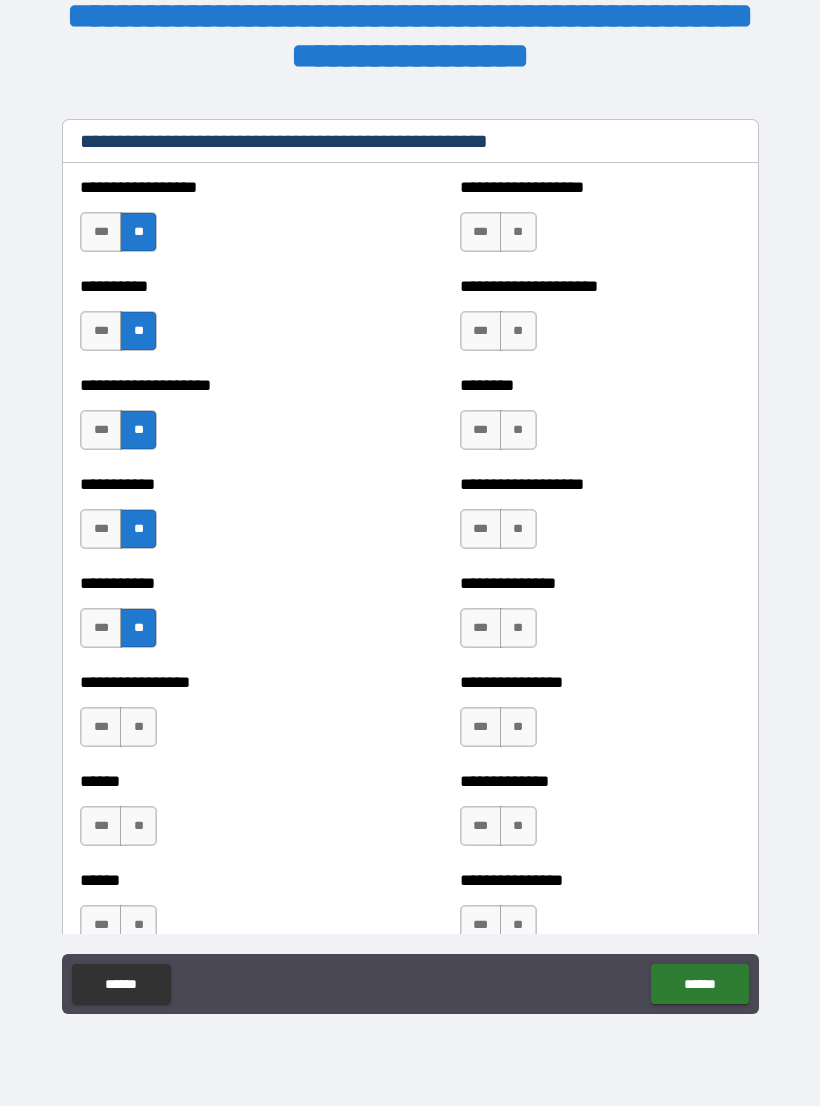 click on "**" at bounding box center [138, 727] 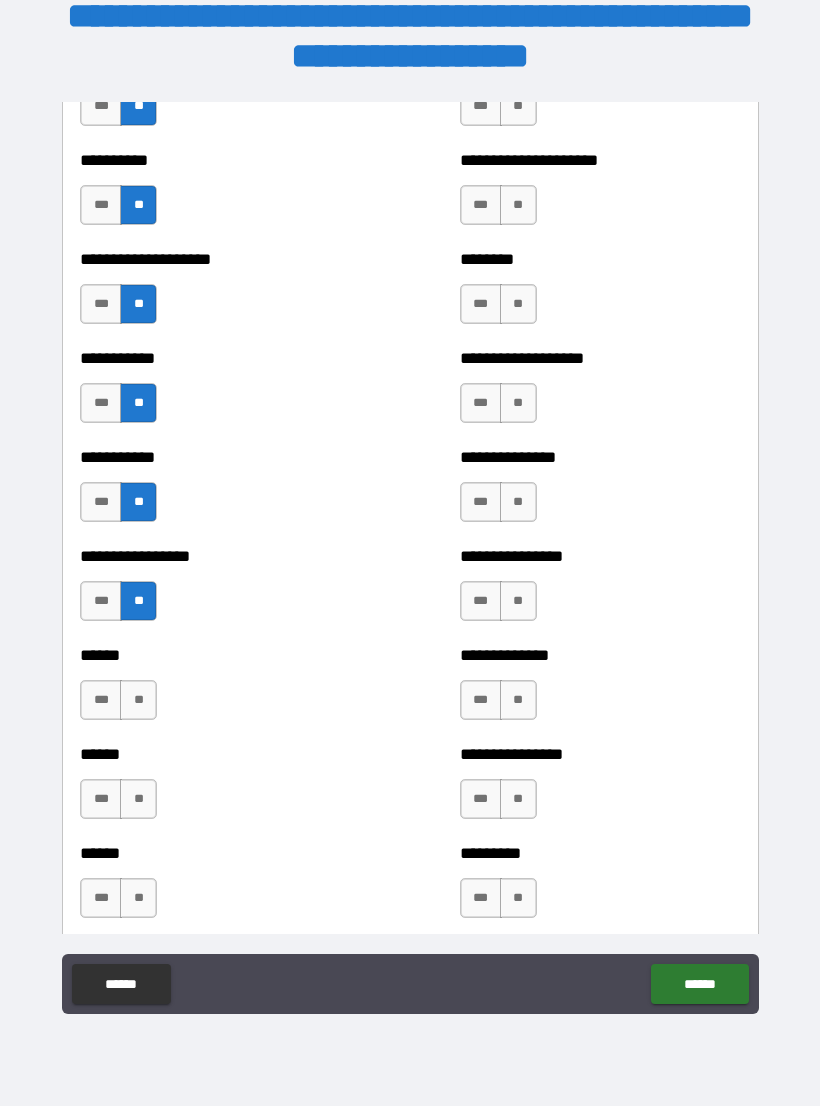 scroll, scrollTop: 2610, scrollLeft: 0, axis: vertical 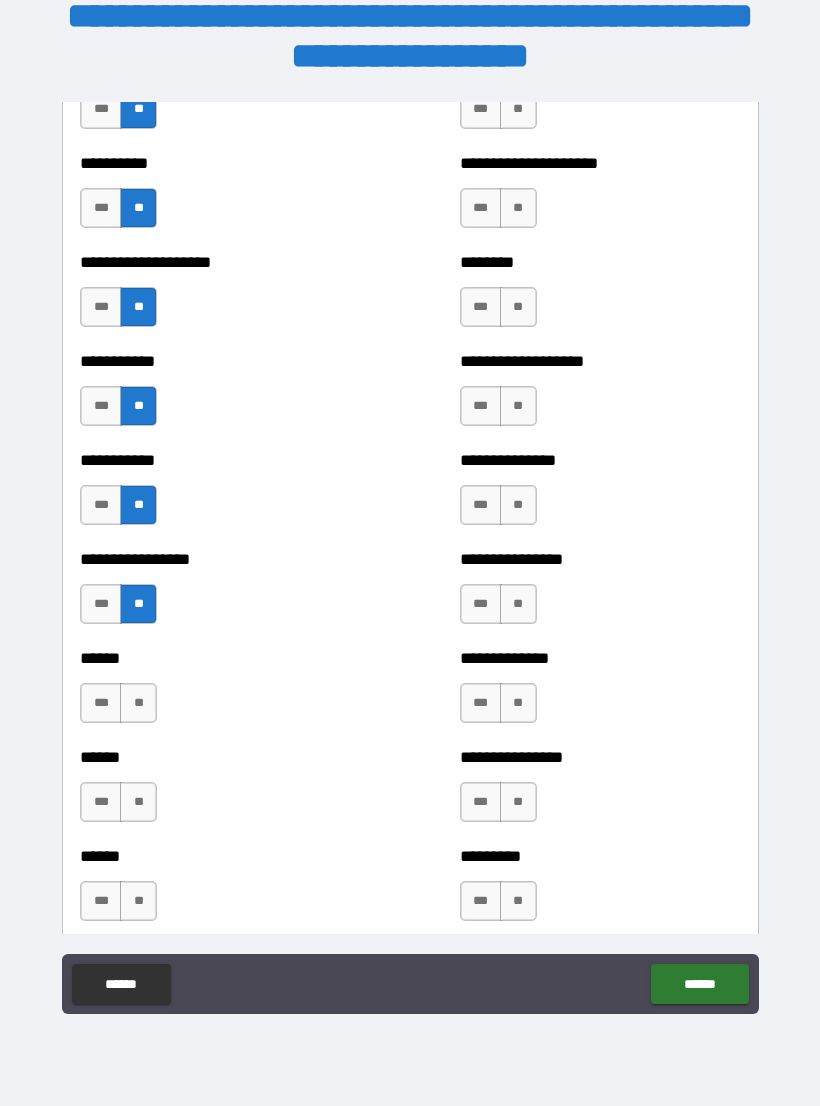 click on "**" at bounding box center [138, 703] 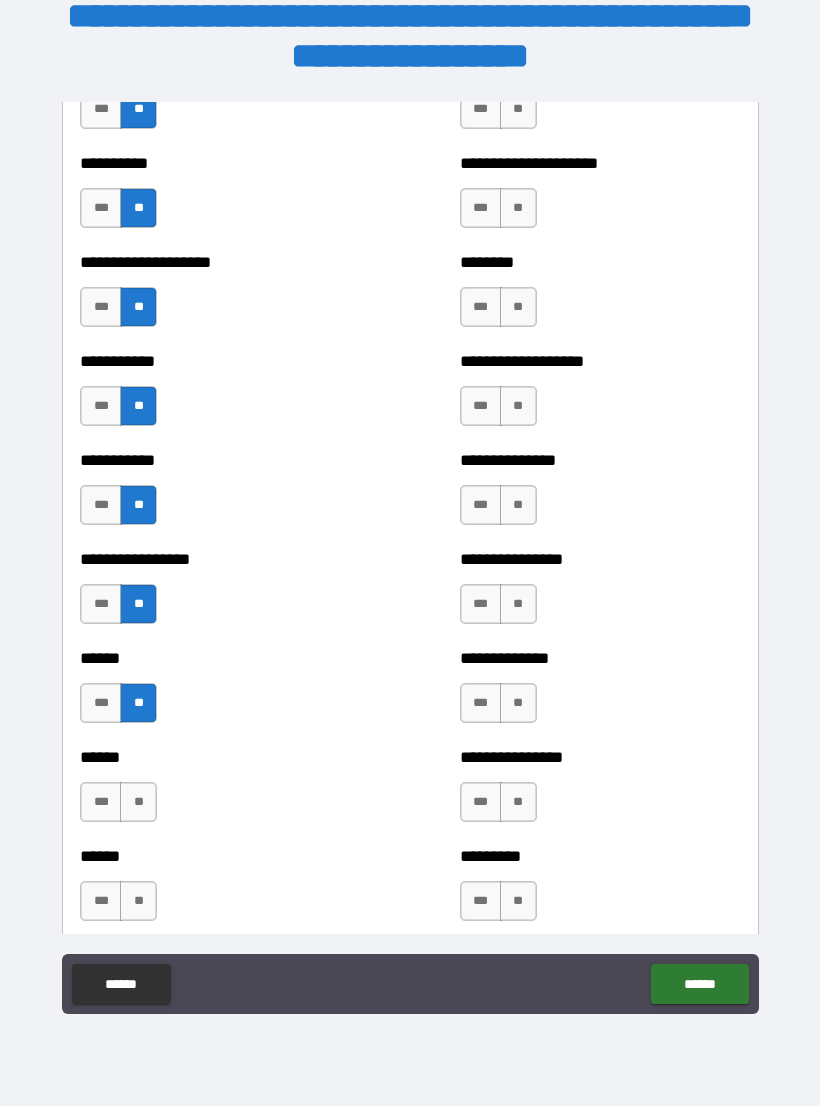 scroll, scrollTop: 2672, scrollLeft: 0, axis: vertical 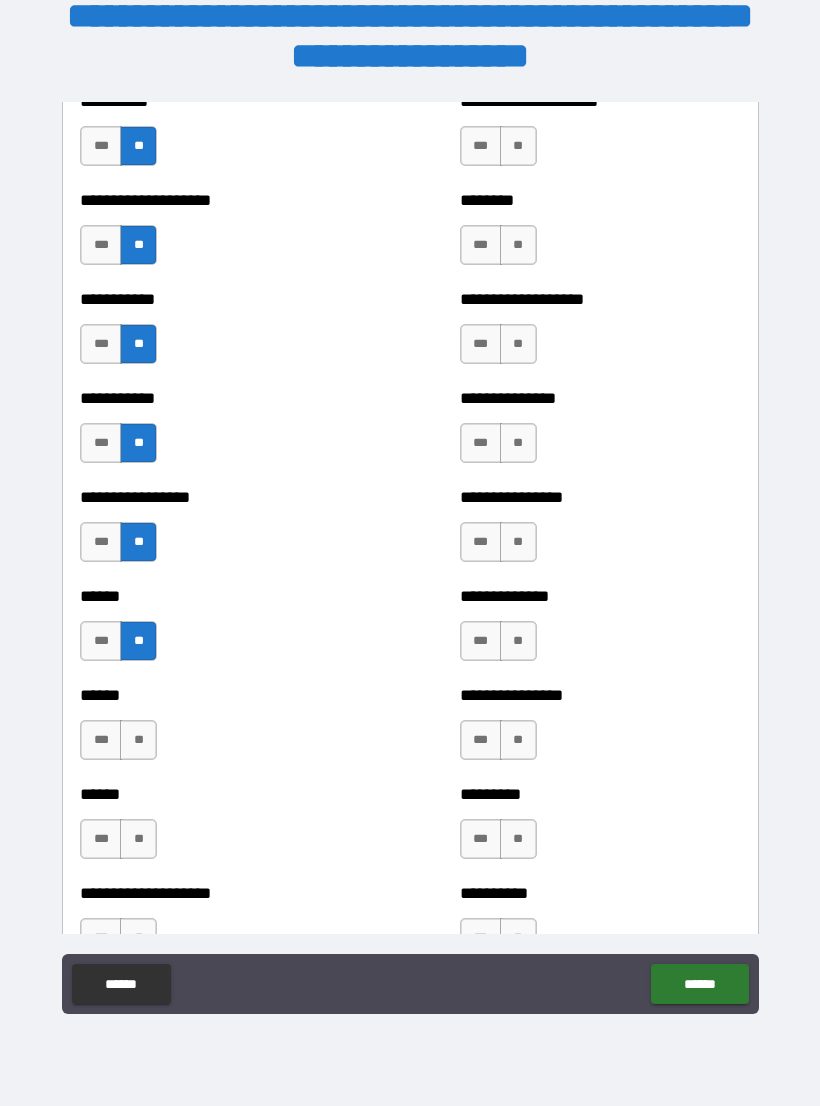 click on "**" at bounding box center (138, 740) 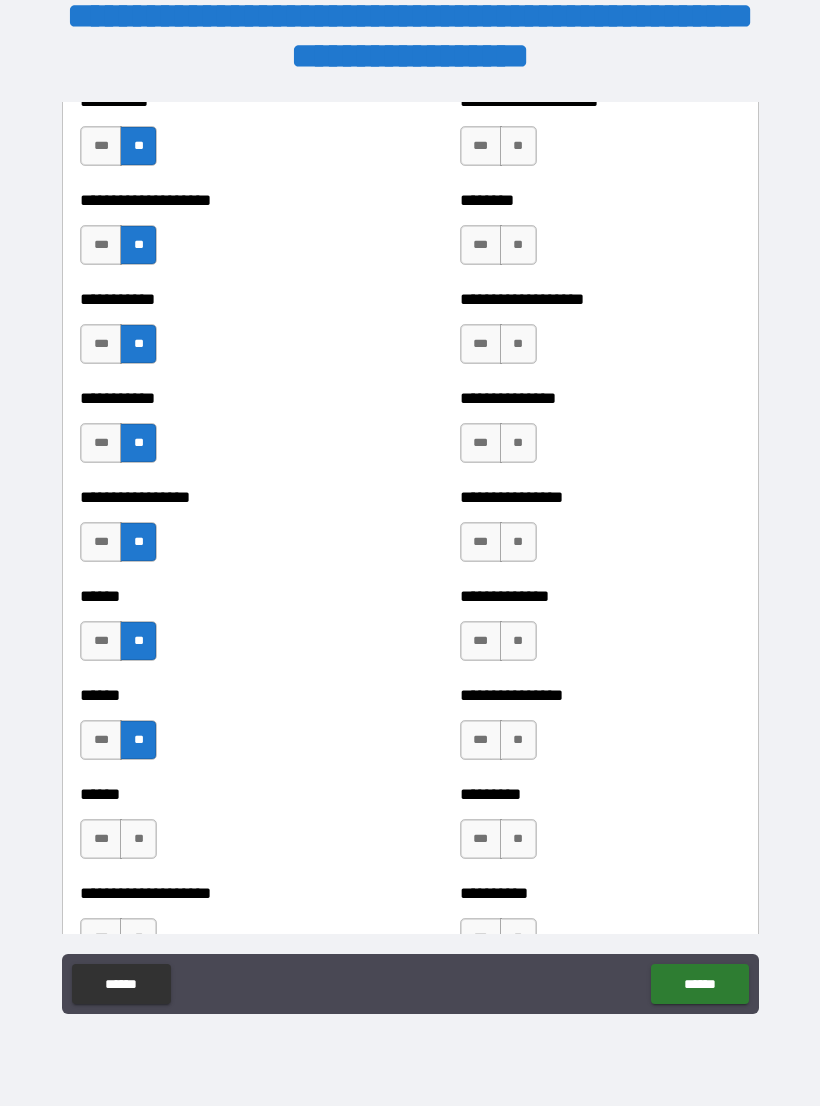 click on "**" at bounding box center (138, 839) 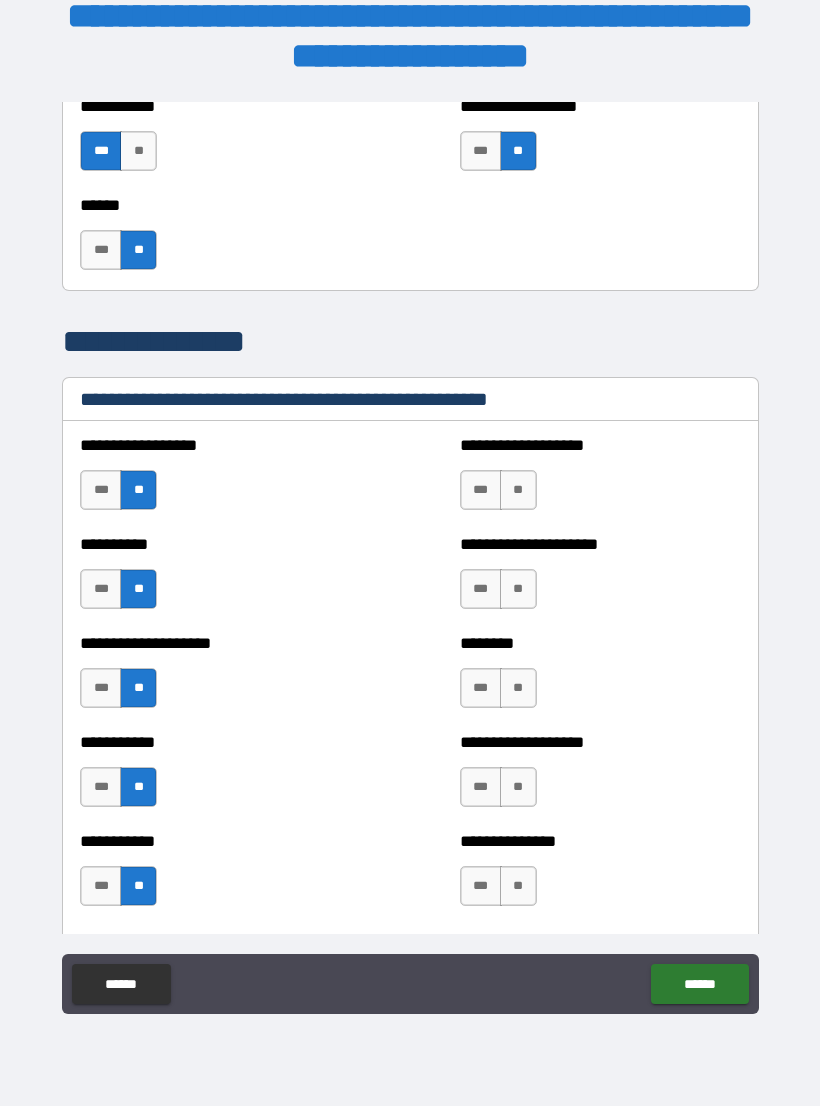 scroll, scrollTop: 2234, scrollLeft: 0, axis: vertical 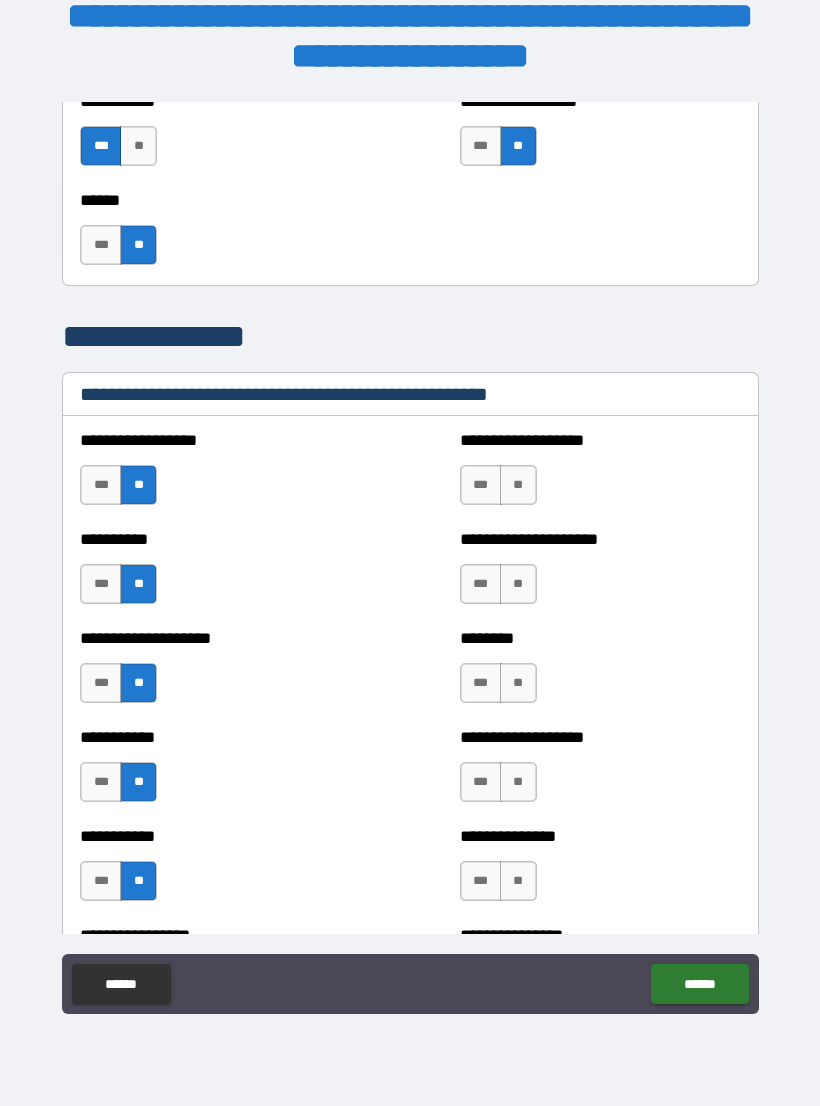 click on "**" at bounding box center (518, 485) 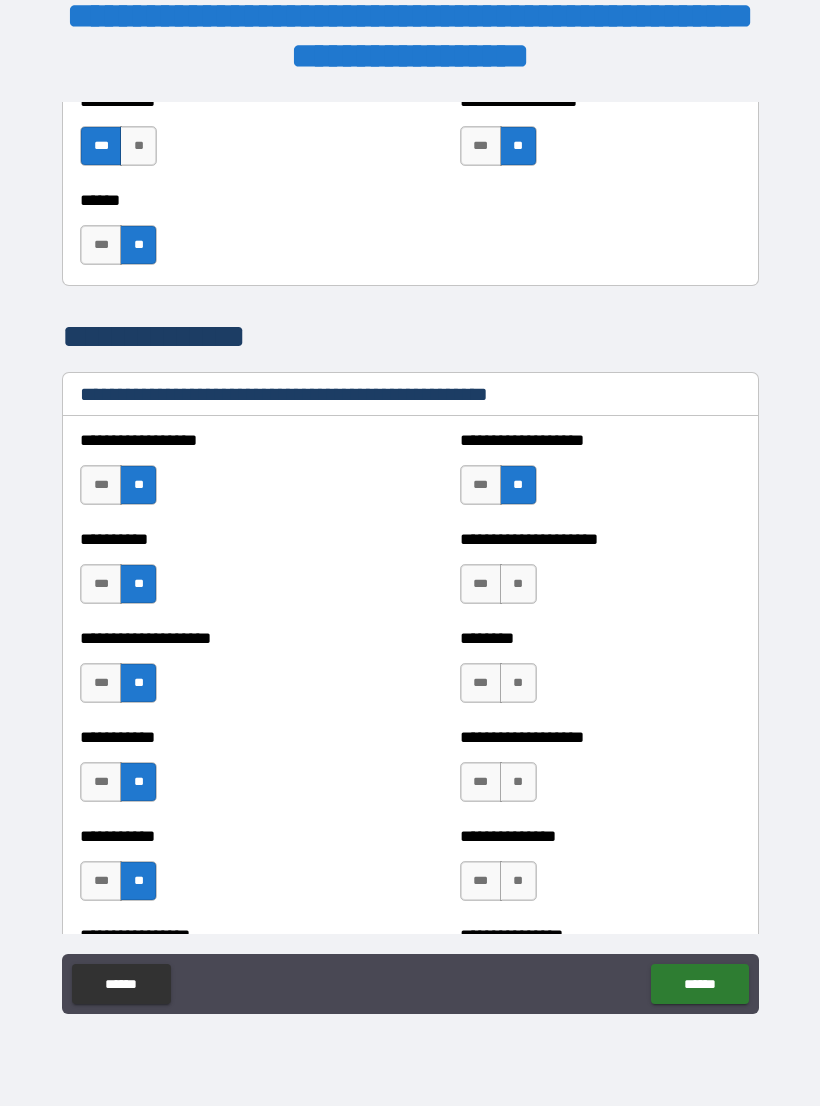 click on "**" at bounding box center (518, 584) 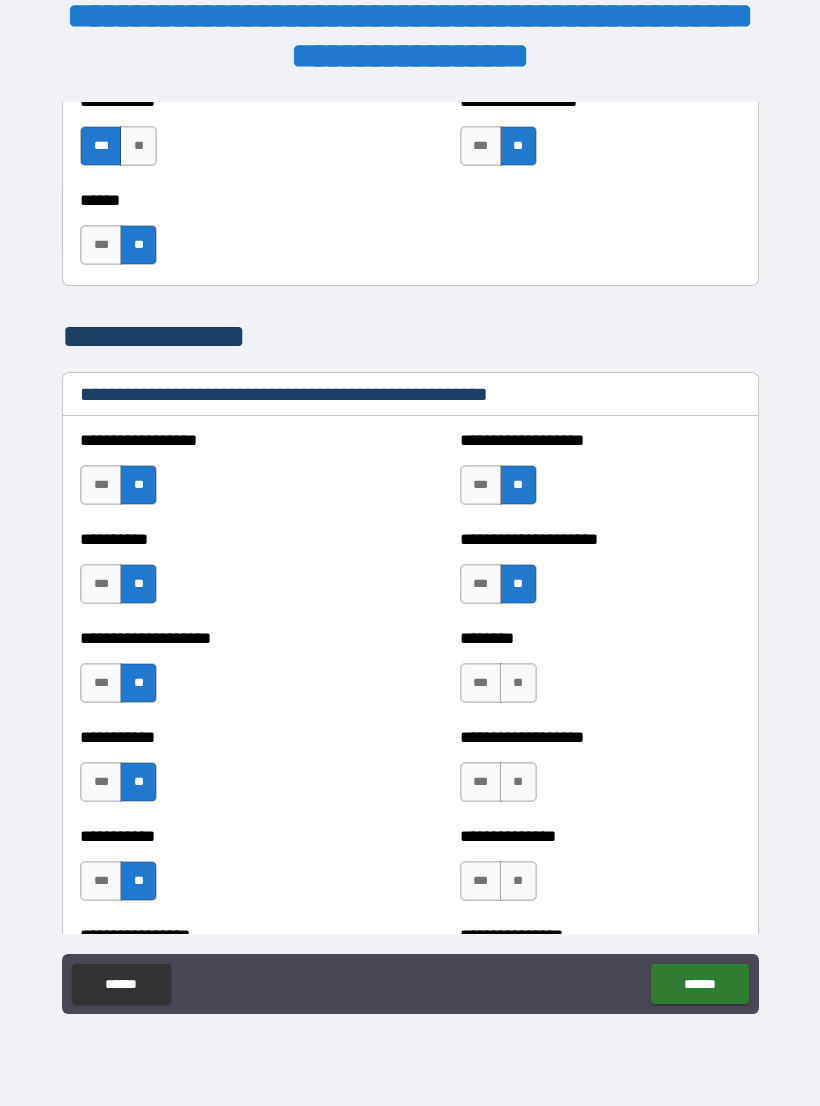 click on "**" at bounding box center (518, 683) 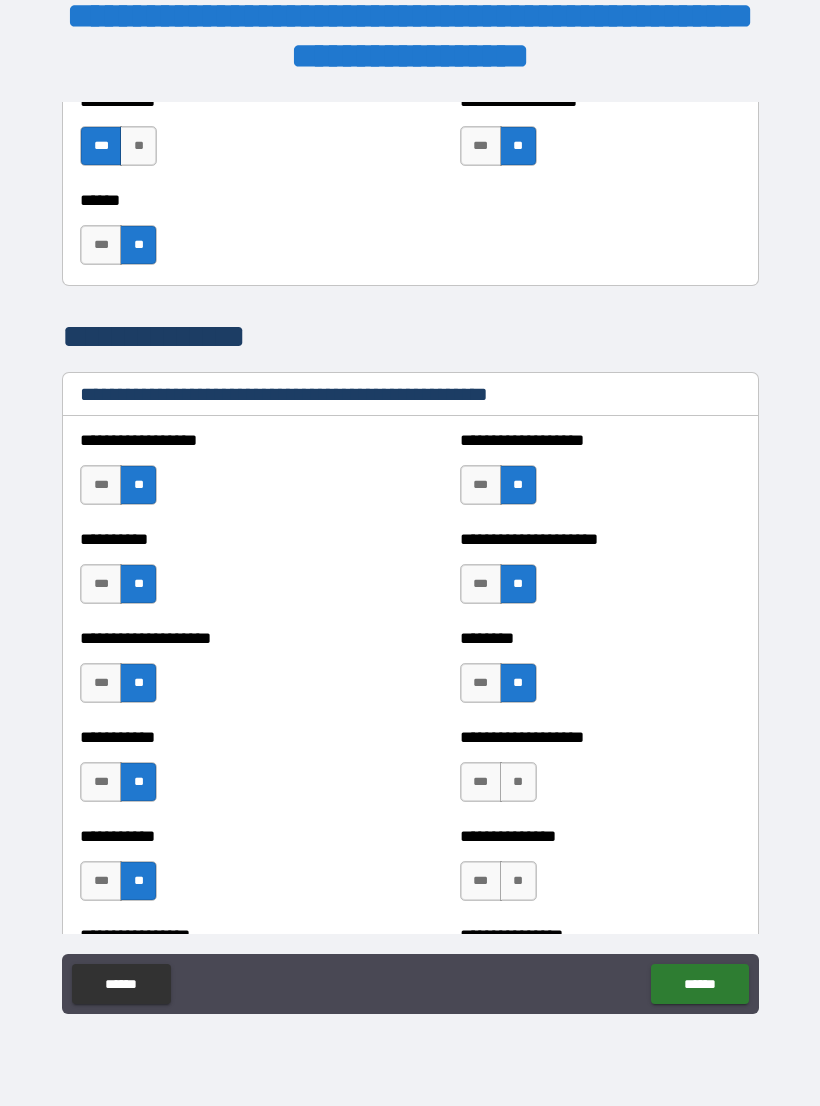 scroll, scrollTop: 2349, scrollLeft: 0, axis: vertical 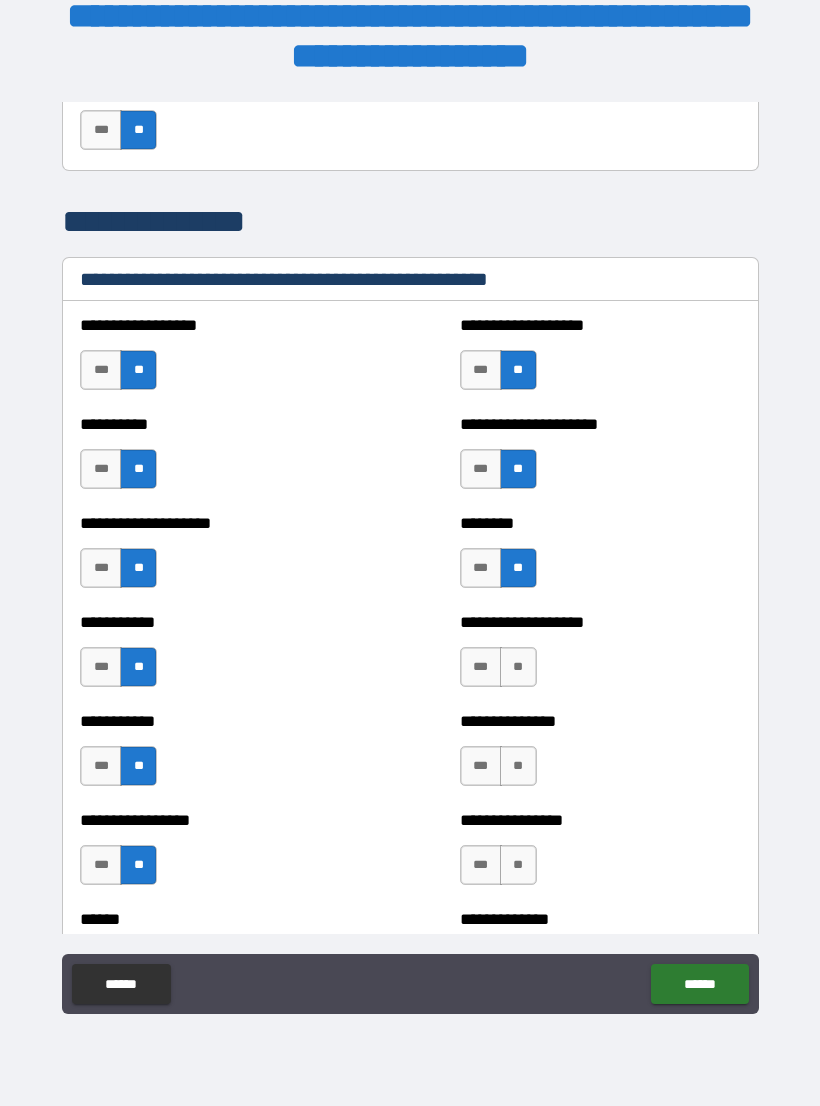 click on "**********" at bounding box center [600, 657] 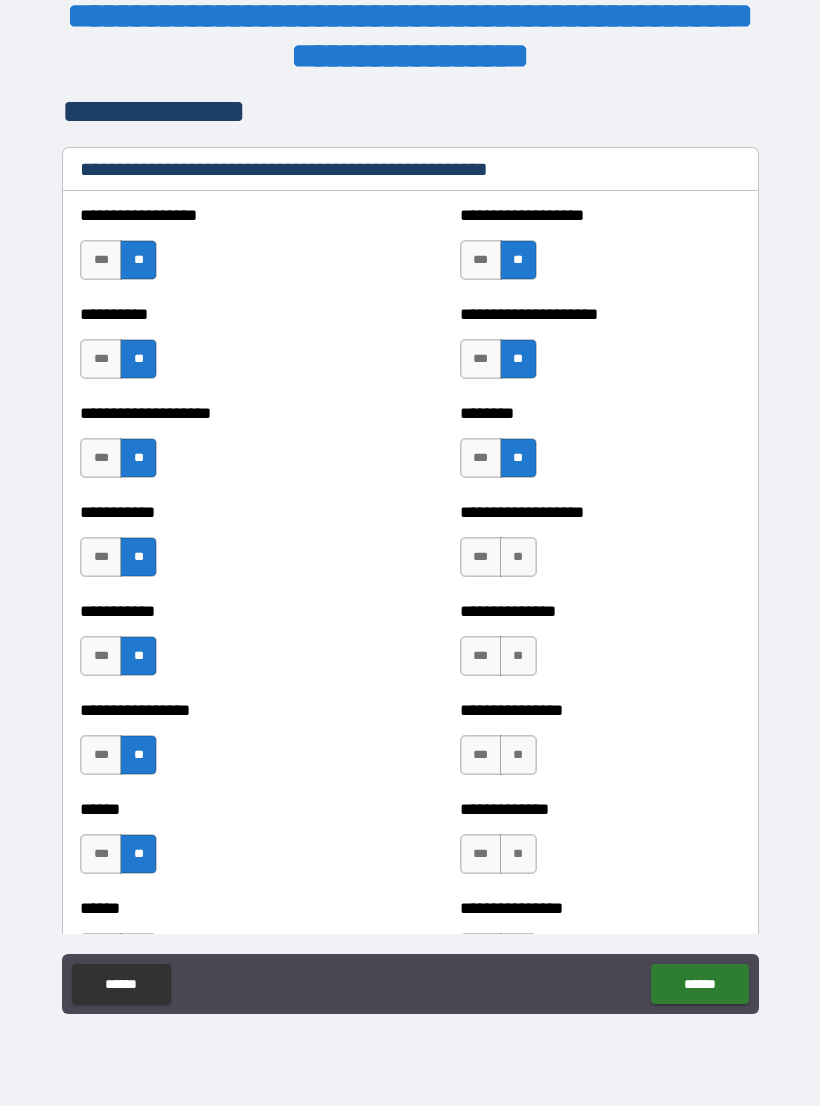 click on "**" at bounding box center [518, 656] 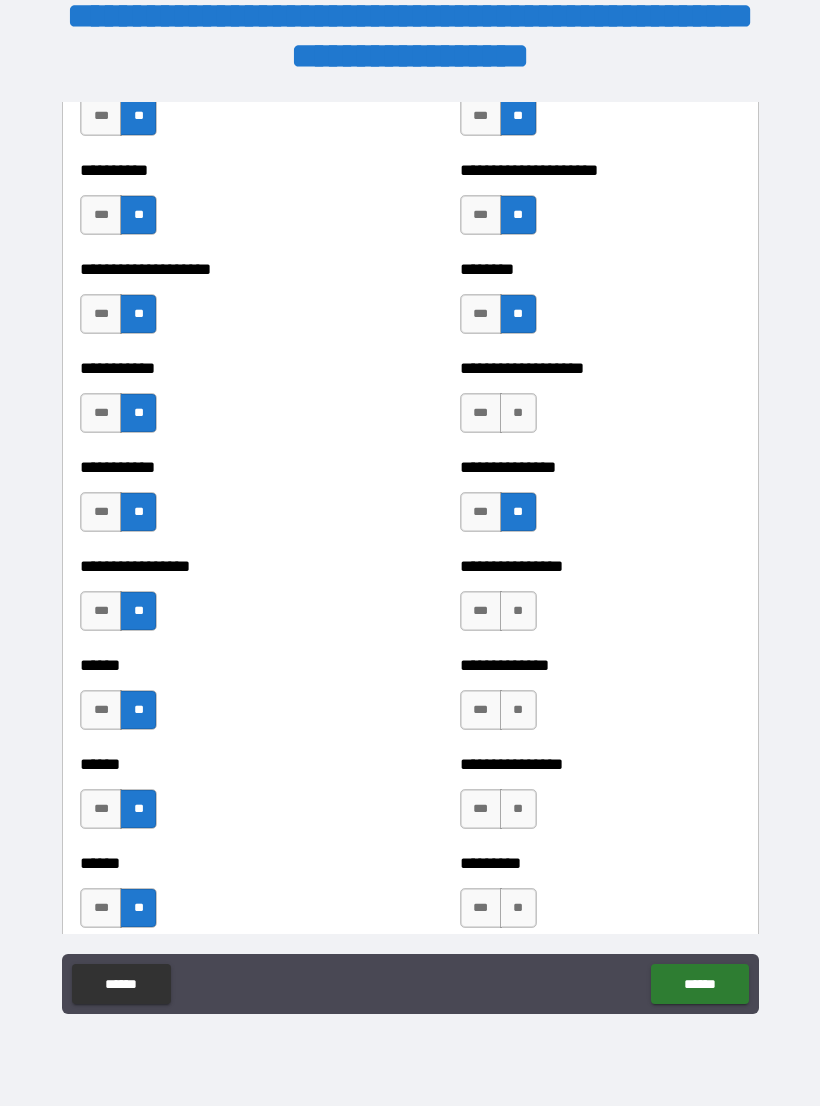 click on "**" at bounding box center (518, 611) 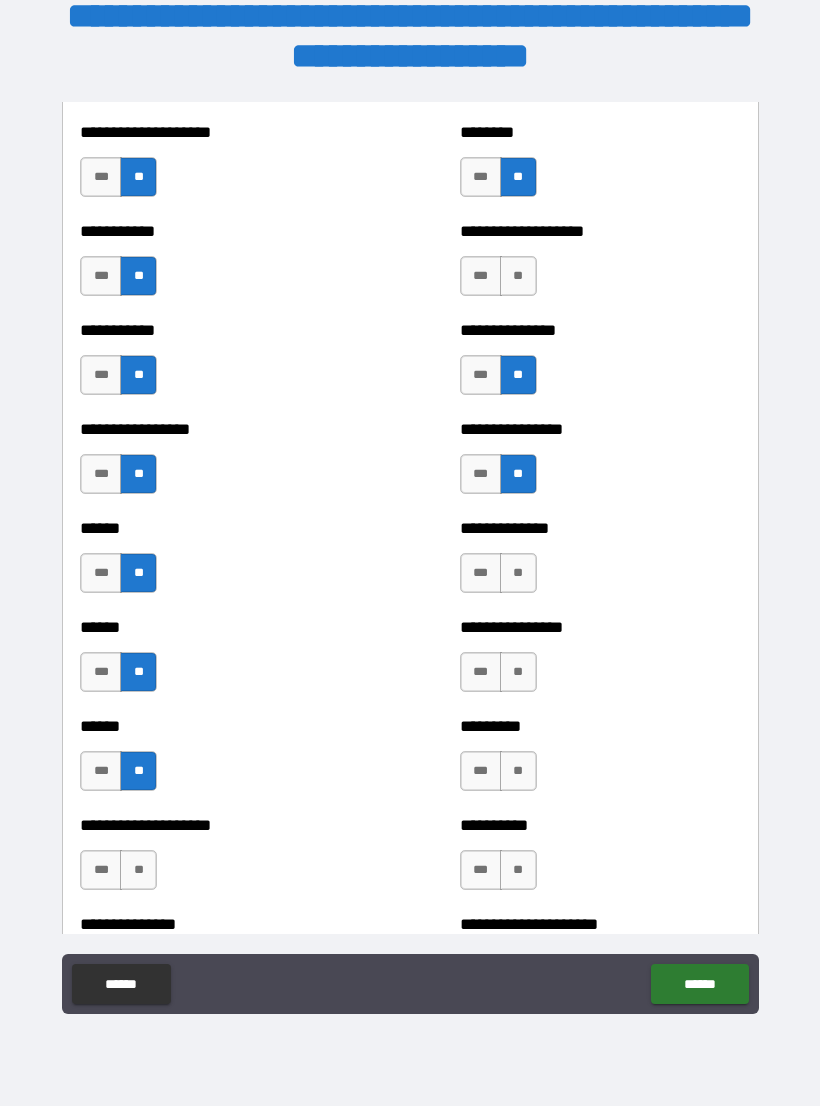 click on "**" at bounding box center [518, 573] 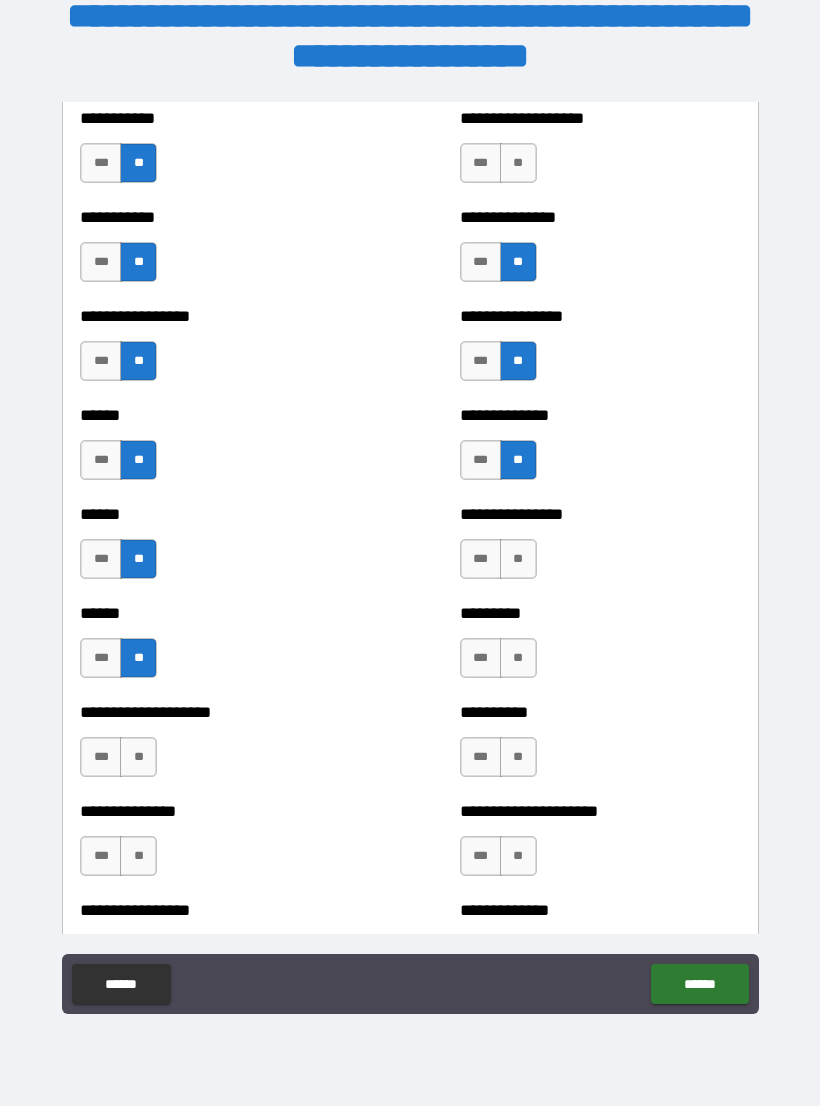 scroll, scrollTop: 2851, scrollLeft: 0, axis: vertical 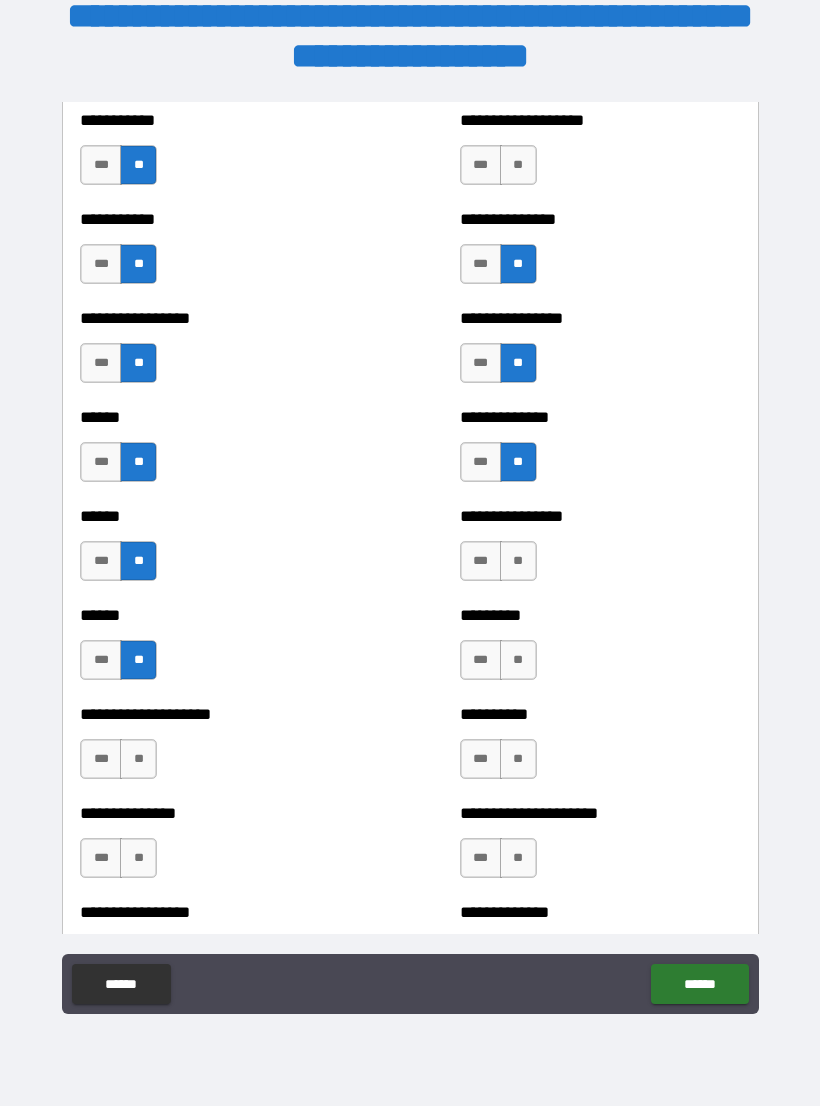 click on "**" at bounding box center (518, 561) 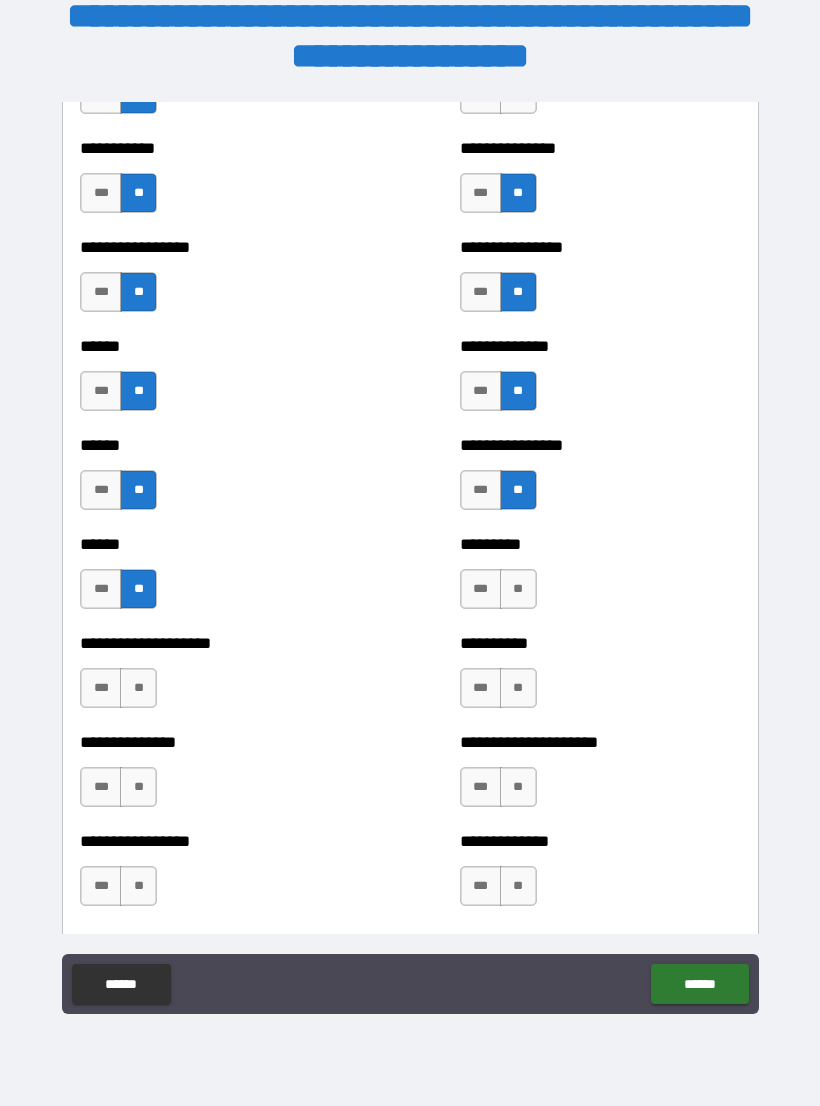 scroll, scrollTop: 2934, scrollLeft: 0, axis: vertical 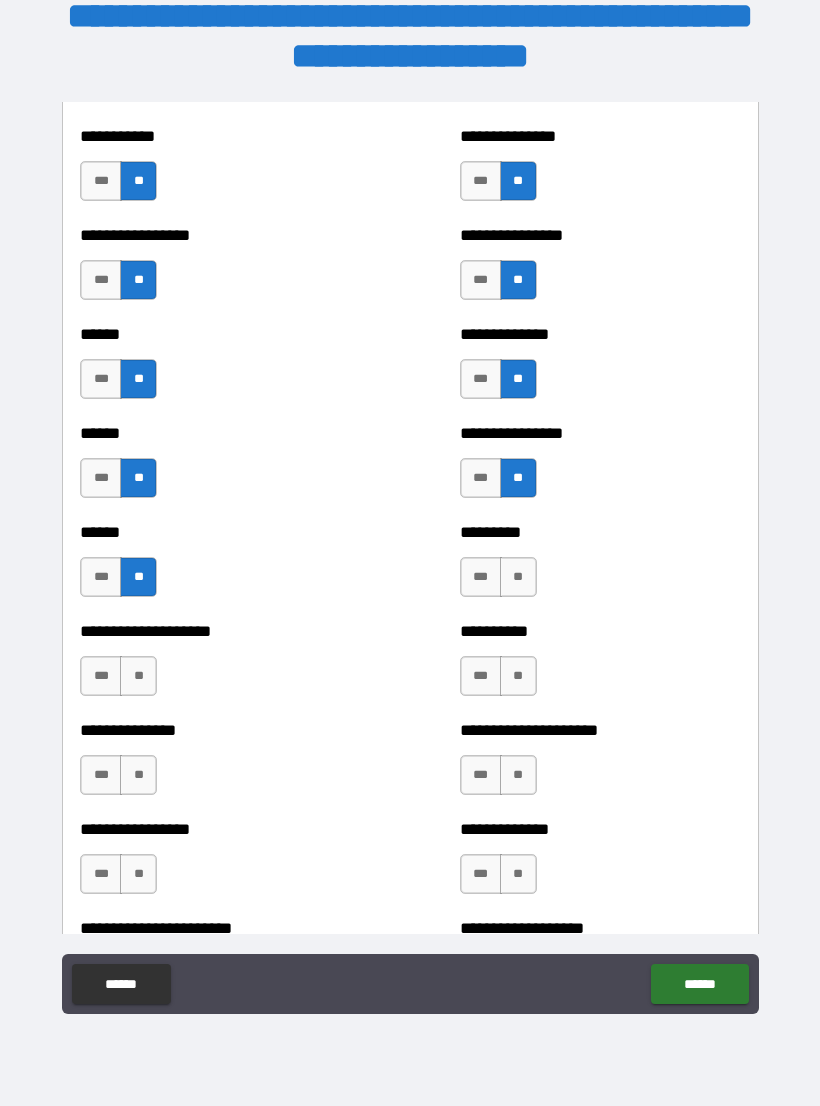 click on "**" at bounding box center (518, 577) 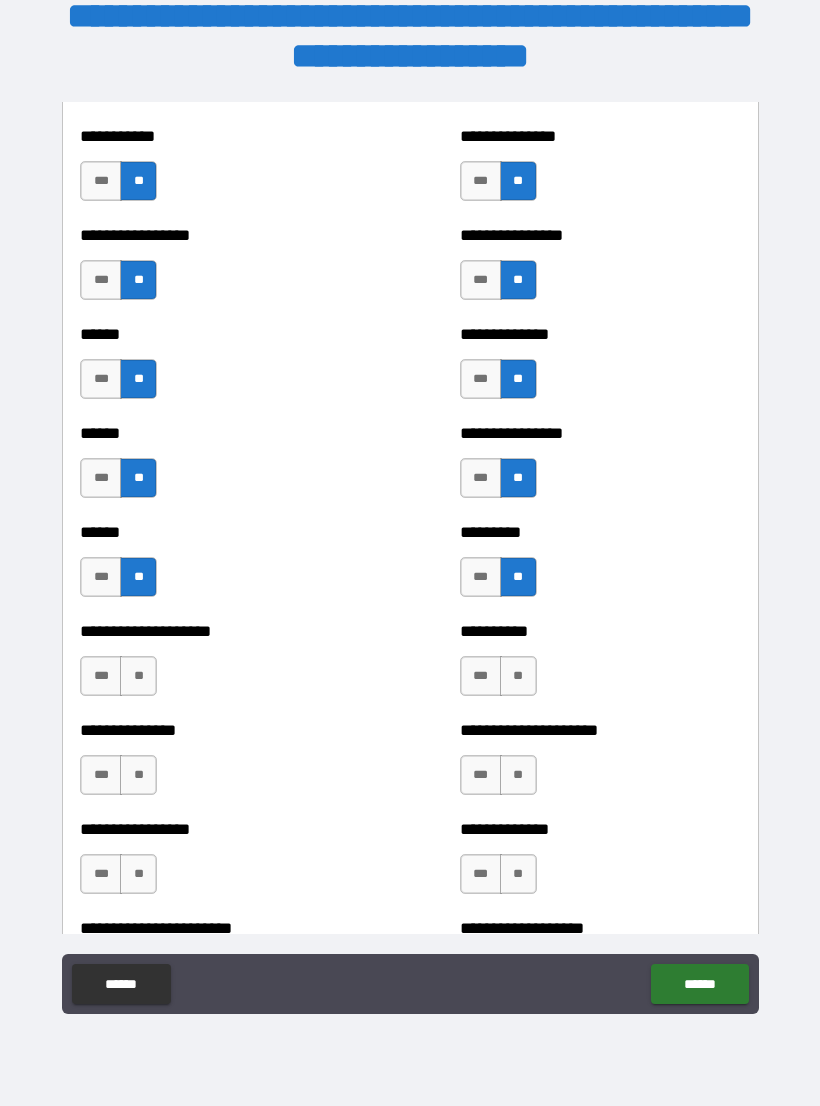 click on "**" at bounding box center [518, 676] 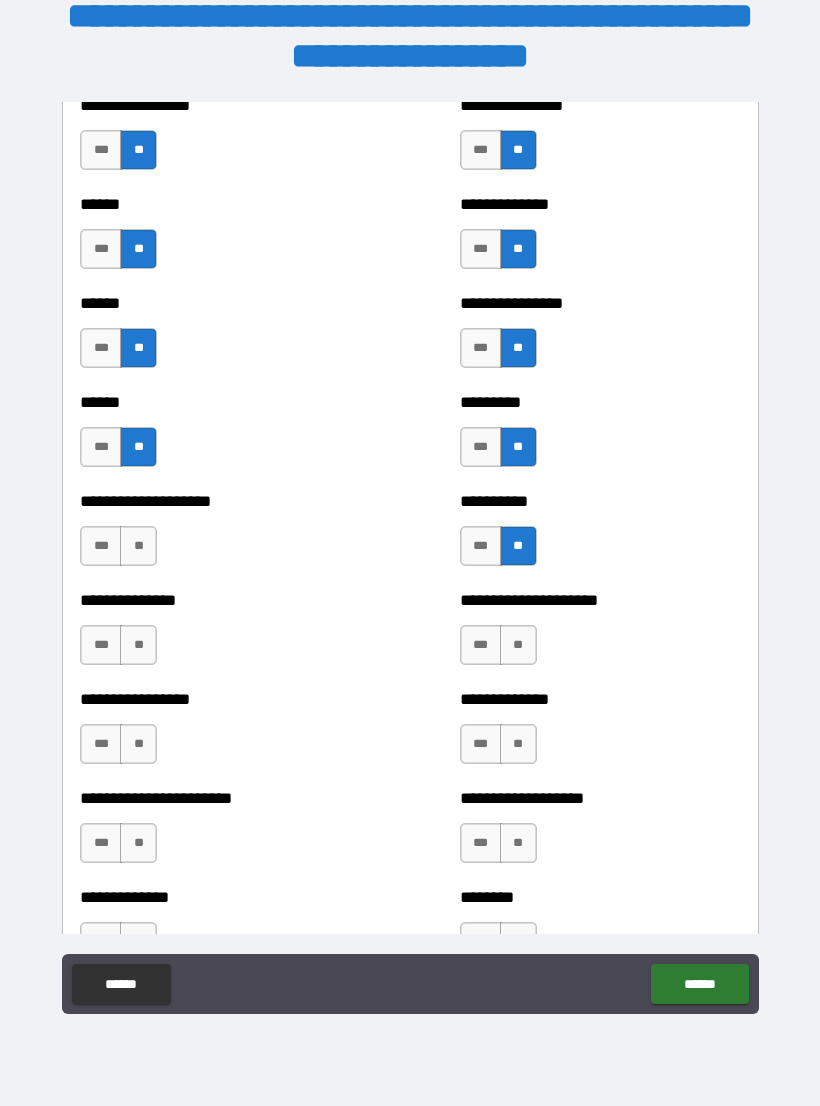 click on "**" at bounding box center (518, 645) 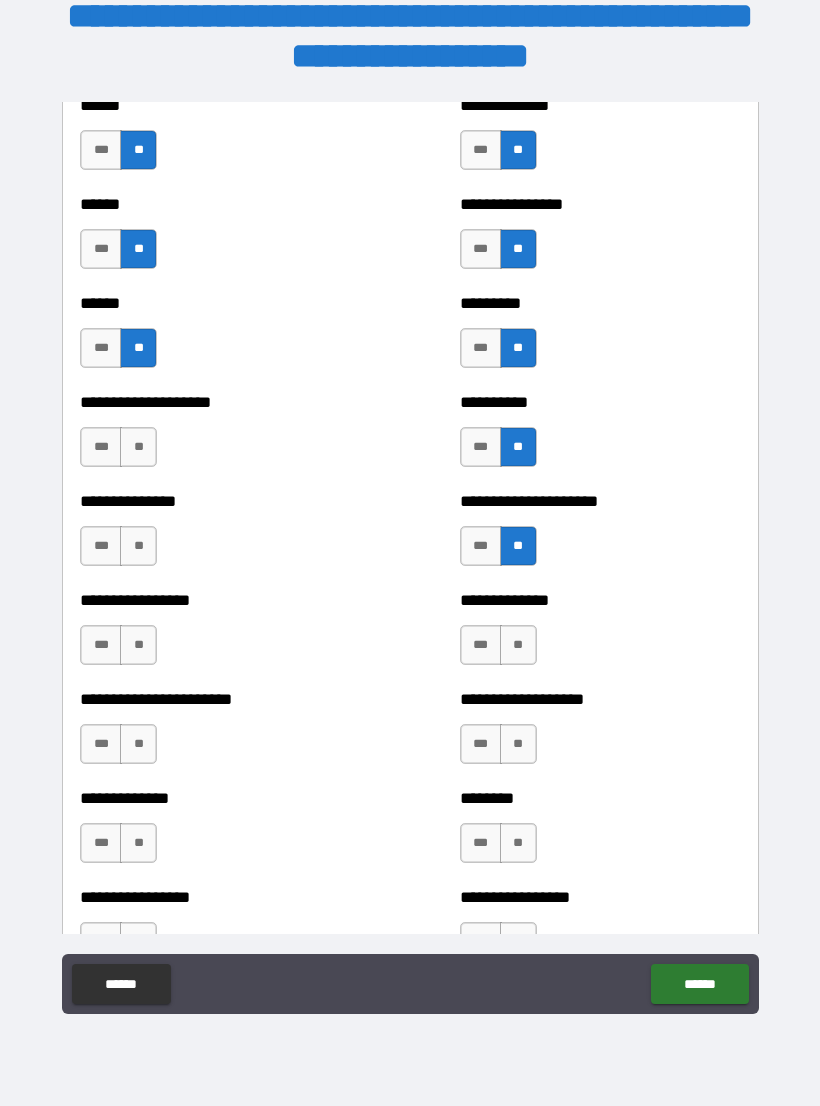 click on "**" at bounding box center (518, 645) 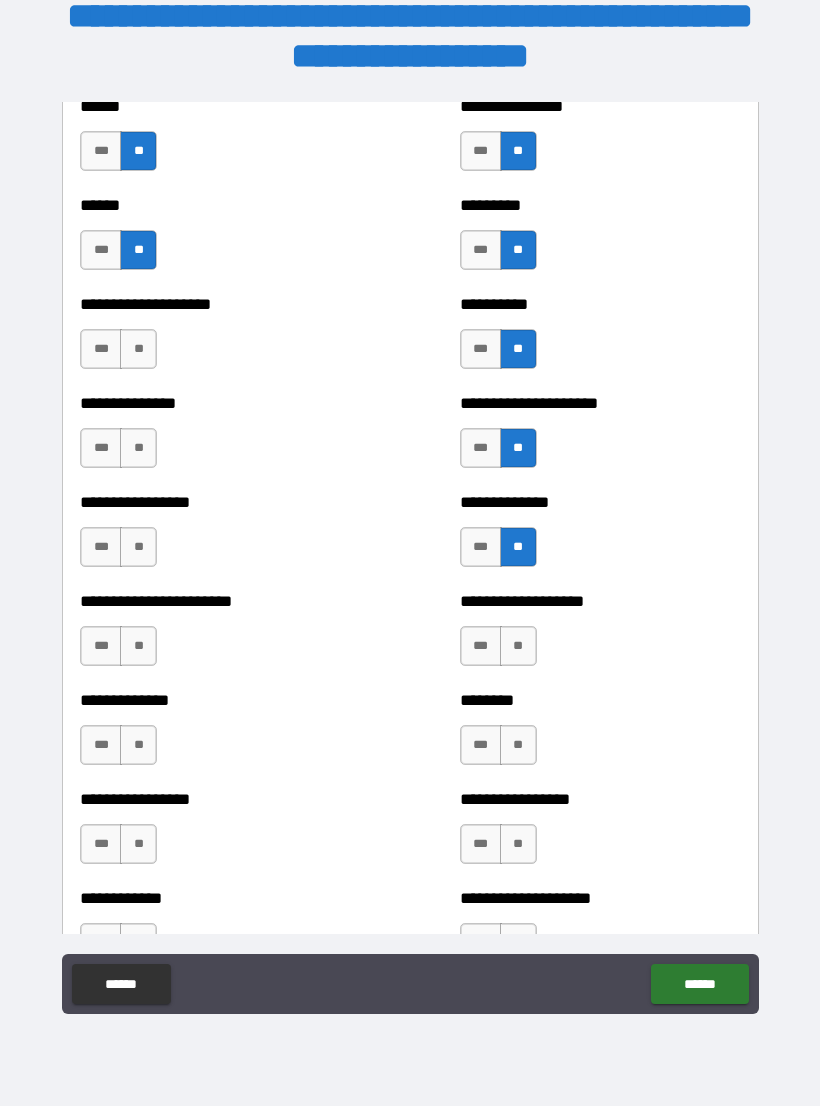 click on "**" at bounding box center [518, 646] 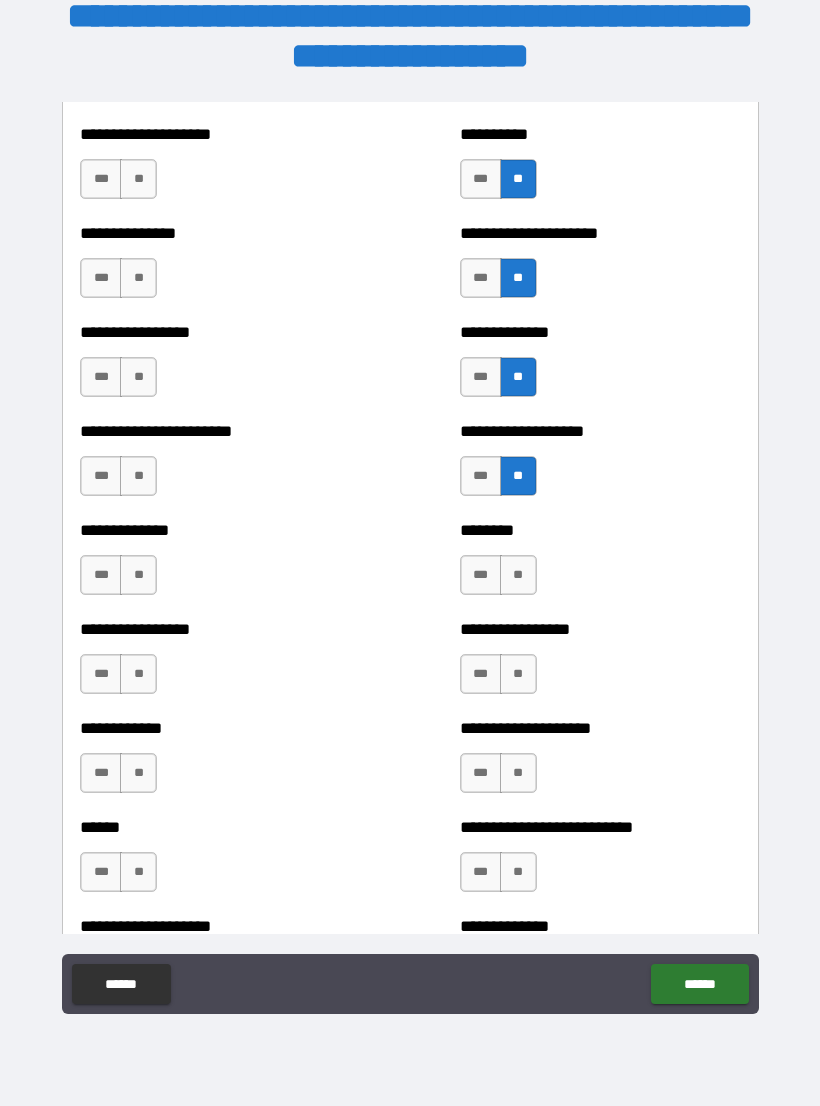 scroll, scrollTop: 3439, scrollLeft: 0, axis: vertical 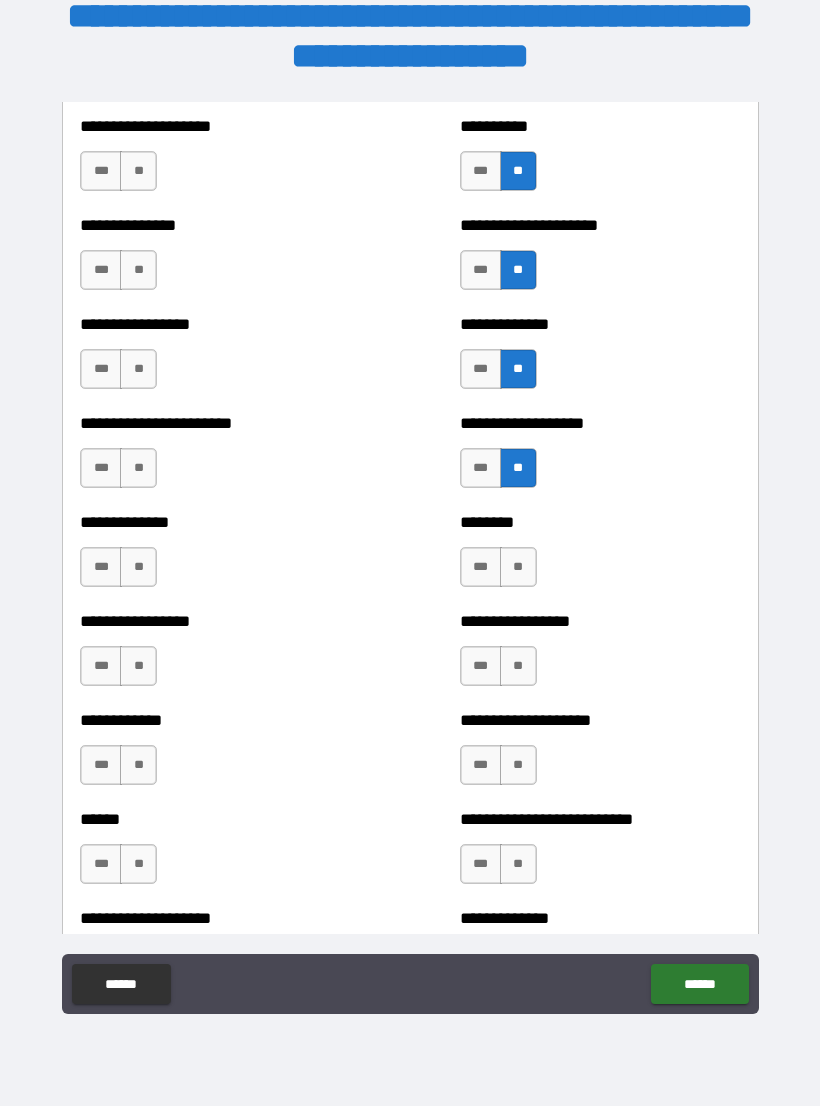 click on "**" at bounding box center (518, 567) 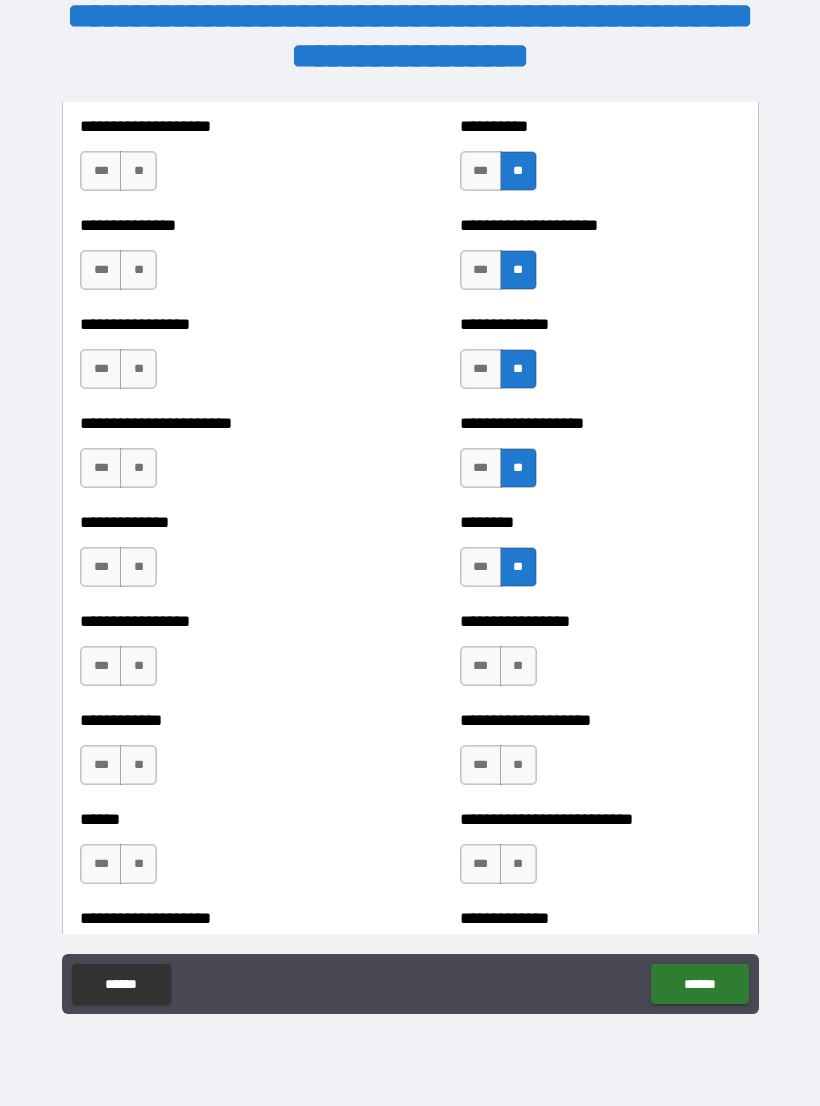 click on "**" at bounding box center (518, 666) 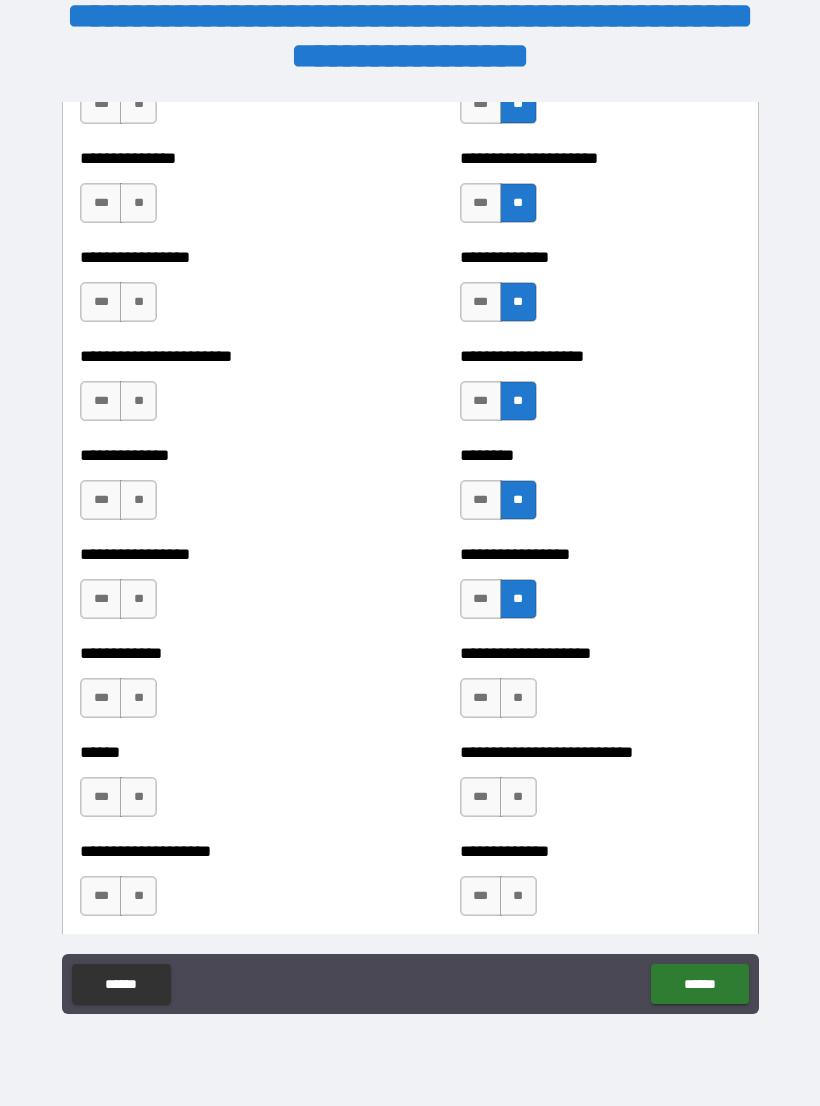 scroll, scrollTop: 3530, scrollLeft: 0, axis: vertical 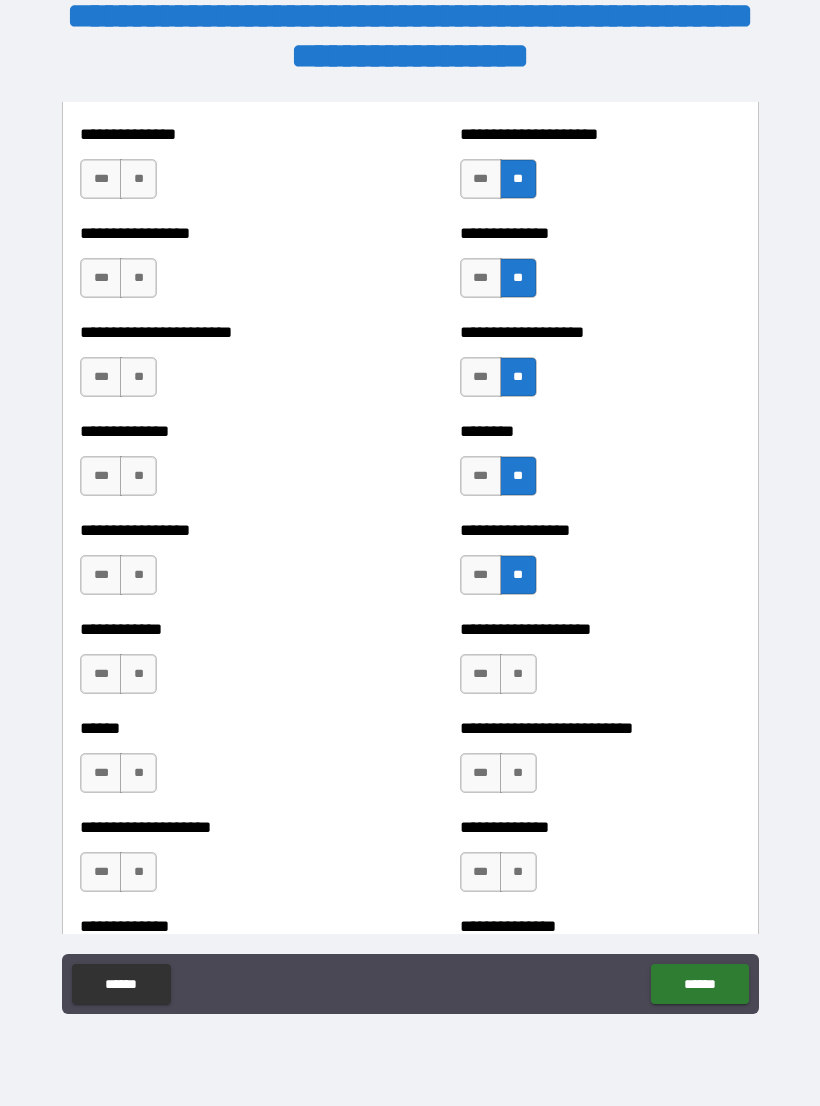 click on "**********" at bounding box center (600, 664) 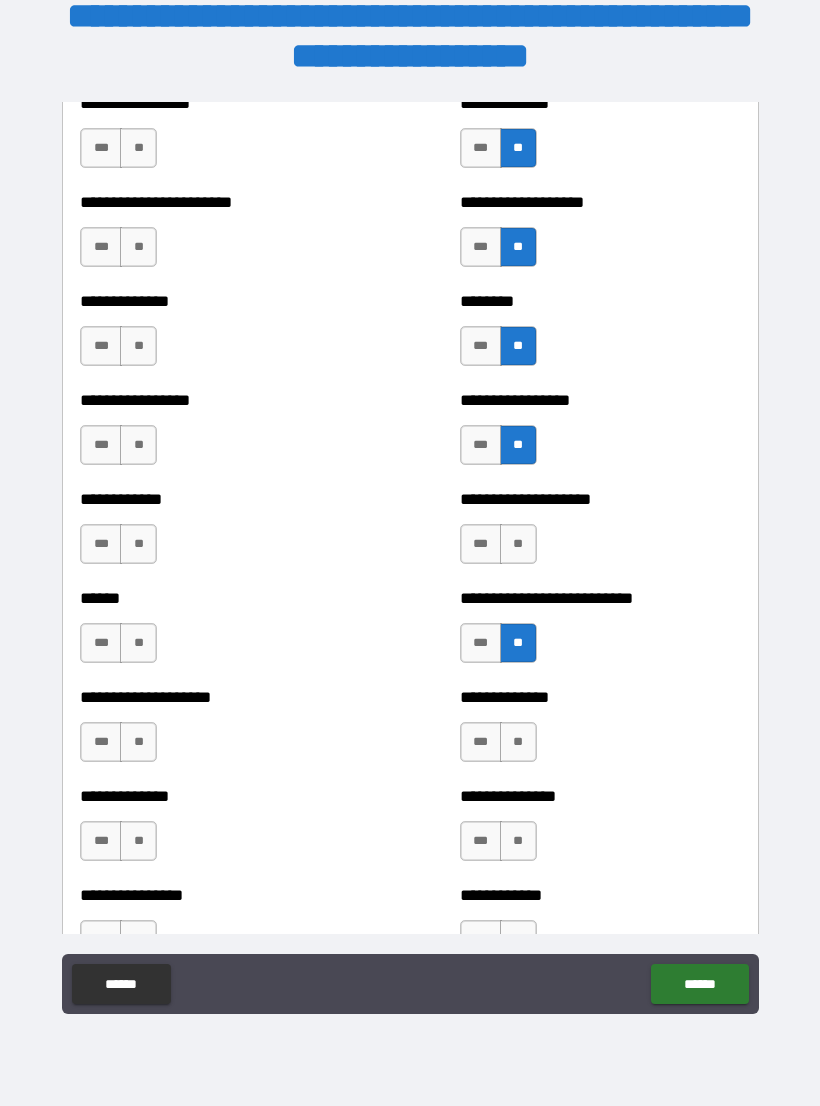 scroll, scrollTop: 3662, scrollLeft: 0, axis: vertical 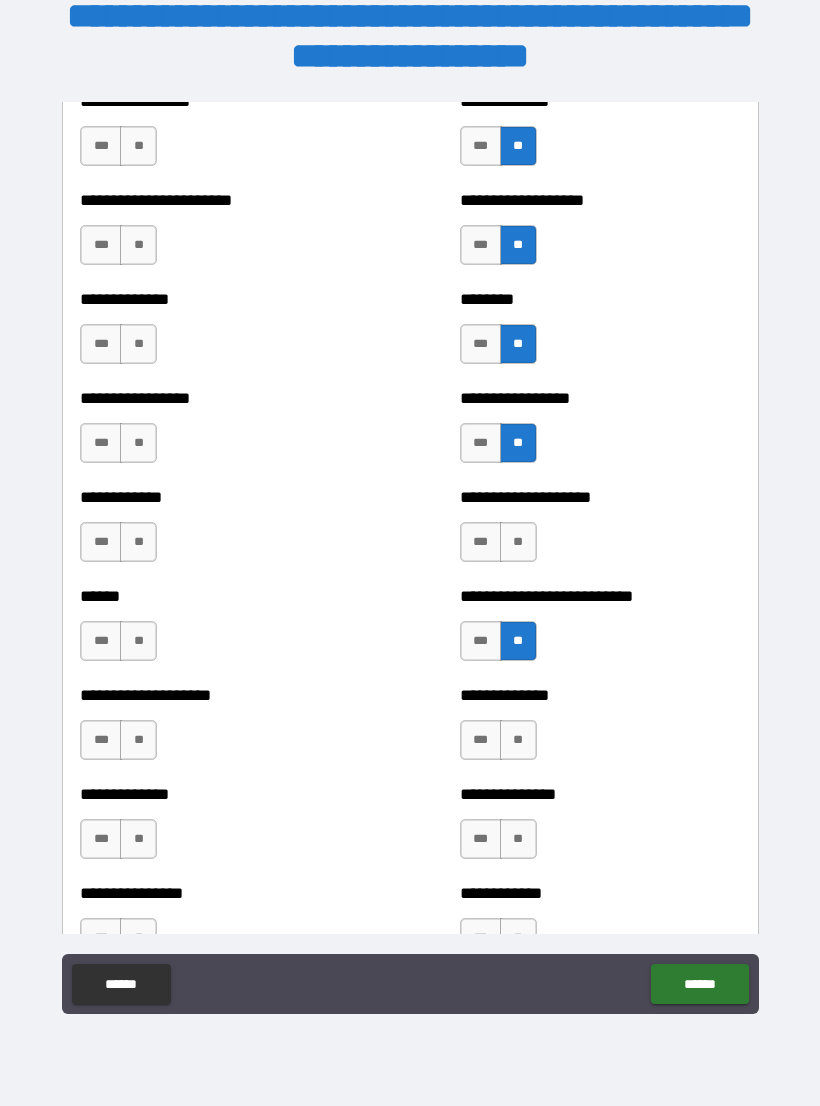 click on "**" at bounding box center (518, 740) 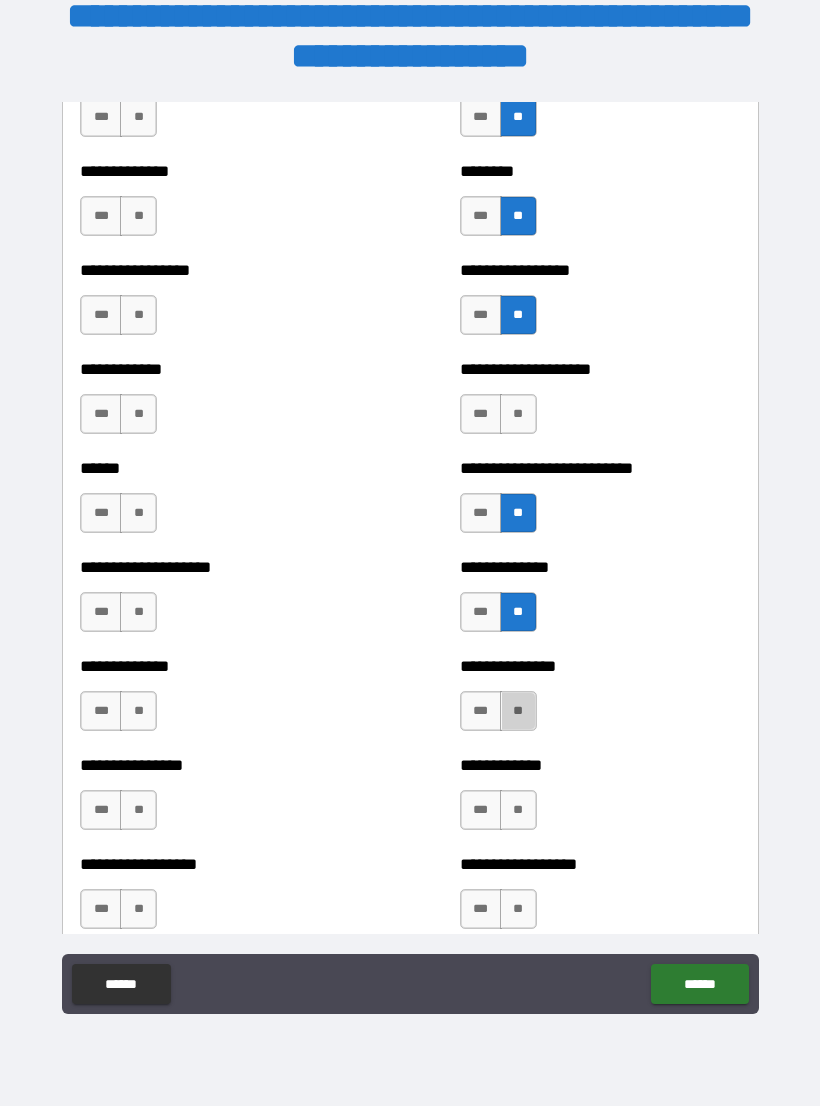 click on "**" at bounding box center (518, 711) 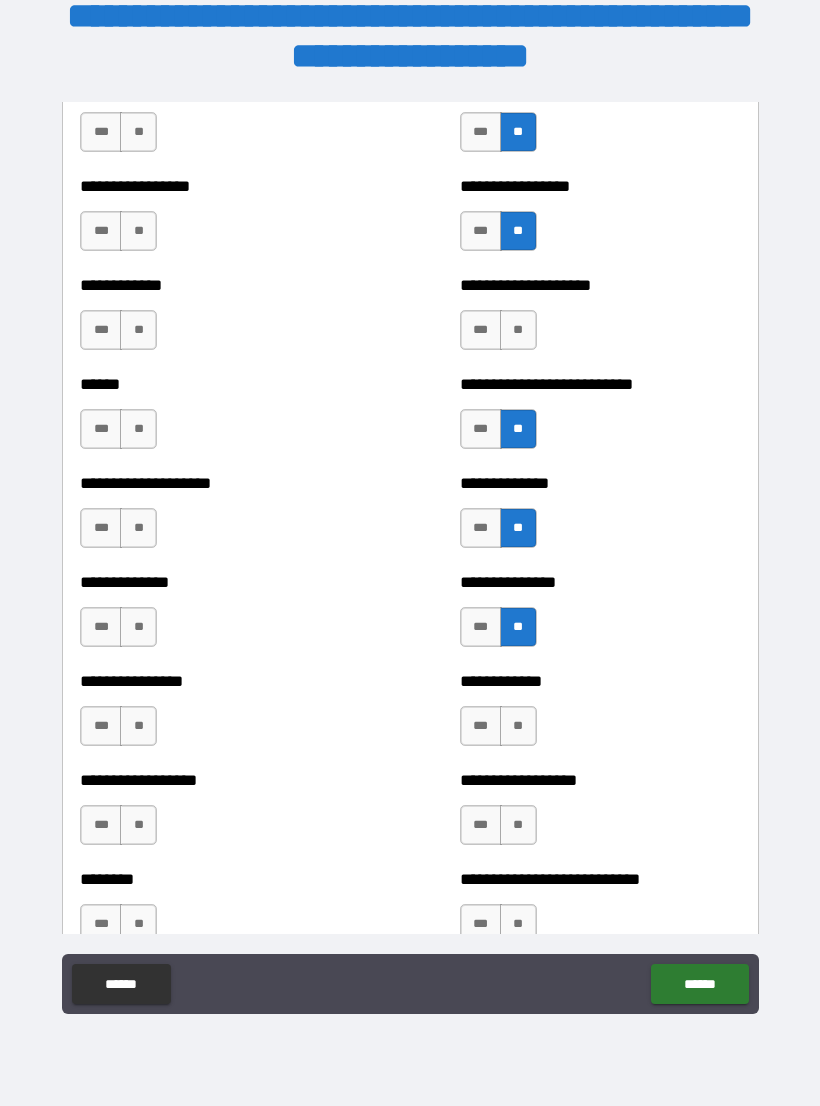 click on "**" at bounding box center (518, 726) 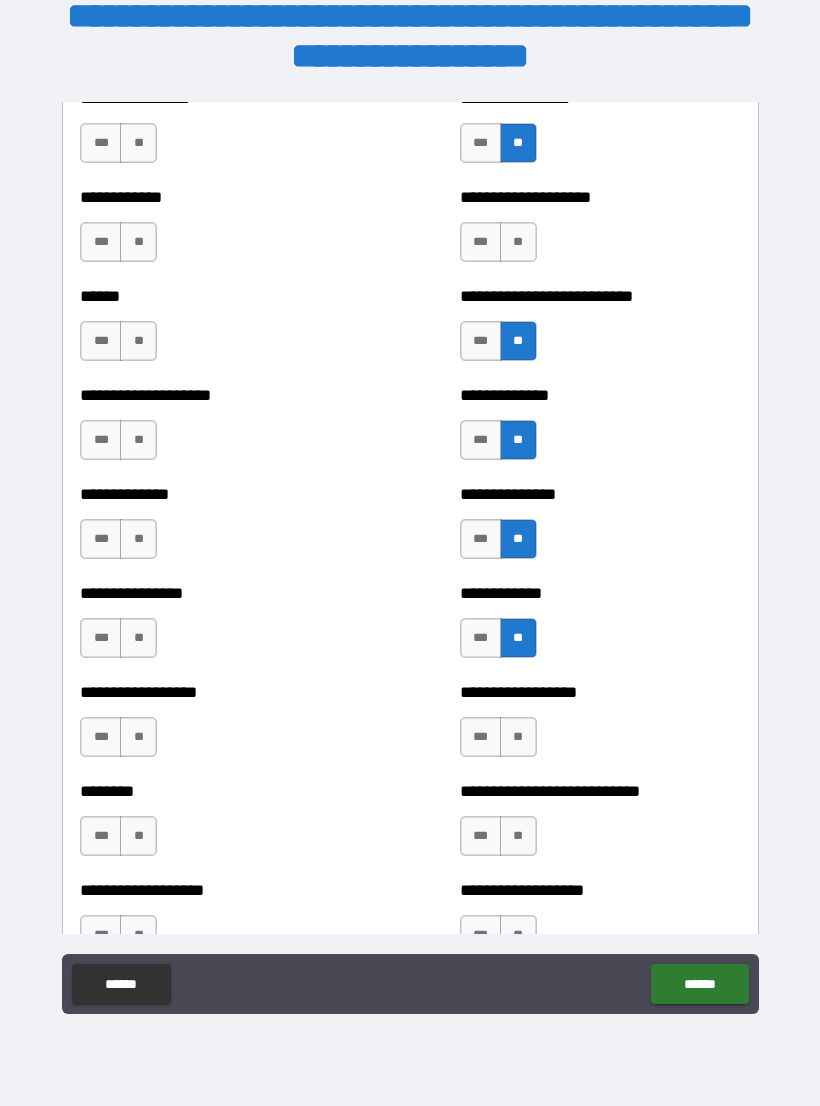 click on "**" at bounding box center [518, 737] 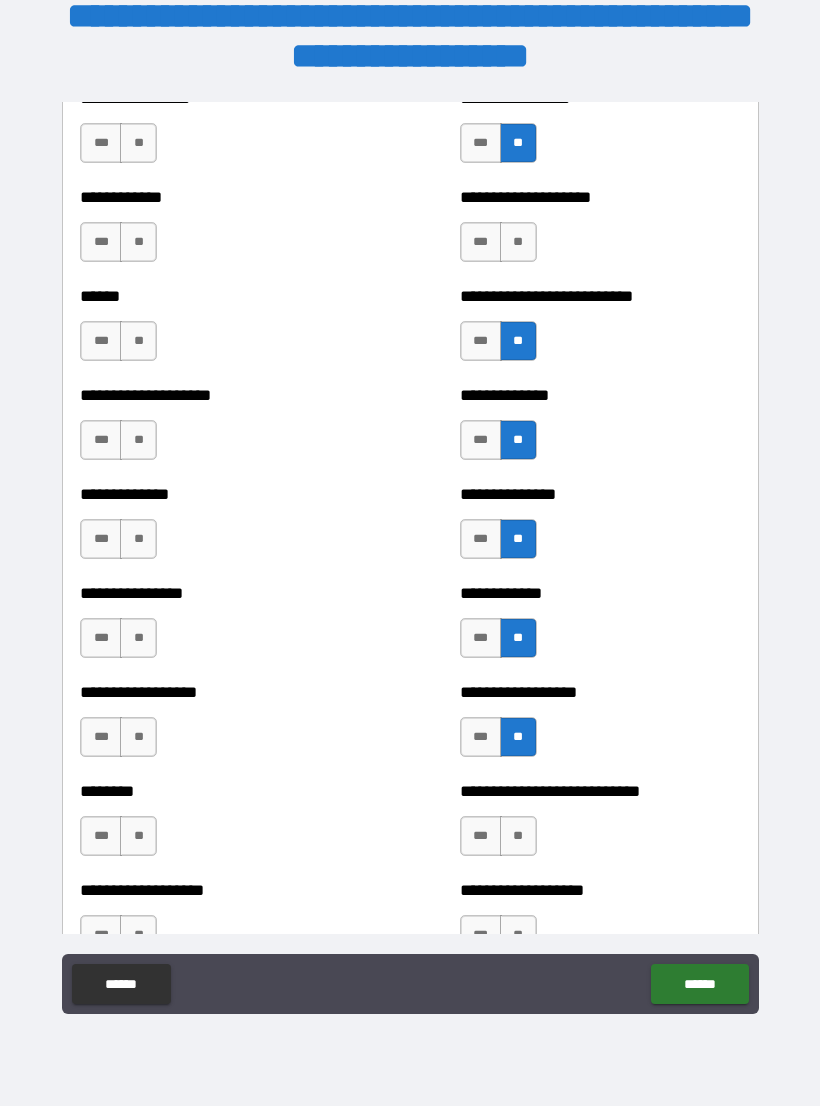 scroll, scrollTop: 4057, scrollLeft: 0, axis: vertical 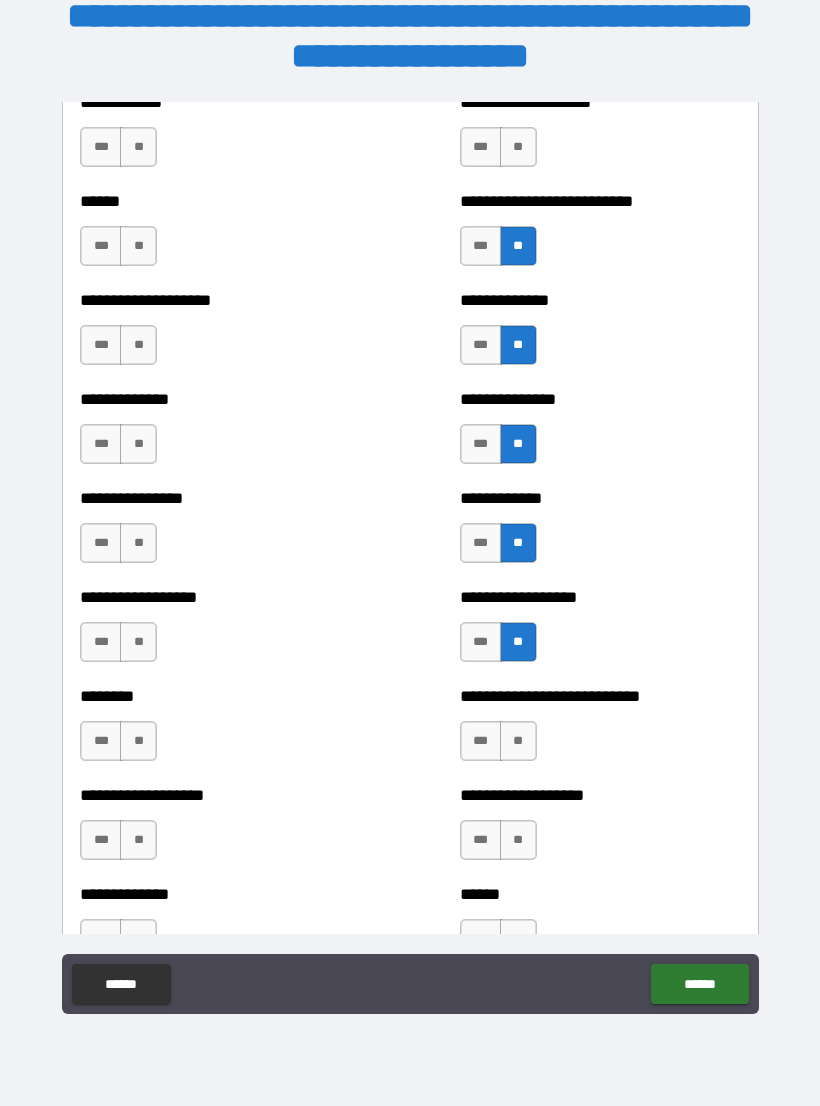 click on "**" at bounding box center [518, 741] 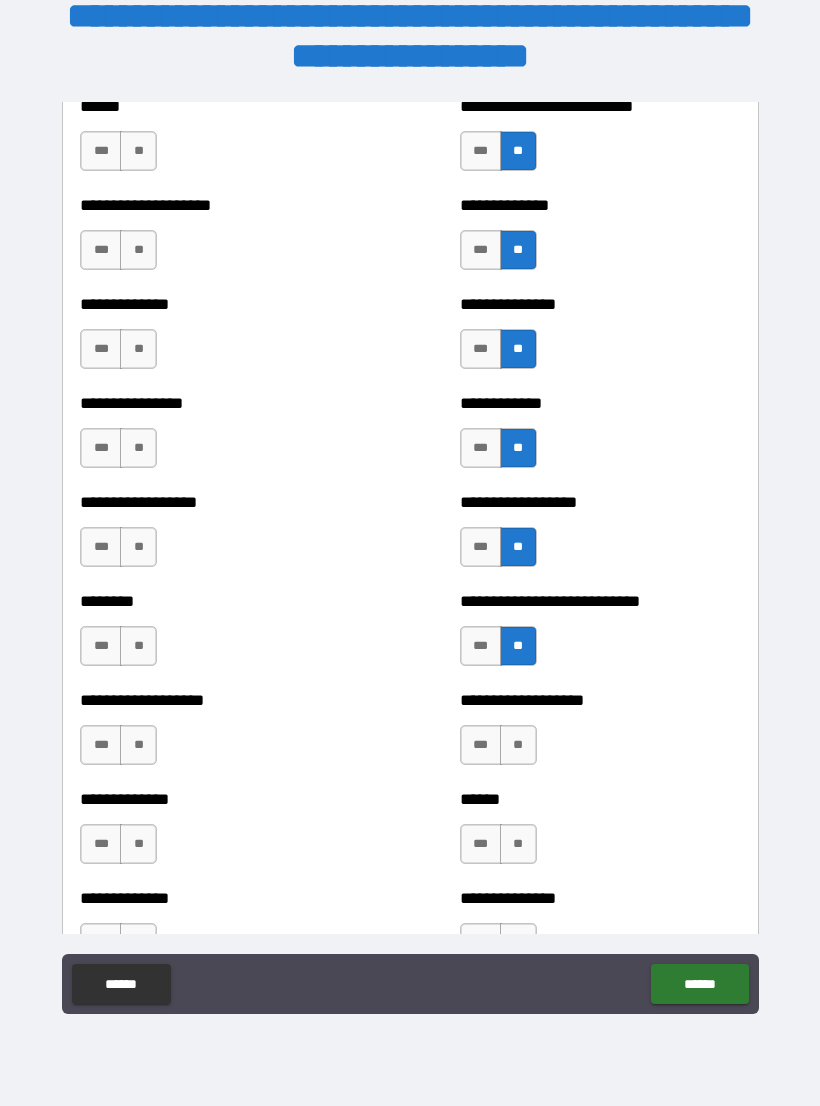 scroll, scrollTop: 4155, scrollLeft: 0, axis: vertical 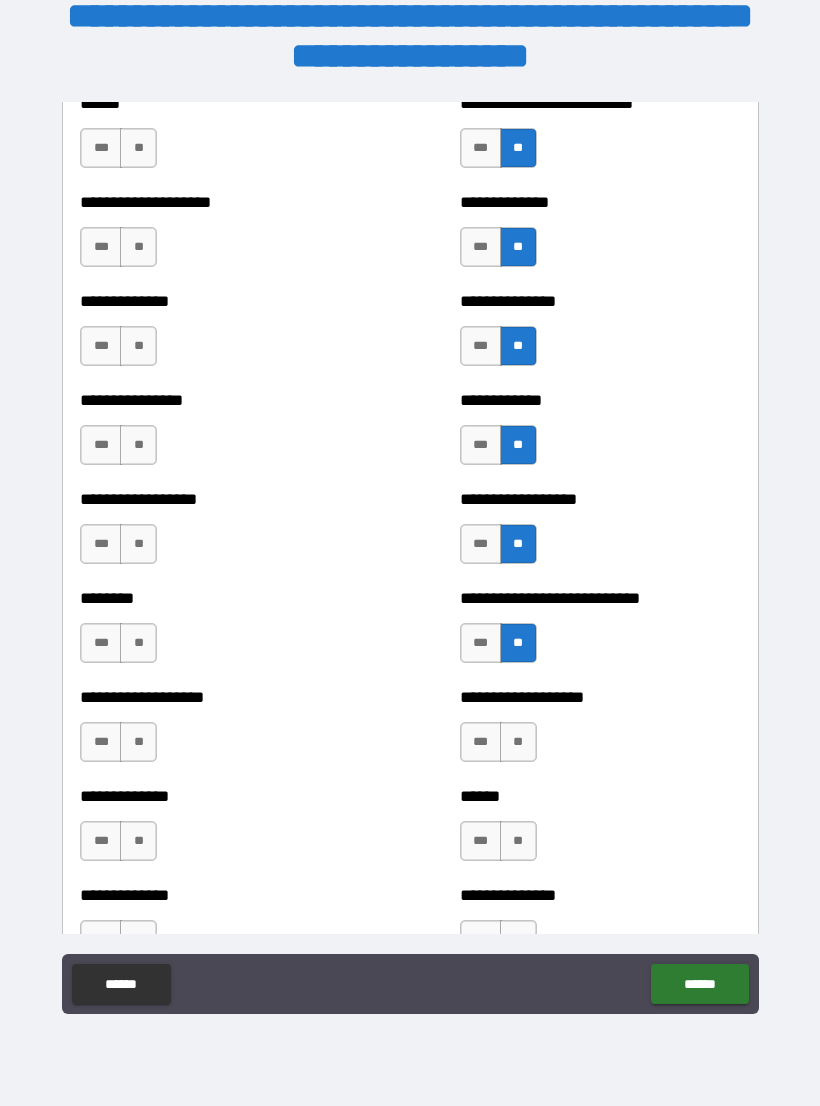 click on "**" at bounding box center [518, 742] 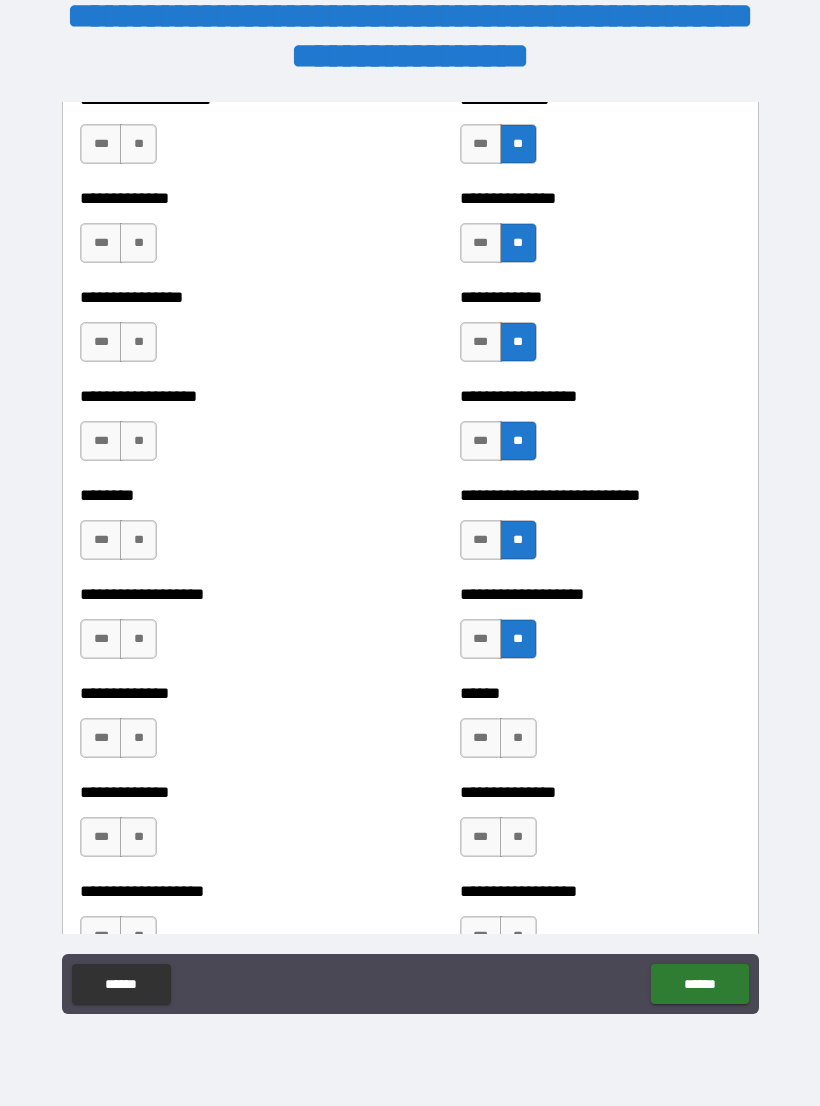 click on "****** *** **" at bounding box center (600, 728) 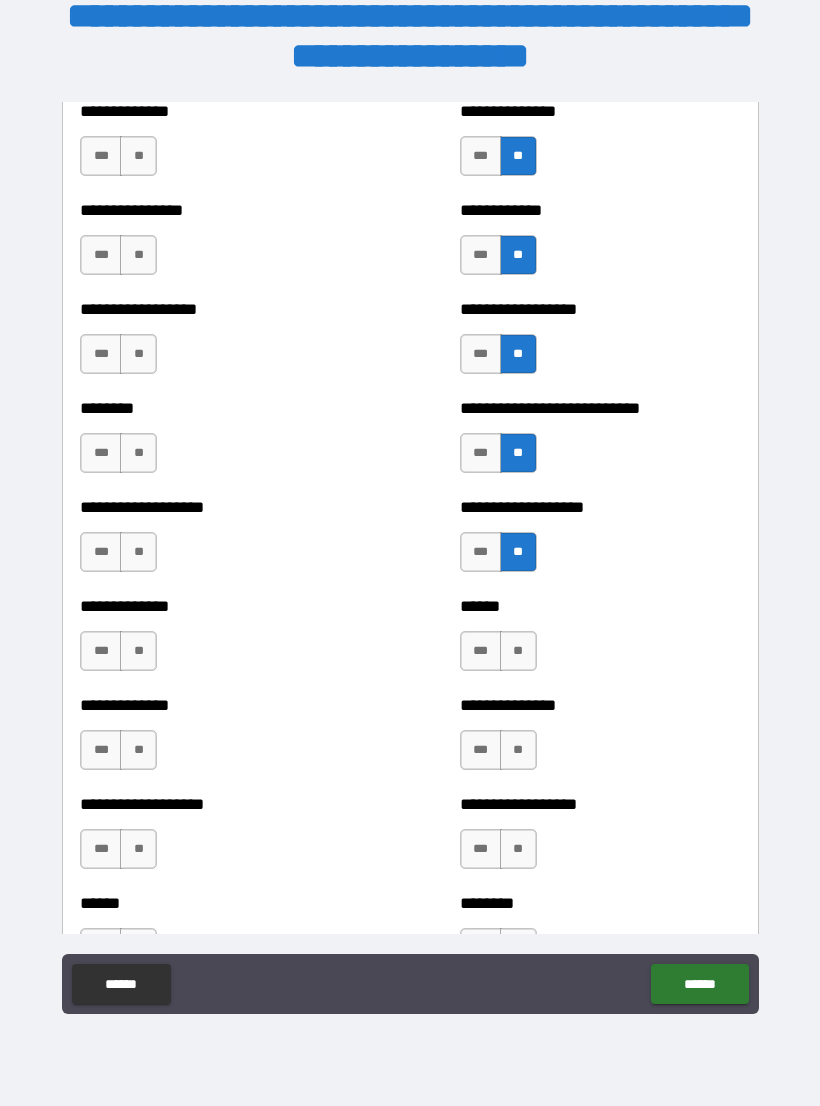 click on "**********" at bounding box center [600, 740] 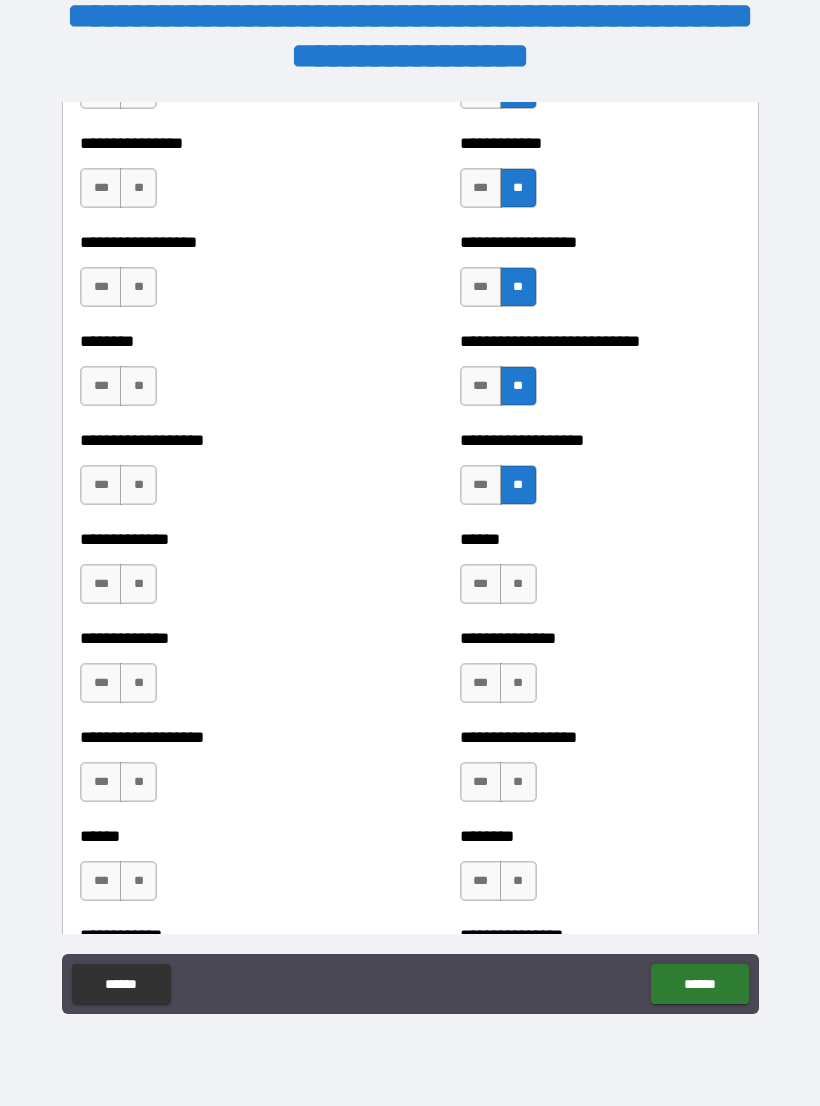 scroll, scrollTop: 4433, scrollLeft: 0, axis: vertical 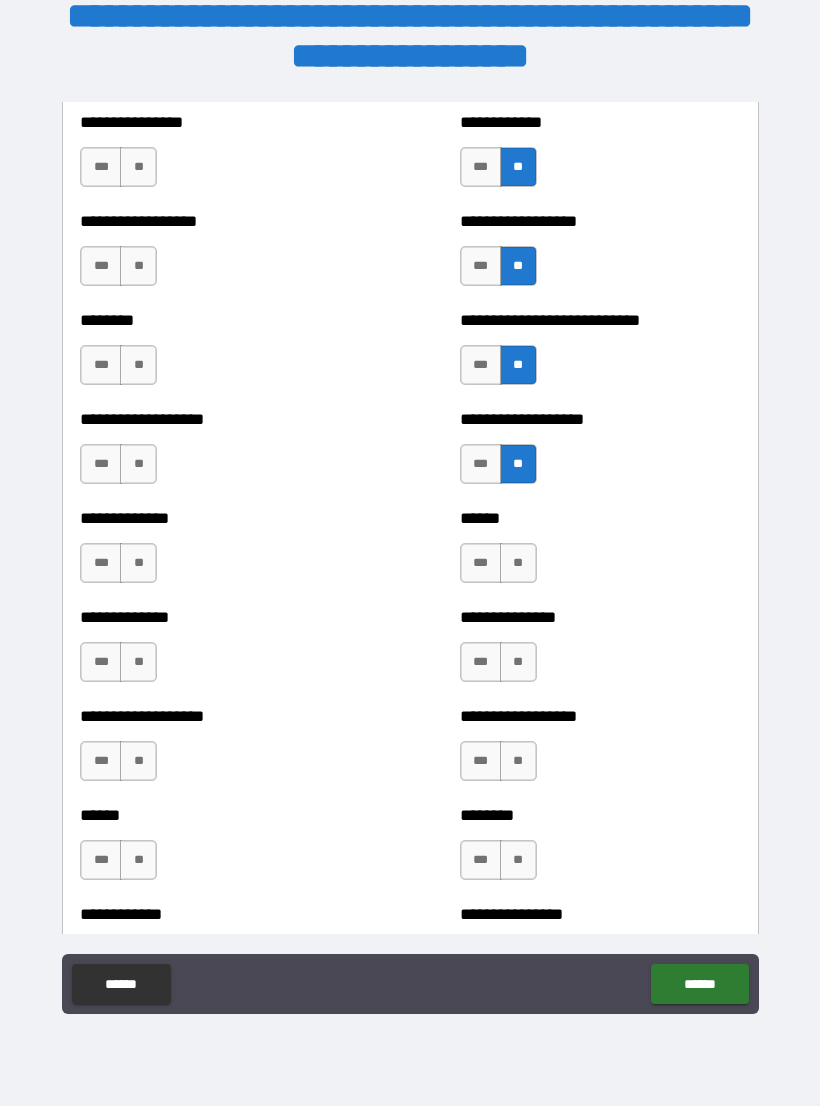click on "**" at bounding box center [518, 662] 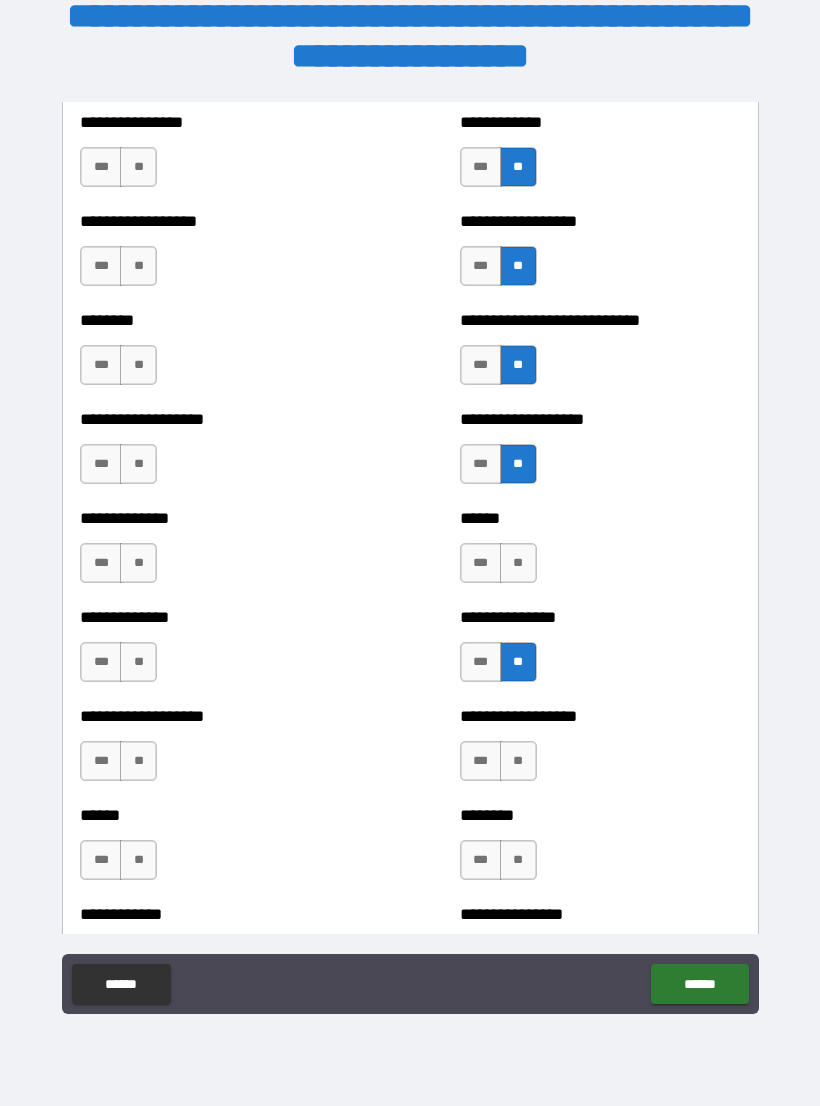 click on "**********" at bounding box center (600, 751) 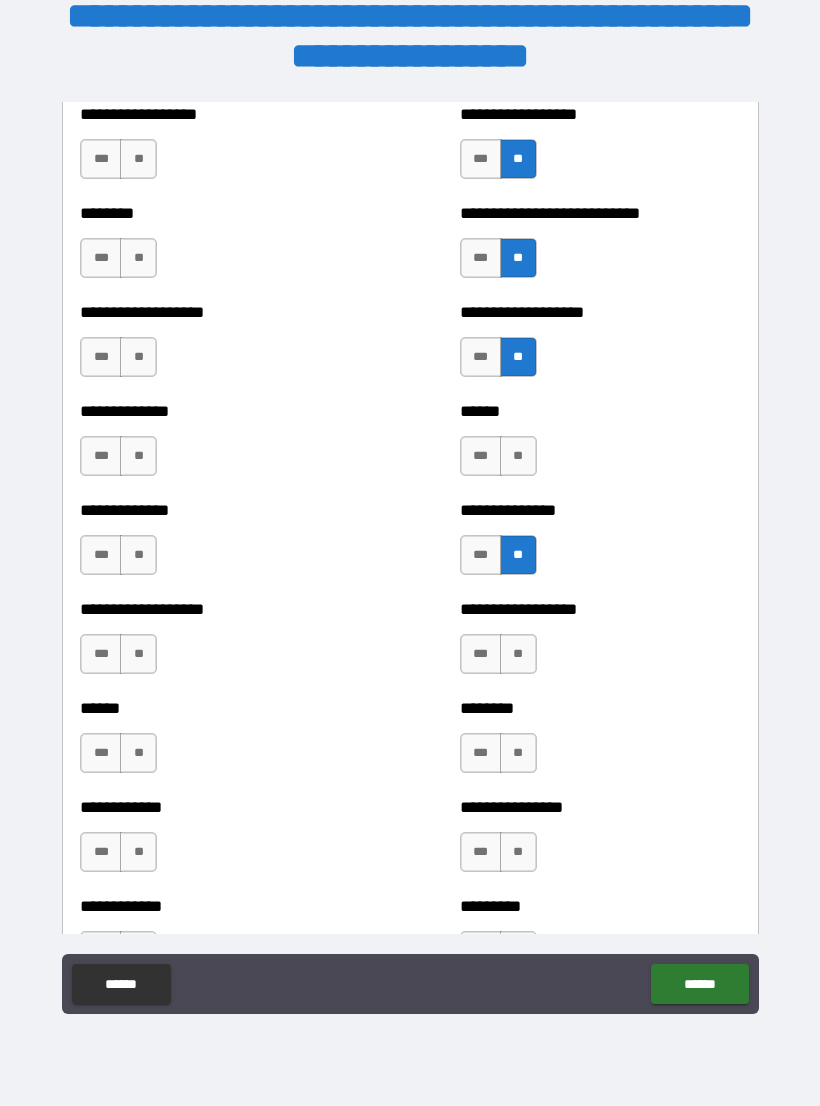 scroll, scrollTop: 4551, scrollLeft: 0, axis: vertical 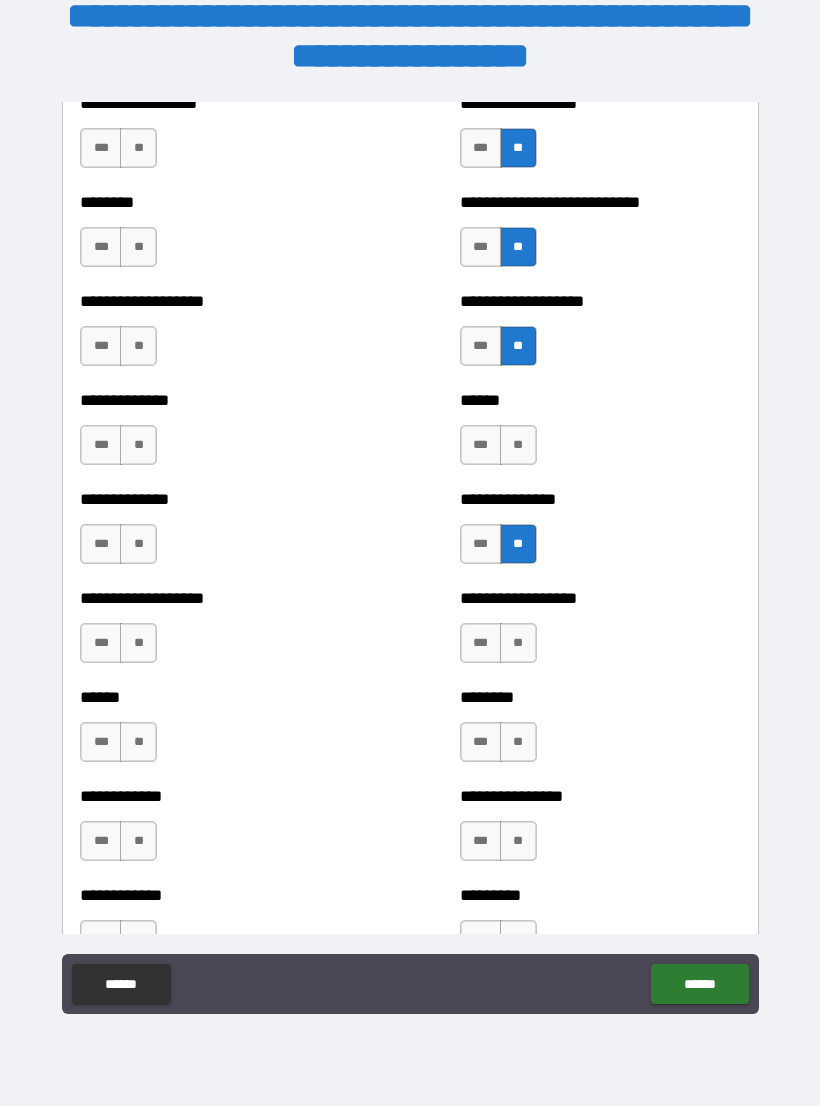 click on "******** *** **" at bounding box center (600, 732) 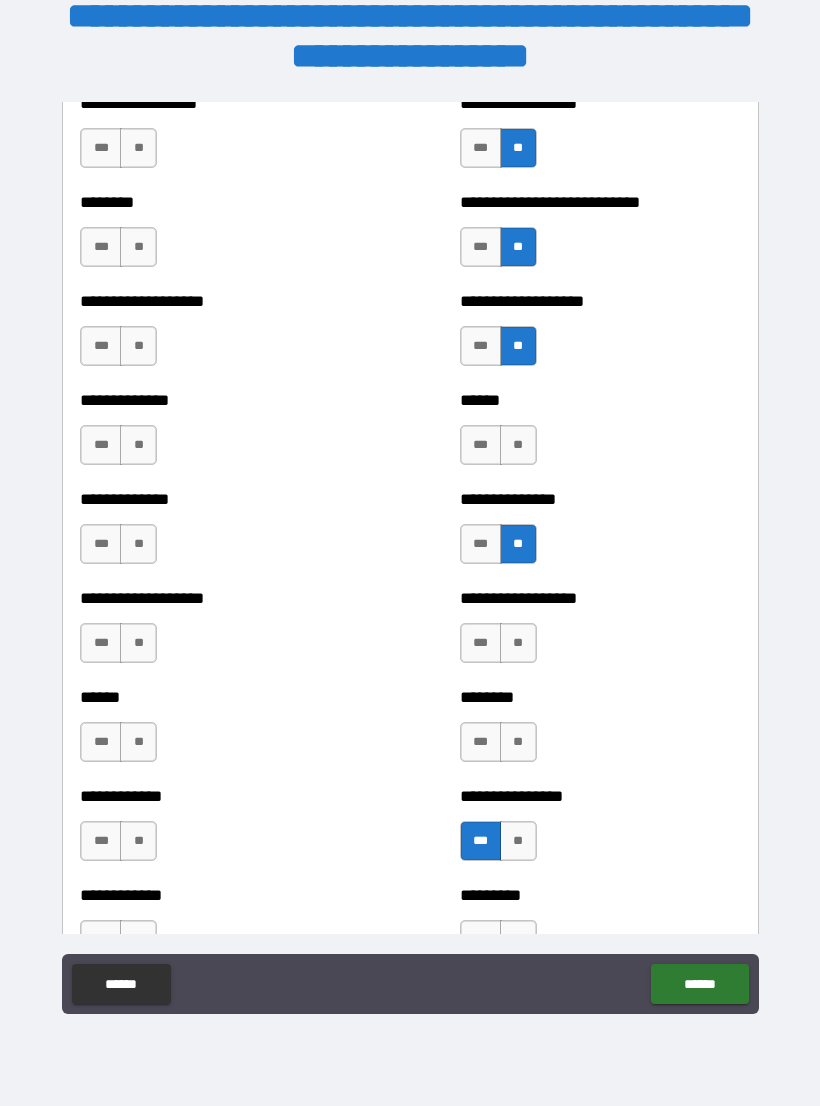 click on "**" at bounding box center (518, 643) 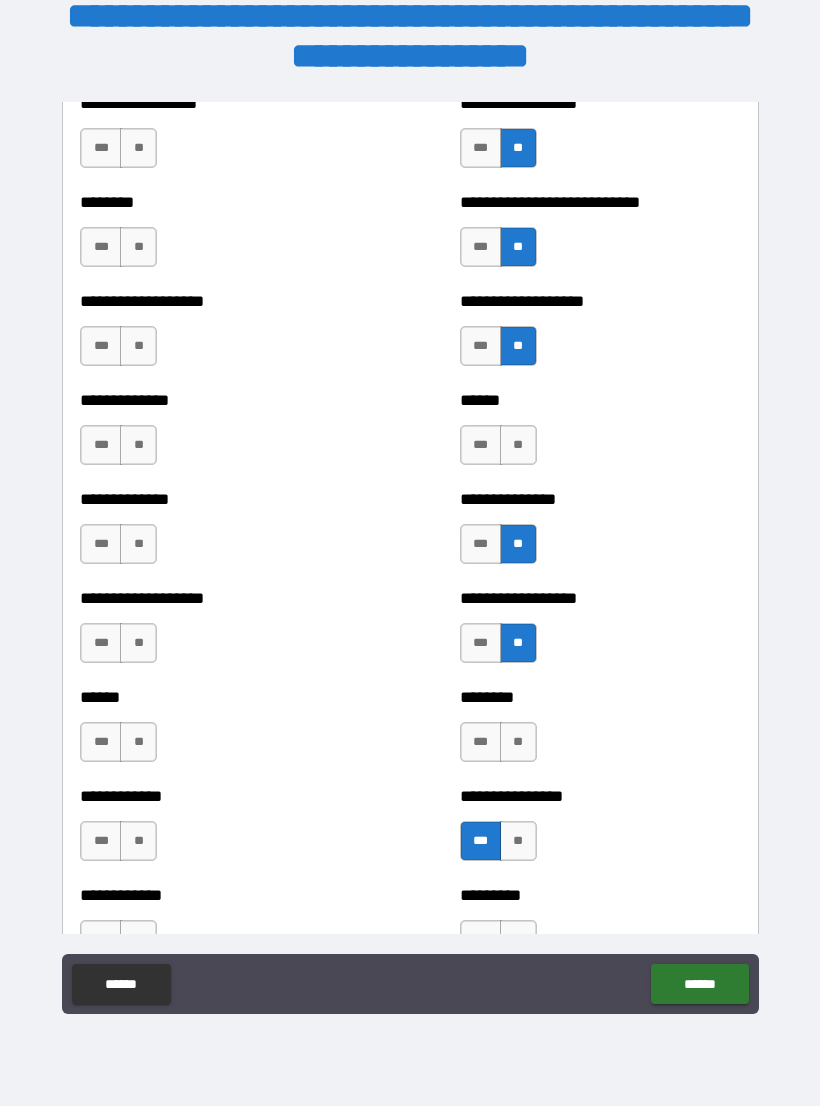 click on "**" at bounding box center (518, 742) 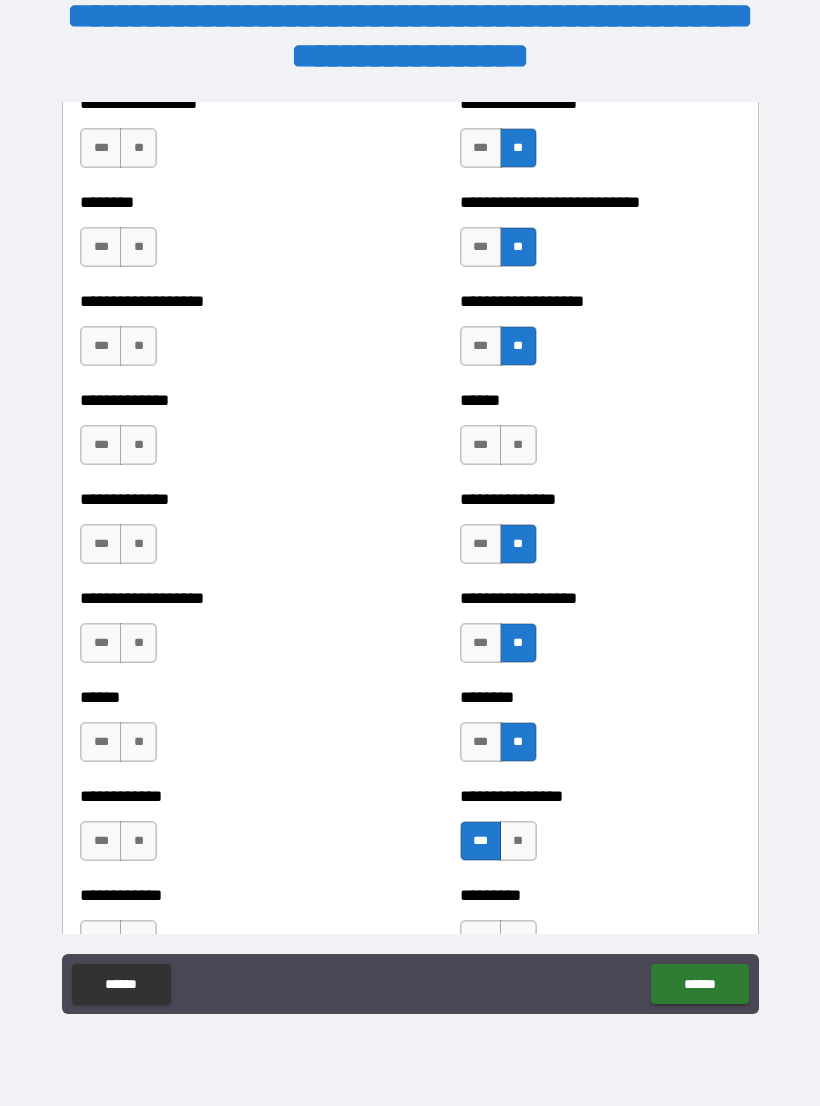 click on "**" at bounding box center [518, 445] 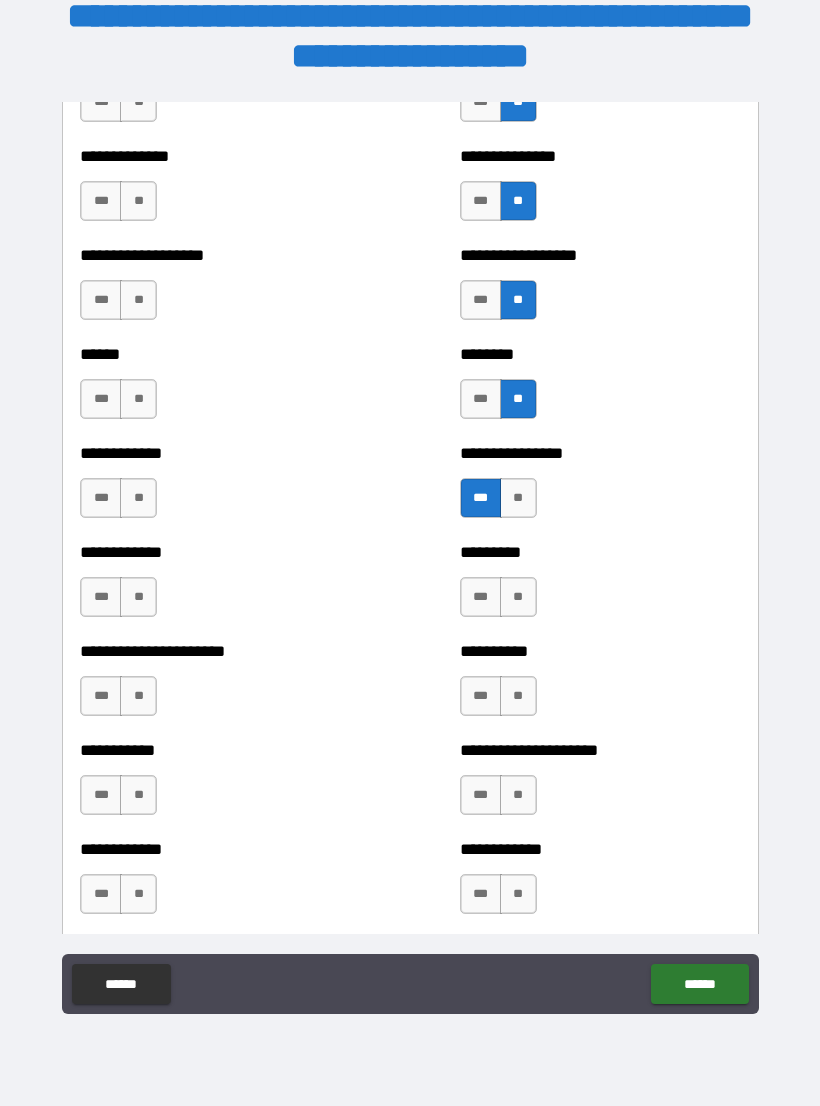scroll, scrollTop: 4922, scrollLeft: 0, axis: vertical 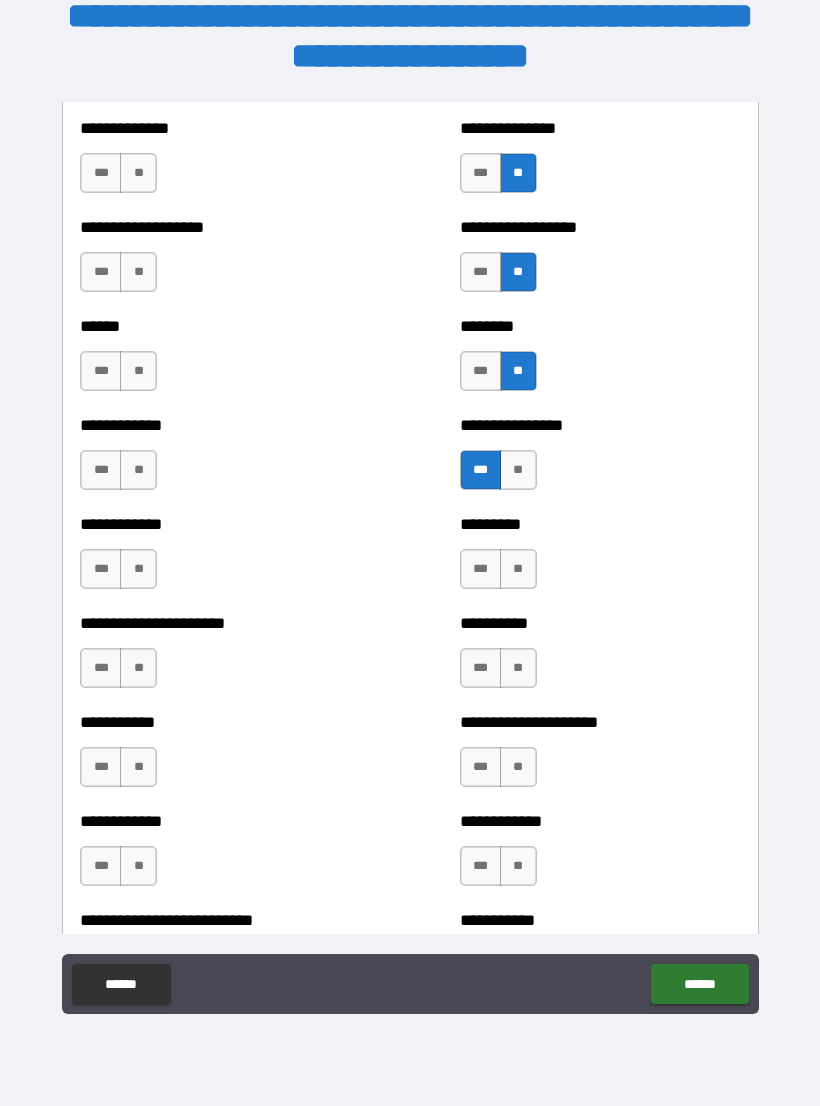 click on "***" at bounding box center [481, 569] 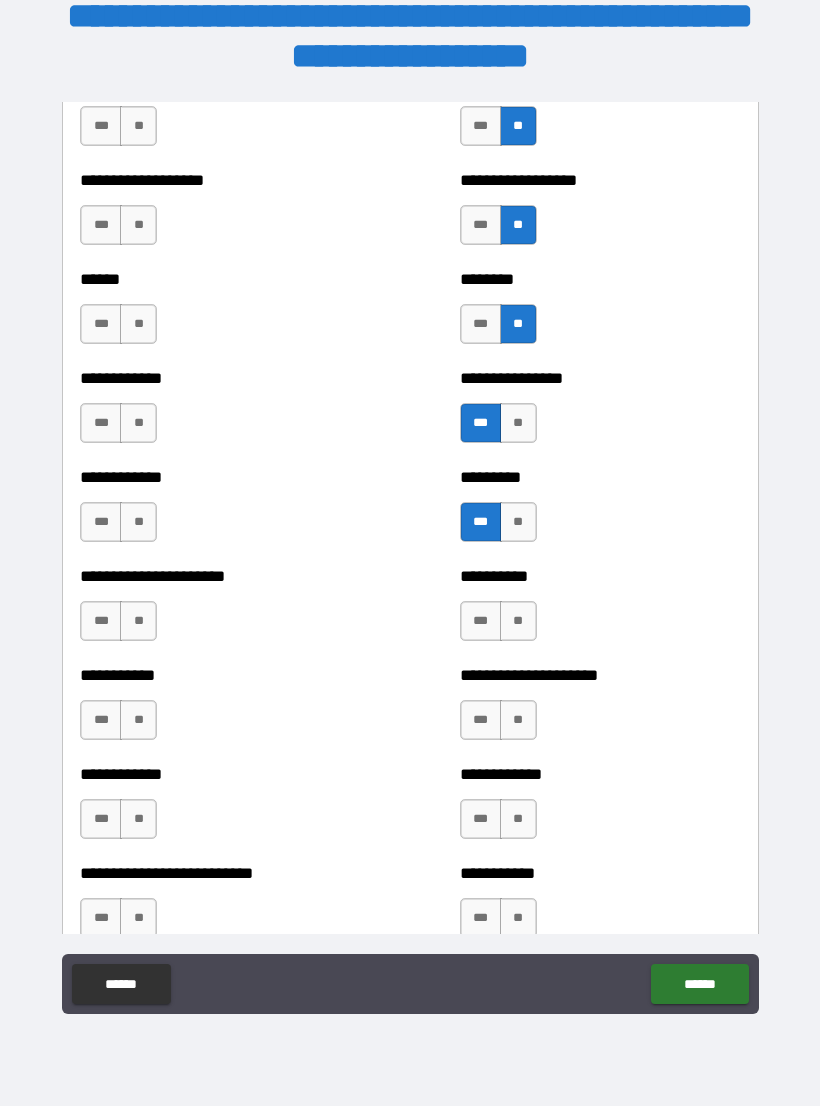 scroll, scrollTop: 4965, scrollLeft: 0, axis: vertical 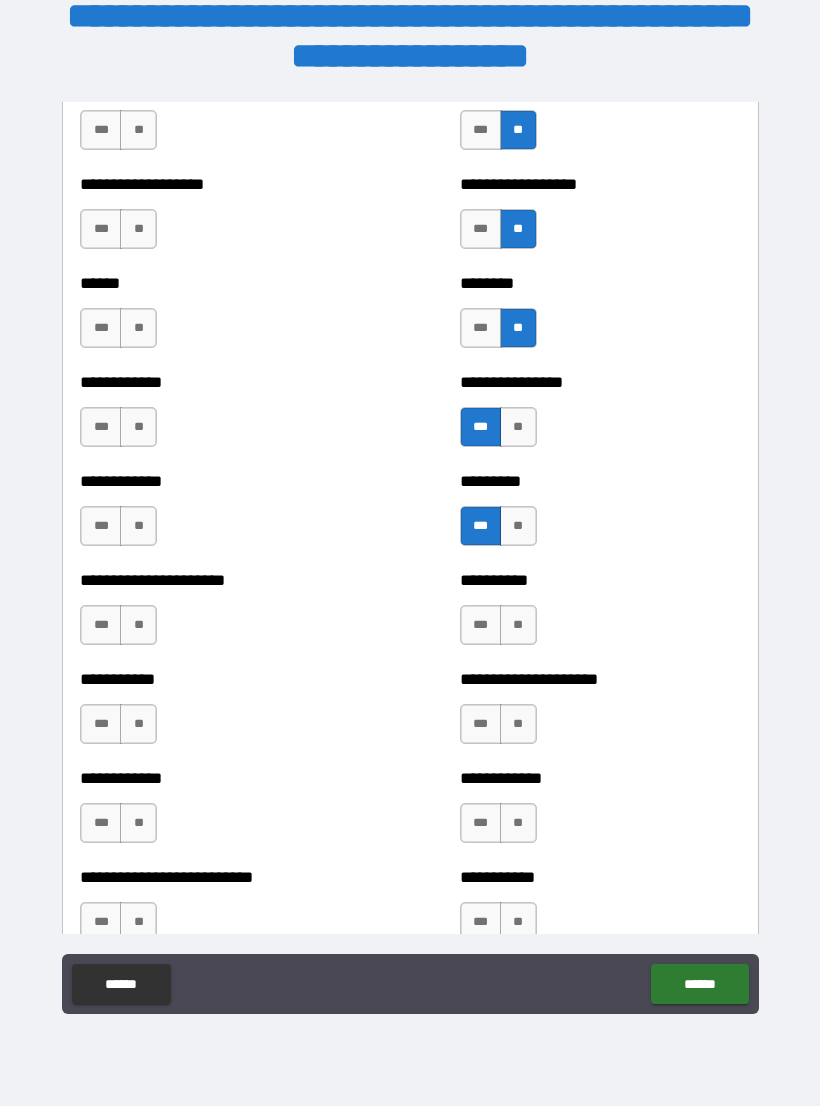 click on "**" at bounding box center [138, 526] 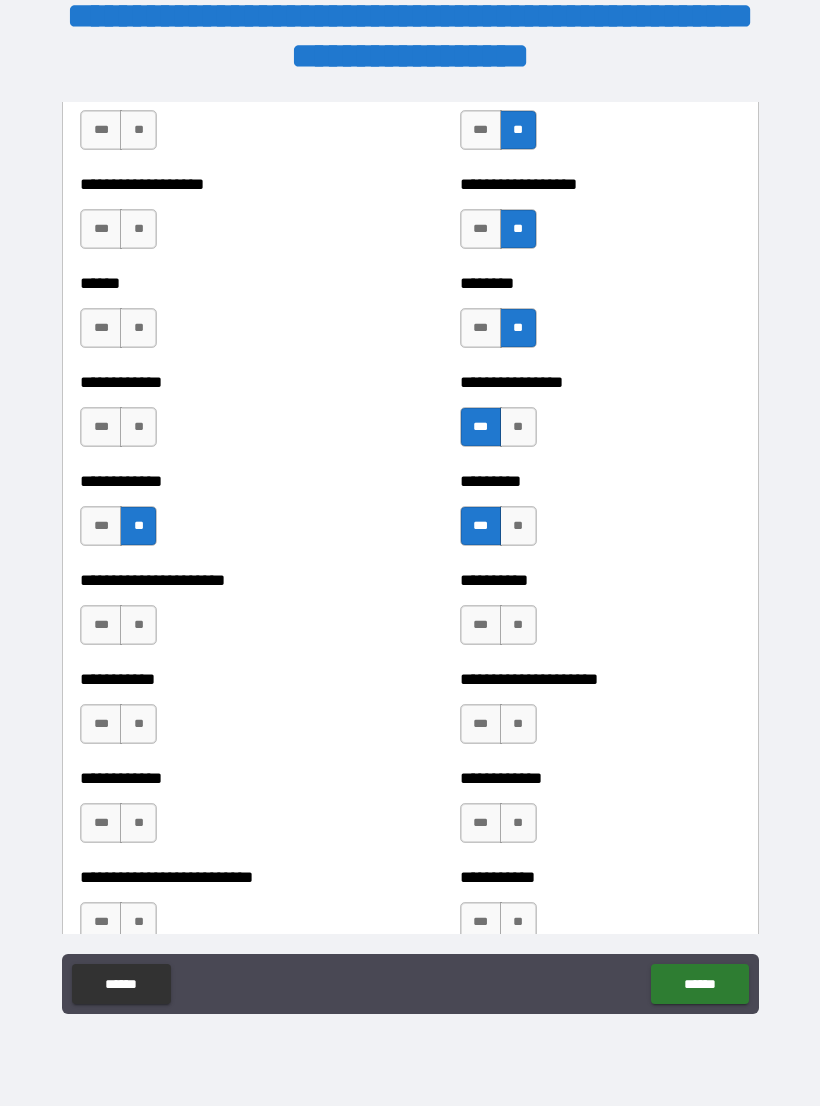 click on "**" at bounding box center (138, 427) 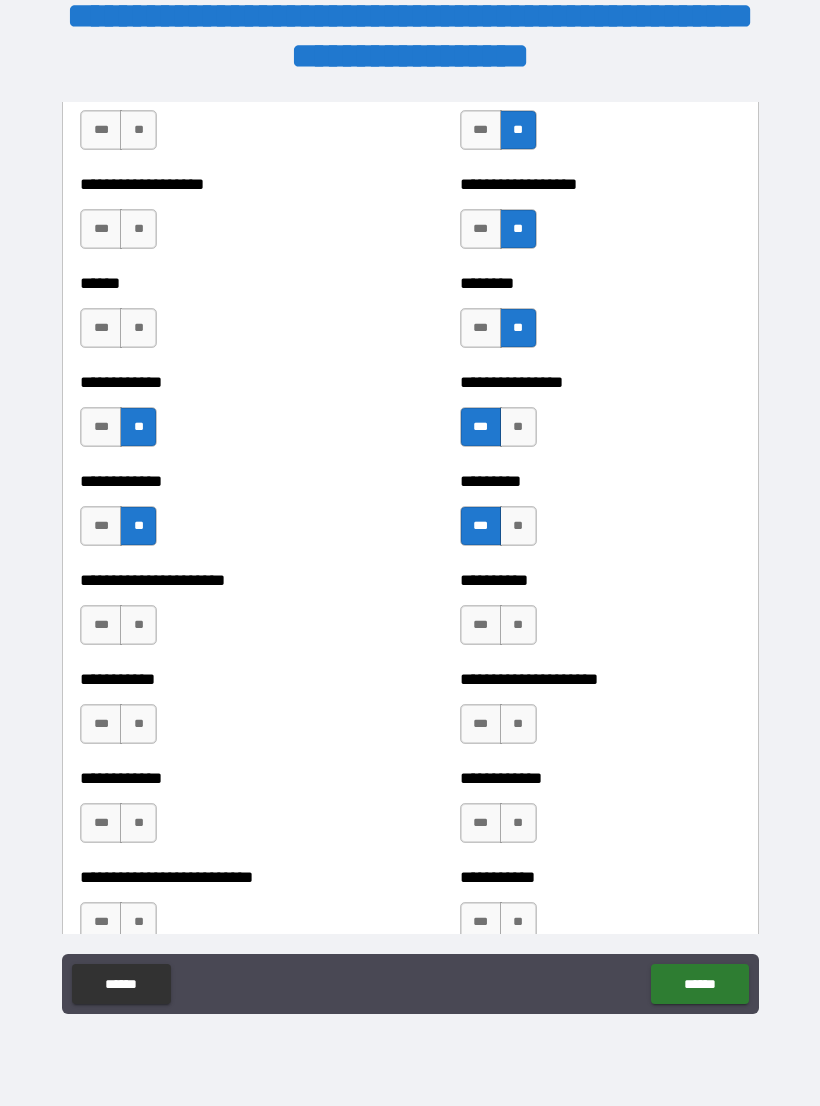 click on "**" at bounding box center [138, 328] 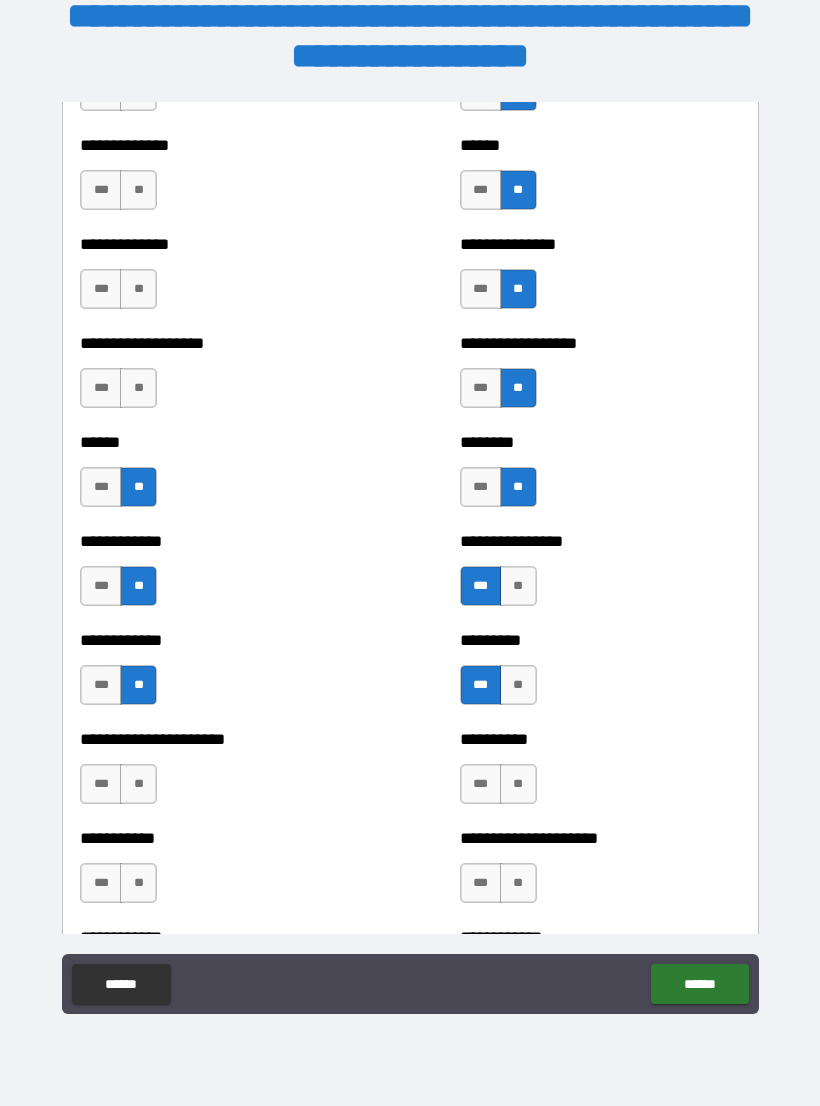 scroll, scrollTop: 4802, scrollLeft: 0, axis: vertical 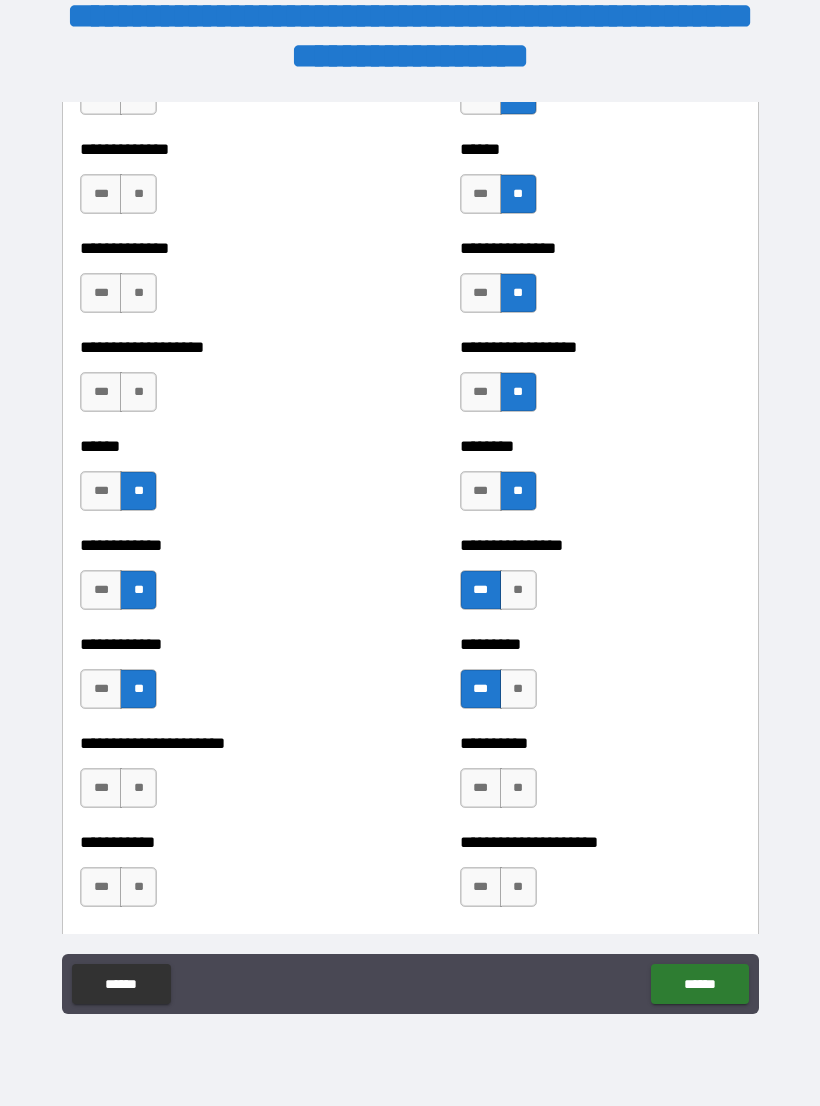 click on "**" at bounding box center (138, 392) 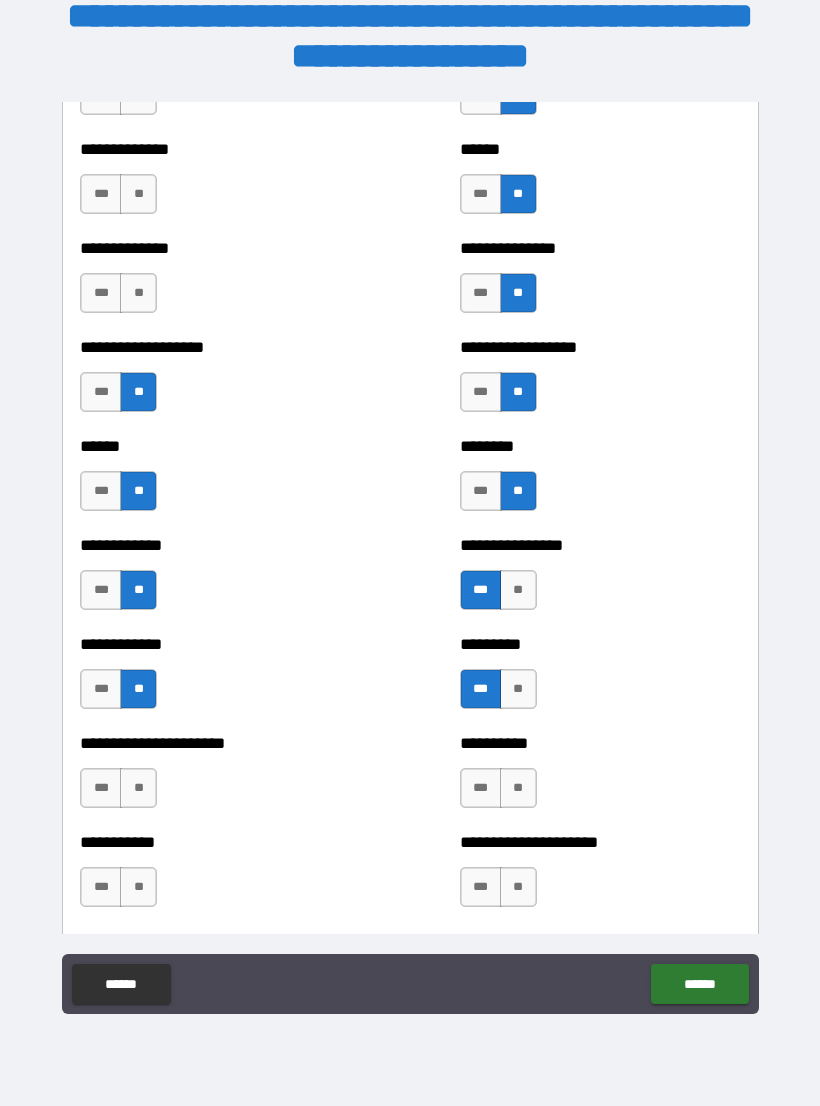 click on "**" at bounding box center [138, 293] 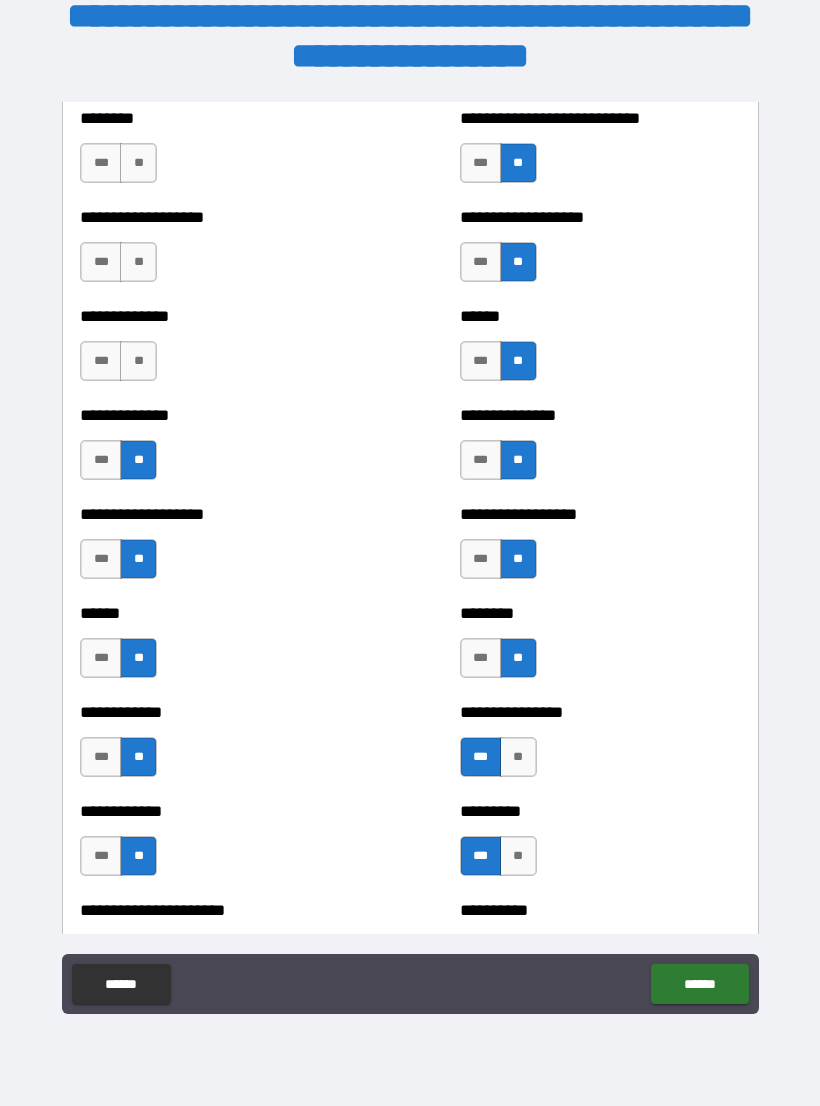 click on "**" at bounding box center (138, 361) 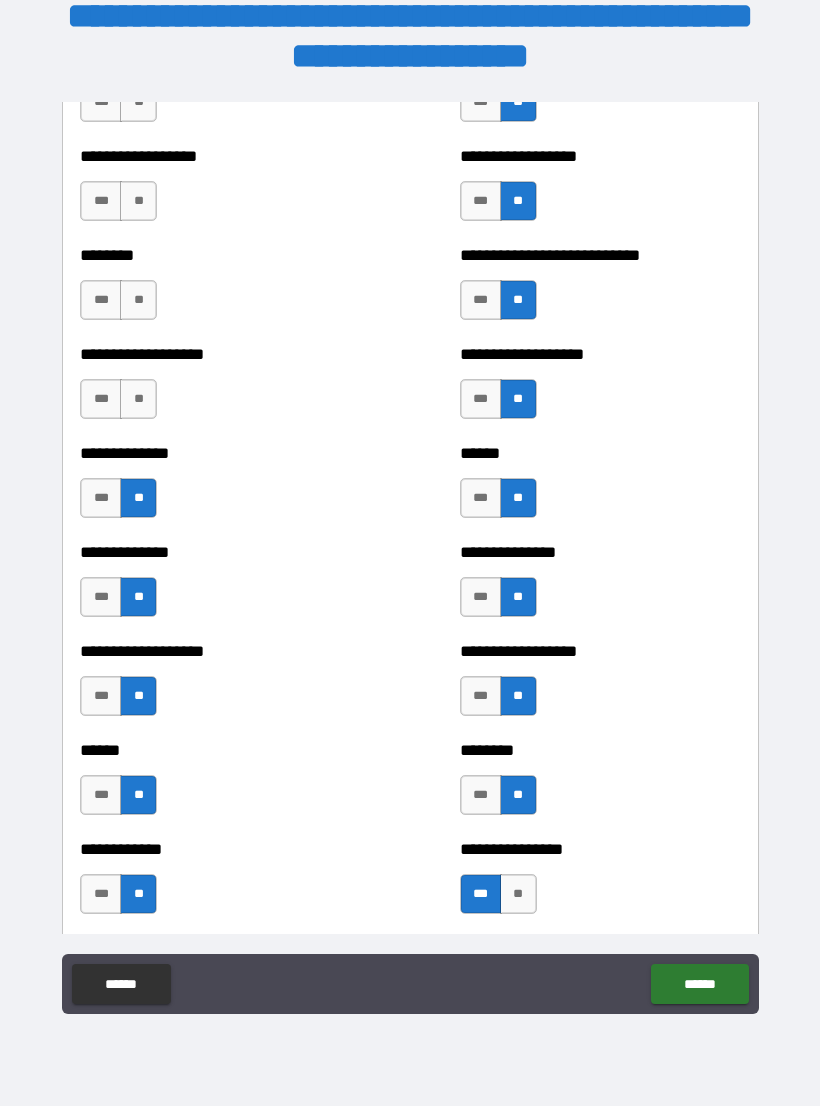 click on "**" at bounding box center (138, 399) 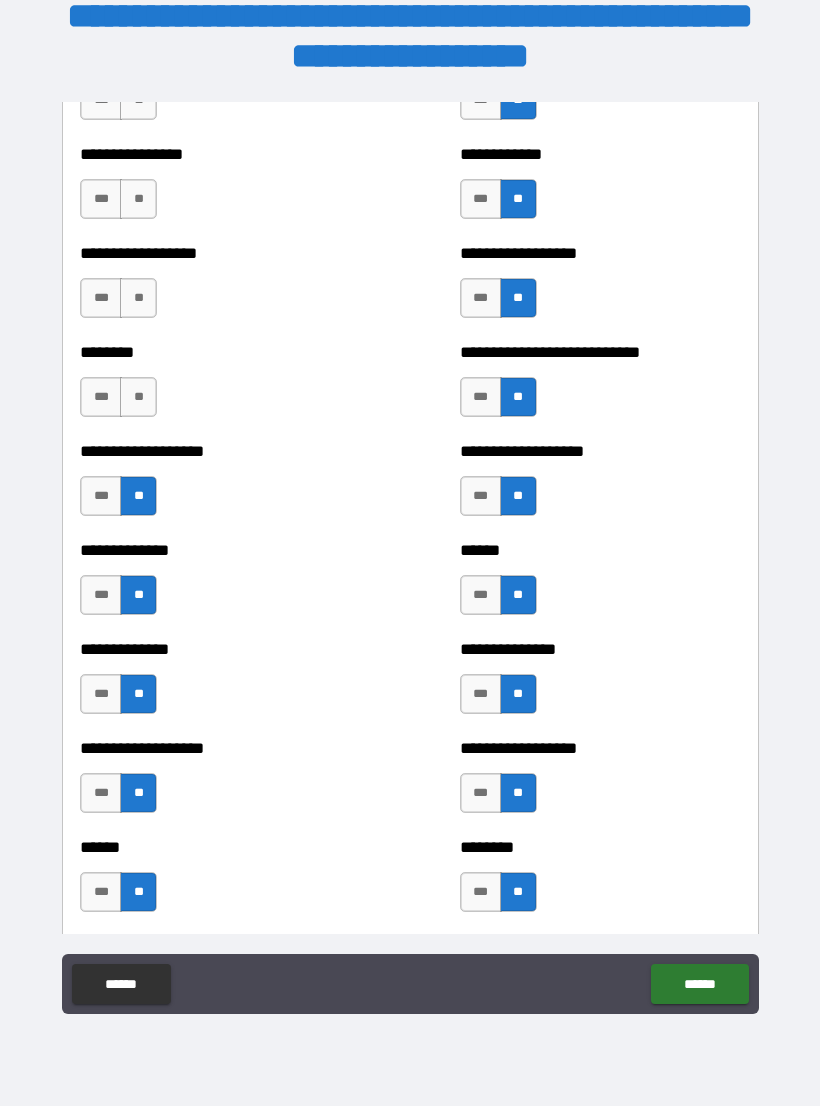 click on "**" at bounding box center (138, 397) 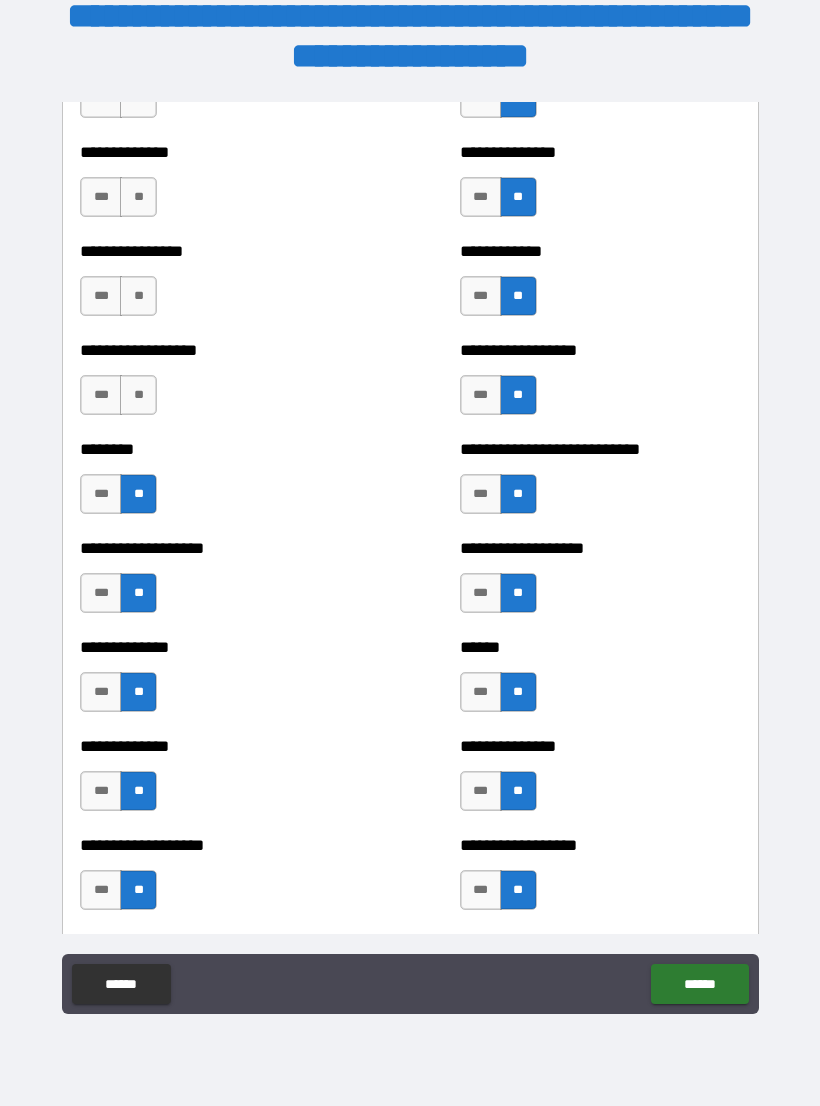 scroll, scrollTop: 4300, scrollLeft: 0, axis: vertical 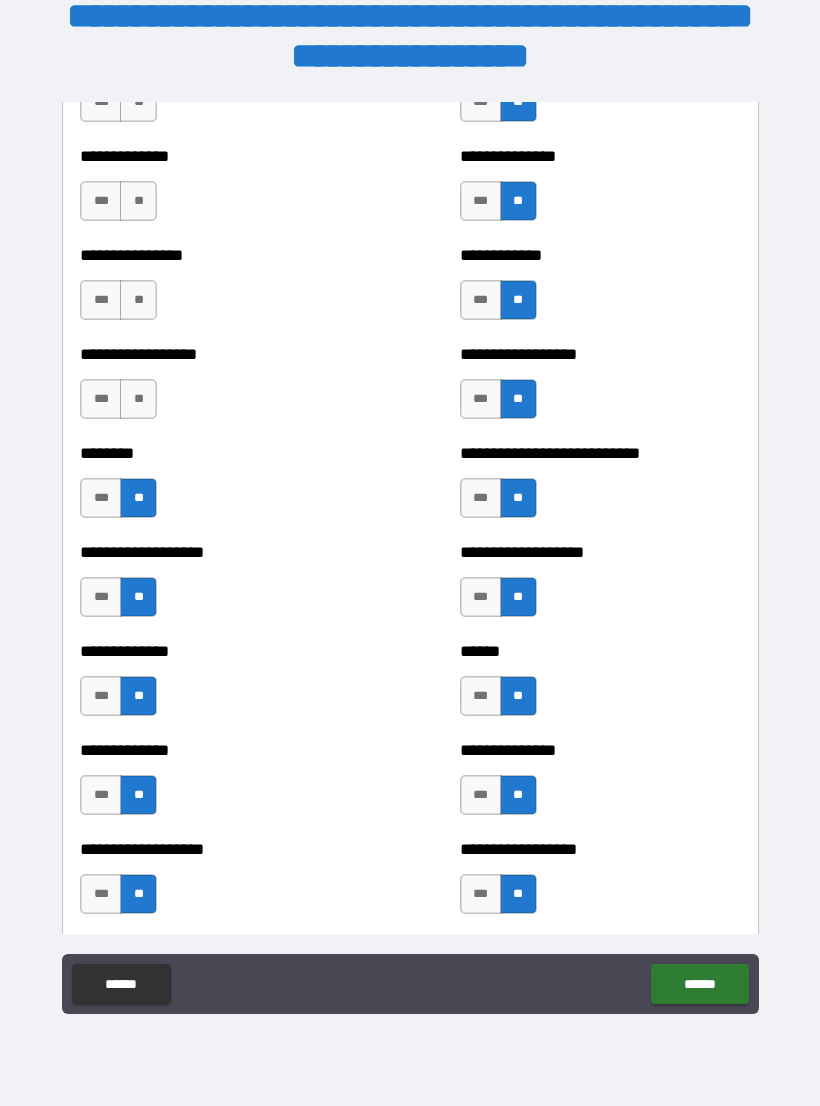 click on "**" at bounding box center (138, 399) 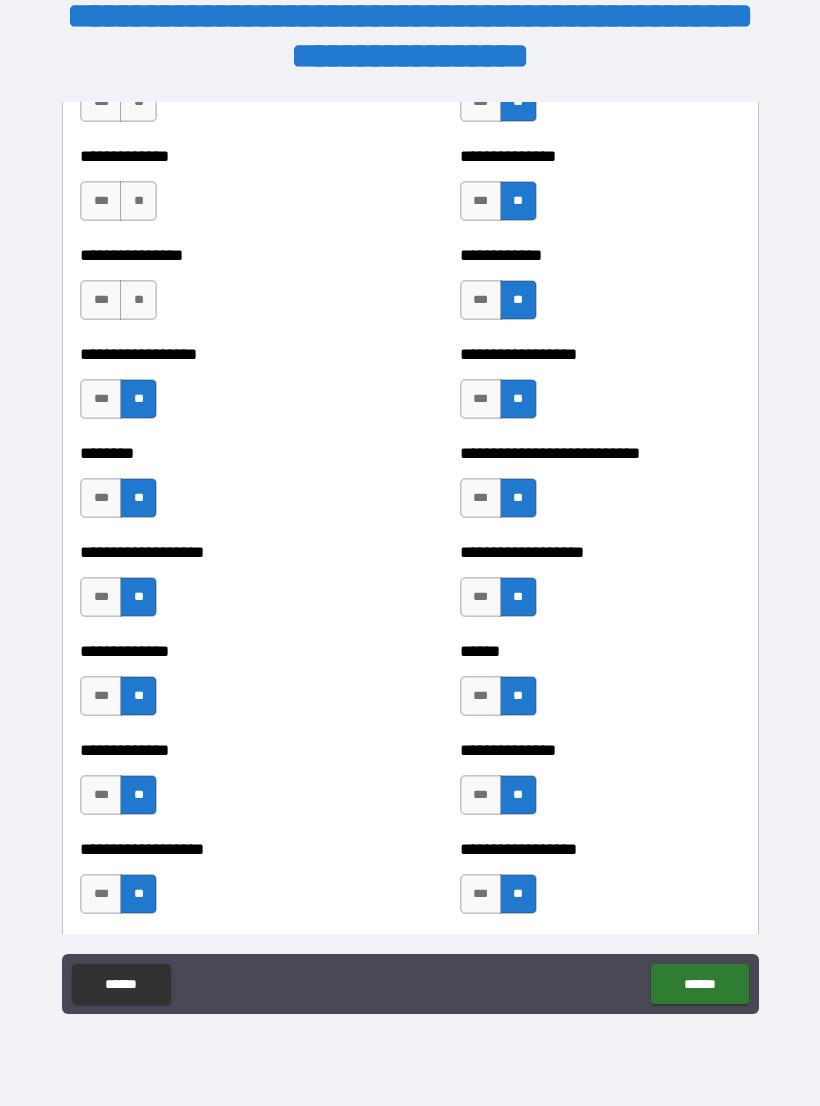 click on "***" at bounding box center (101, 300) 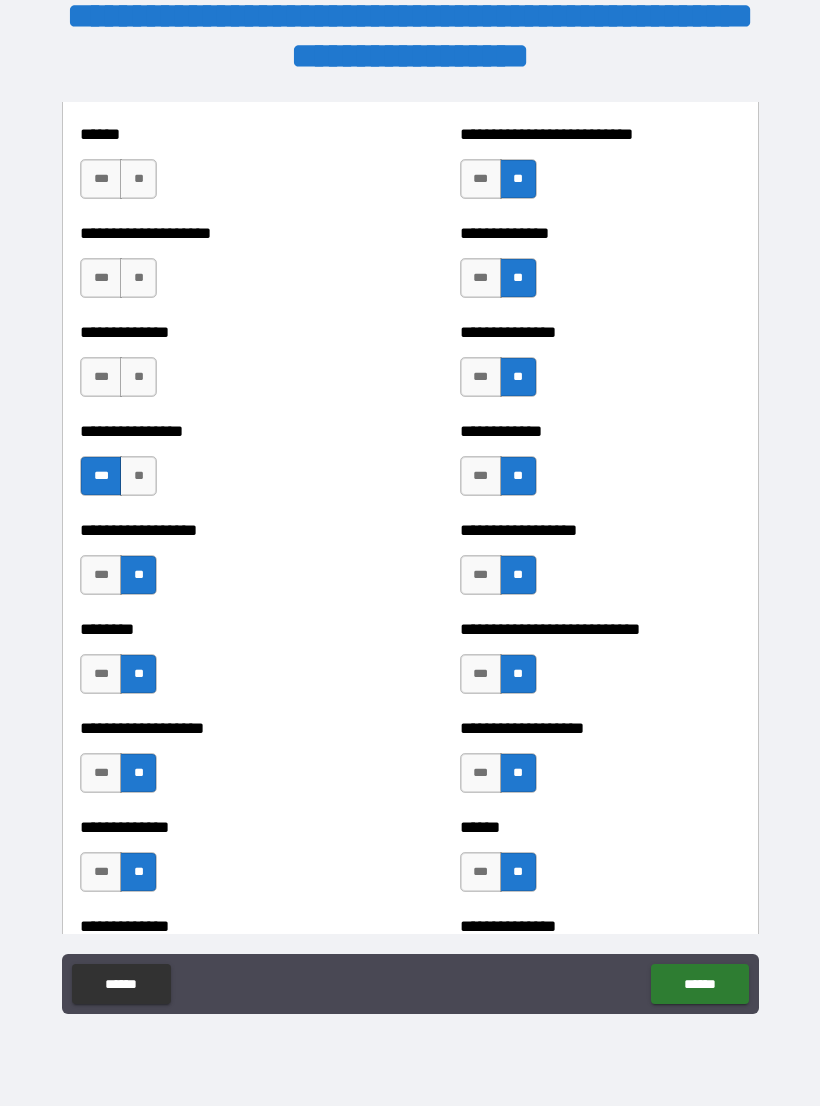 scroll, scrollTop: 4123, scrollLeft: 0, axis: vertical 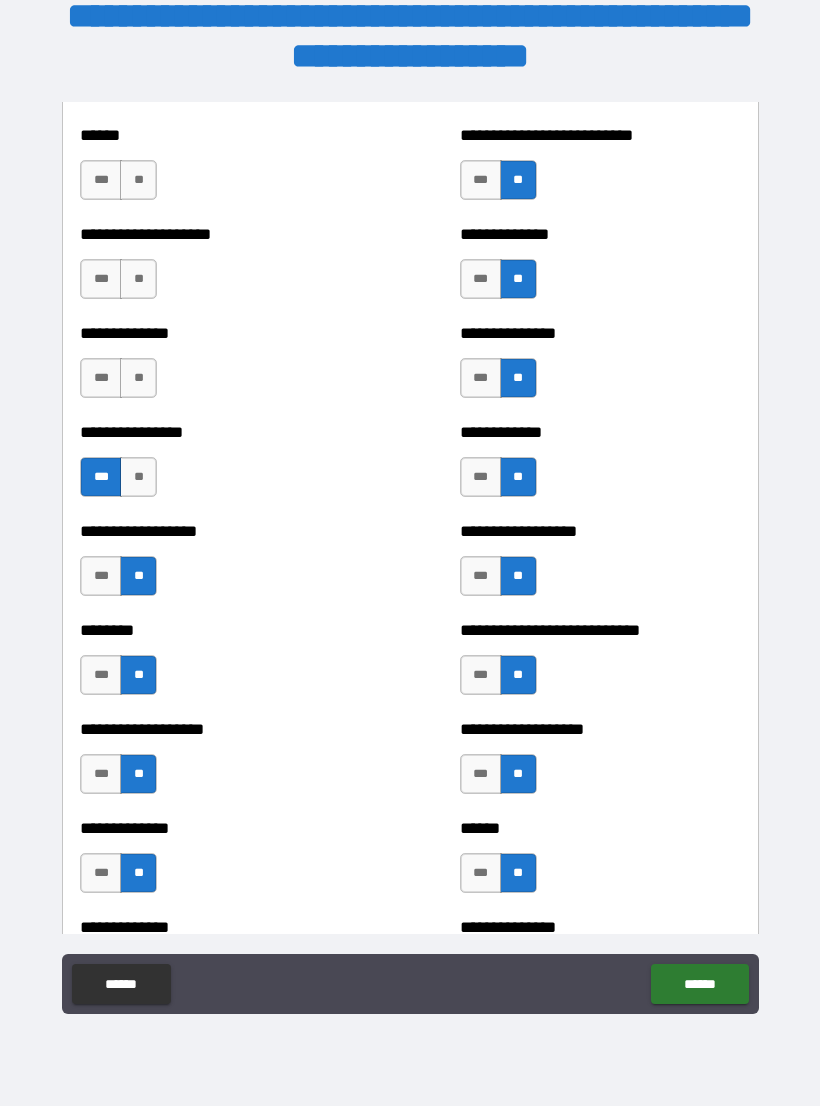 click on "**" at bounding box center (138, 378) 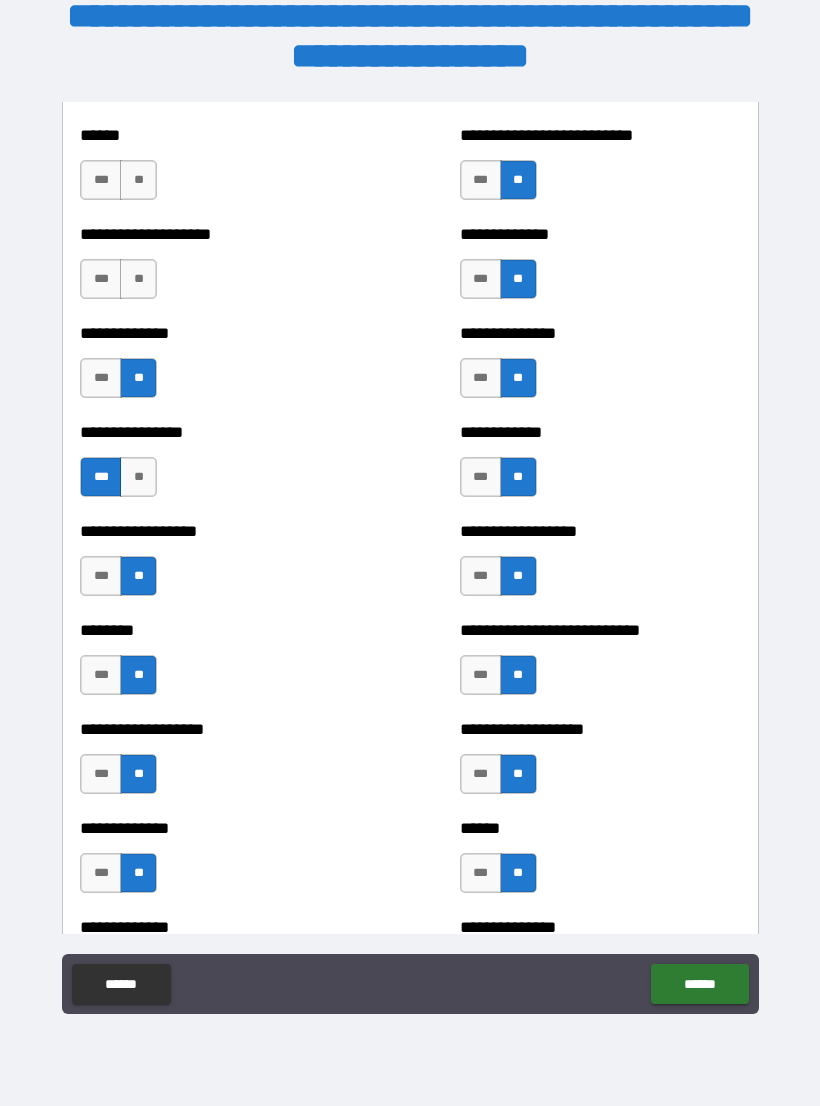 click on "**" at bounding box center [138, 279] 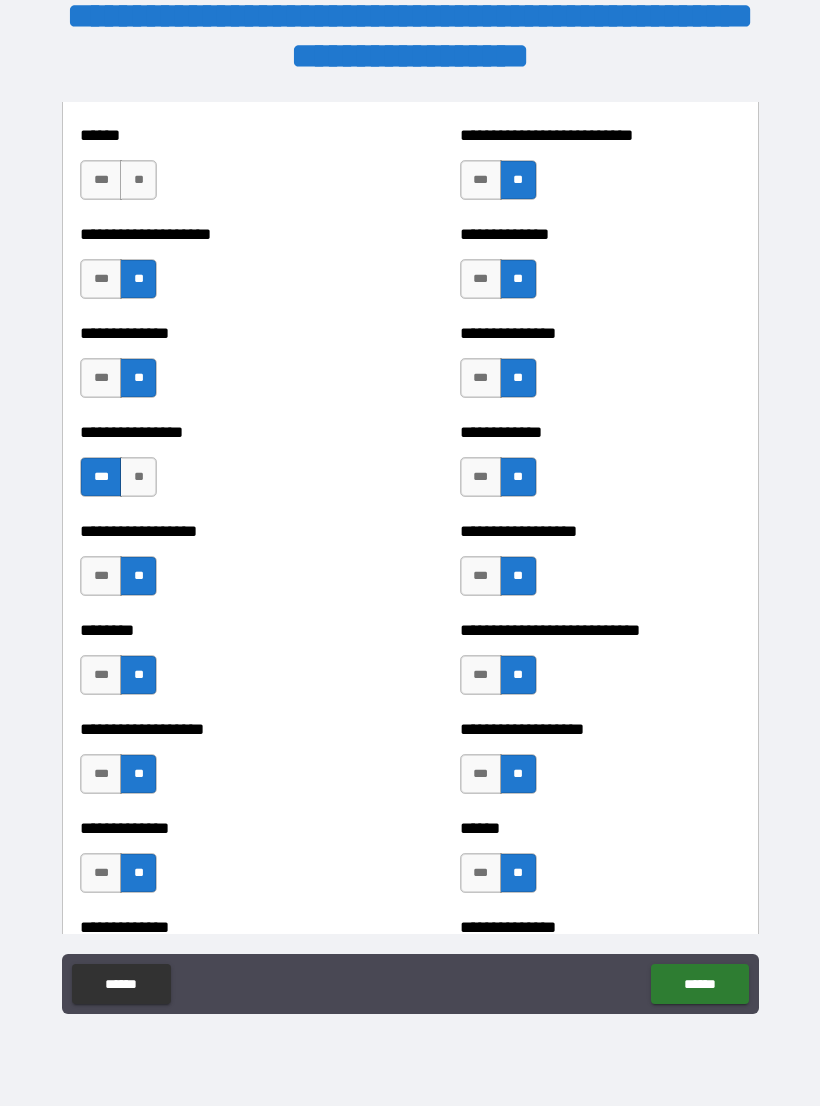 click on "**" at bounding box center [138, 180] 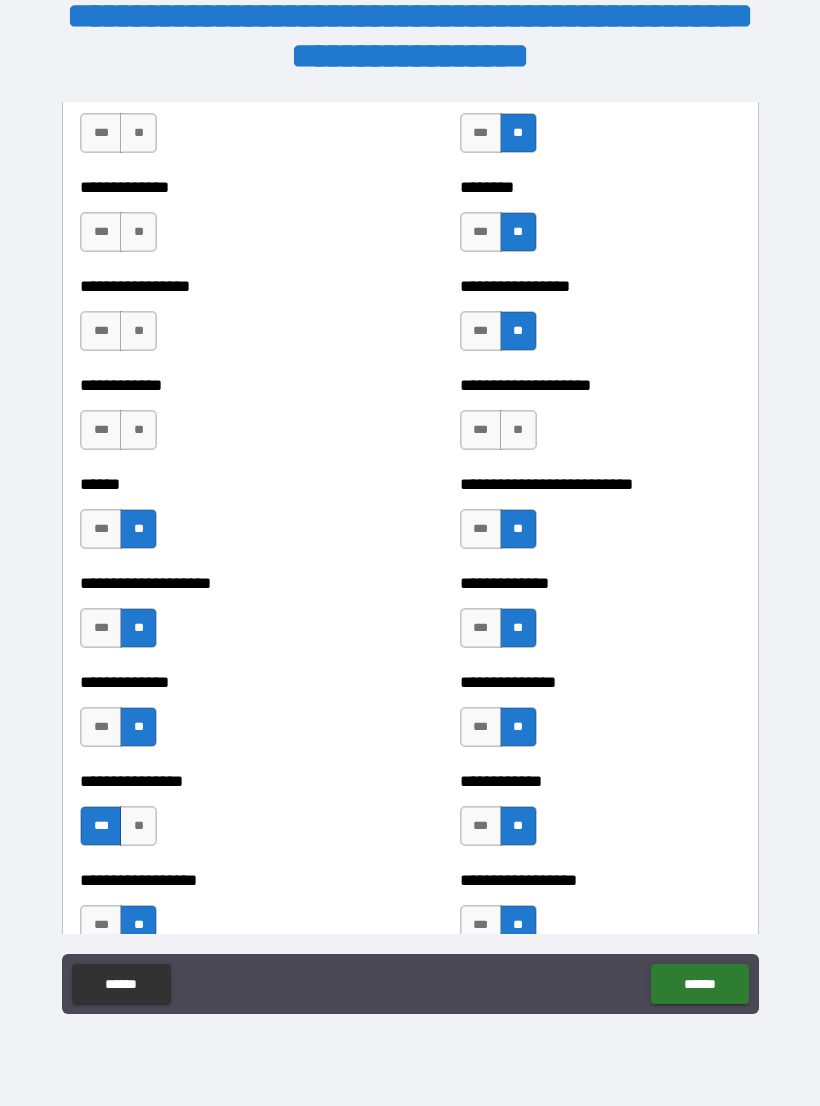 scroll, scrollTop: 3771, scrollLeft: 0, axis: vertical 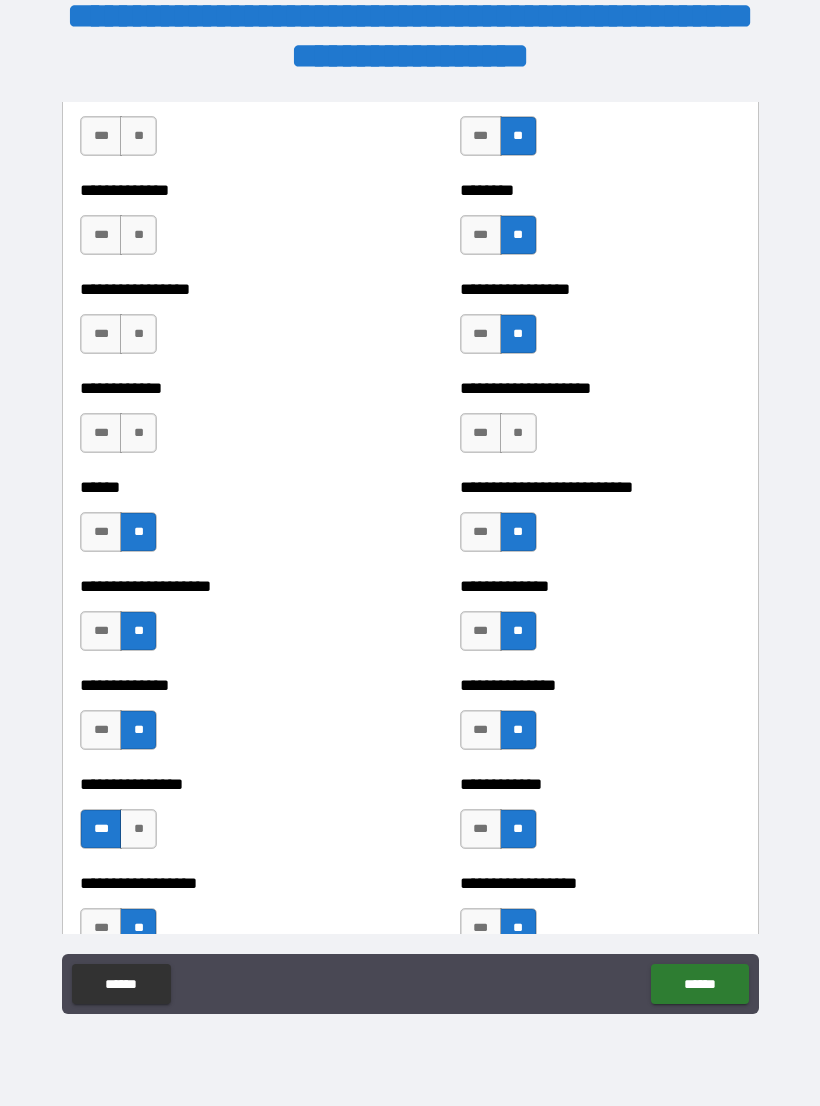 click on "**" at bounding box center (138, 433) 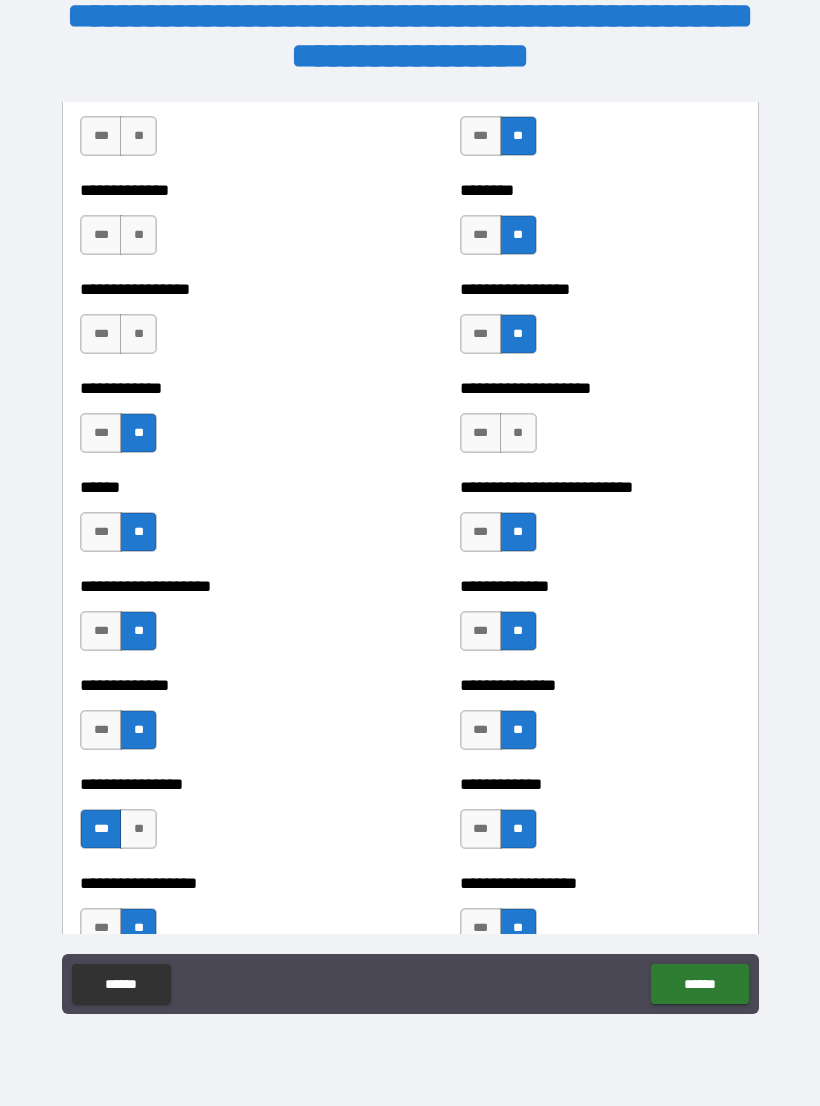click on "**" at bounding box center (138, 334) 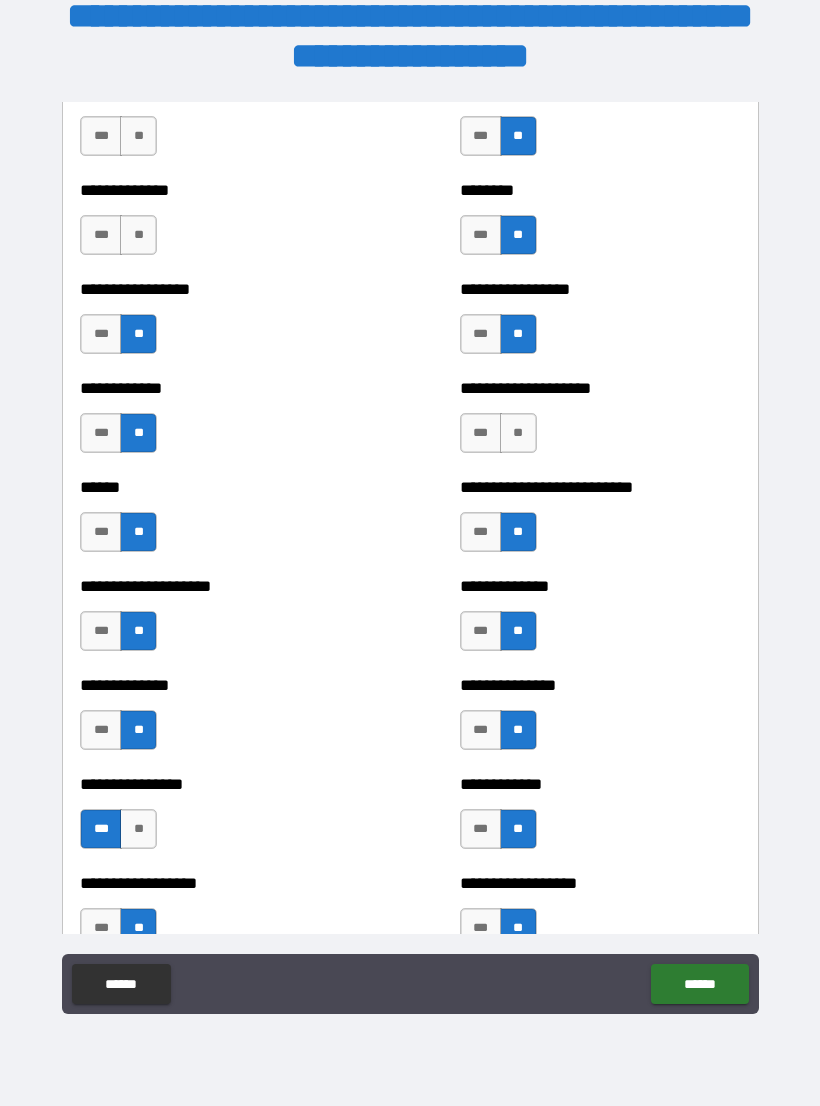 click on "***" at bounding box center (101, 334) 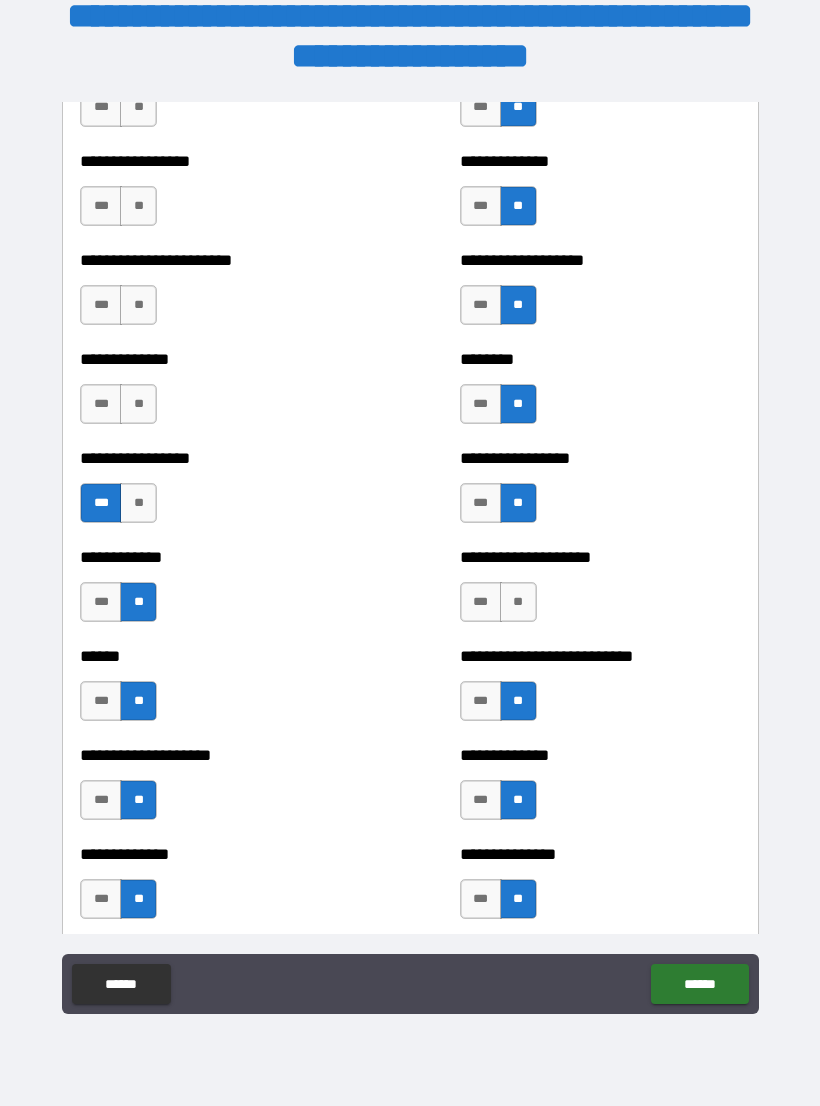 scroll, scrollTop: 3604, scrollLeft: 0, axis: vertical 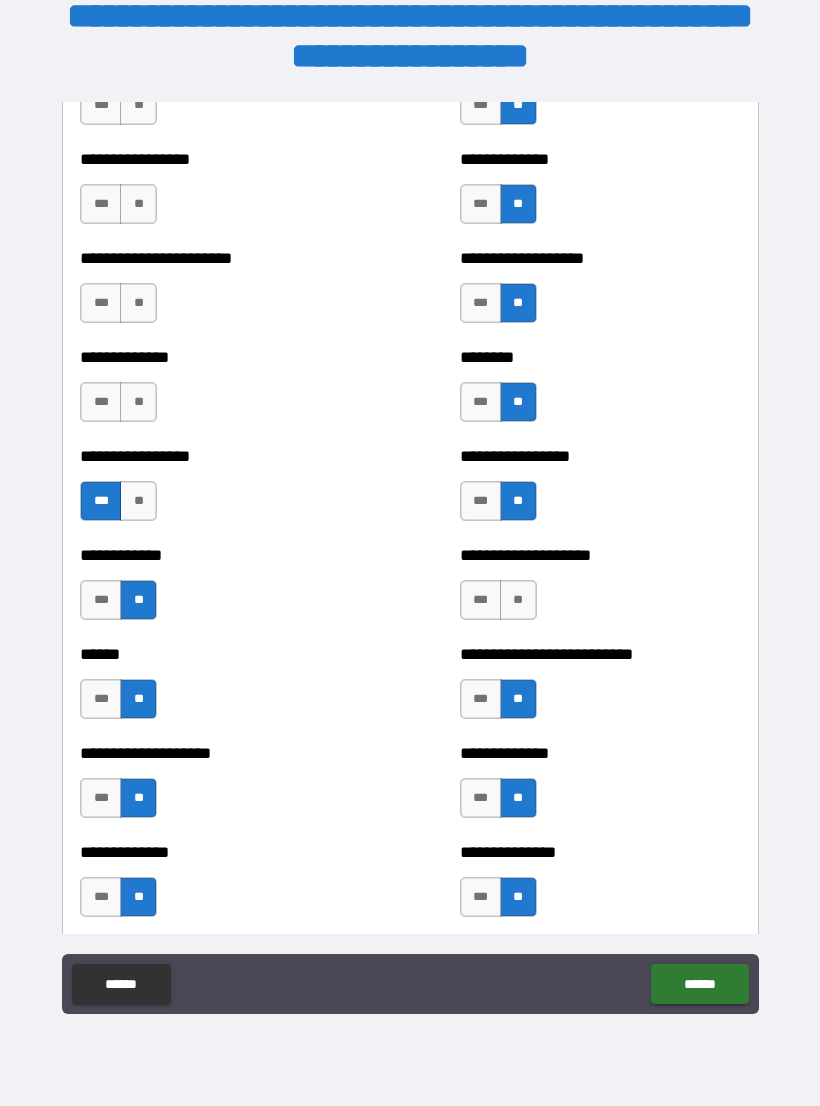 click on "**" at bounding box center (138, 402) 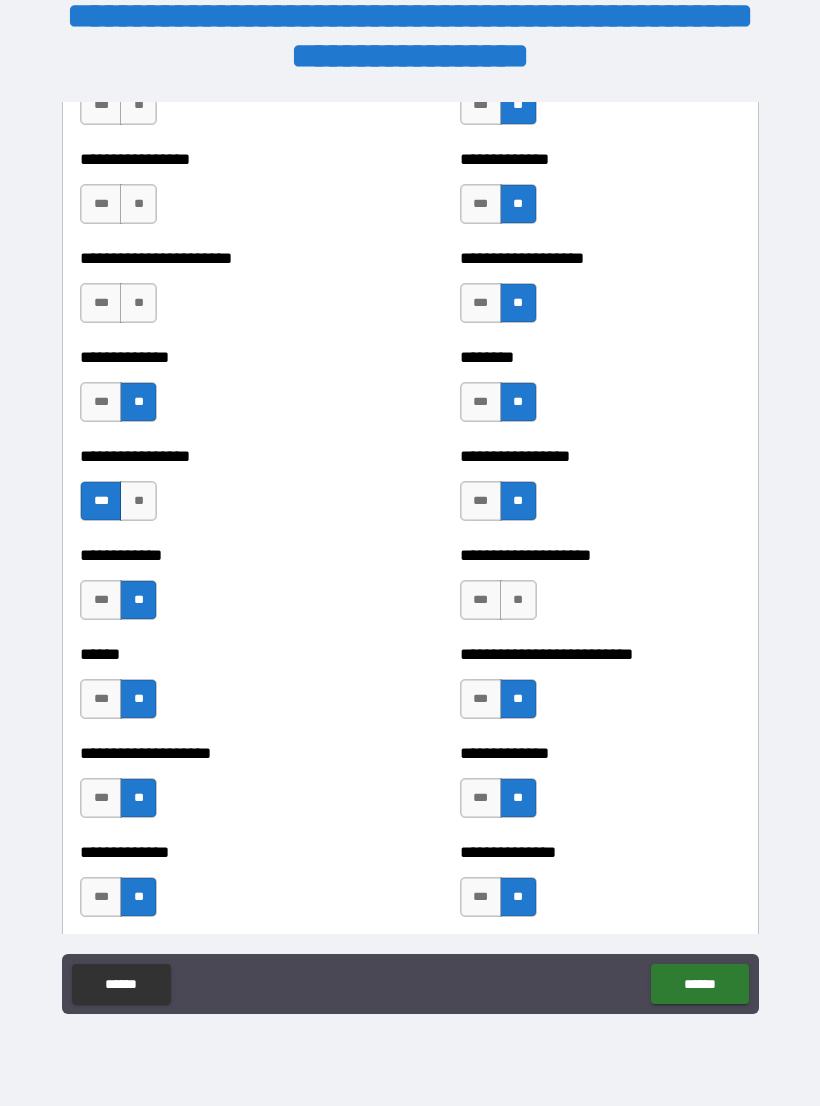 click on "***" at bounding box center [101, 402] 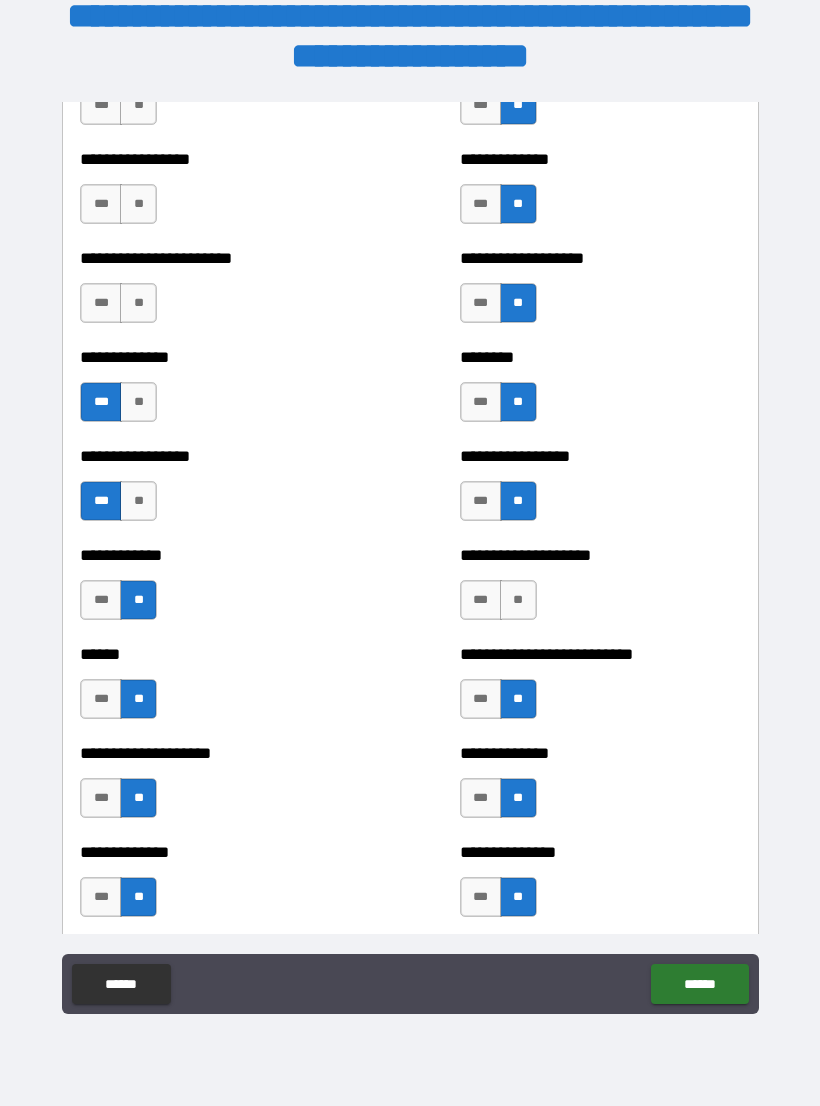 click on "**********" at bounding box center (220, 293) 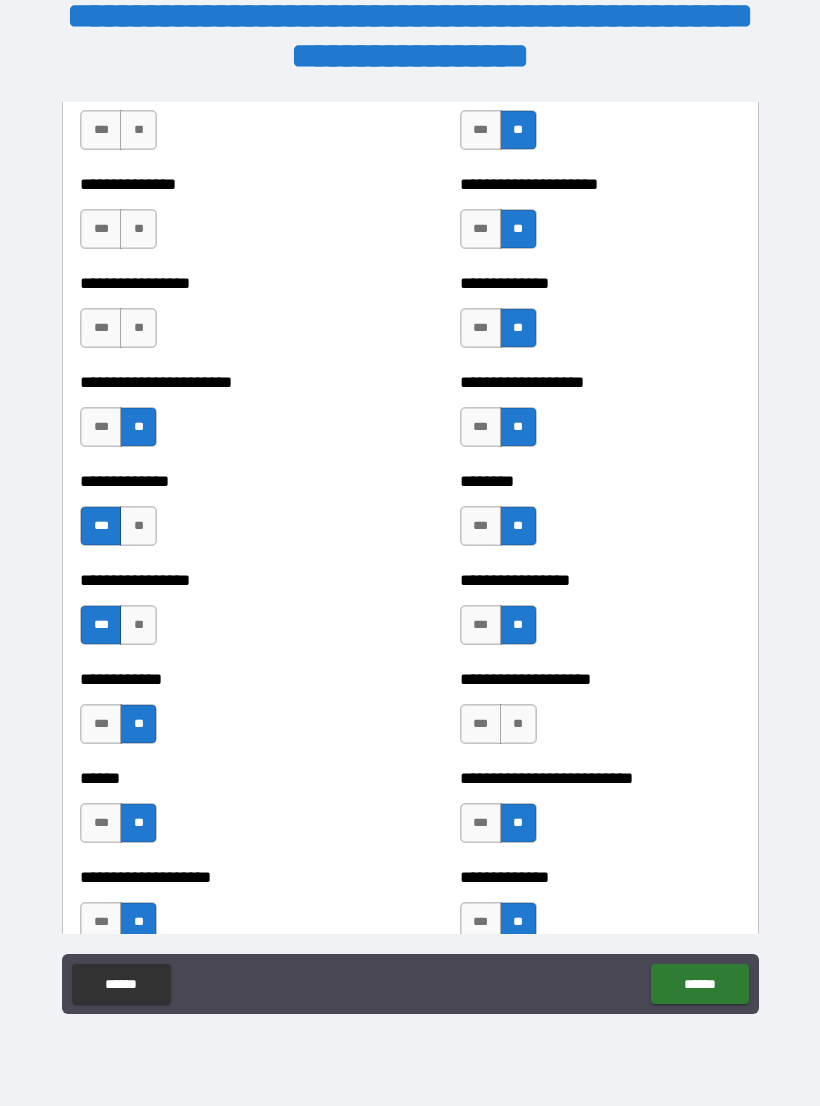 scroll, scrollTop: 3482, scrollLeft: 0, axis: vertical 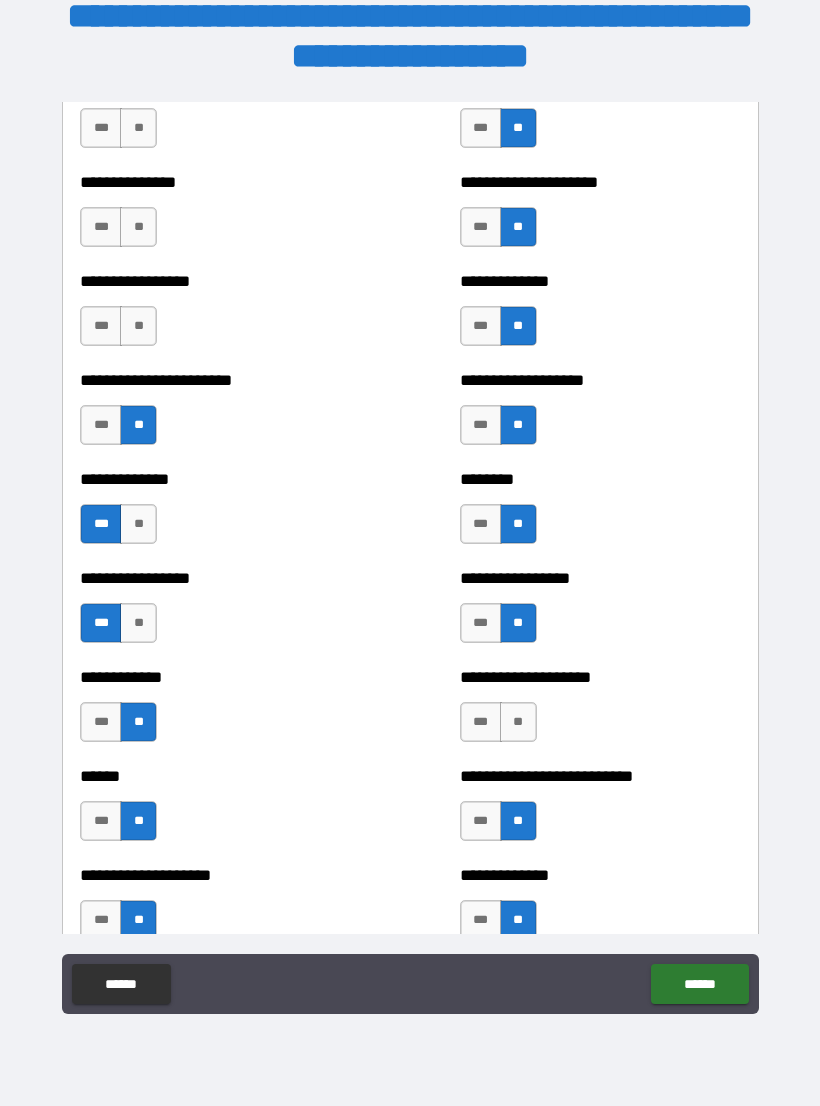 click on "**" at bounding box center [138, 326] 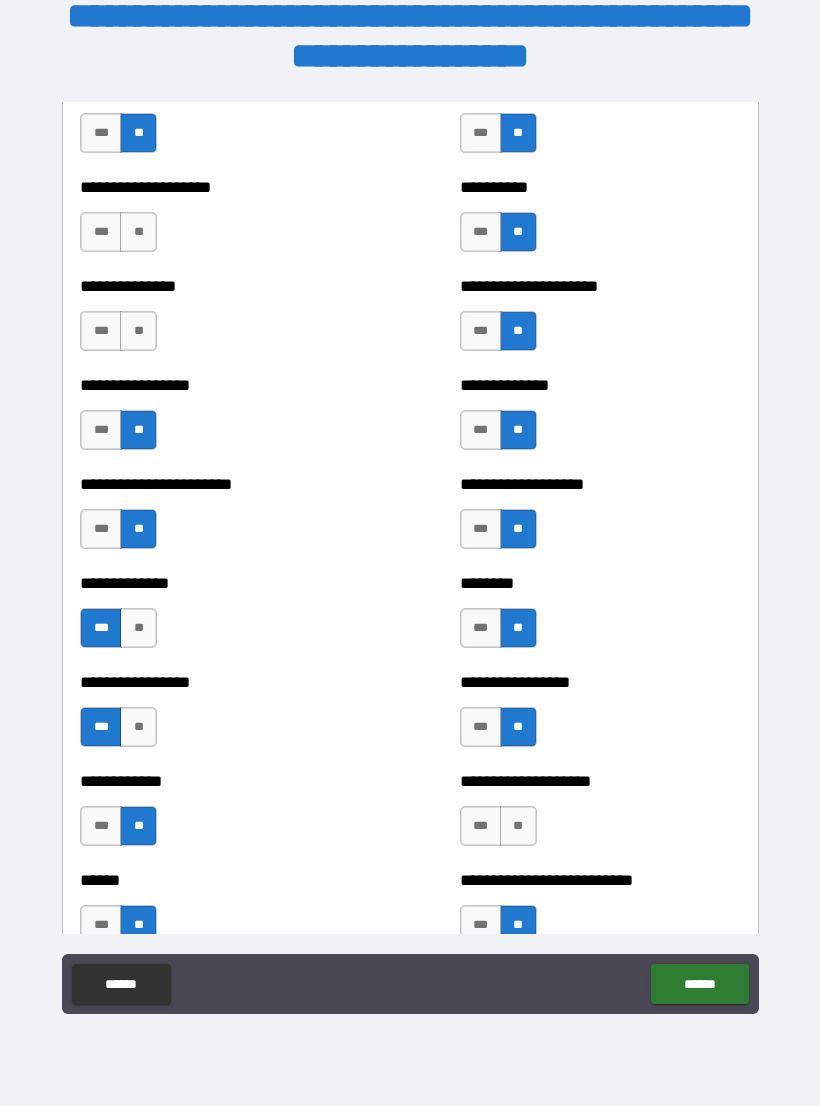 scroll, scrollTop: 3375, scrollLeft: 0, axis: vertical 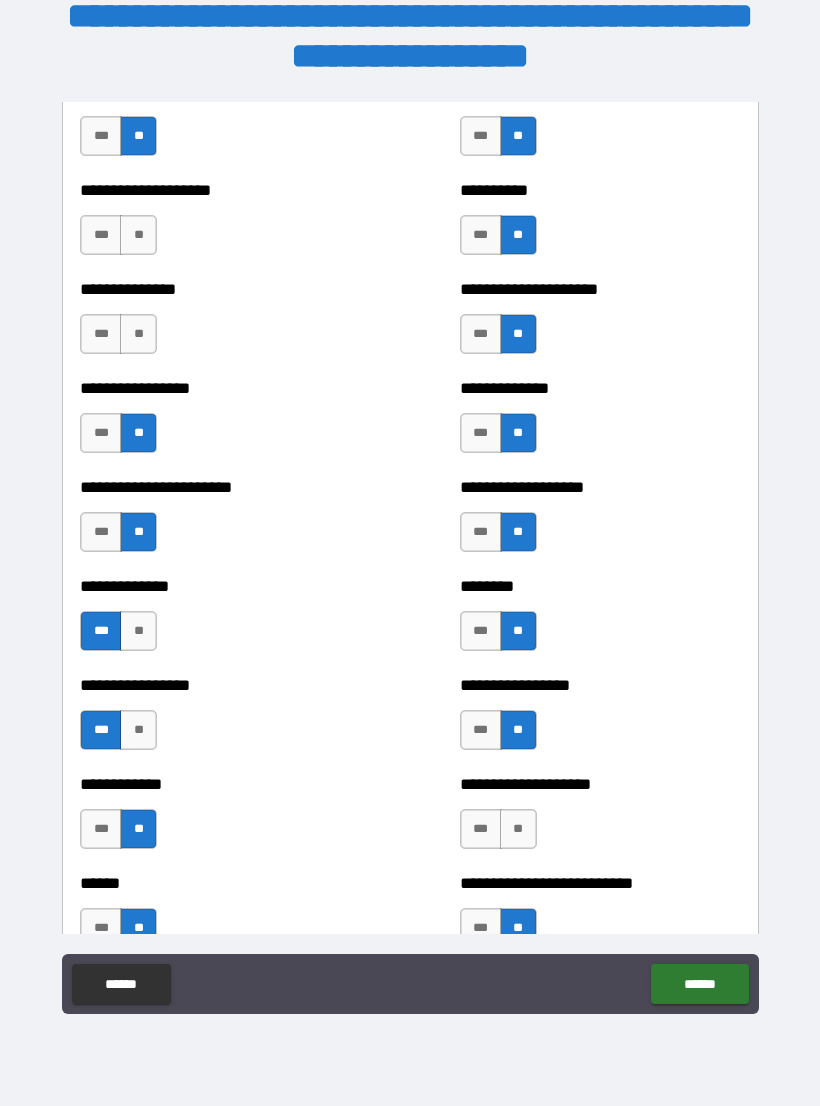 click on "**********" at bounding box center [220, 324] 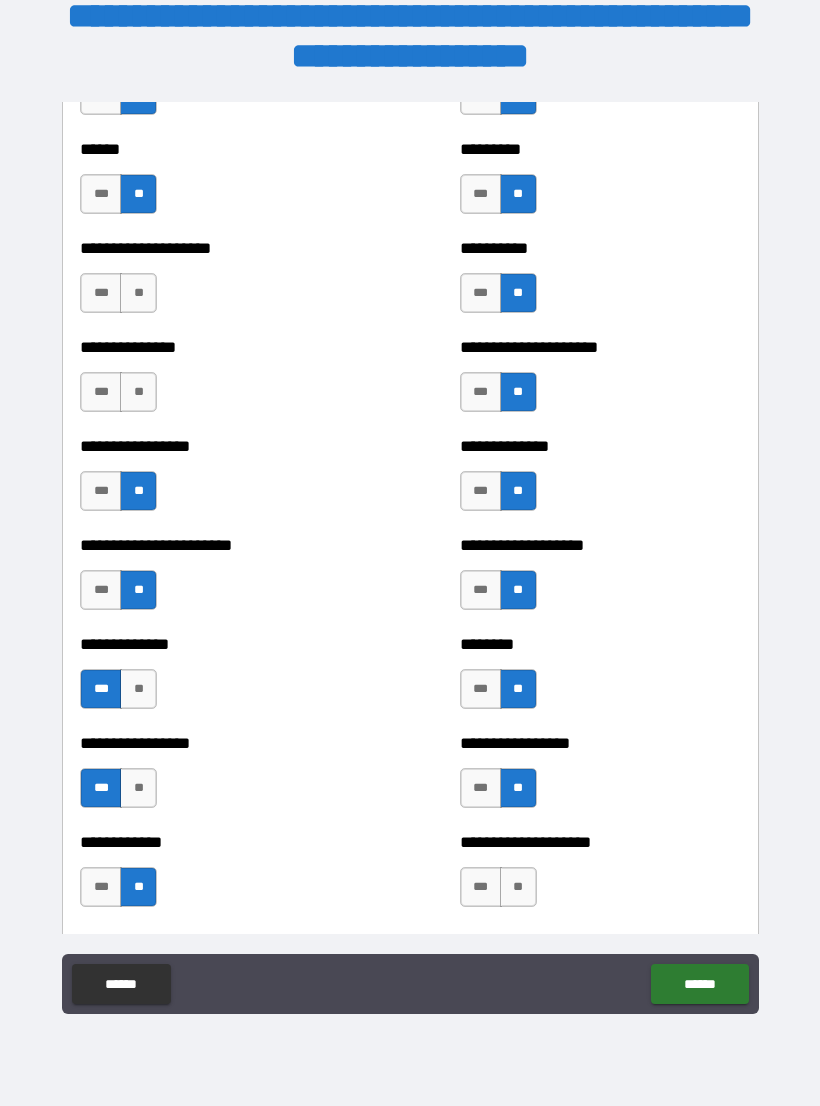 scroll, scrollTop: 3295, scrollLeft: 0, axis: vertical 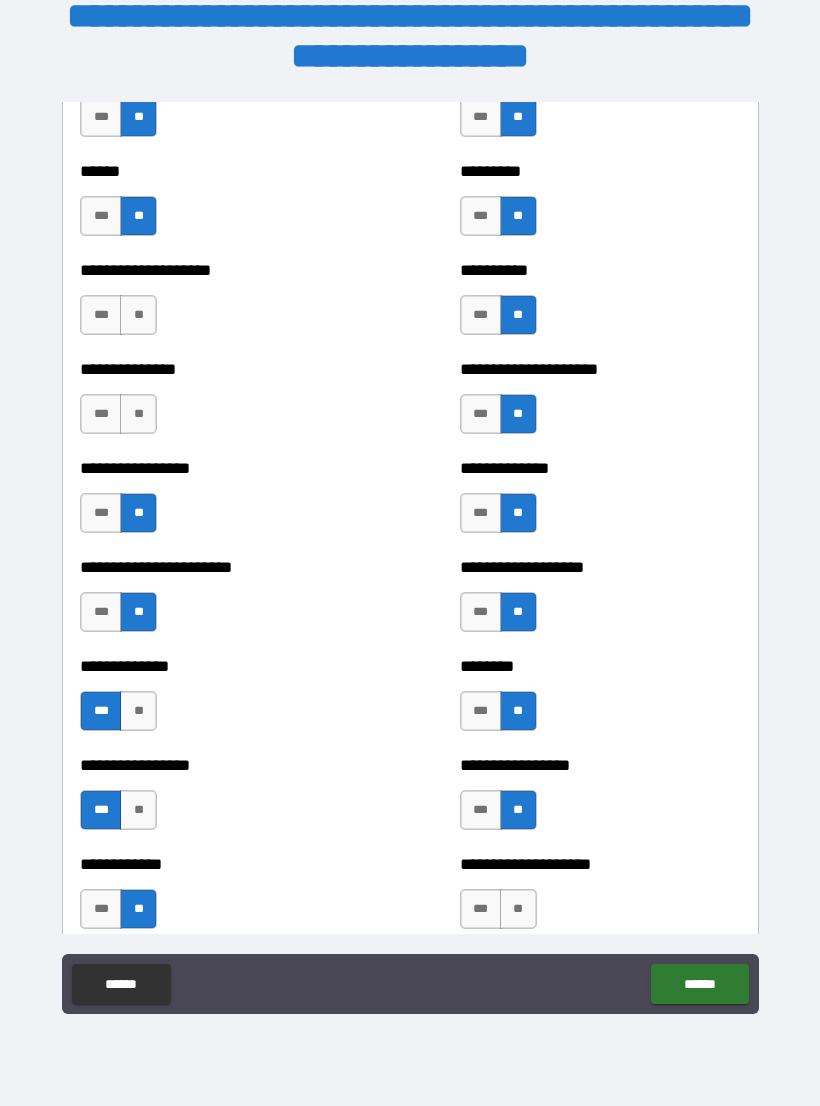 click on "***" at bounding box center [101, 414] 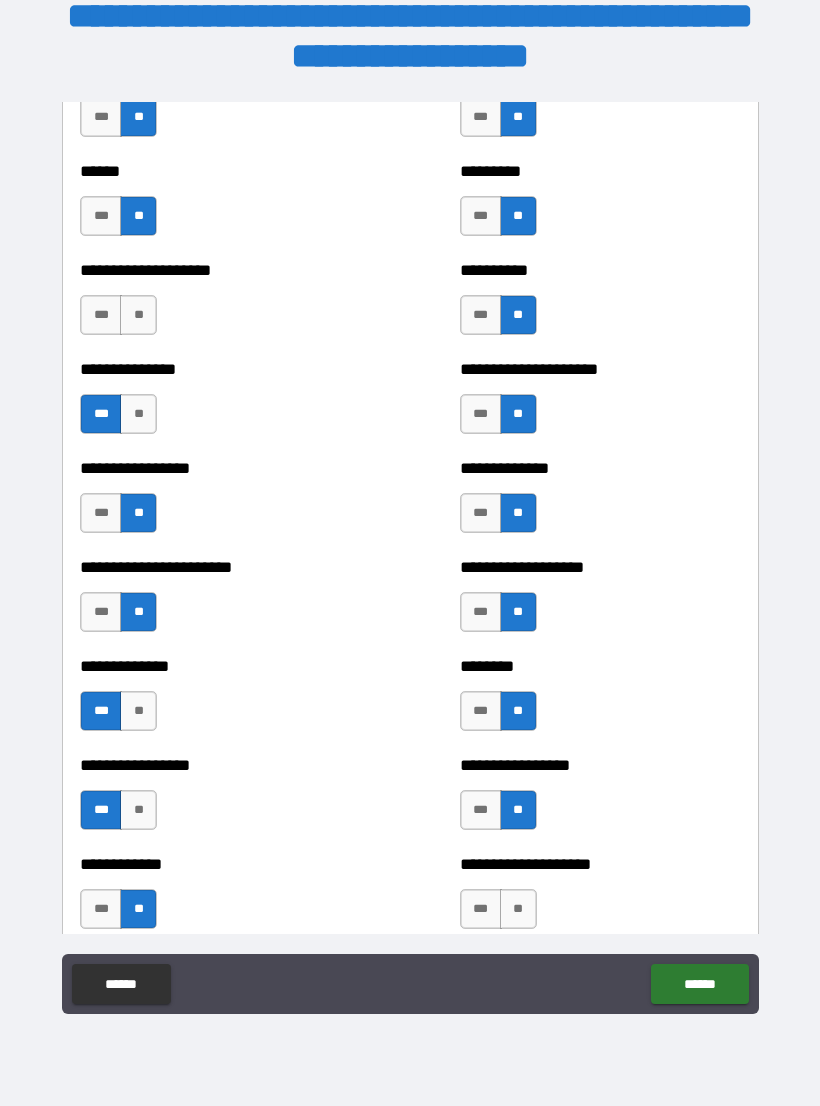 click on "***" at bounding box center (101, 315) 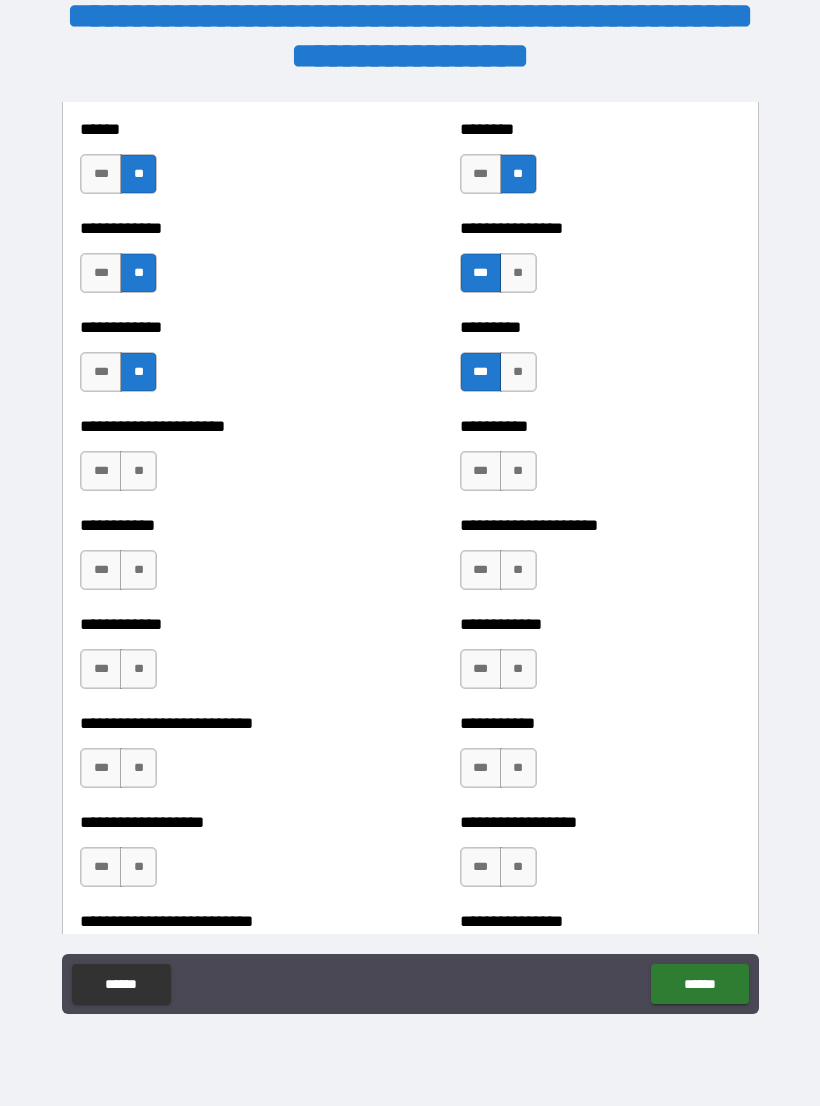 scroll, scrollTop: 5129, scrollLeft: 0, axis: vertical 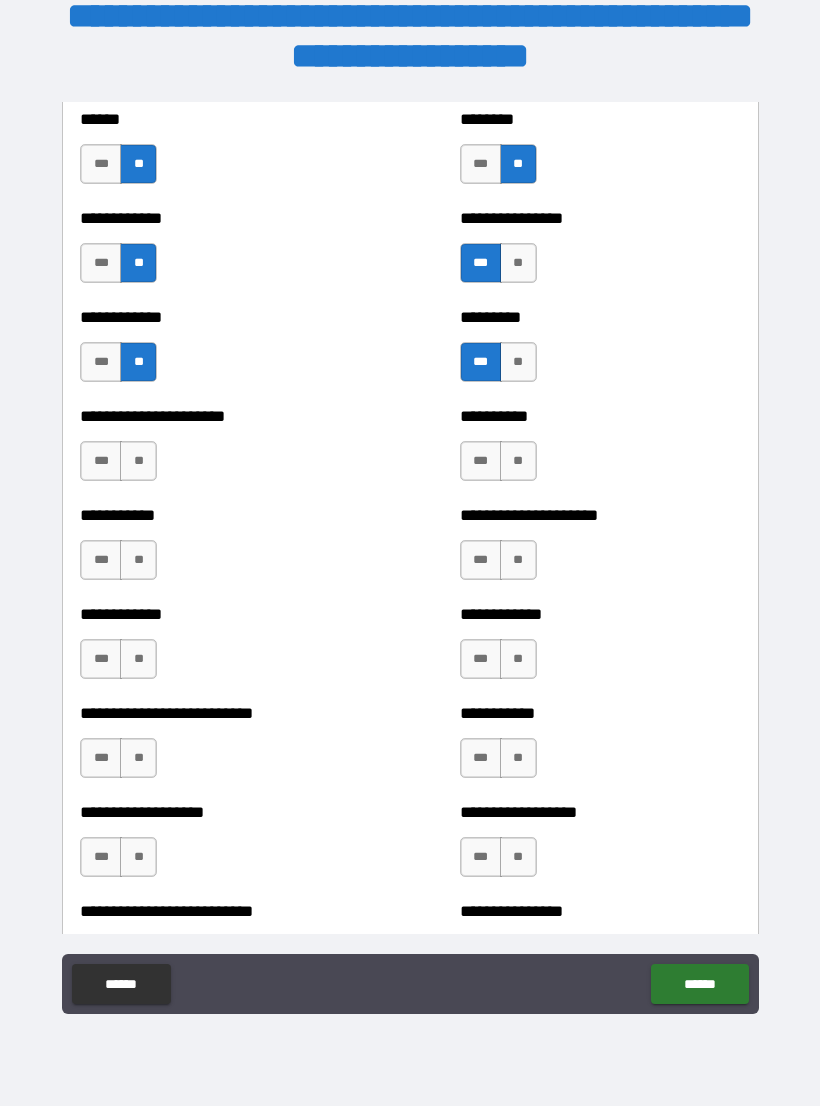 click on "**" at bounding box center [138, 461] 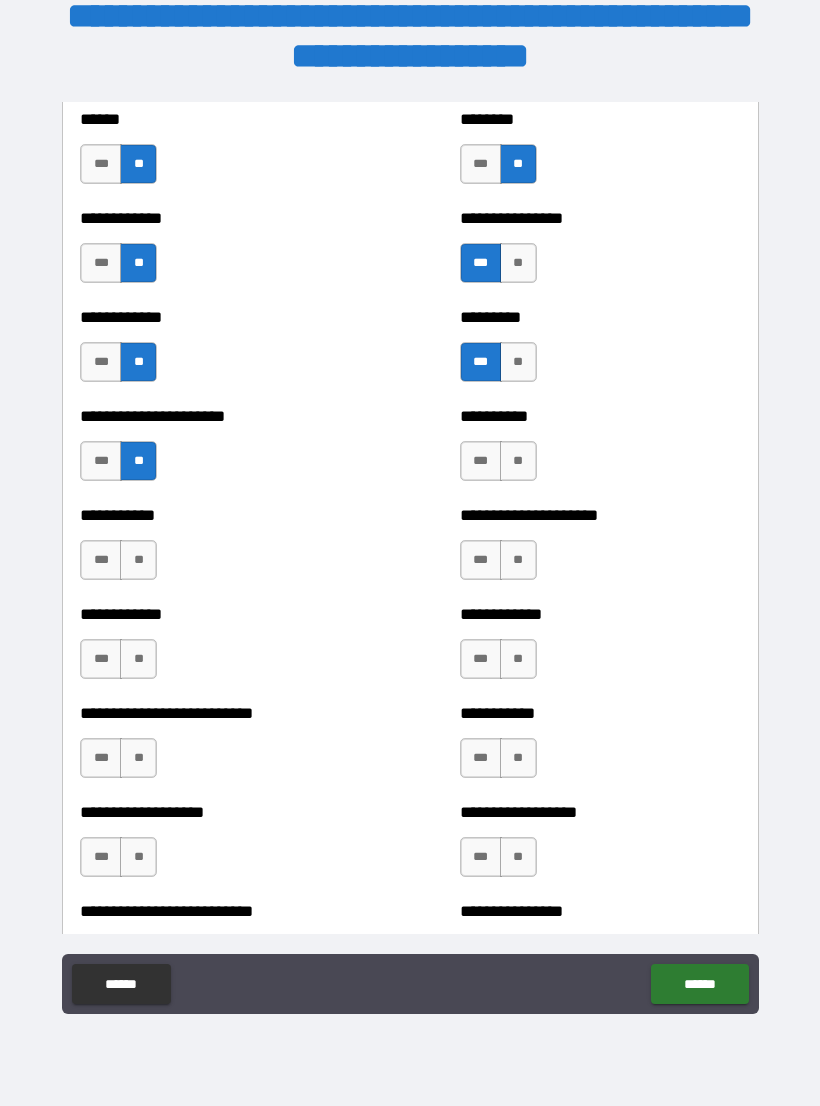click on "**********" at bounding box center [600, 451] 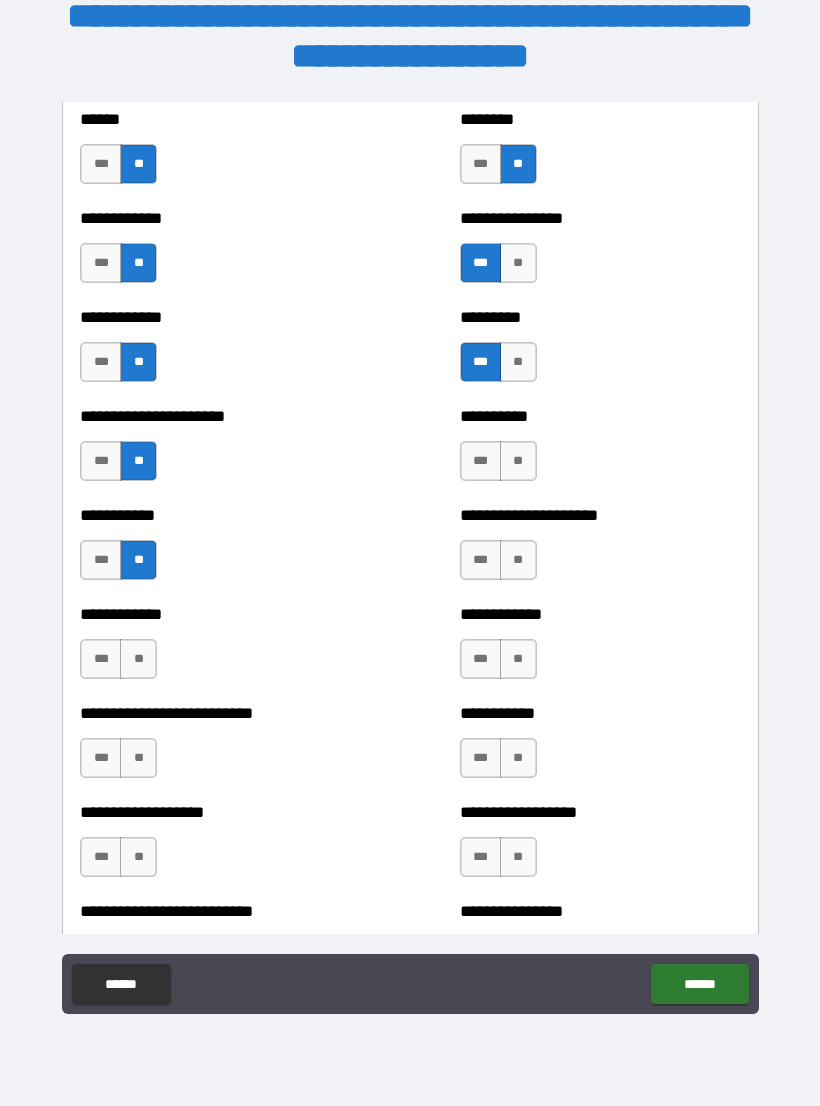 click on "**" at bounding box center [138, 659] 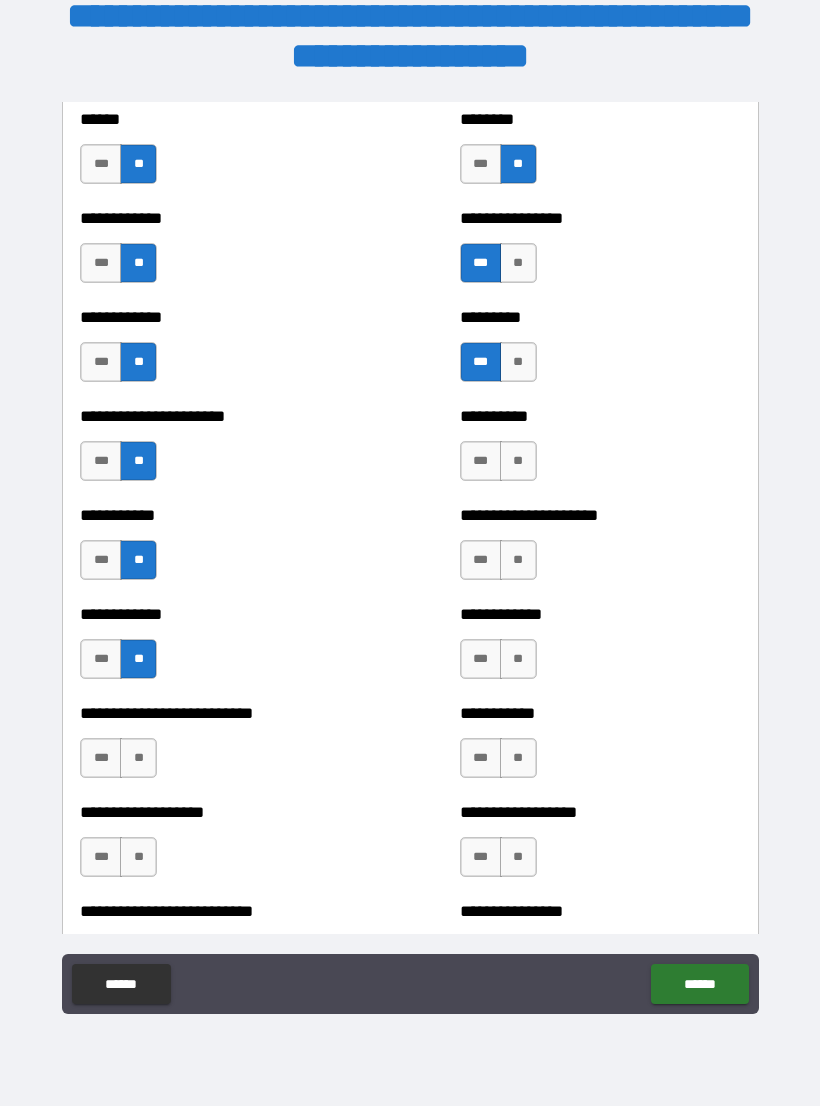 click on "**" at bounding box center [518, 659] 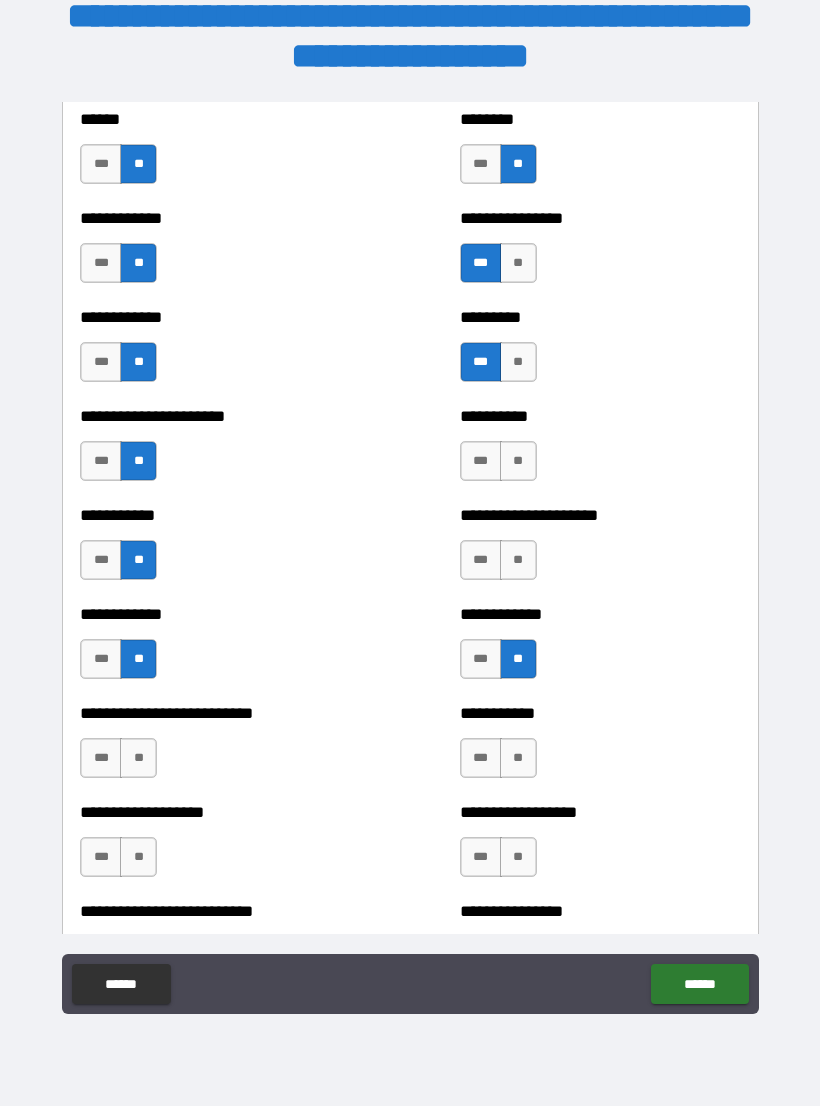 click on "**" at bounding box center (518, 560) 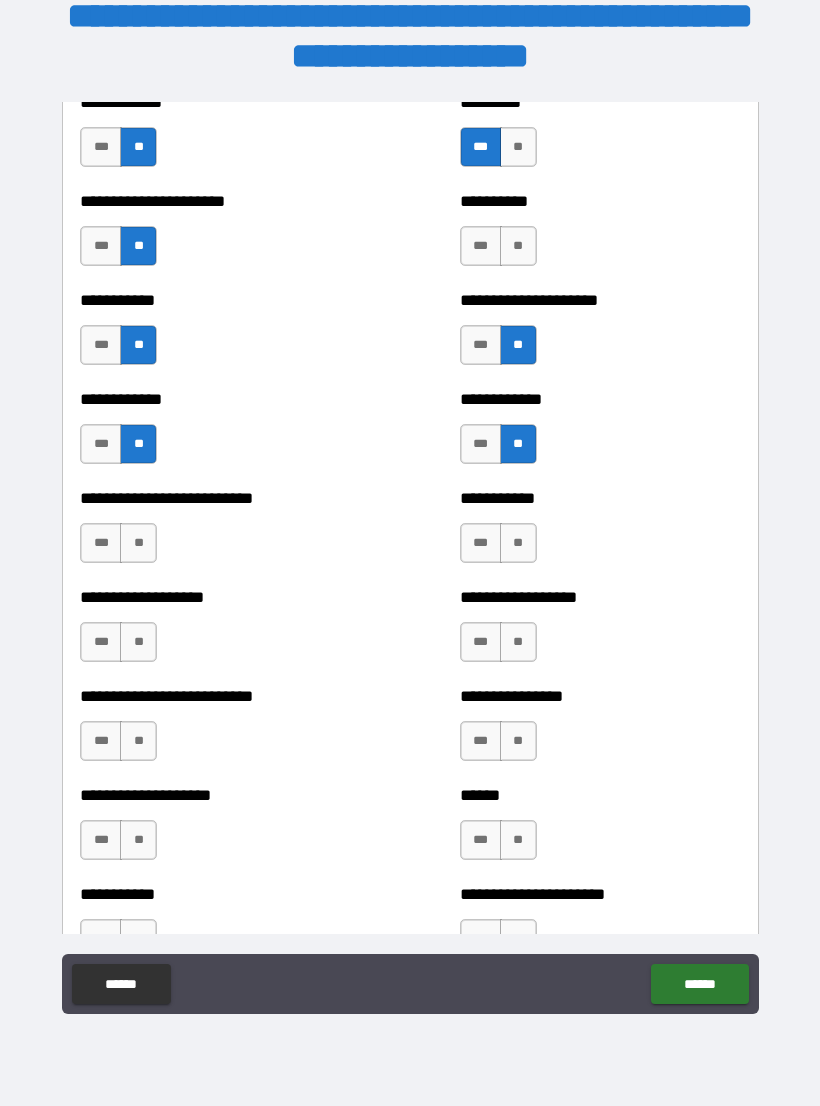 scroll, scrollTop: 5346, scrollLeft: 0, axis: vertical 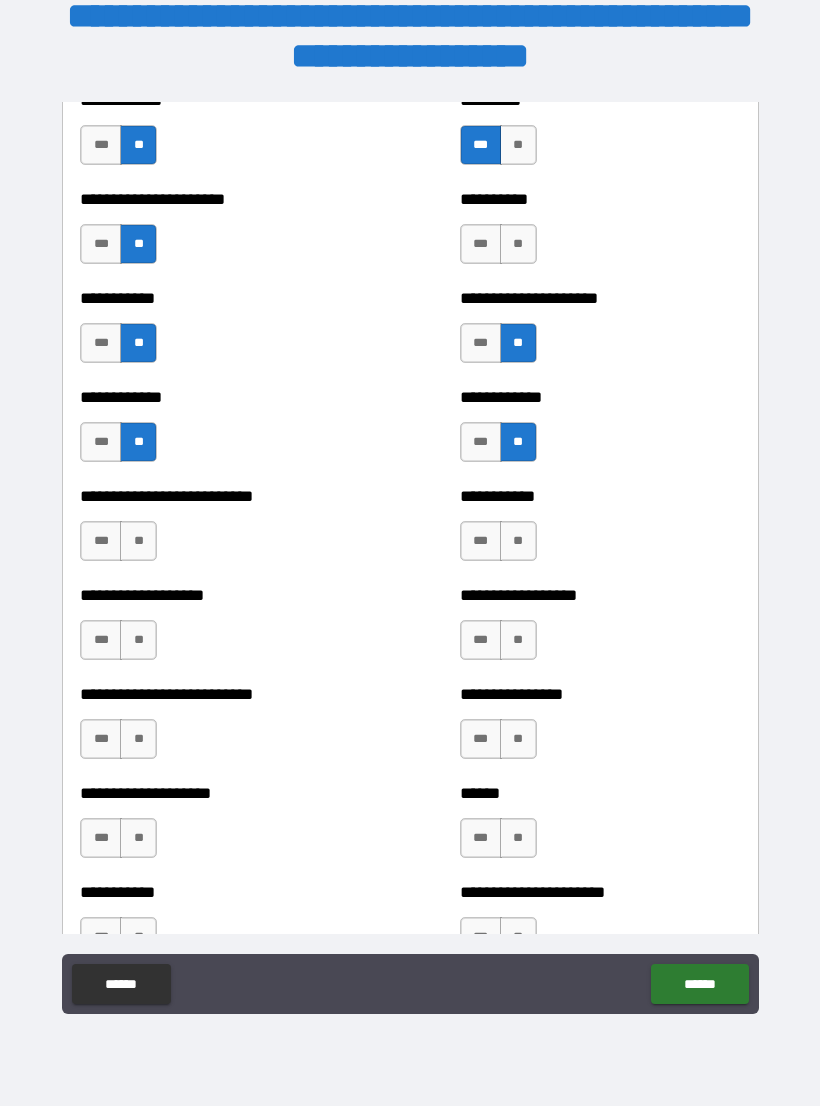 click on "**" at bounding box center [138, 541] 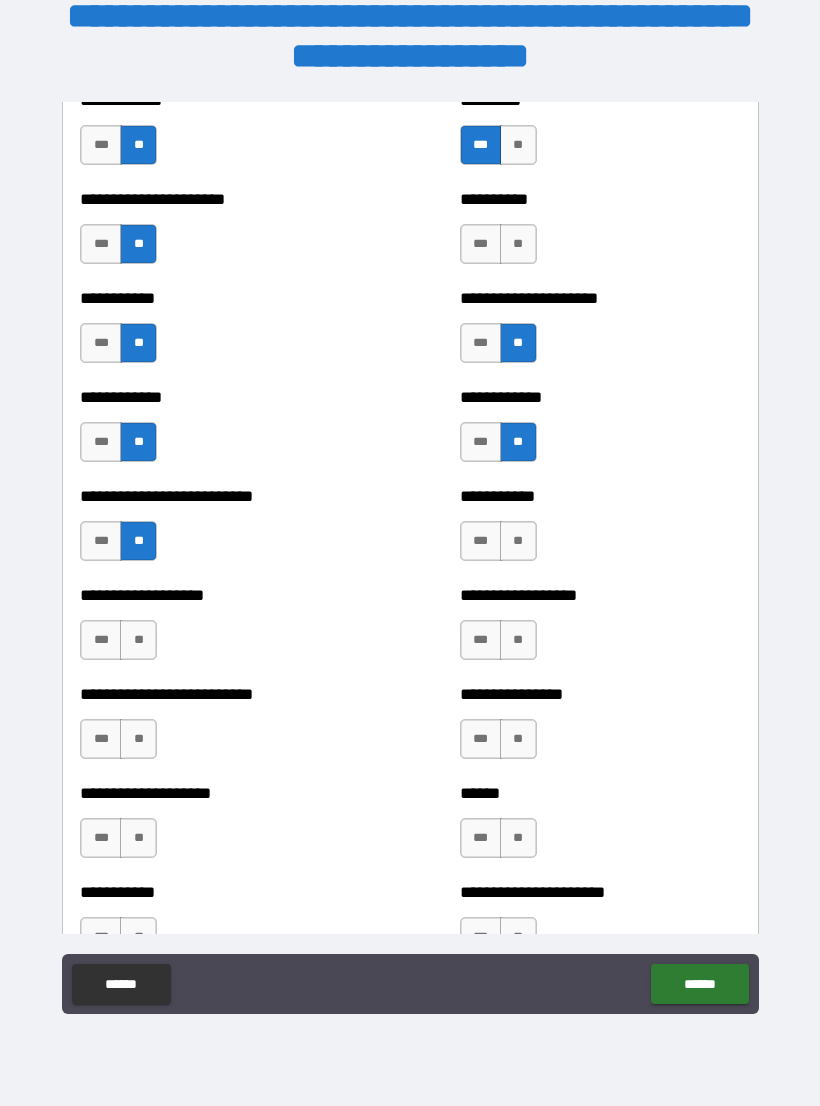 click on "**" at bounding box center [518, 541] 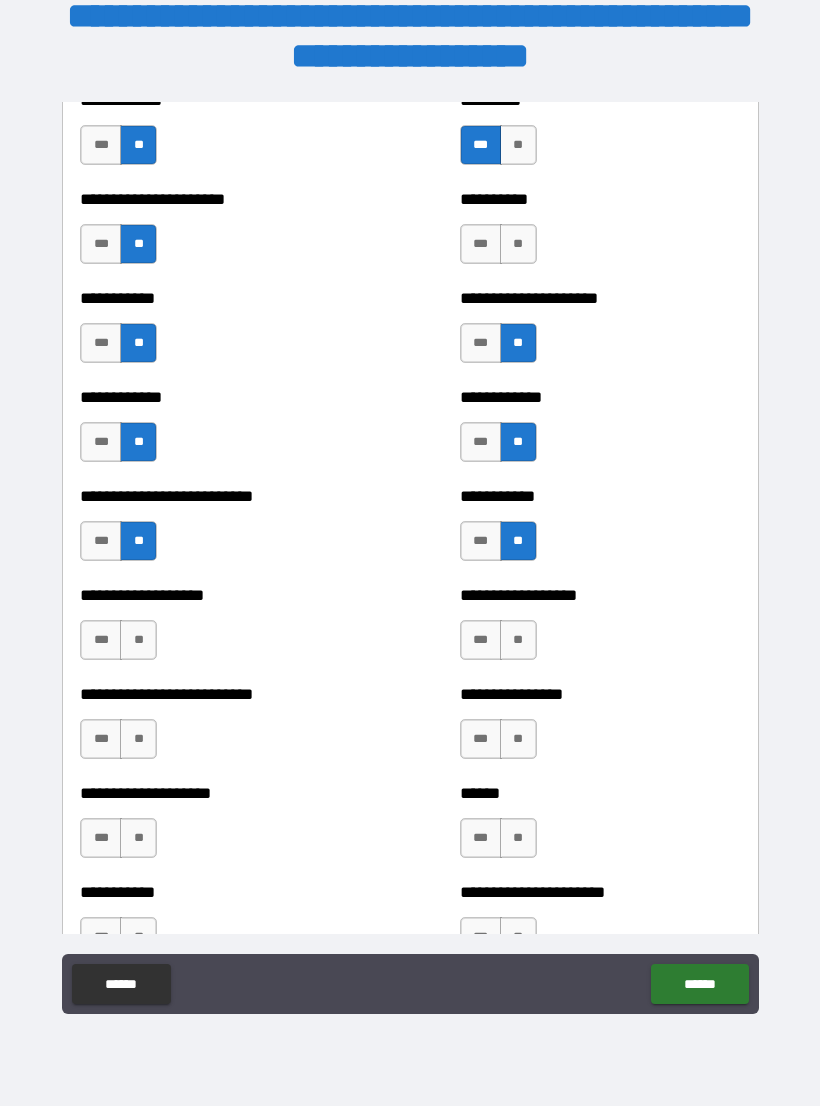 click on "**********" at bounding box center [600, 630] 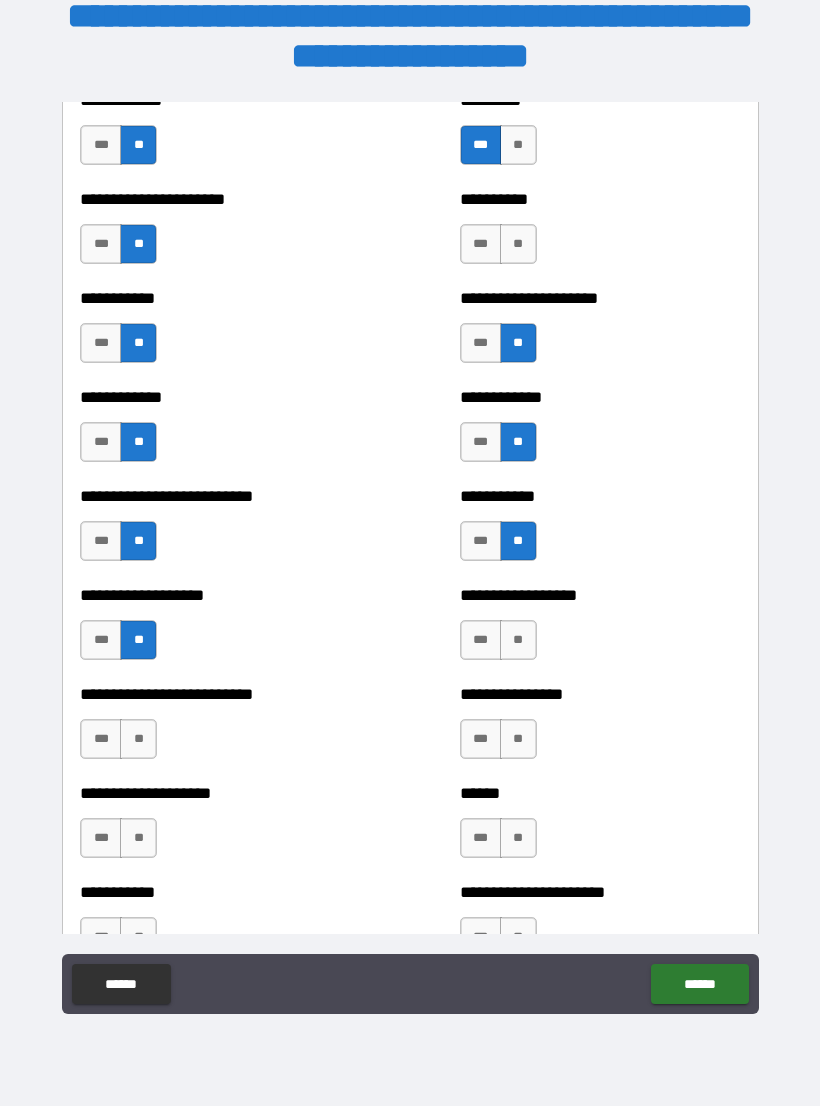 click on "**" at bounding box center (138, 739) 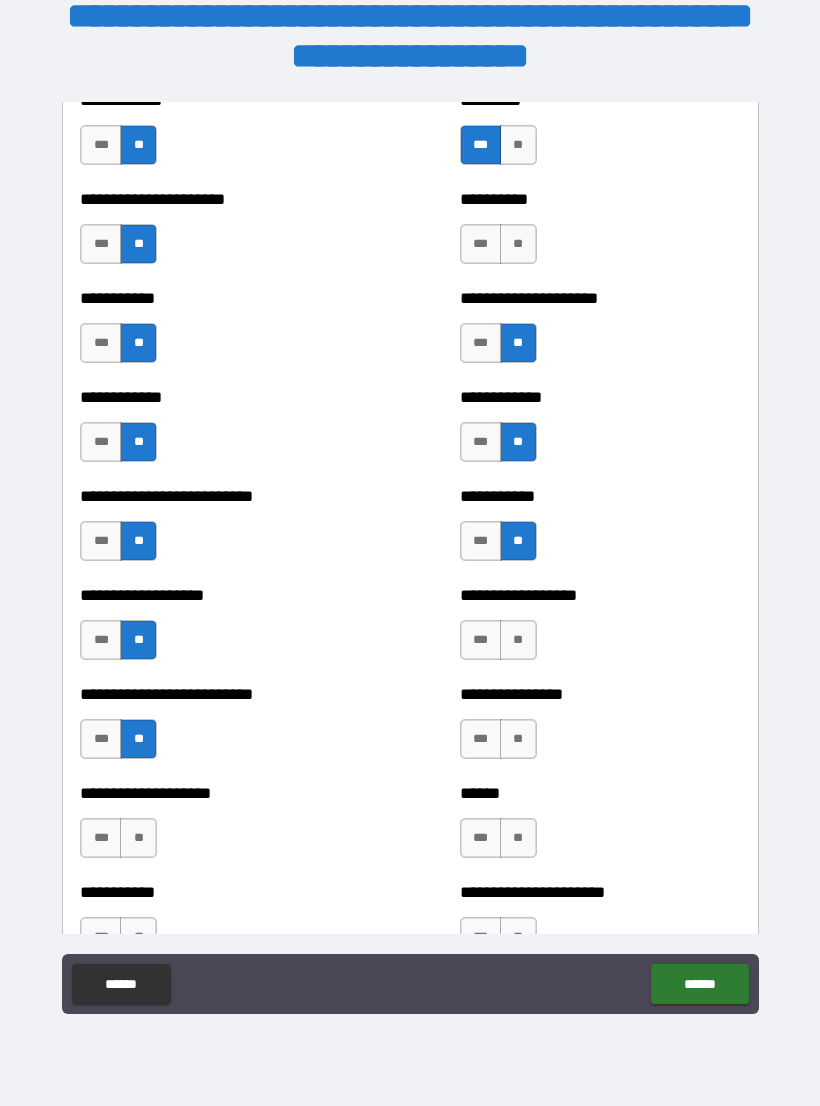 click on "**" at bounding box center [518, 739] 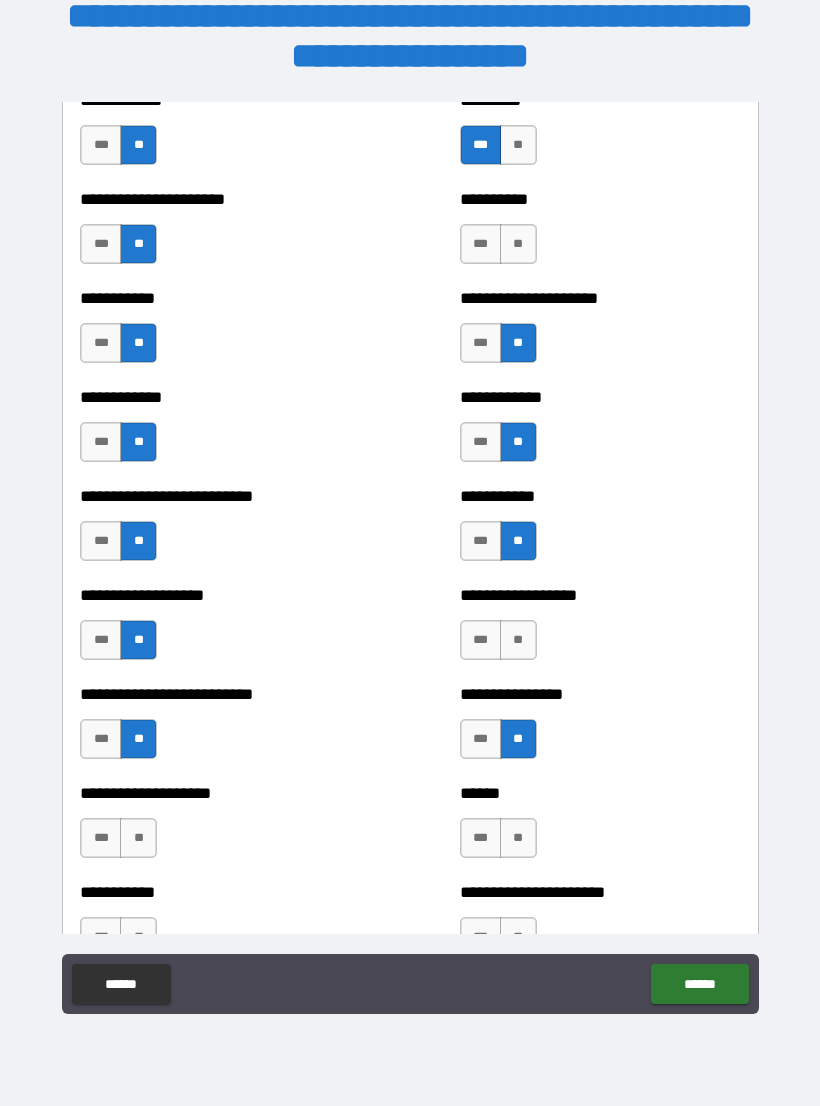click on "**" at bounding box center [518, 640] 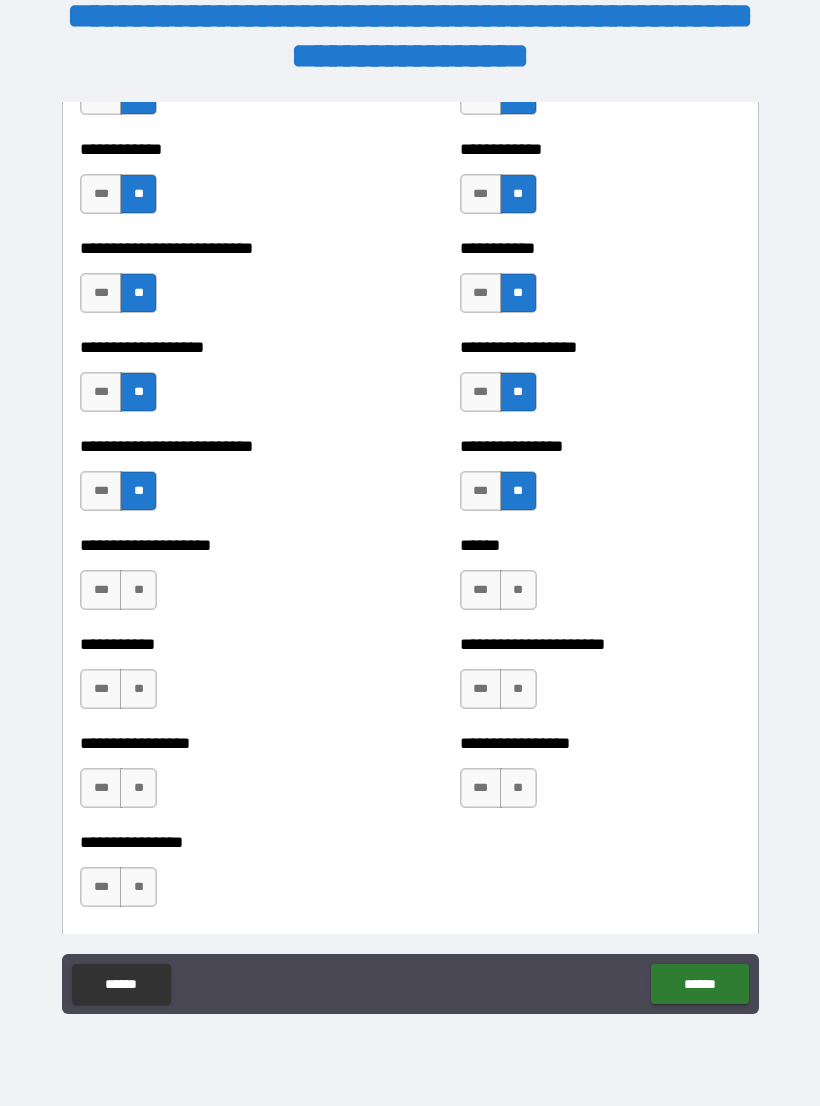 scroll, scrollTop: 5600, scrollLeft: 0, axis: vertical 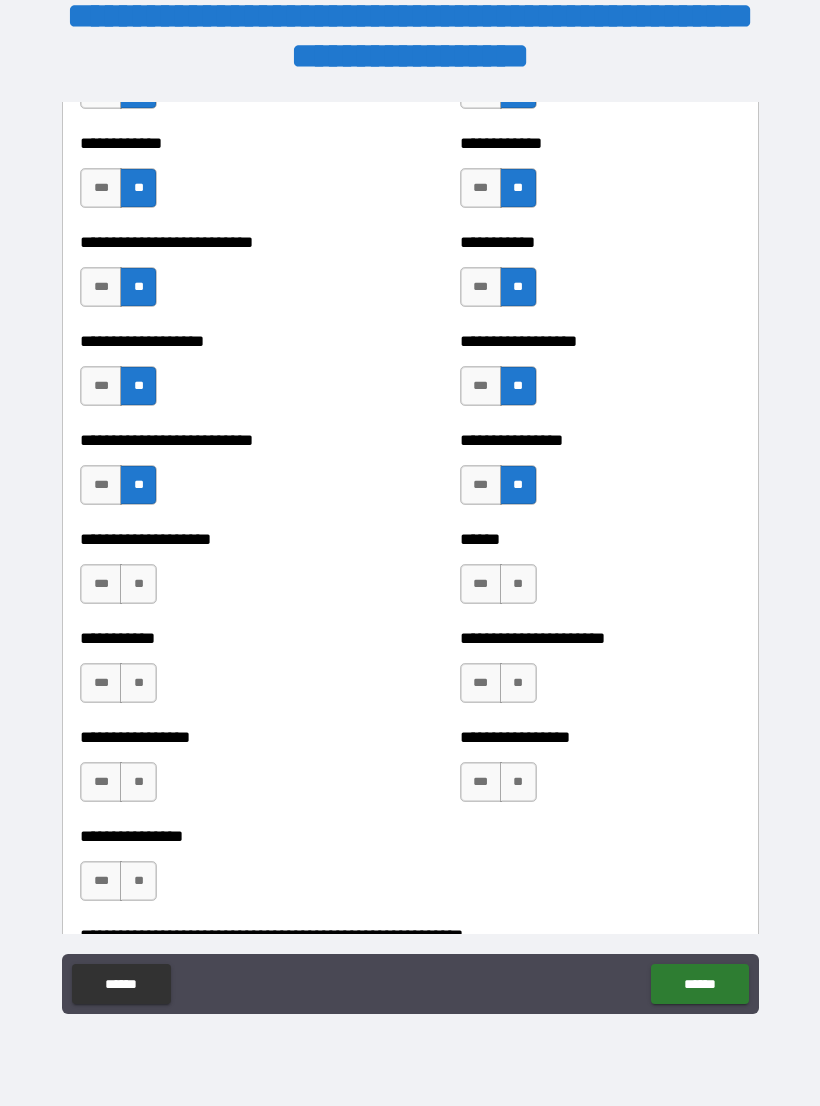 click on "***" at bounding box center [481, 584] 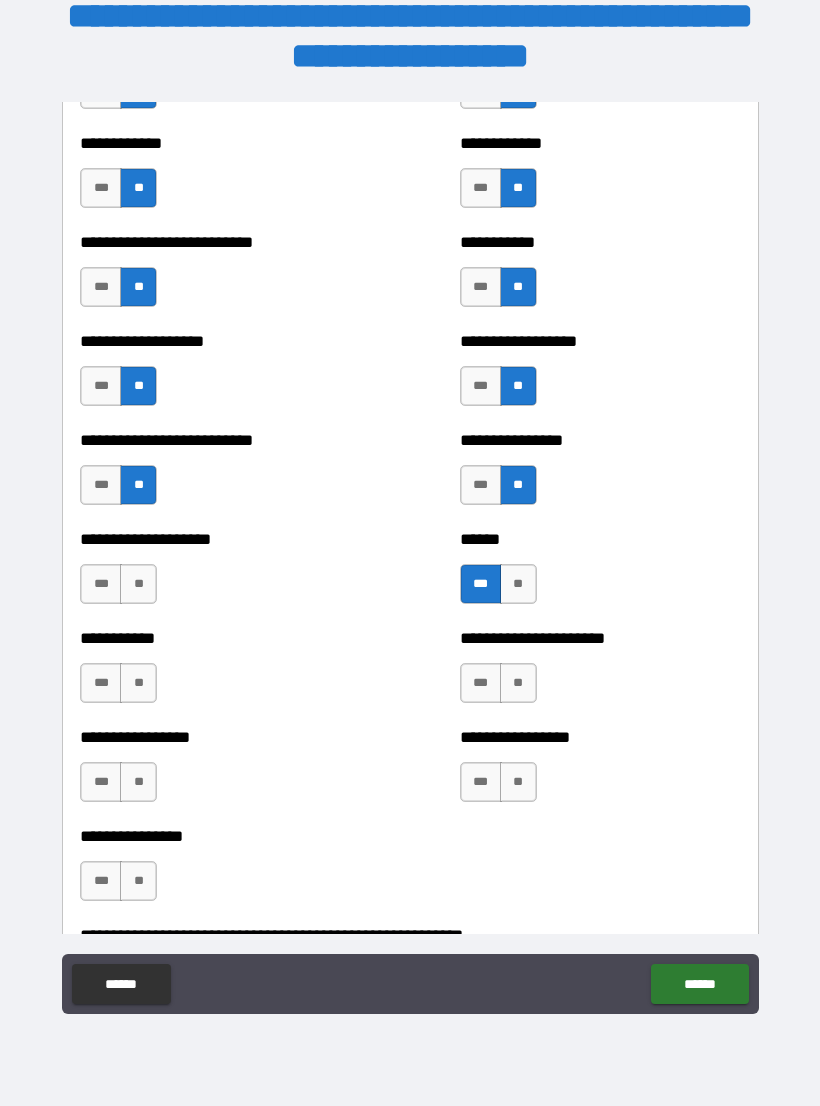 click on "**" at bounding box center [138, 584] 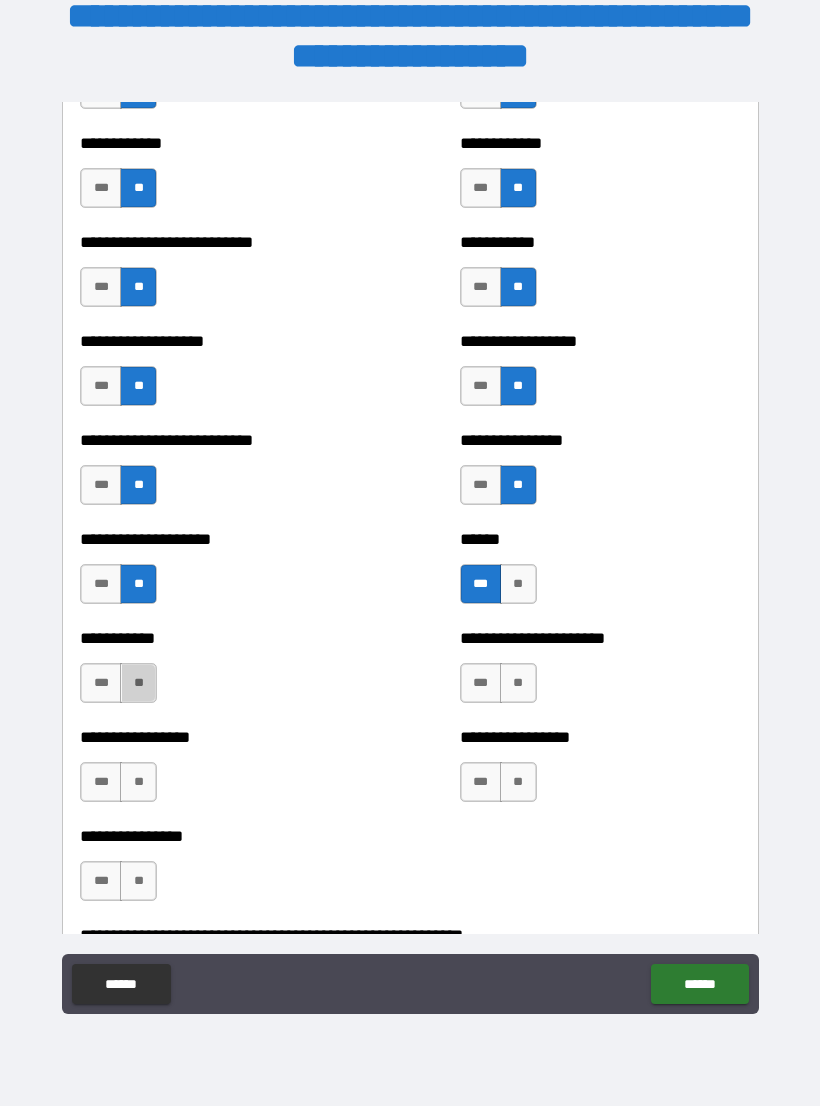 click on "**" at bounding box center (138, 683) 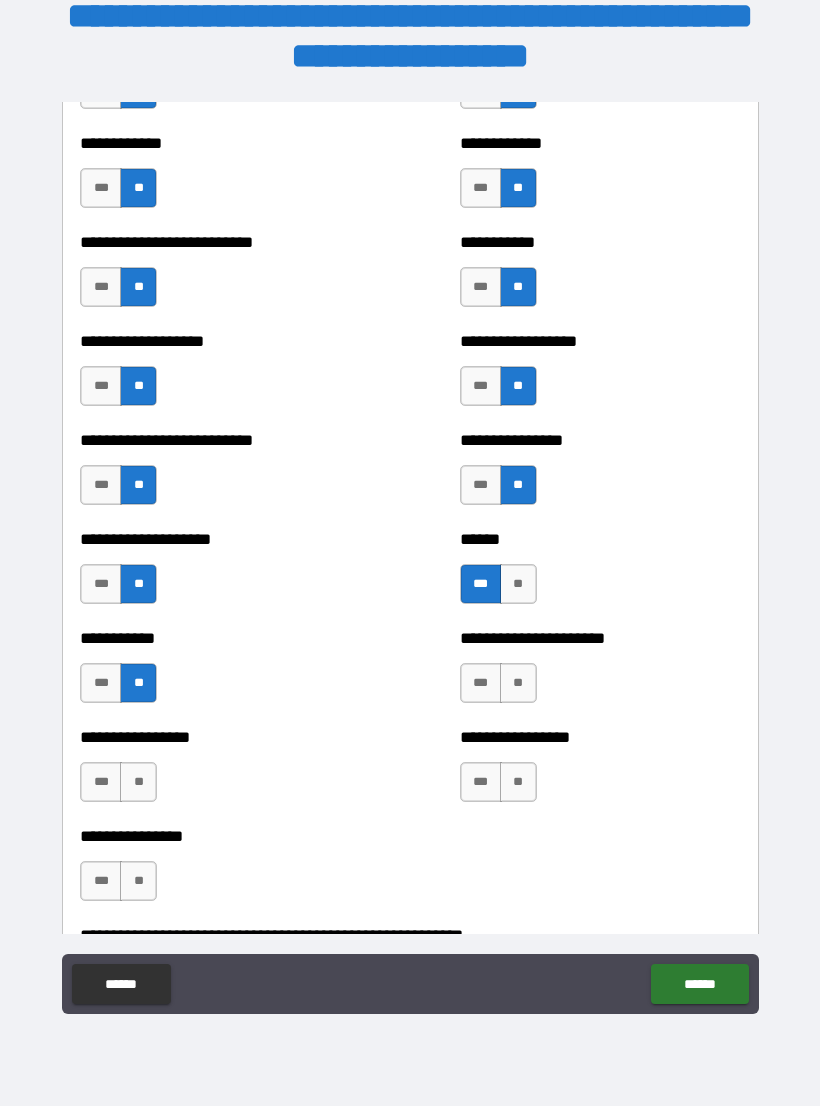 click on "**" at bounding box center [138, 782] 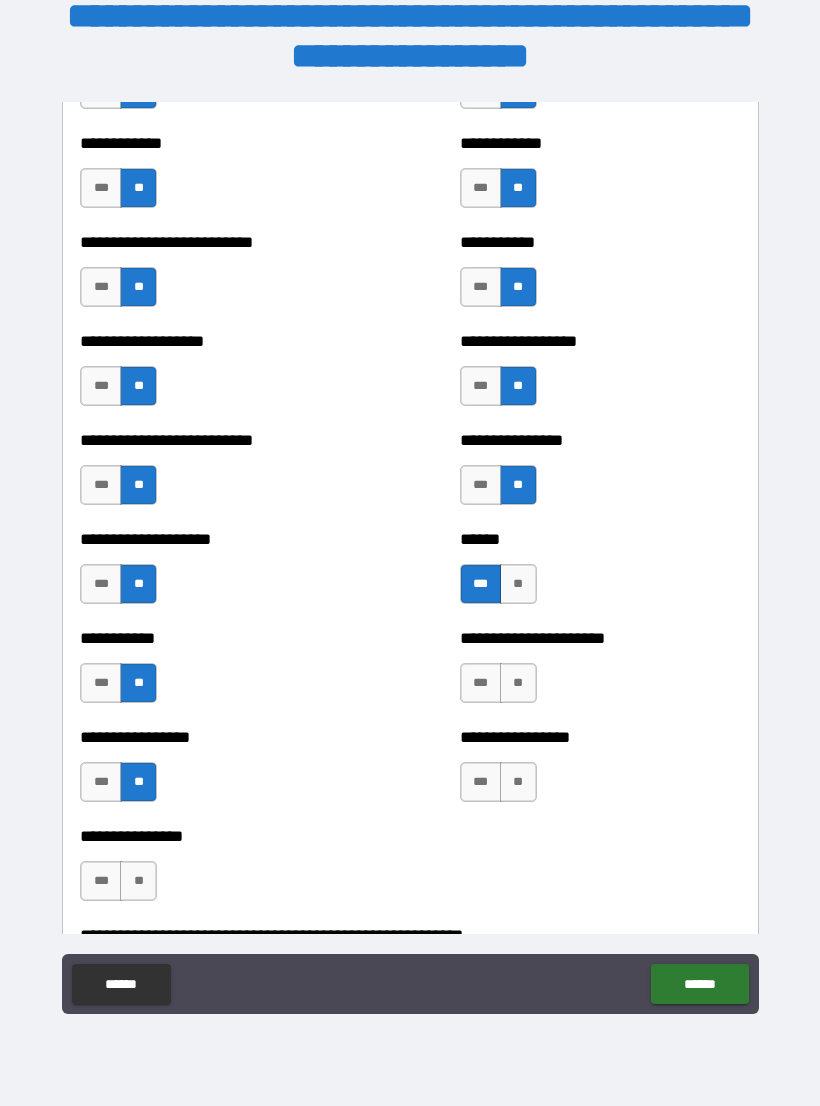 click on "**" at bounding box center [138, 881] 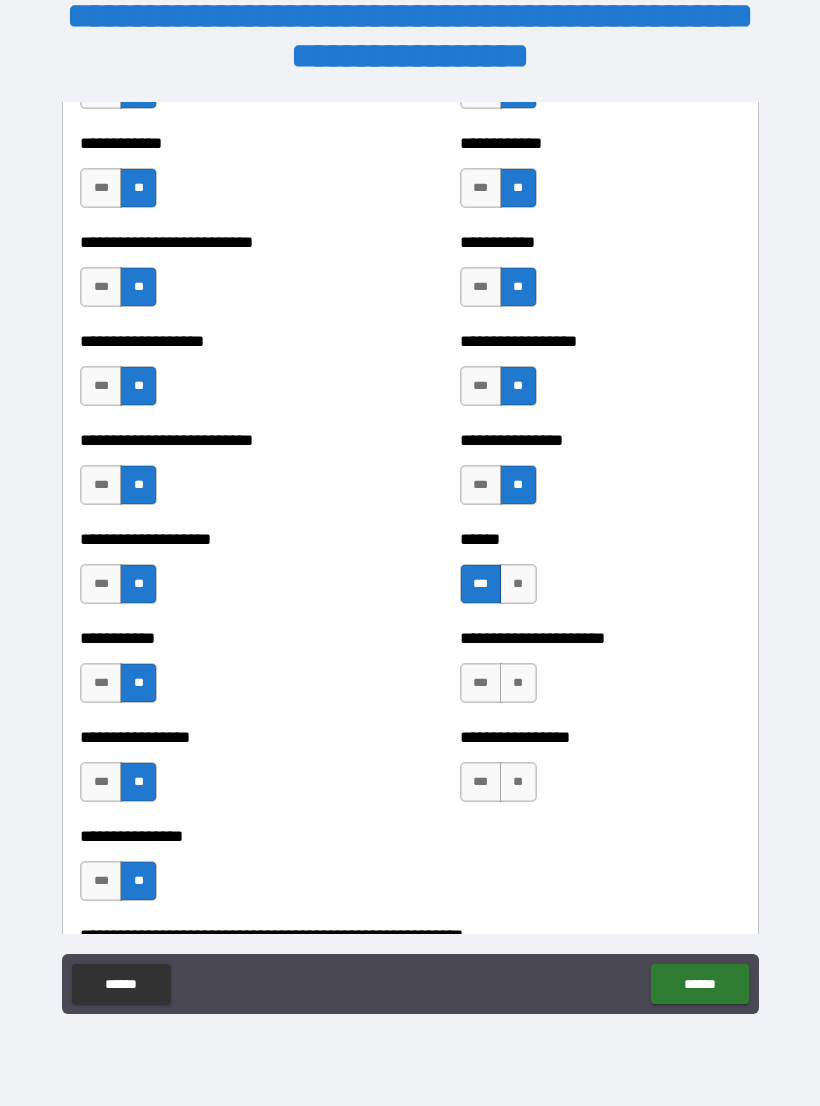 click on "**" at bounding box center [518, 683] 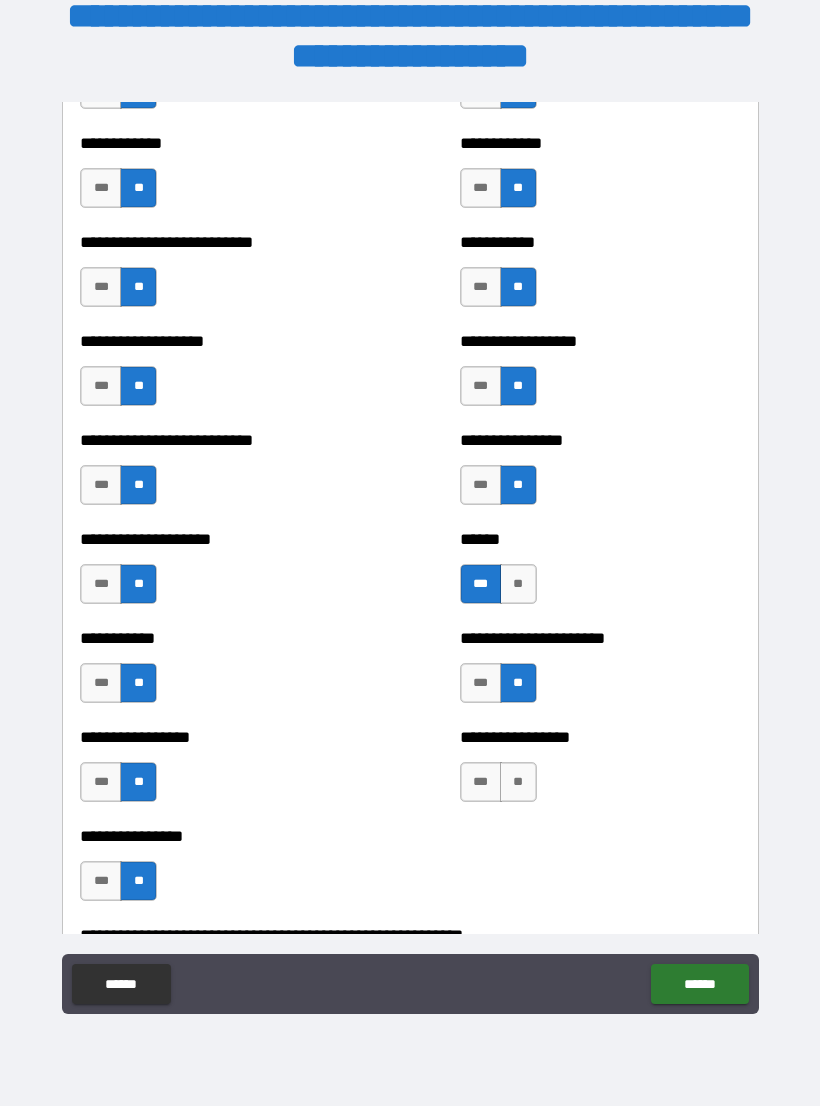 click on "**" at bounding box center [518, 782] 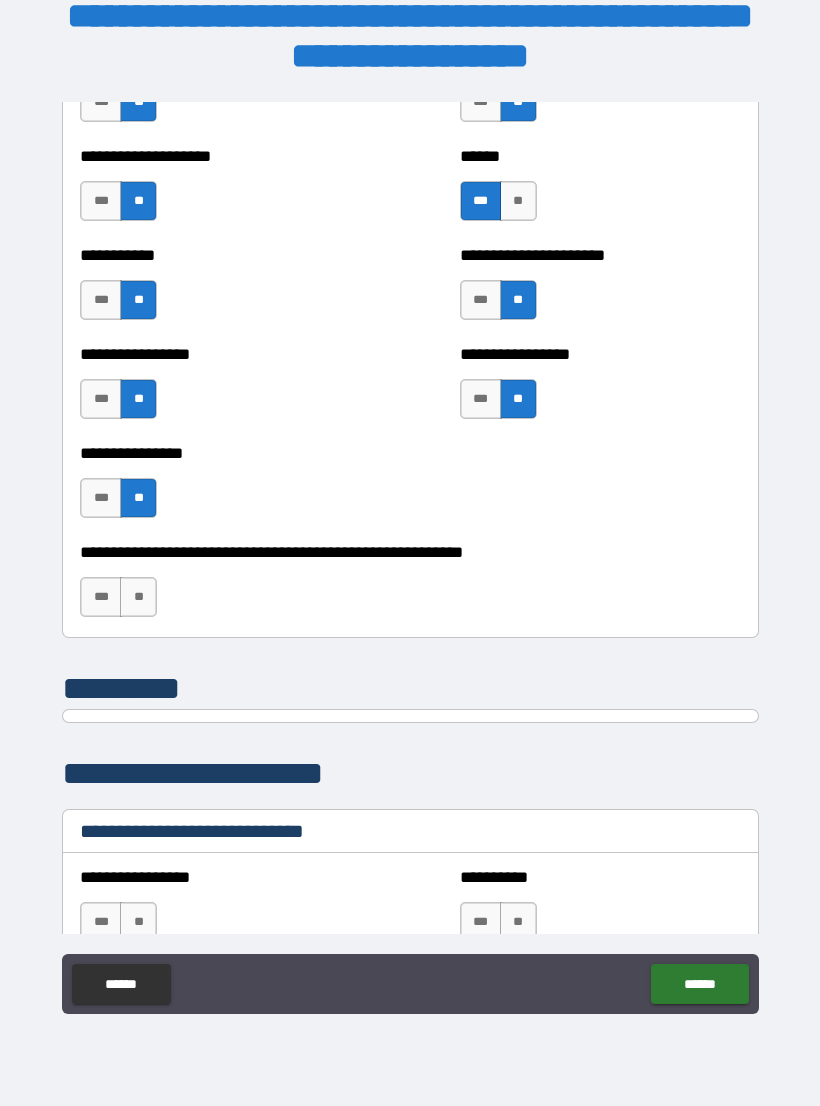 scroll, scrollTop: 5996, scrollLeft: 0, axis: vertical 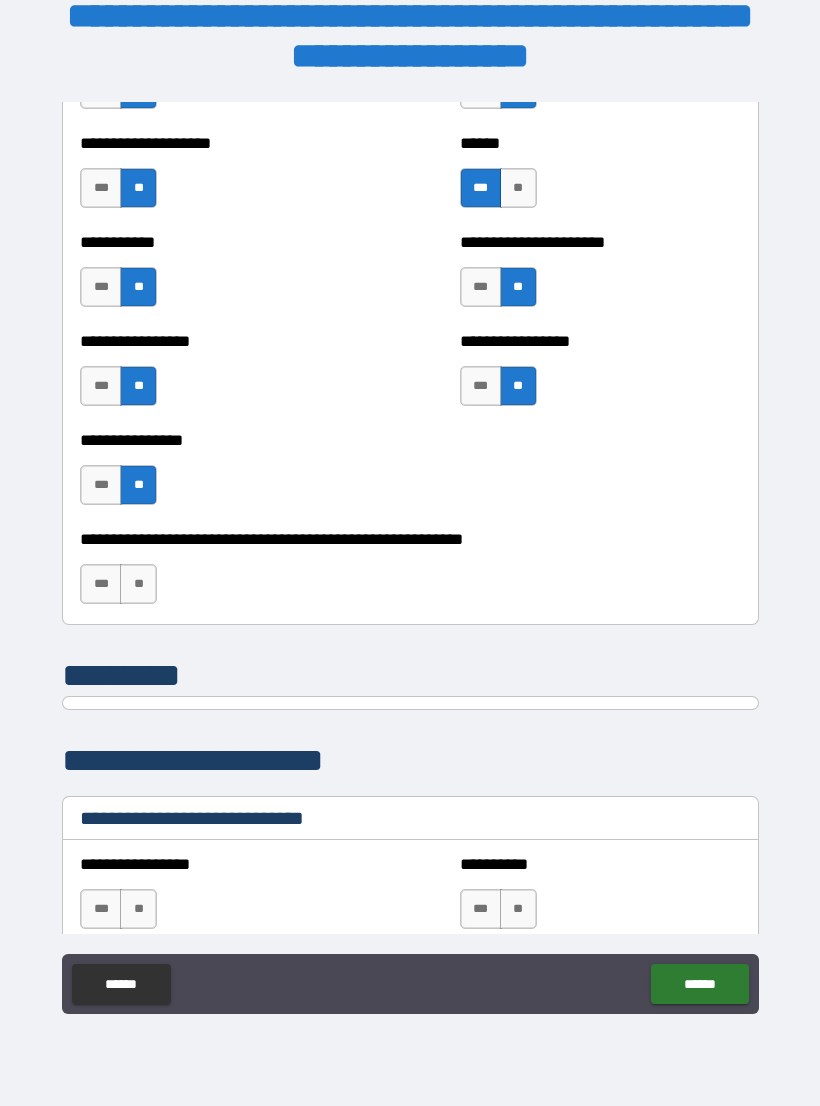 click on "**" at bounding box center [138, 584] 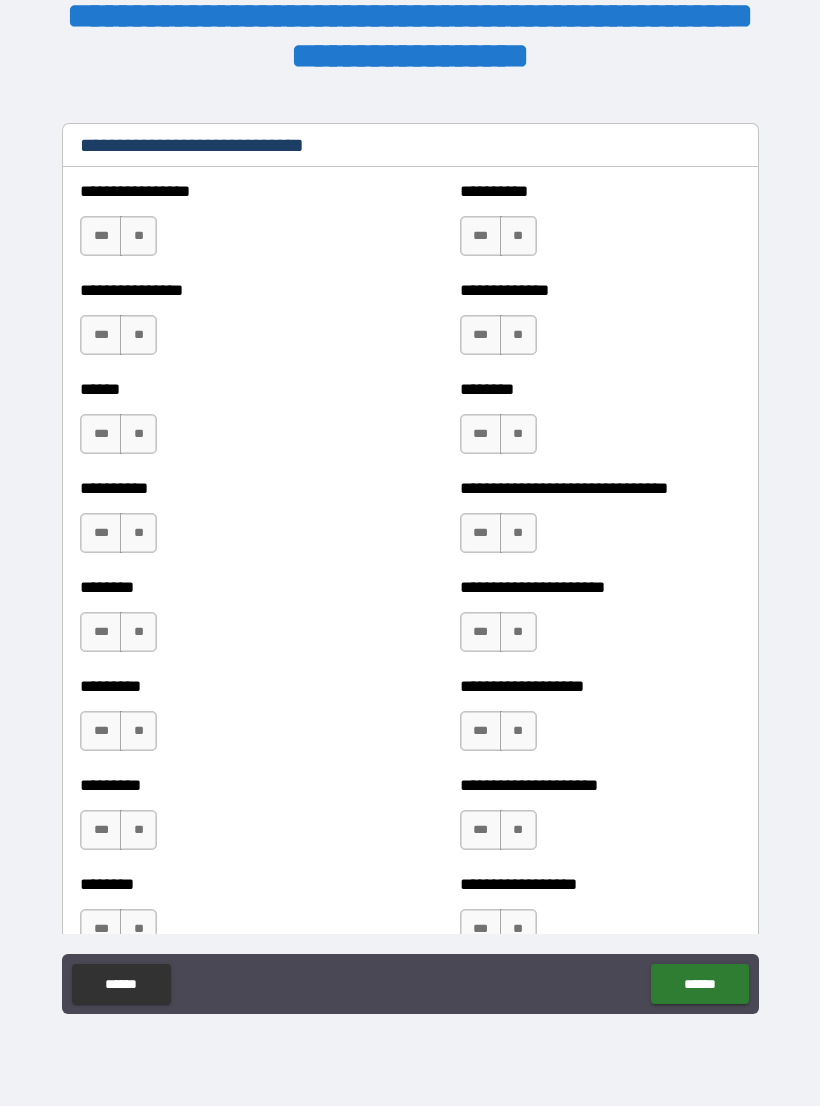 scroll, scrollTop: 6680, scrollLeft: 0, axis: vertical 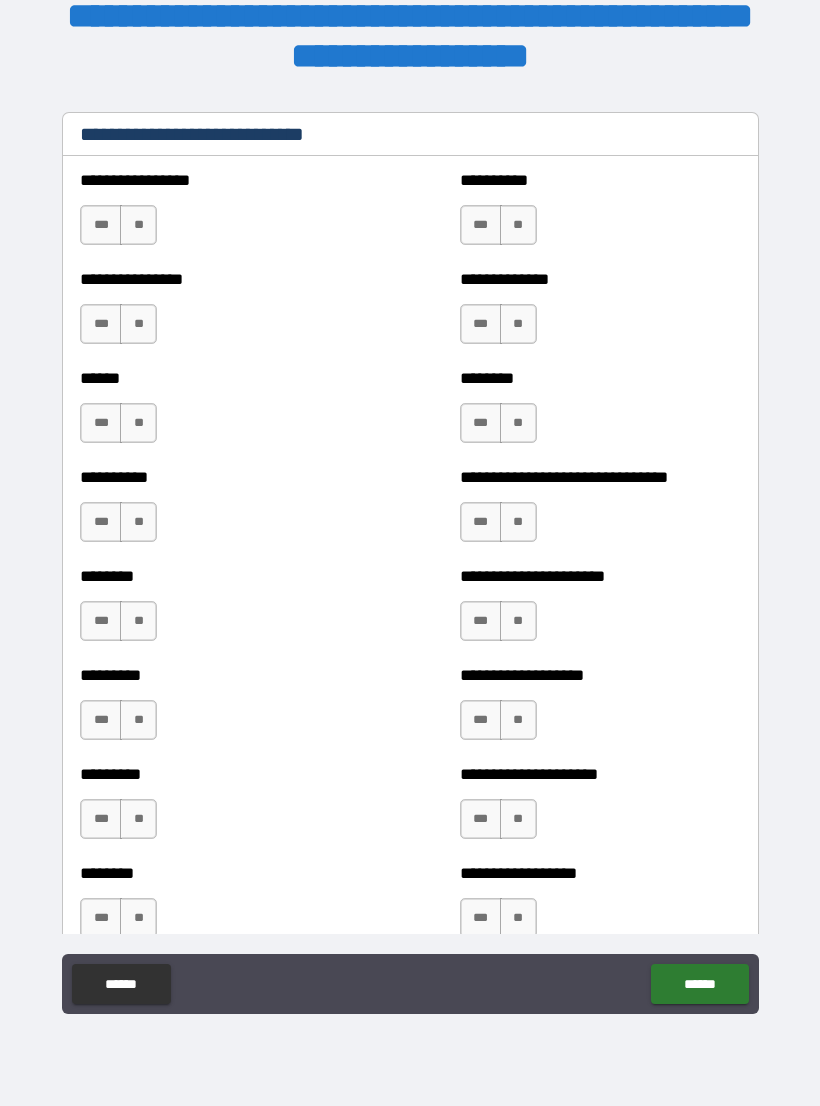 click on "**" at bounding box center (138, 225) 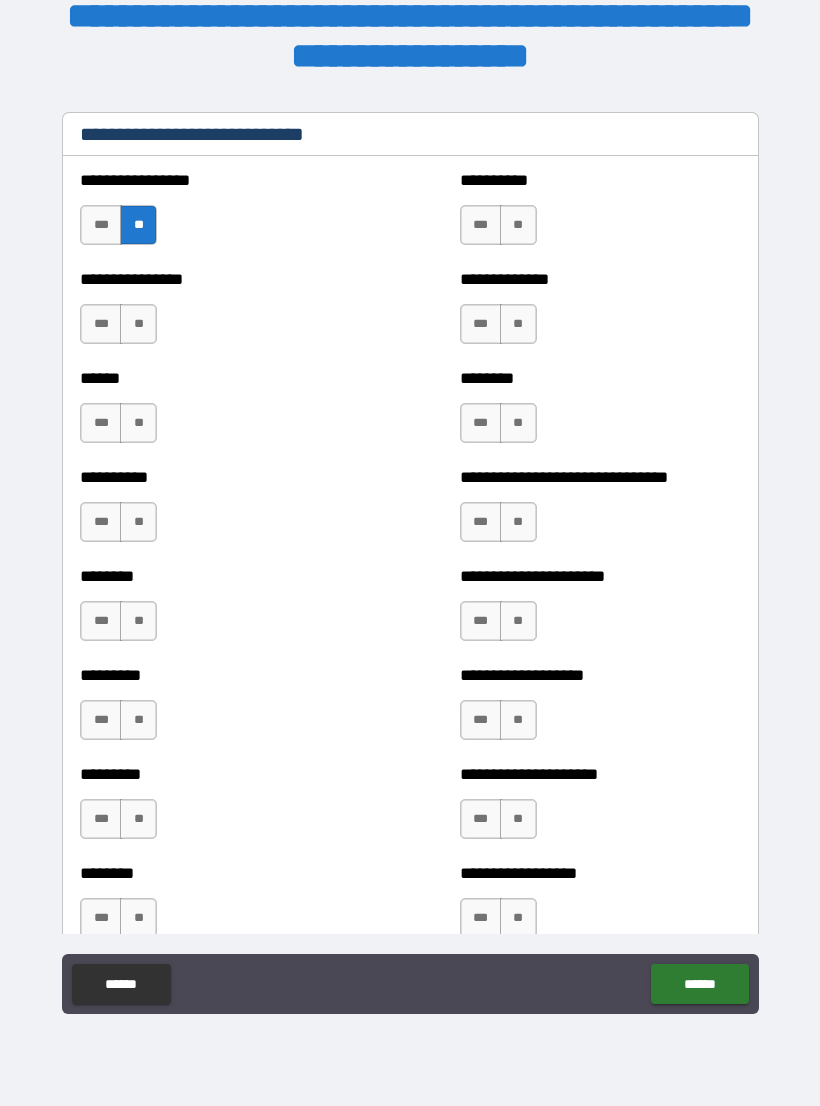 click on "**" at bounding box center [138, 324] 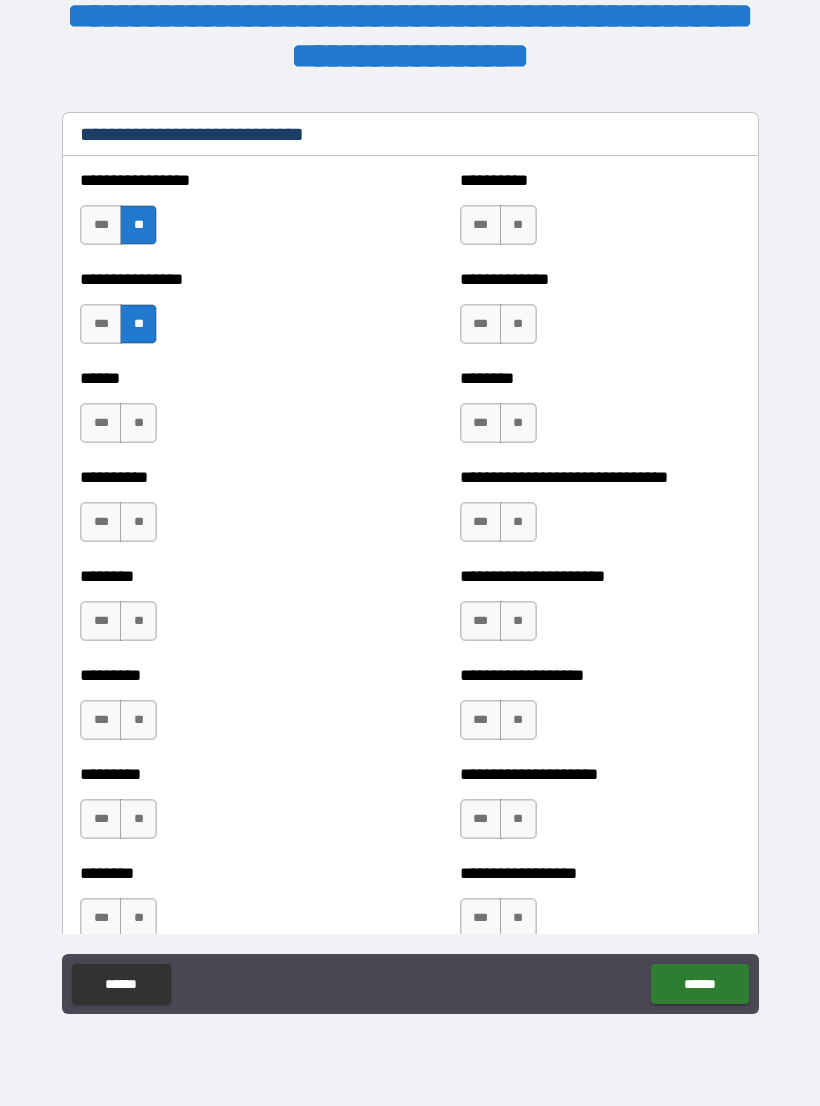 click on "****** *** **" at bounding box center (220, 413) 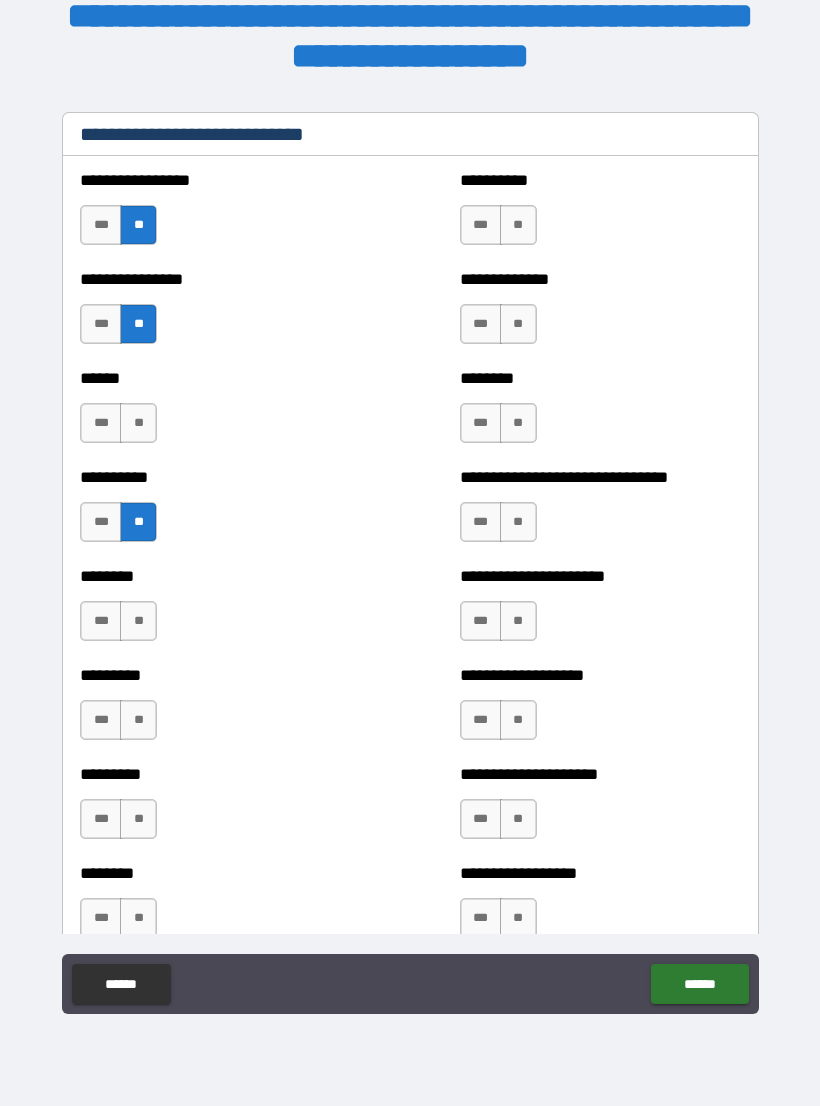 click on "**" at bounding box center (138, 423) 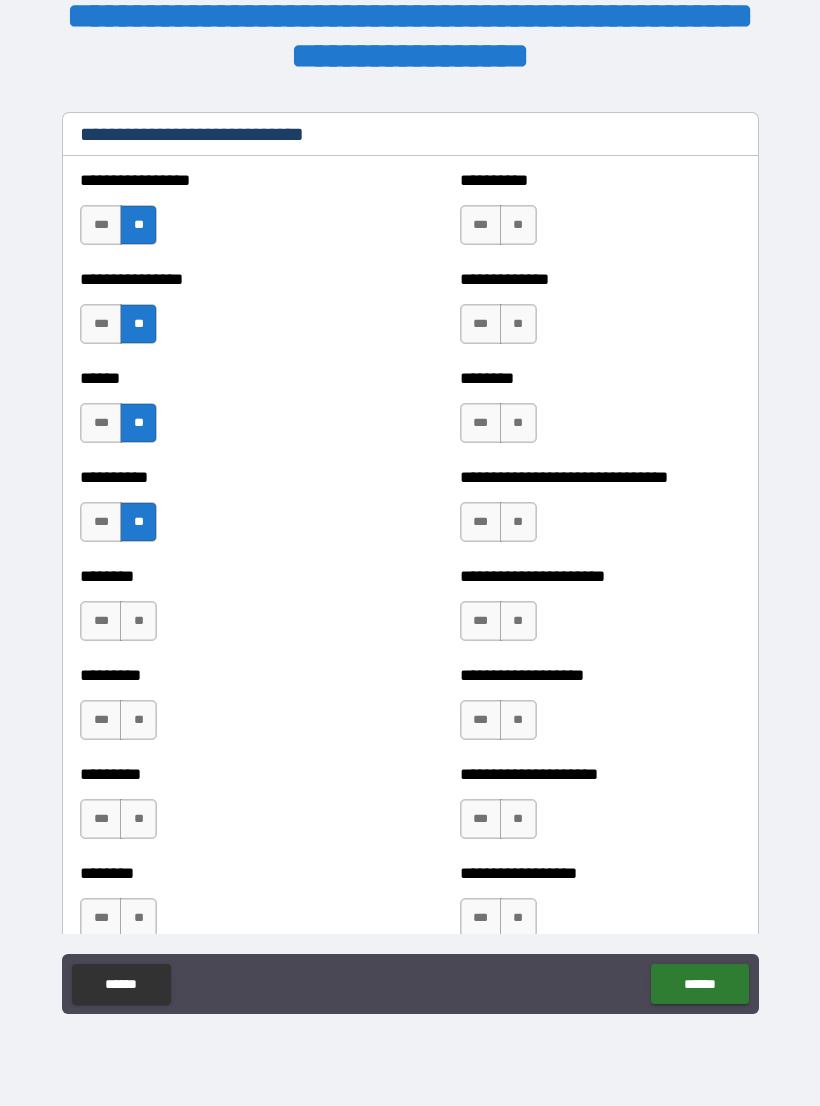 click on "**" at bounding box center [138, 621] 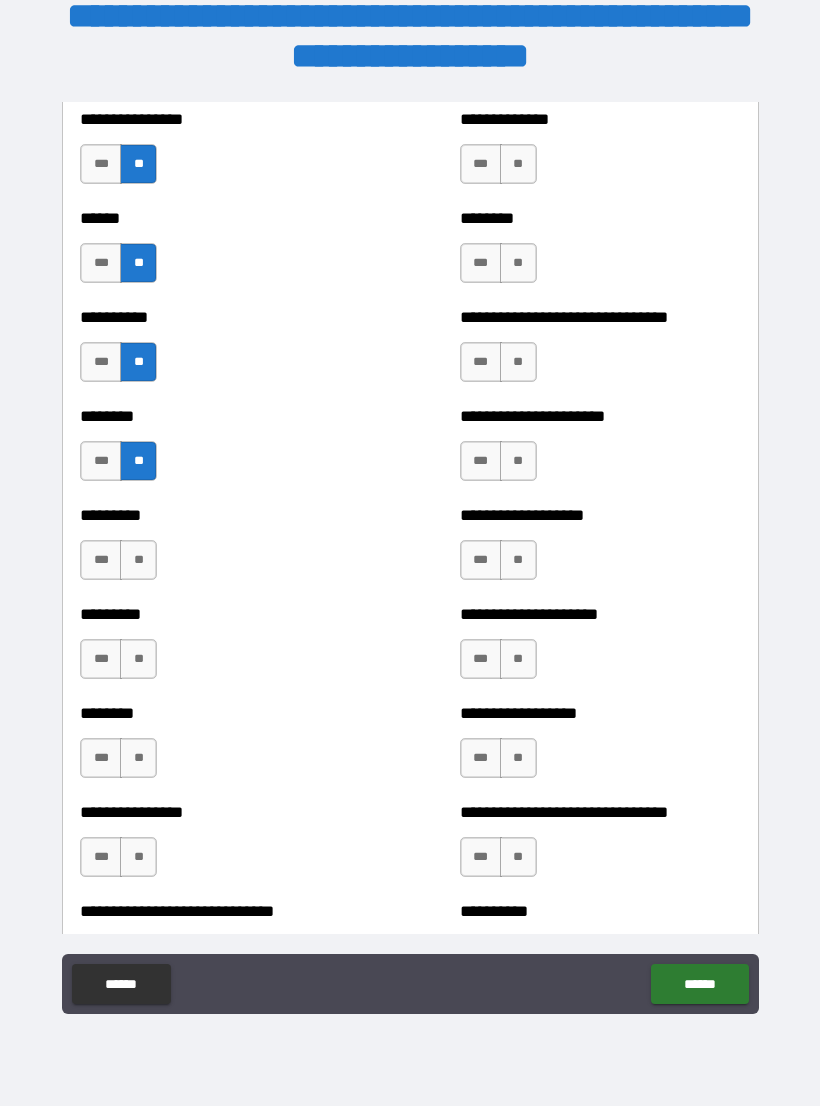 scroll, scrollTop: 6844, scrollLeft: 0, axis: vertical 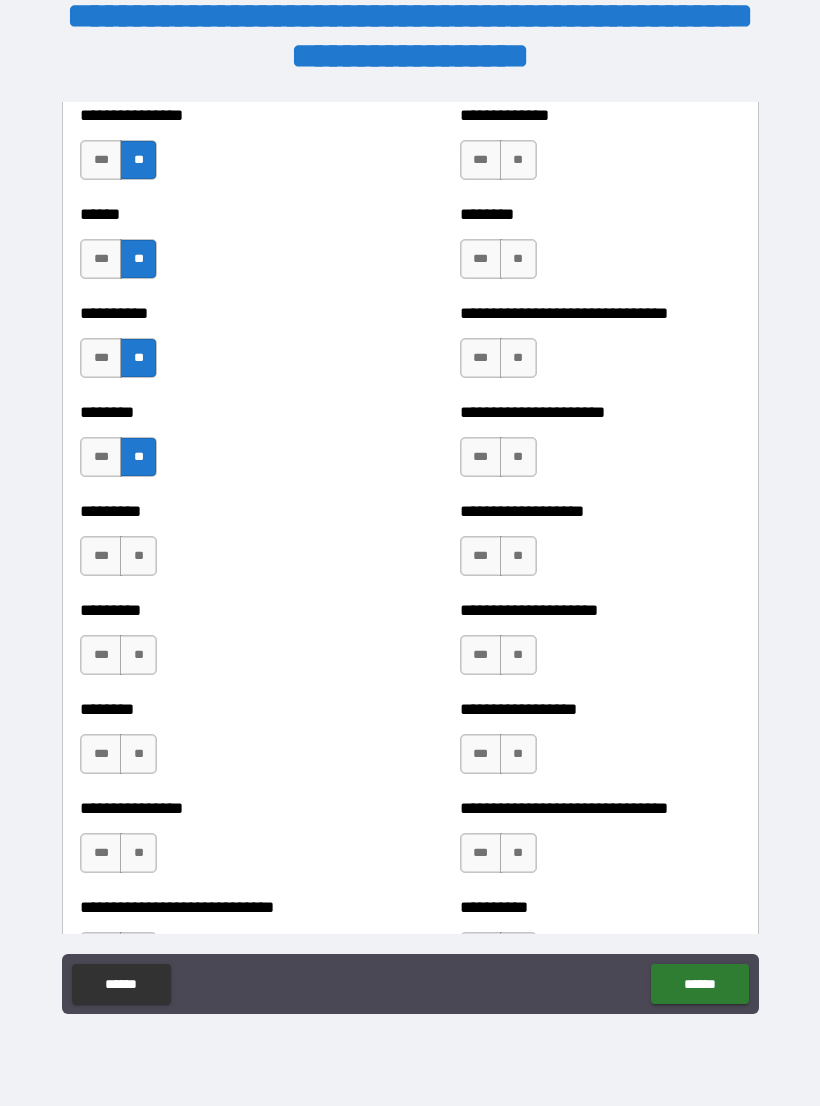 click on "***" at bounding box center (101, 556) 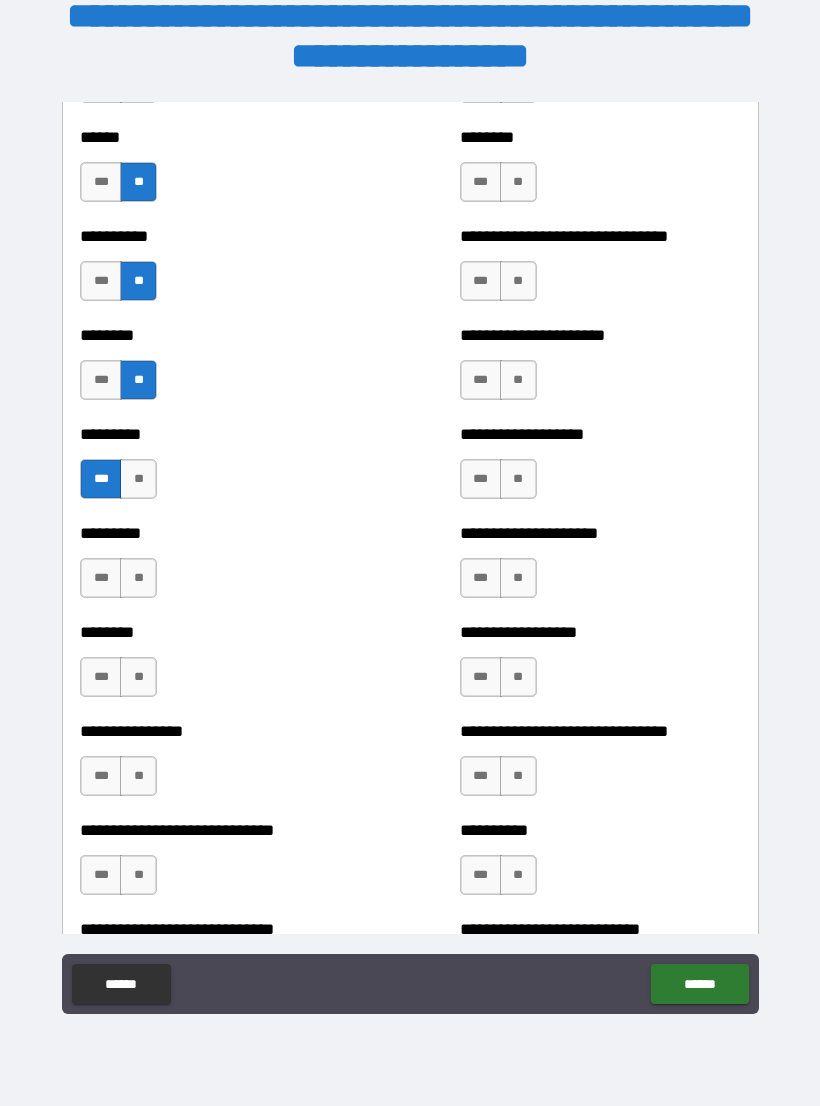 scroll, scrollTop: 6945, scrollLeft: 0, axis: vertical 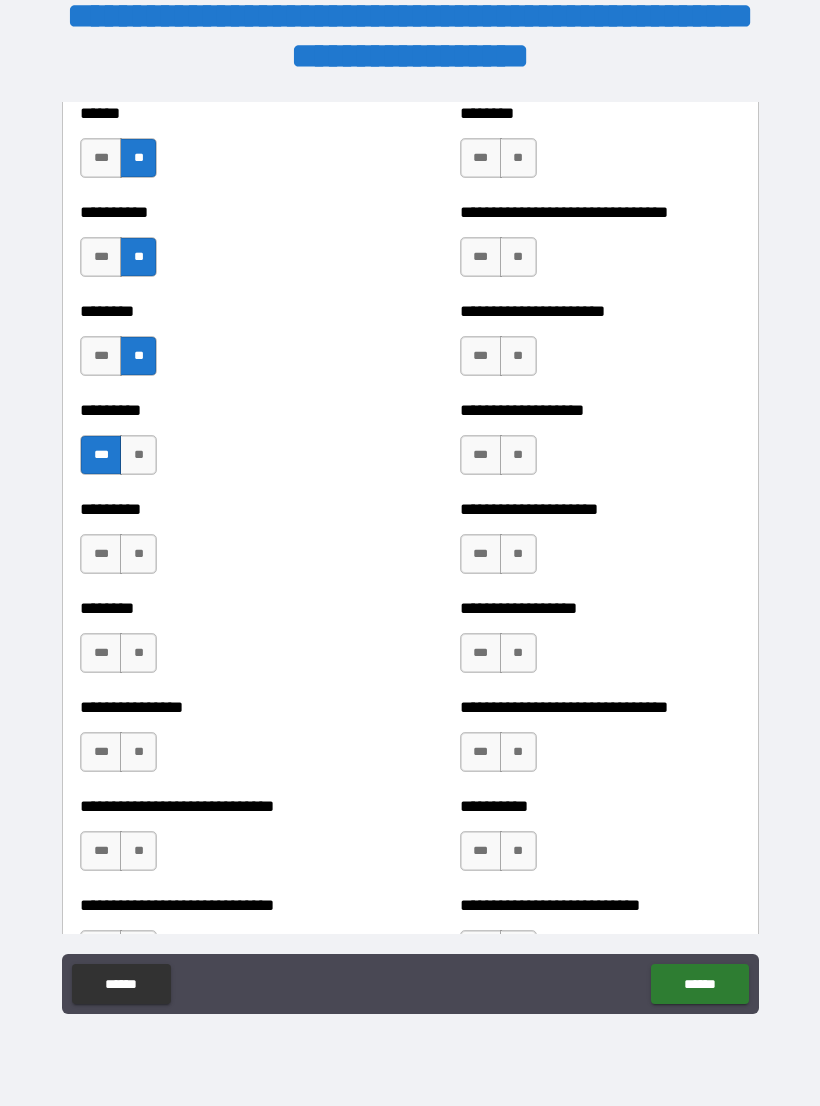 click on "**" at bounding box center [138, 554] 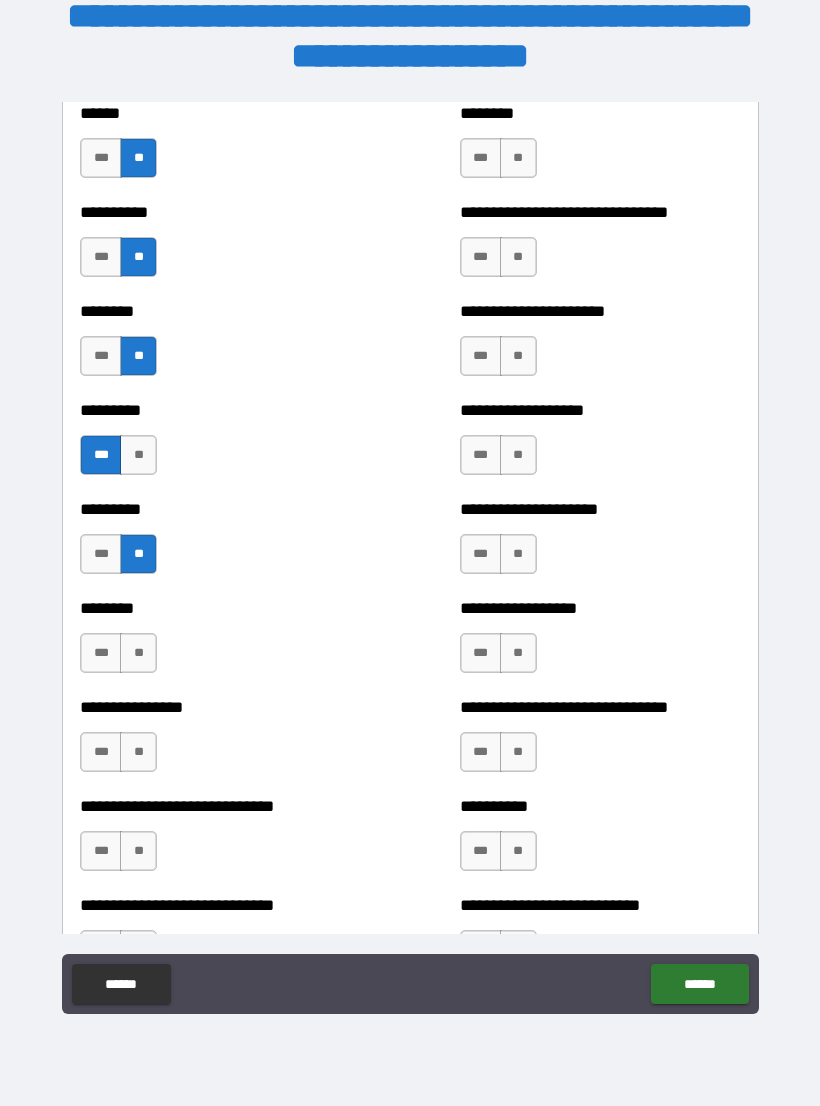 scroll, scrollTop: 7037, scrollLeft: 0, axis: vertical 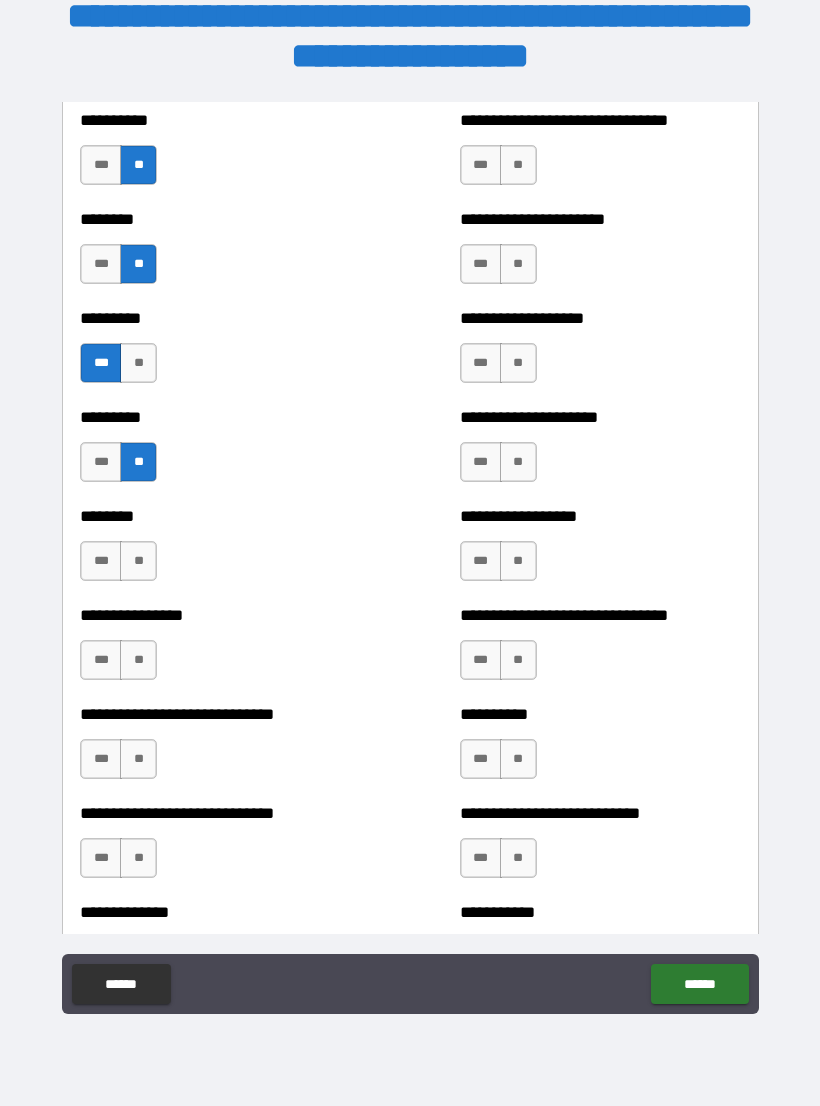 click on "**" at bounding box center [138, 561] 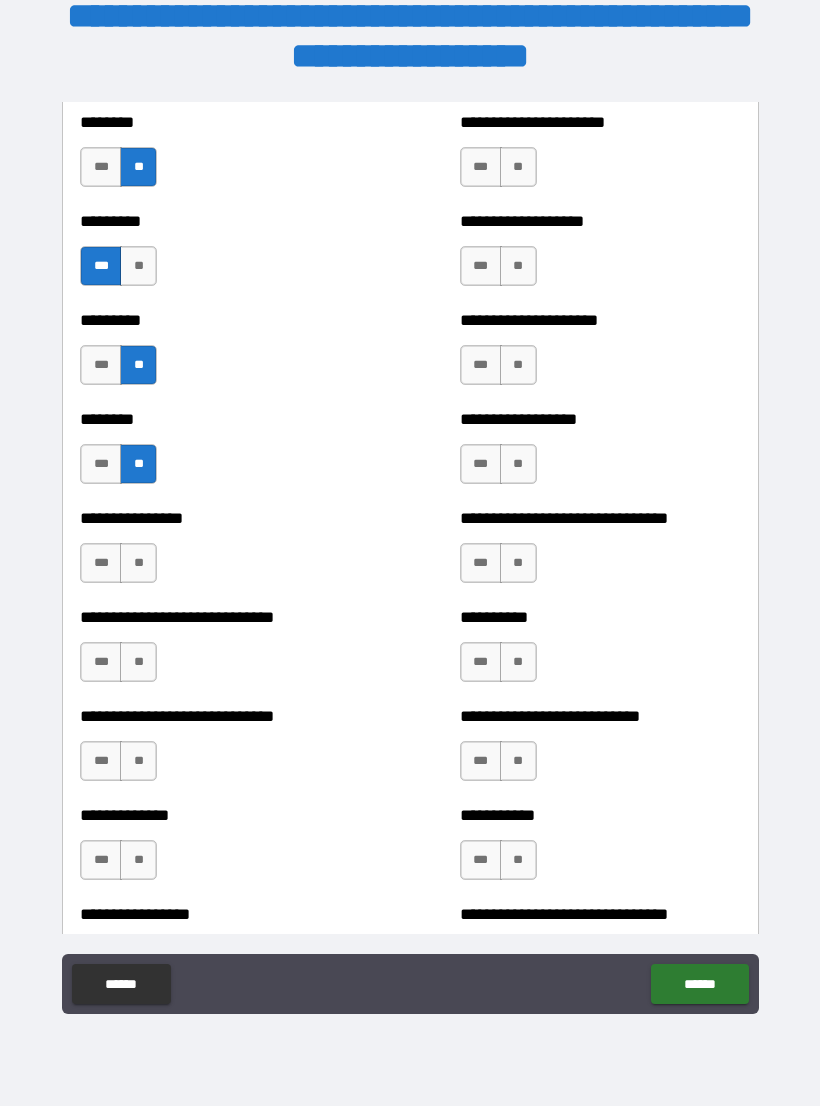 scroll, scrollTop: 7150, scrollLeft: 0, axis: vertical 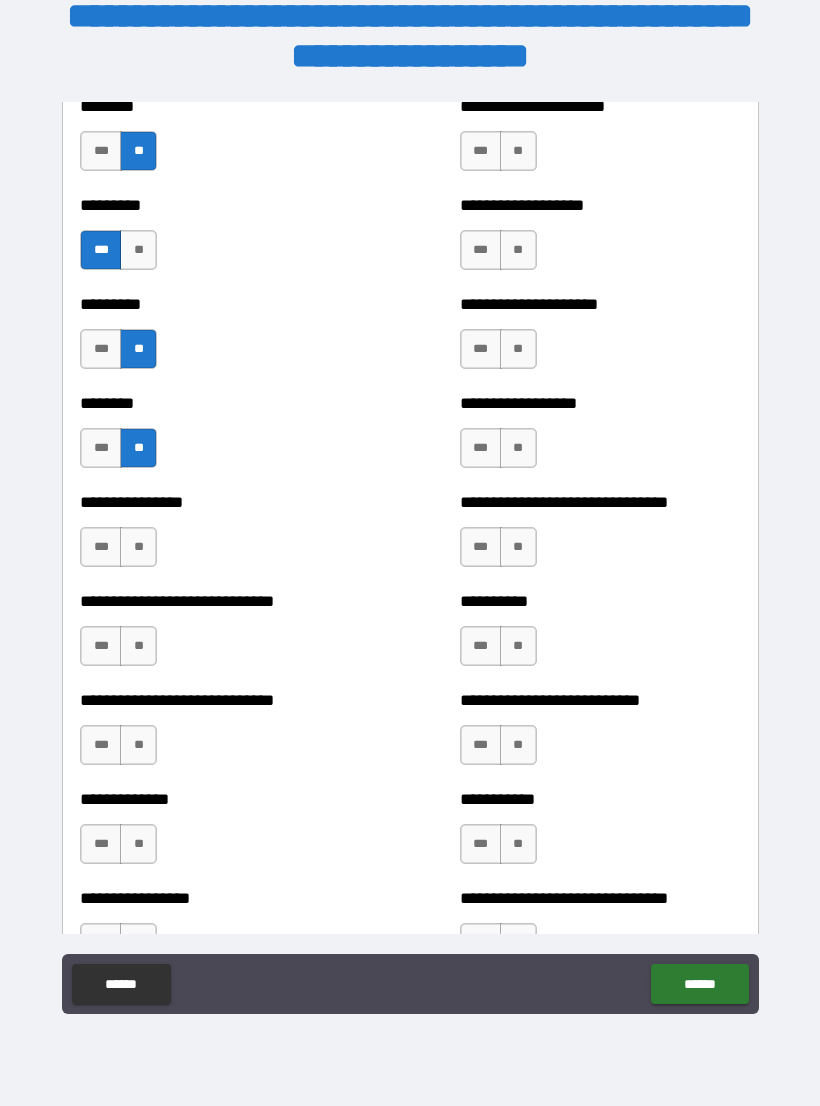 click on "**" at bounding box center [138, 547] 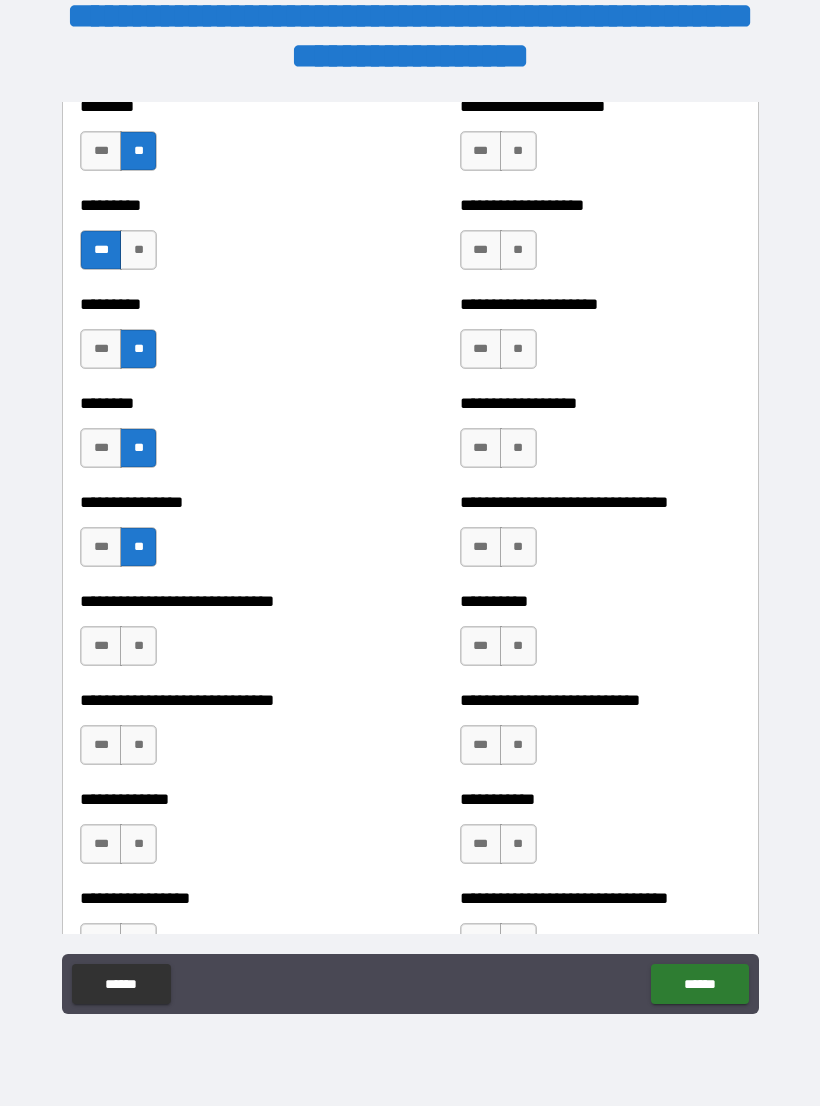 click on "**" at bounding box center (138, 646) 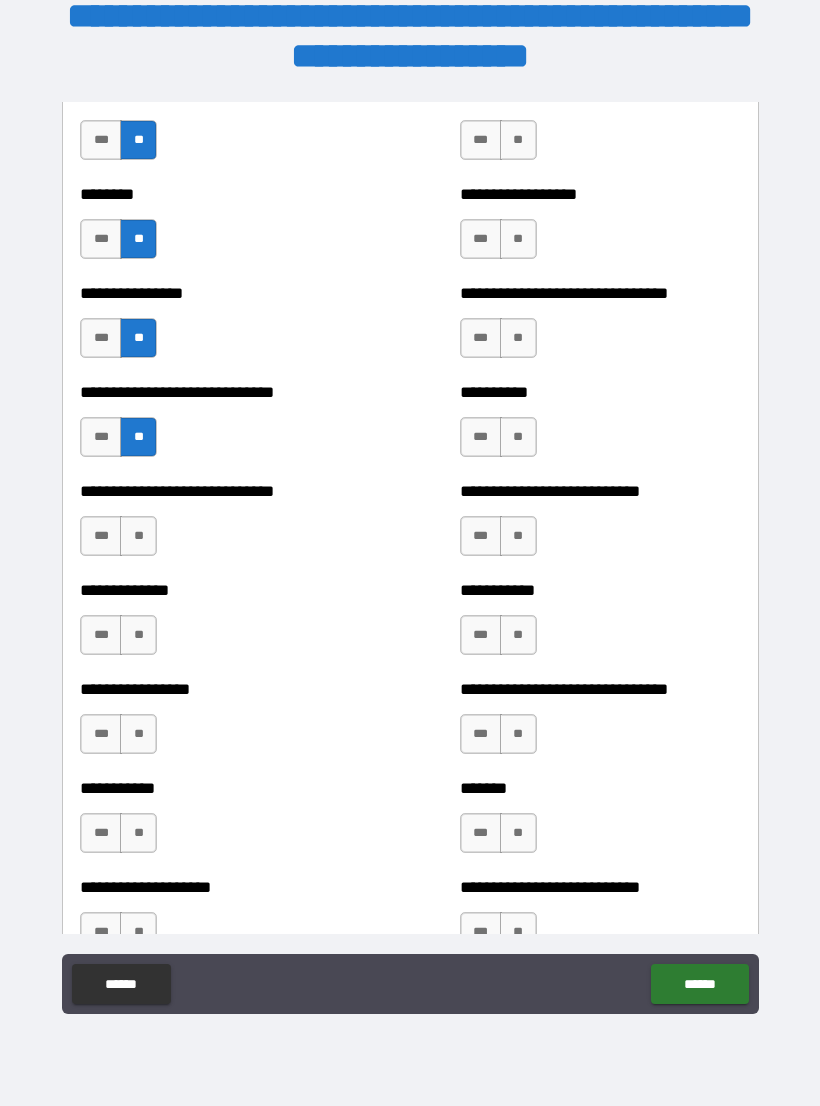 scroll, scrollTop: 7363, scrollLeft: 0, axis: vertical 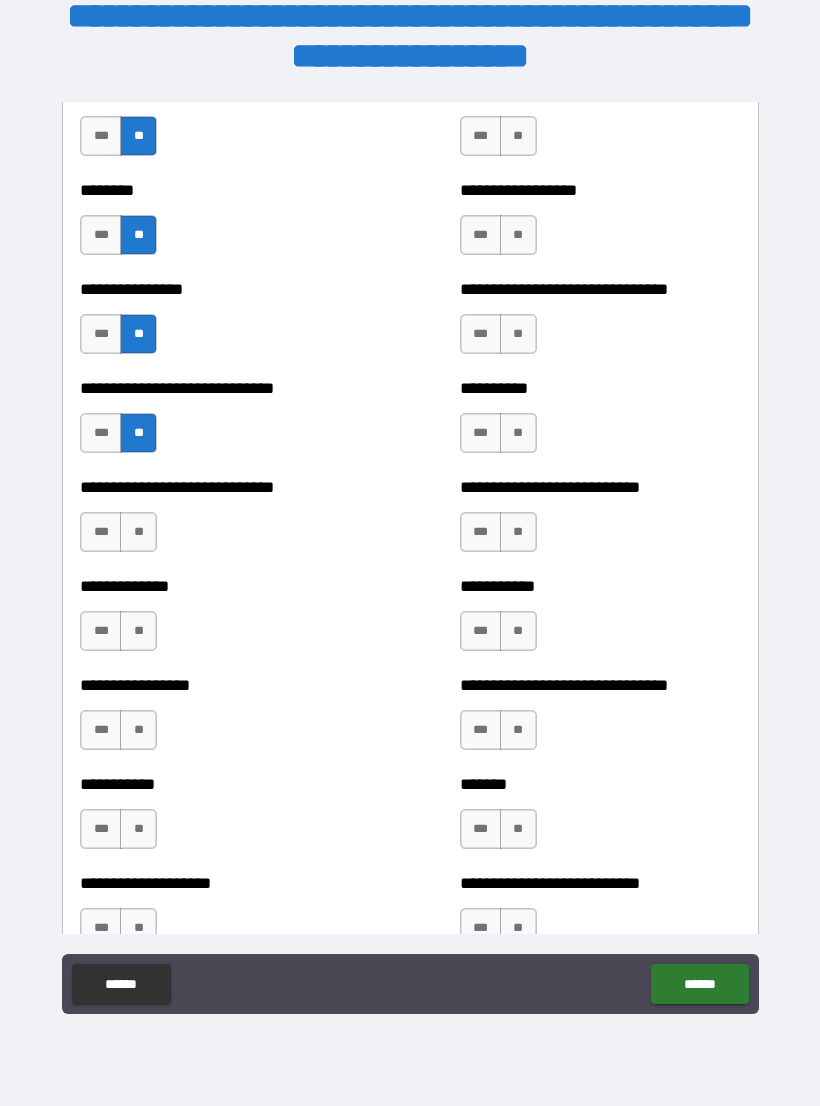 click on "**" at bounding box center (138, 631) 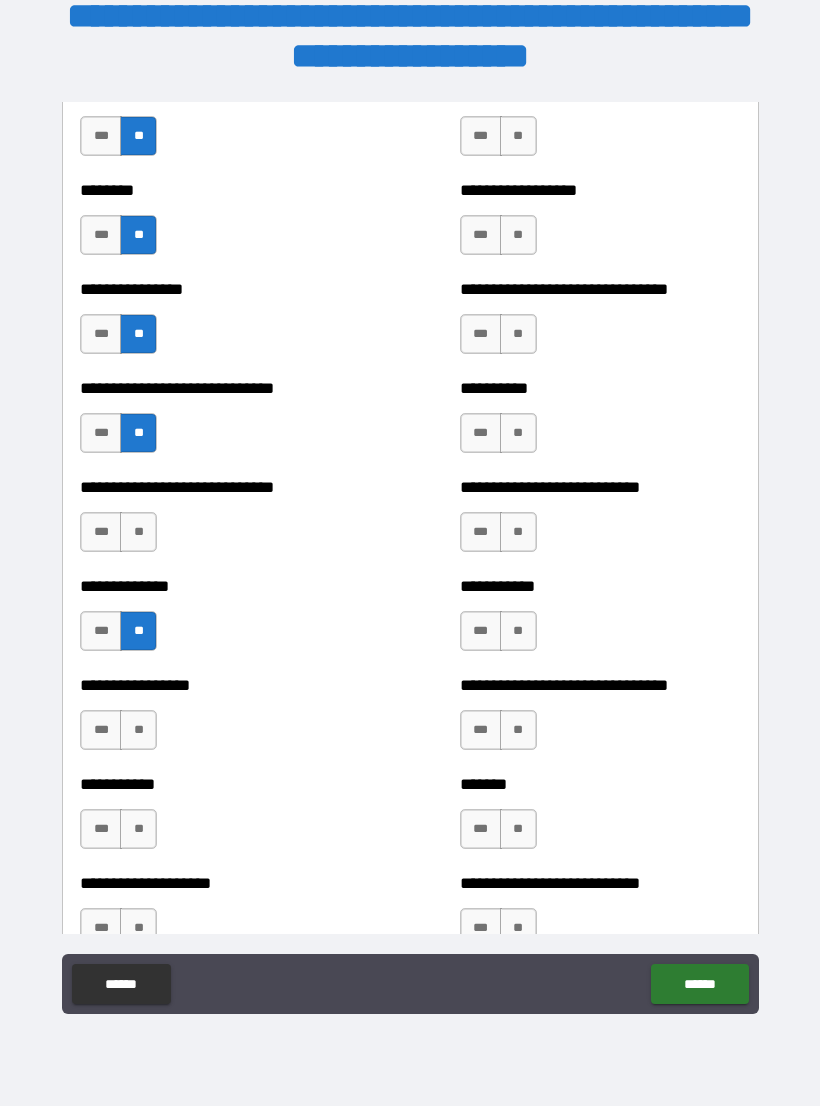 click on "**" at bounding box center (138, 532) 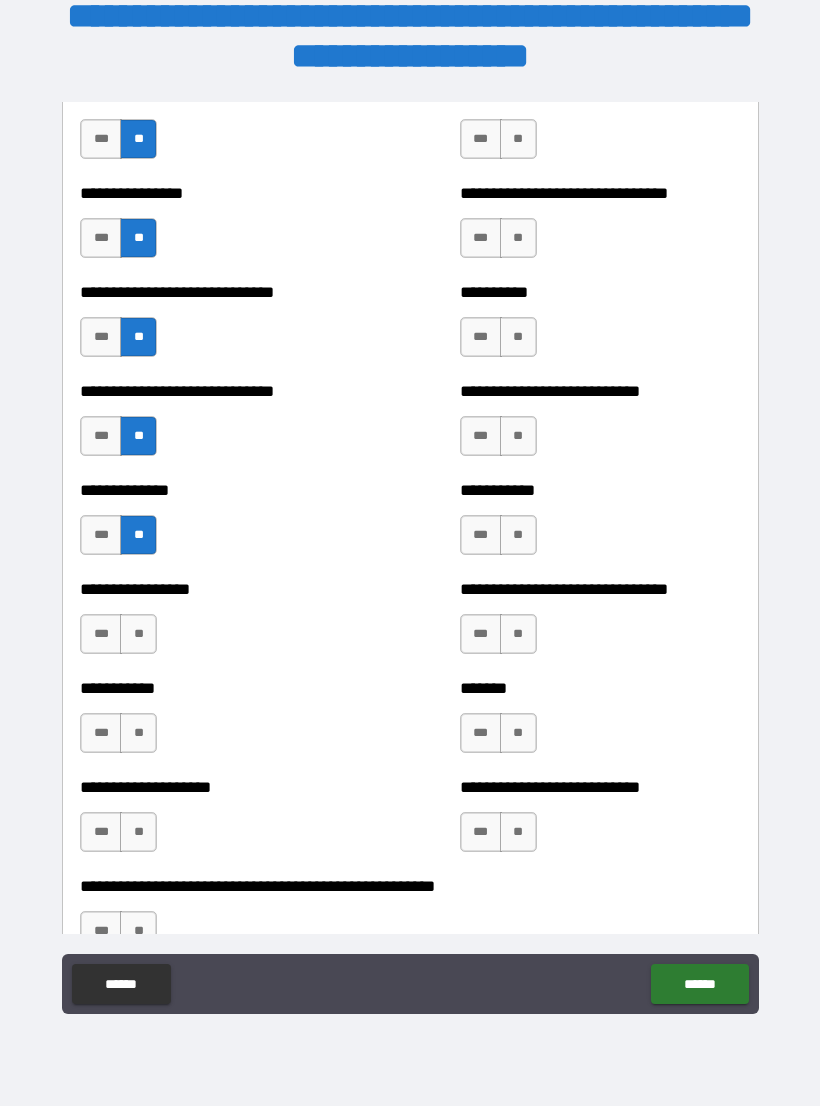 scroll, scrollTop: 7460, scrollLeft: 0, axis: vertical 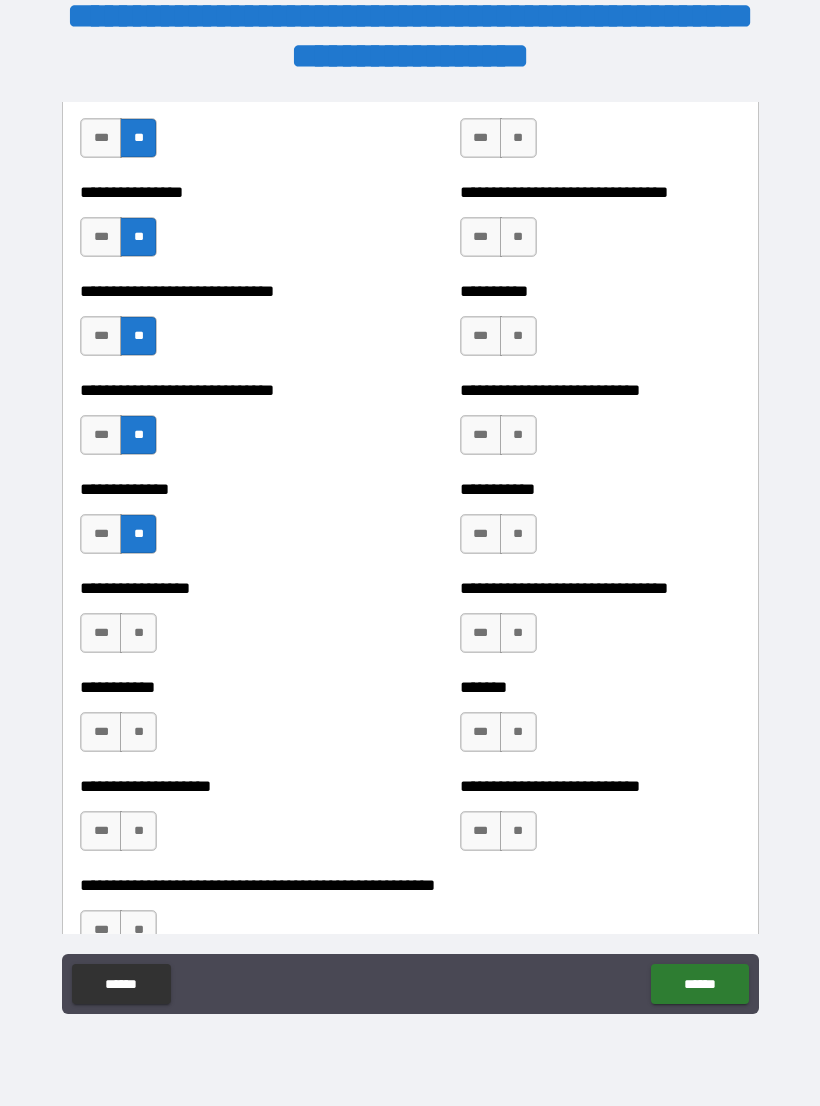 click on "**" at bounding box center [138, 633] 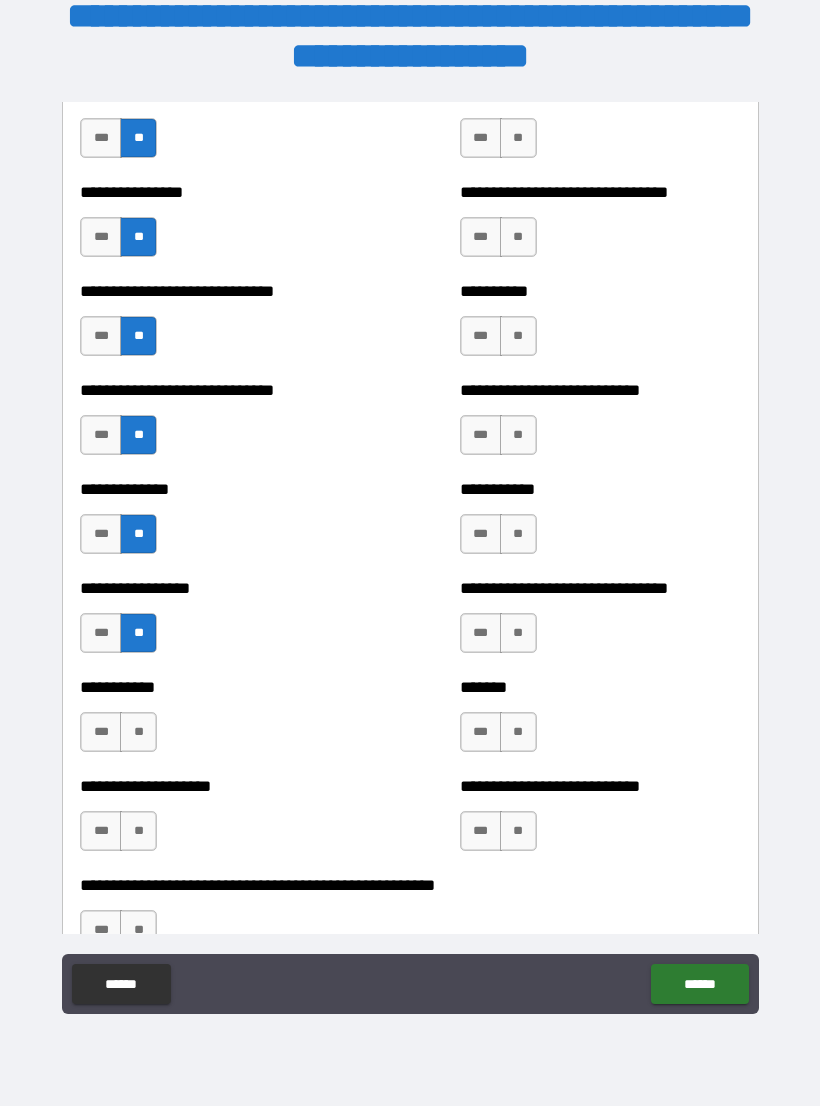 click on "***" at bounding box center (101, 633) 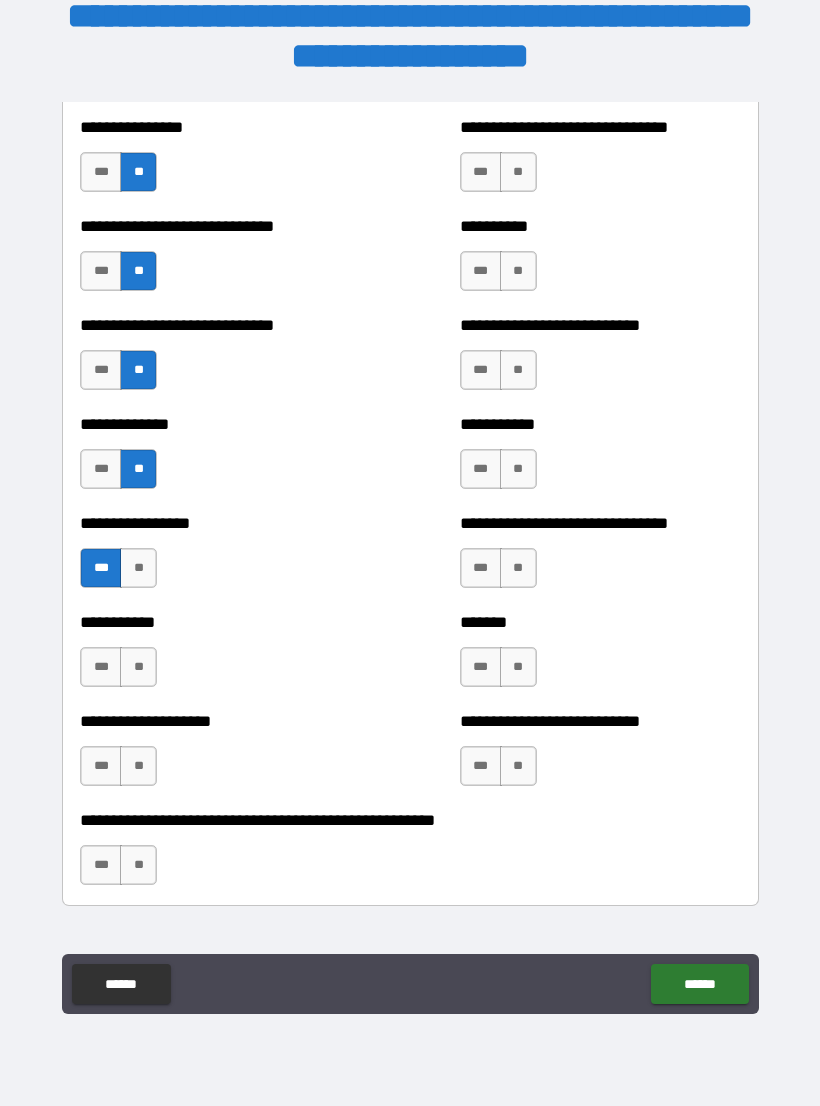 scroll, scrollTop: 7528, scrollLeft: 0, axis: vertical 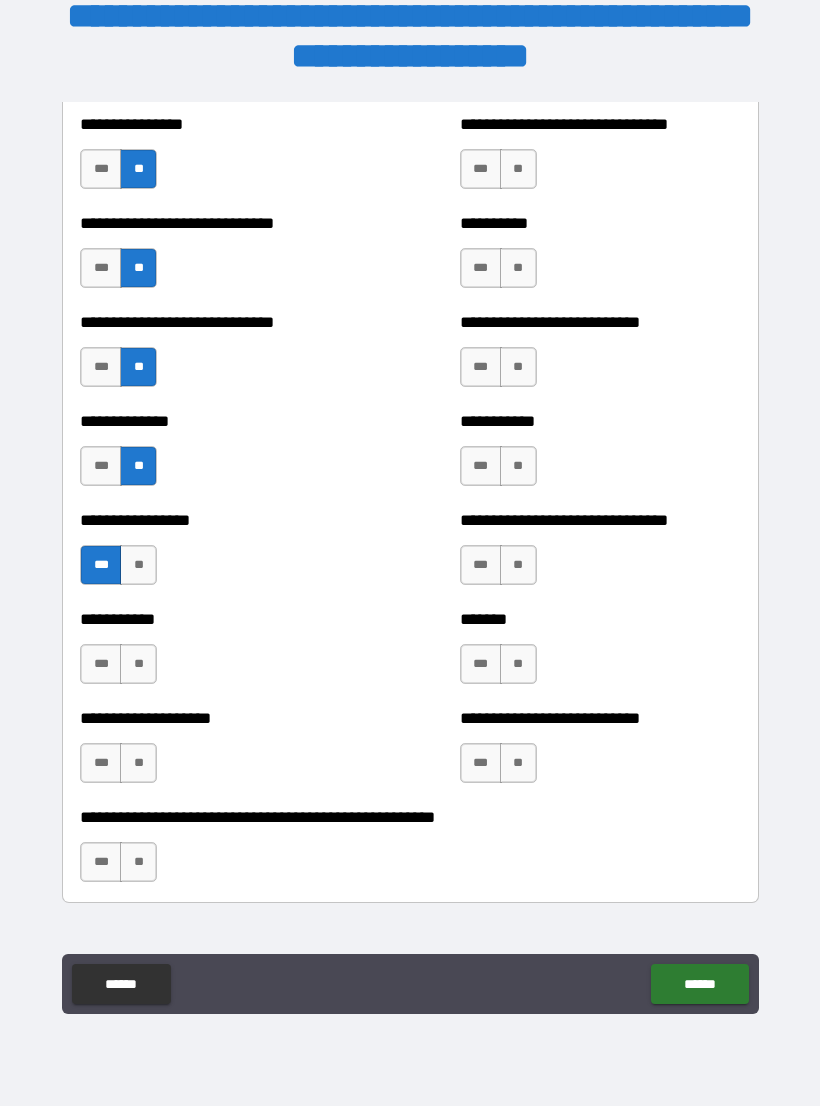 click on "***" at bounding box center [101, 664] 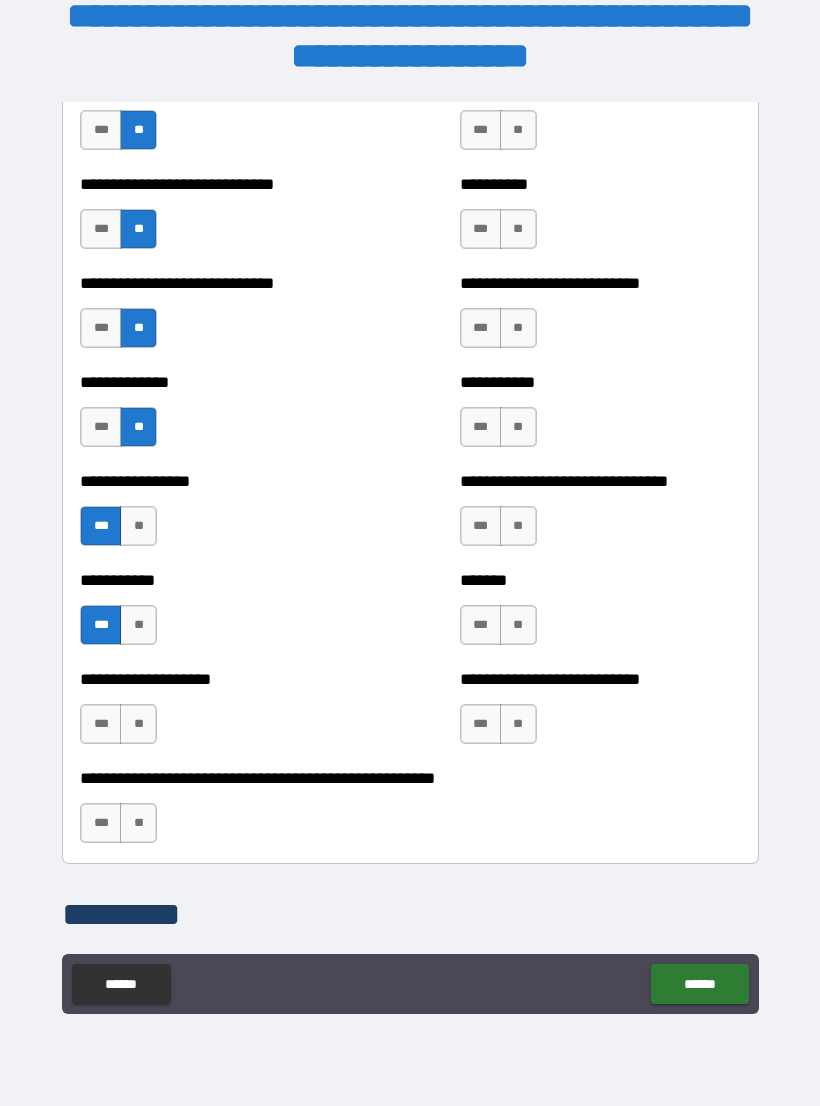 scroll, scrollTop: 7572, scrollLeft: 0, axis: vertical 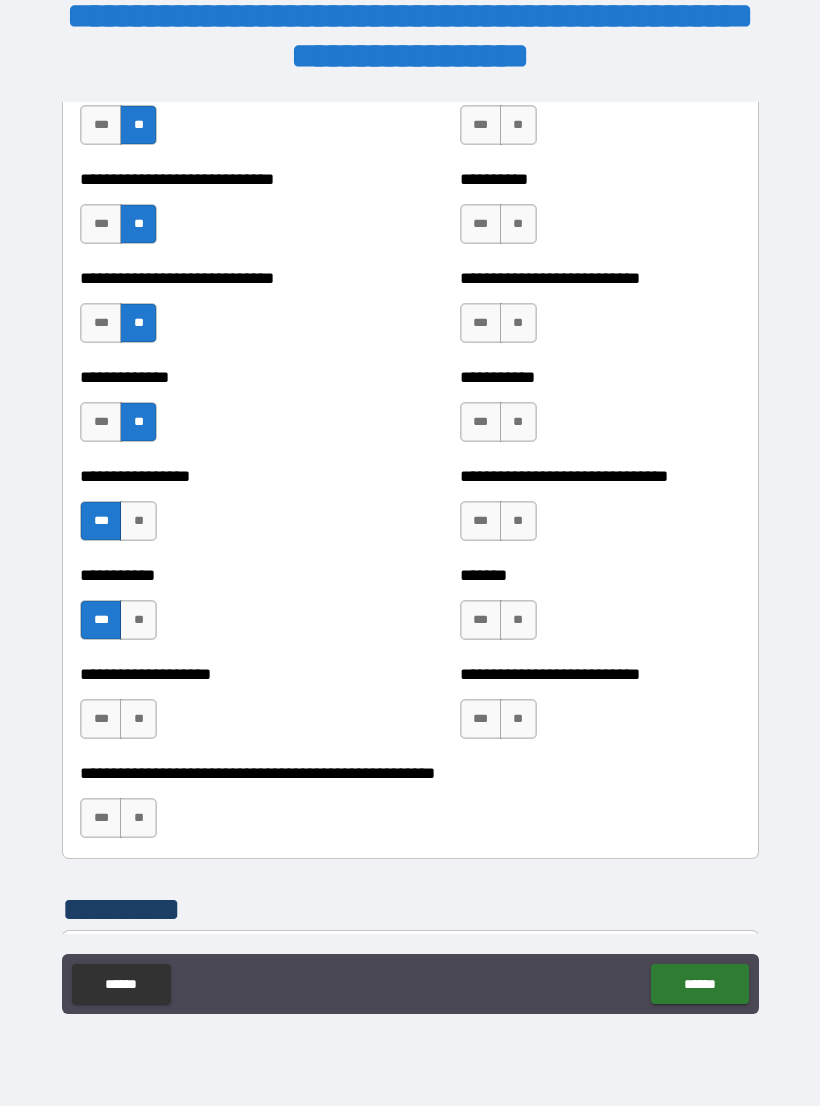 click on "***" at bounding box center (101, 719) 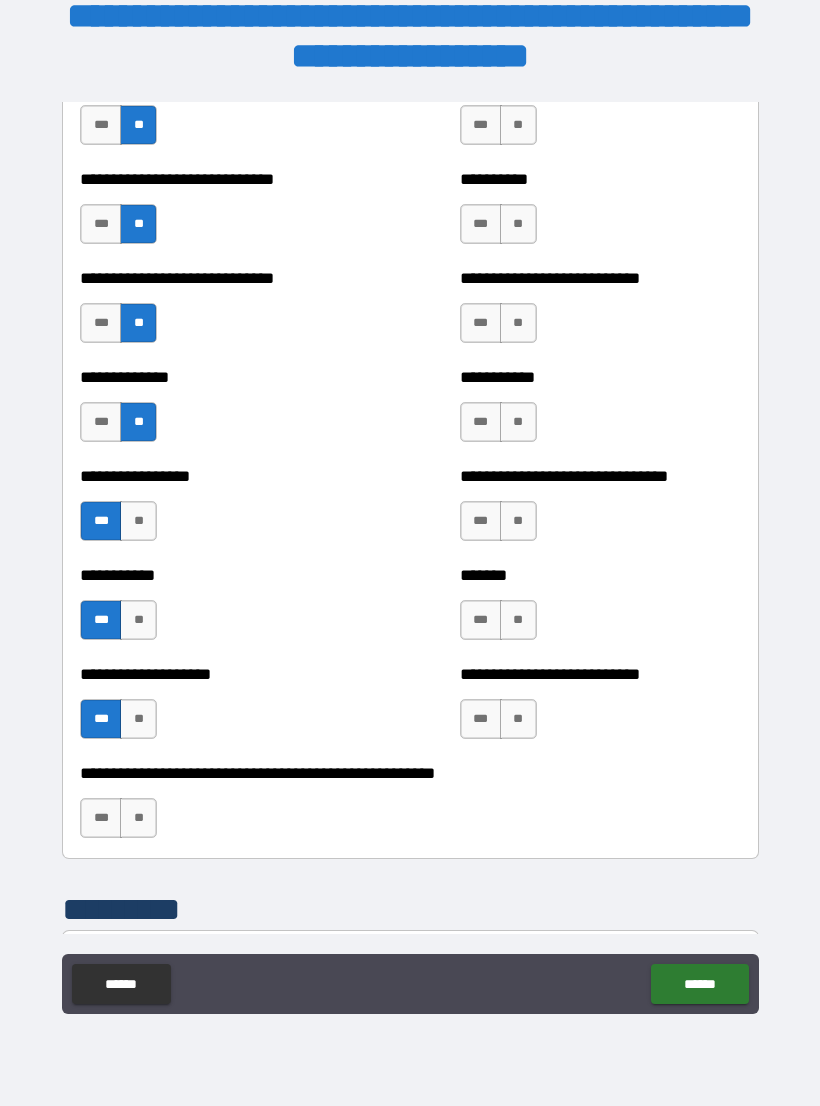 scroll, scrollTop: 7580, scrollLeft: 0, axis: vertical 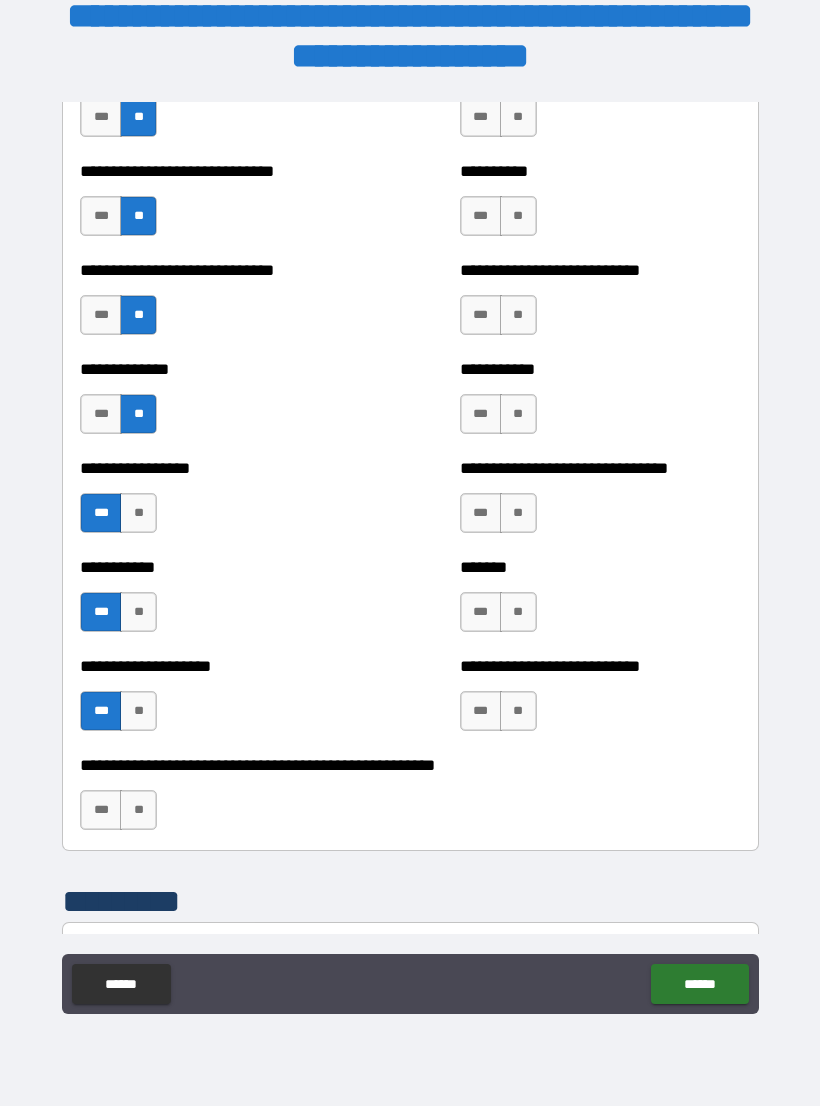 click on "**" at bounding box center [138, 810] 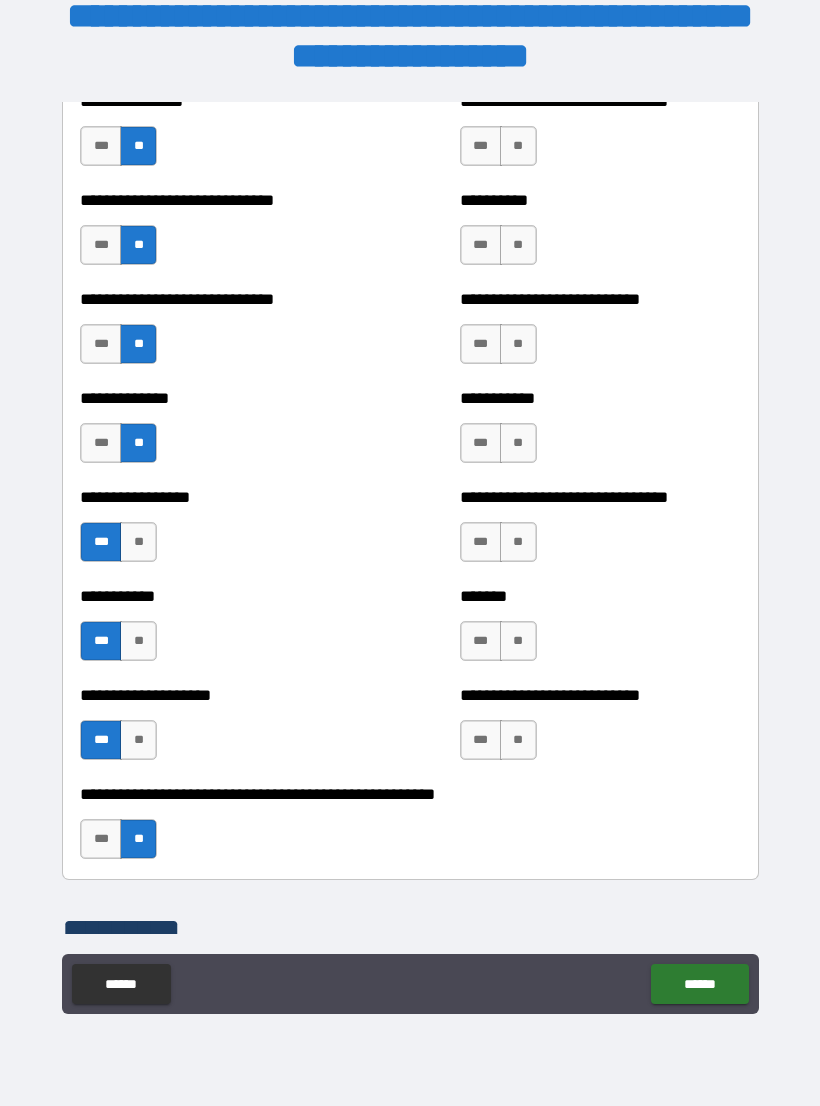 scroll, scrollTop: 7553, scrollLeft: 0, axis: vertical 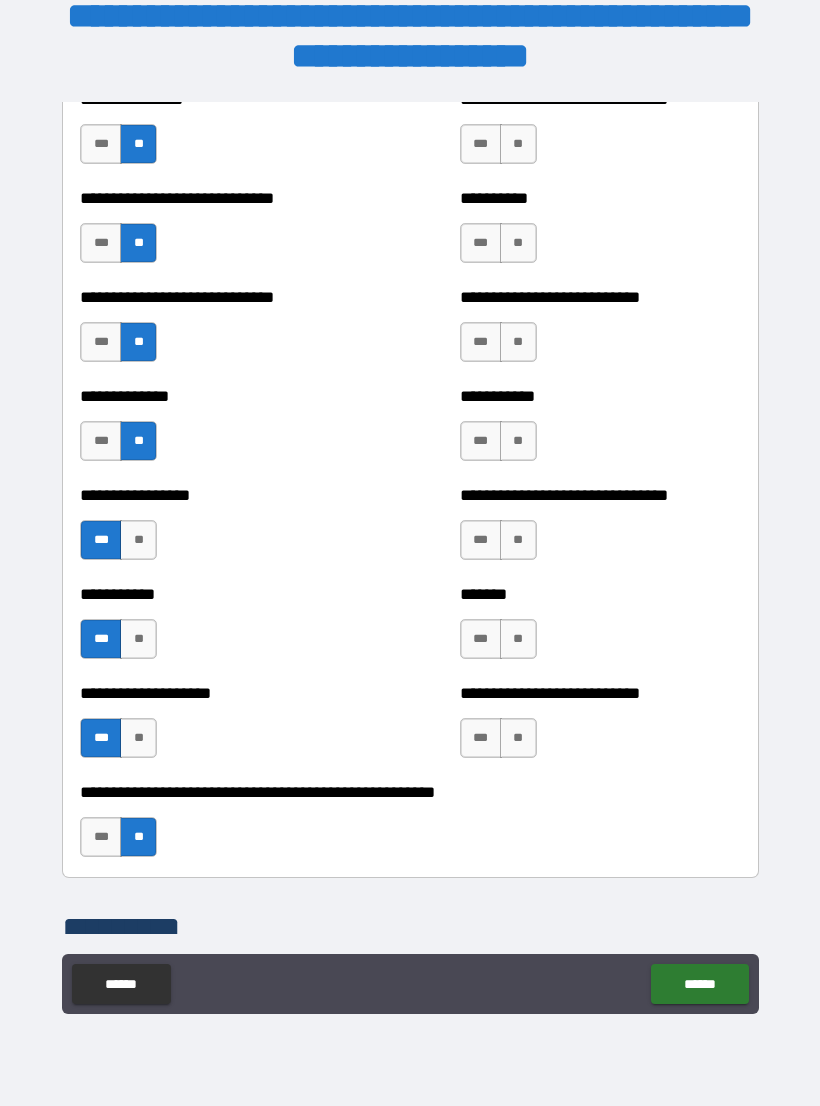 click on "**" at bounding box center [518, 738] 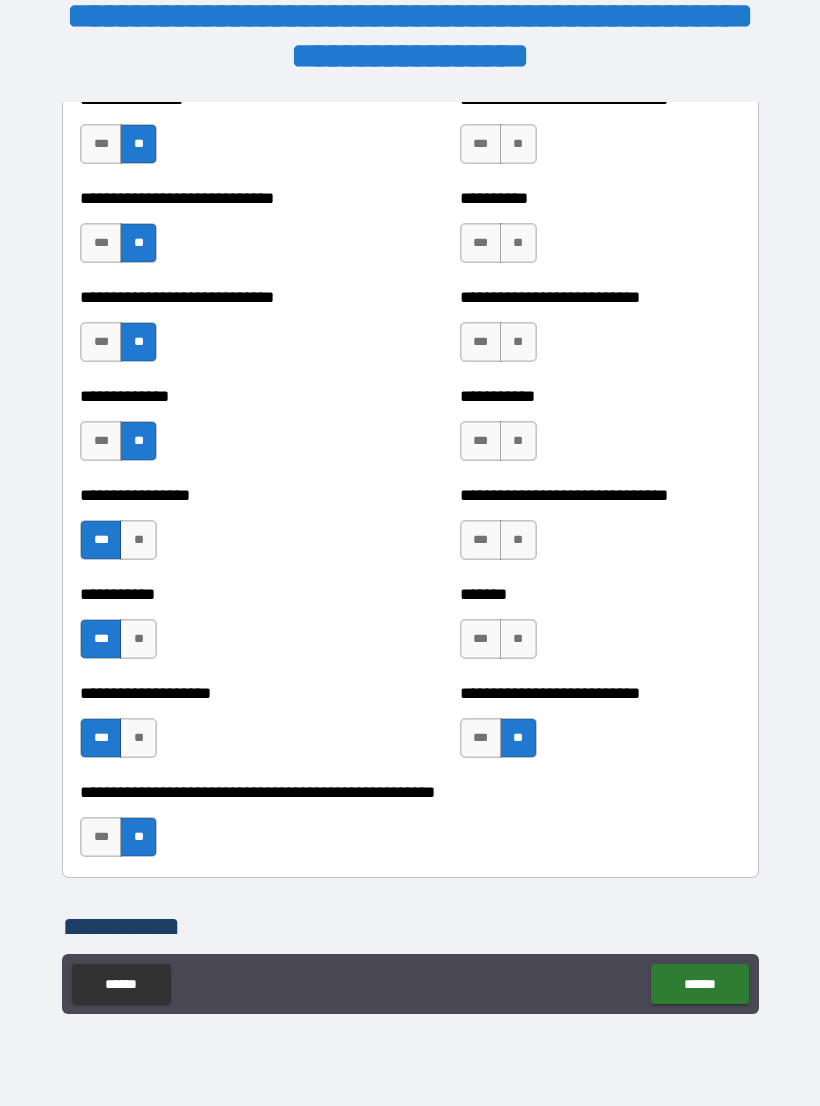 click on "***" at bounding box center [481, 639] 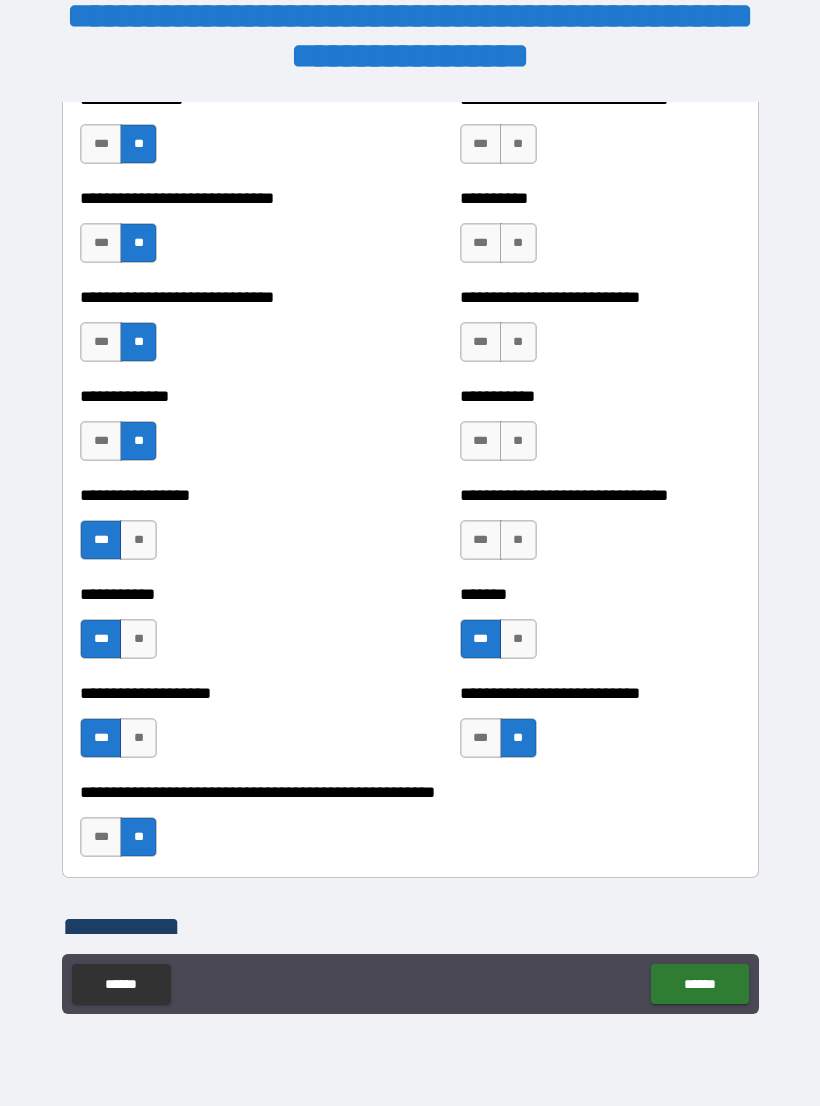 click on "**" at bounding box center [518, 540] 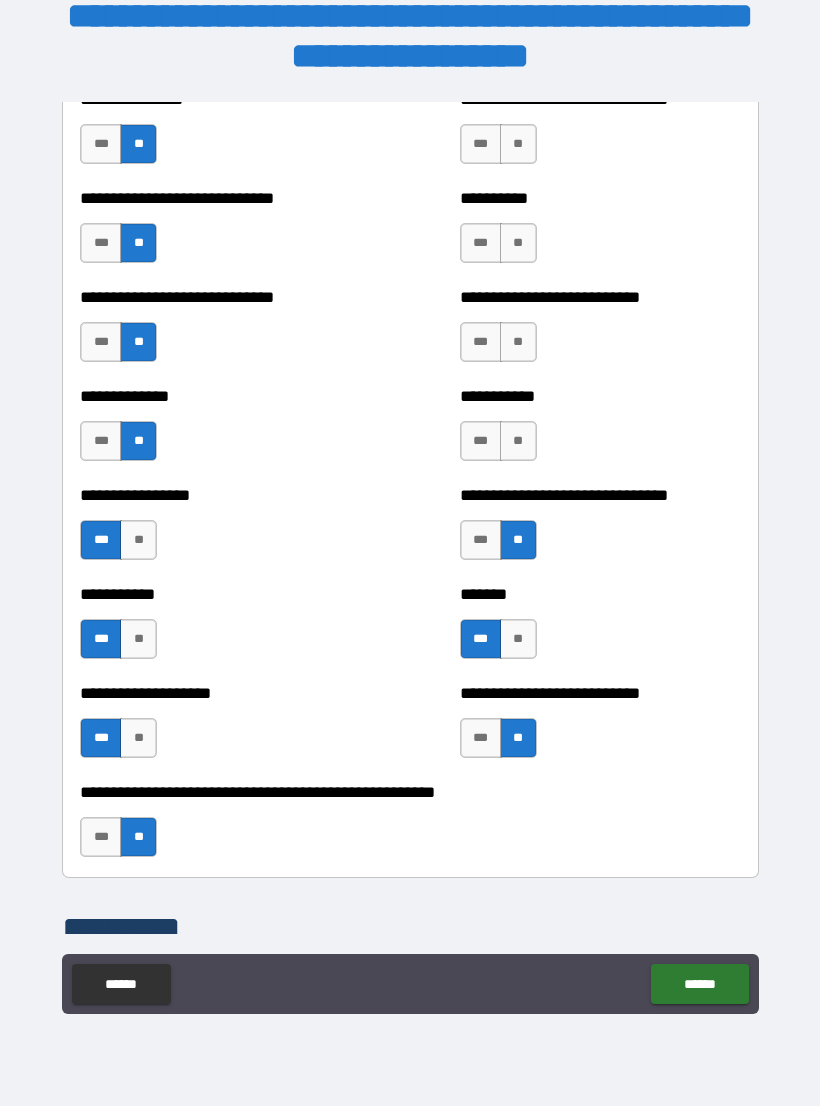 click on "**" at bounding box center (518, 441) 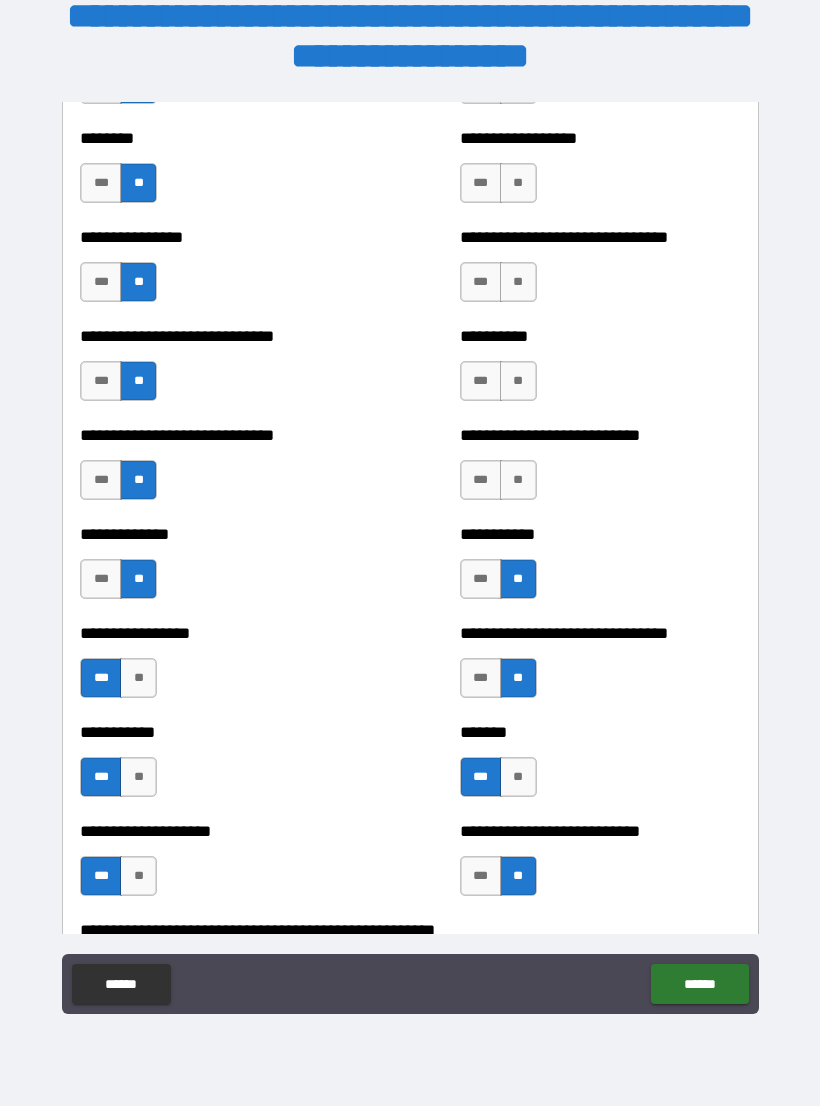 scroll, scrollTop: 7398, scrollLeft: 0, axis: vertical 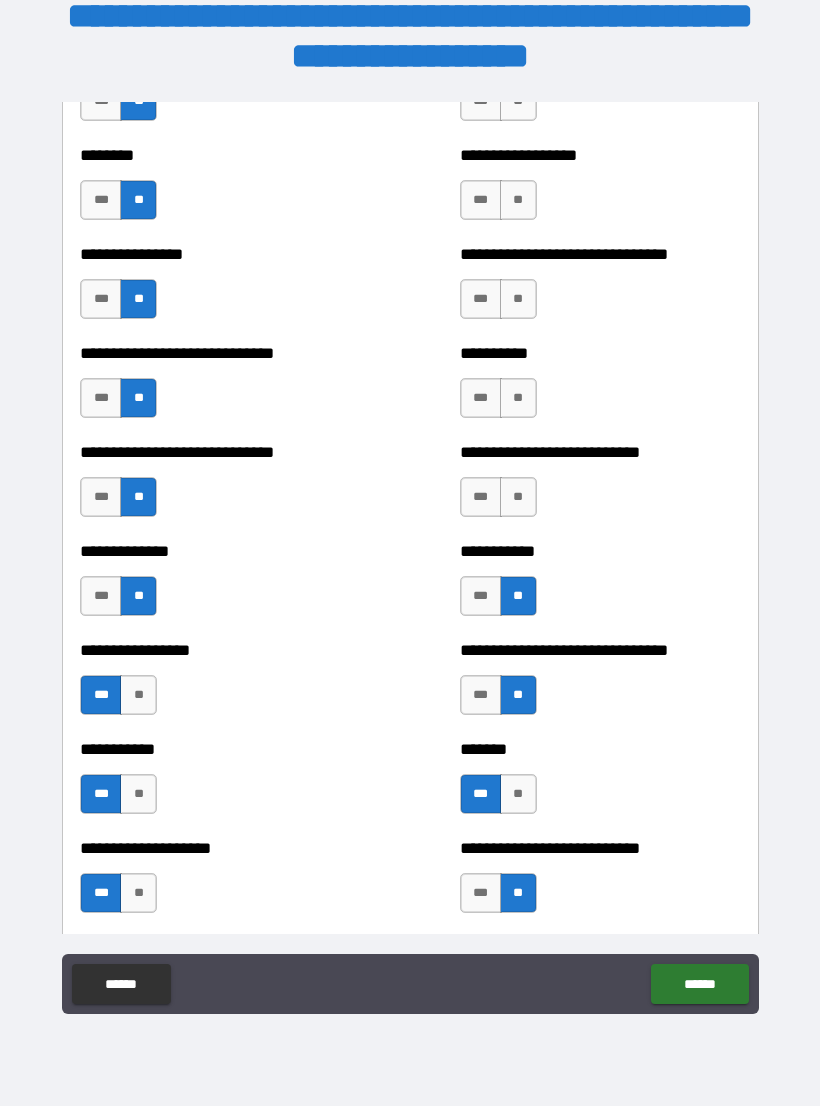 click on "**" at bounding box center (518, 497) 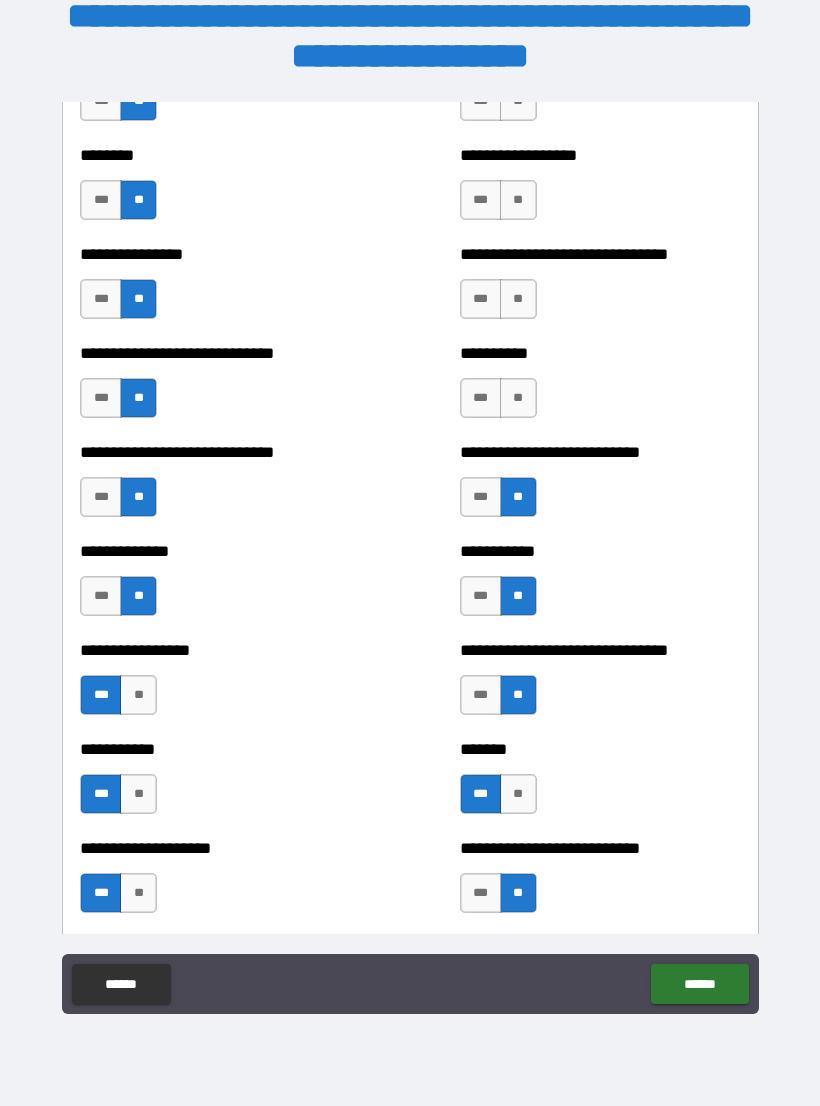 click on "**" at bounding box center [518, 398] 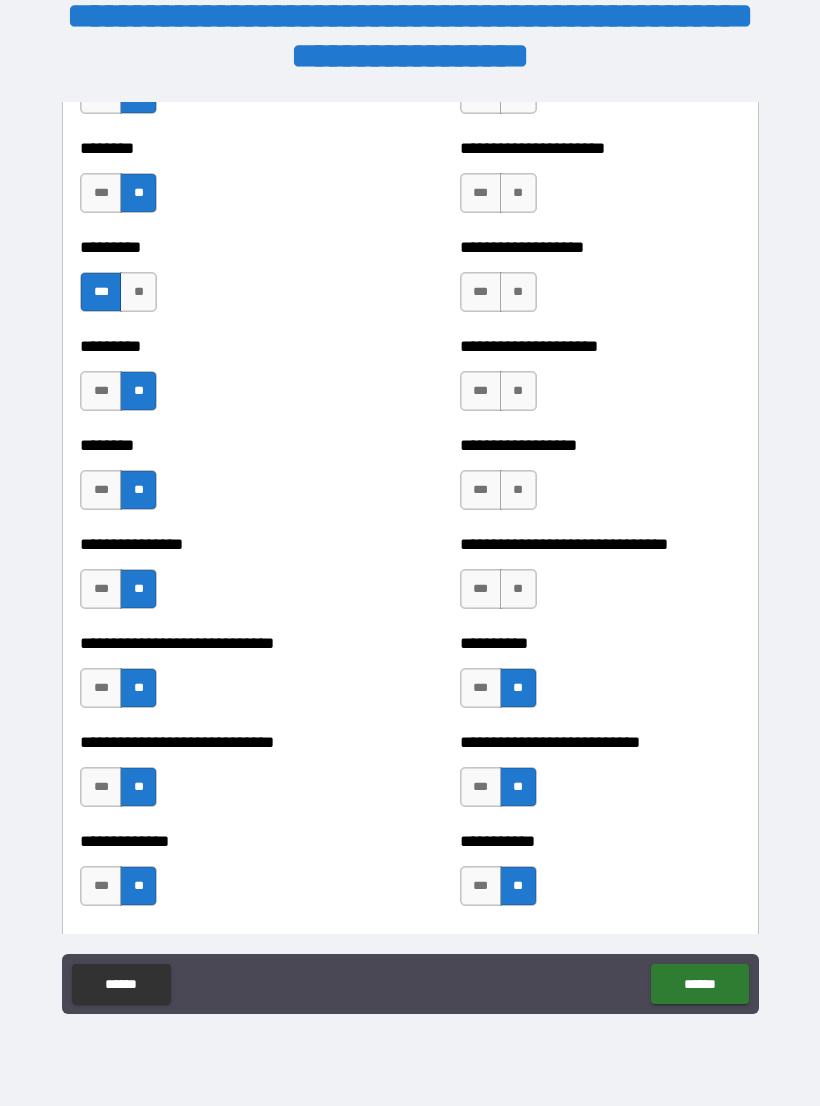 scroll, scrollTop: 7107, scrollLeft: 0, axis: vertical 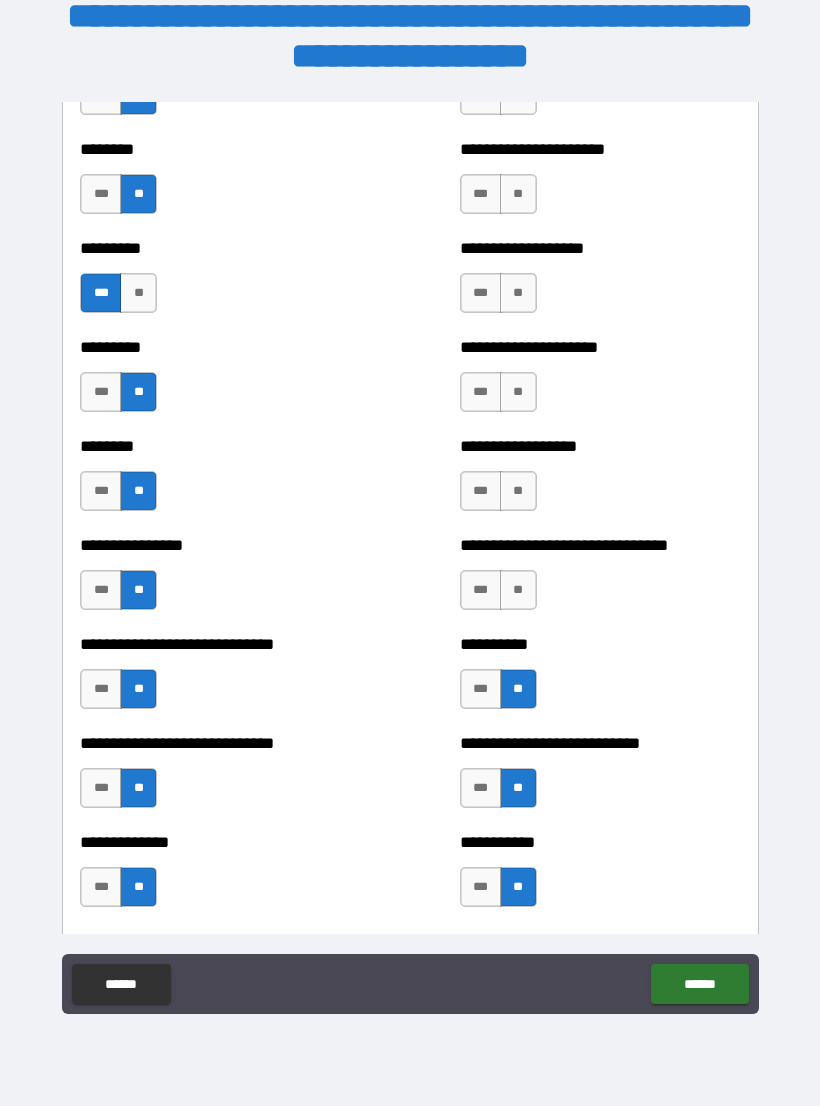 click on "**********" at bounding box center (600, 481) 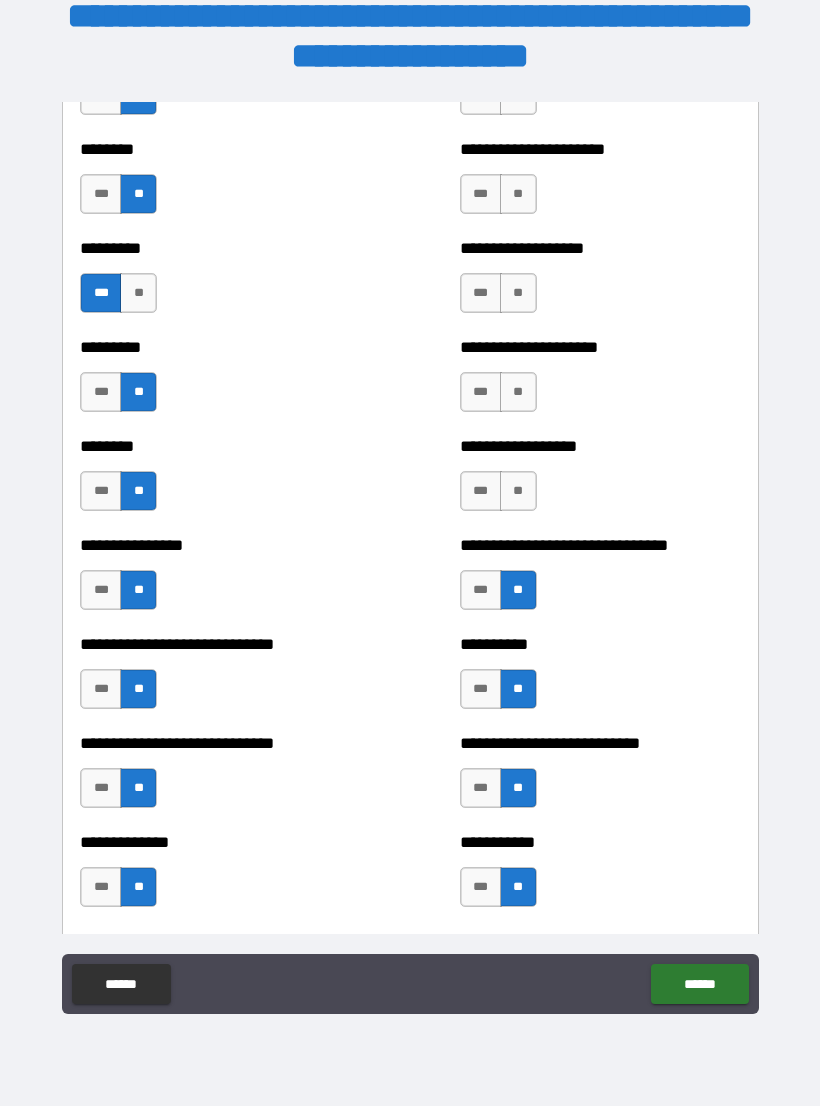 click on "**" at bounding box center [518, 491] 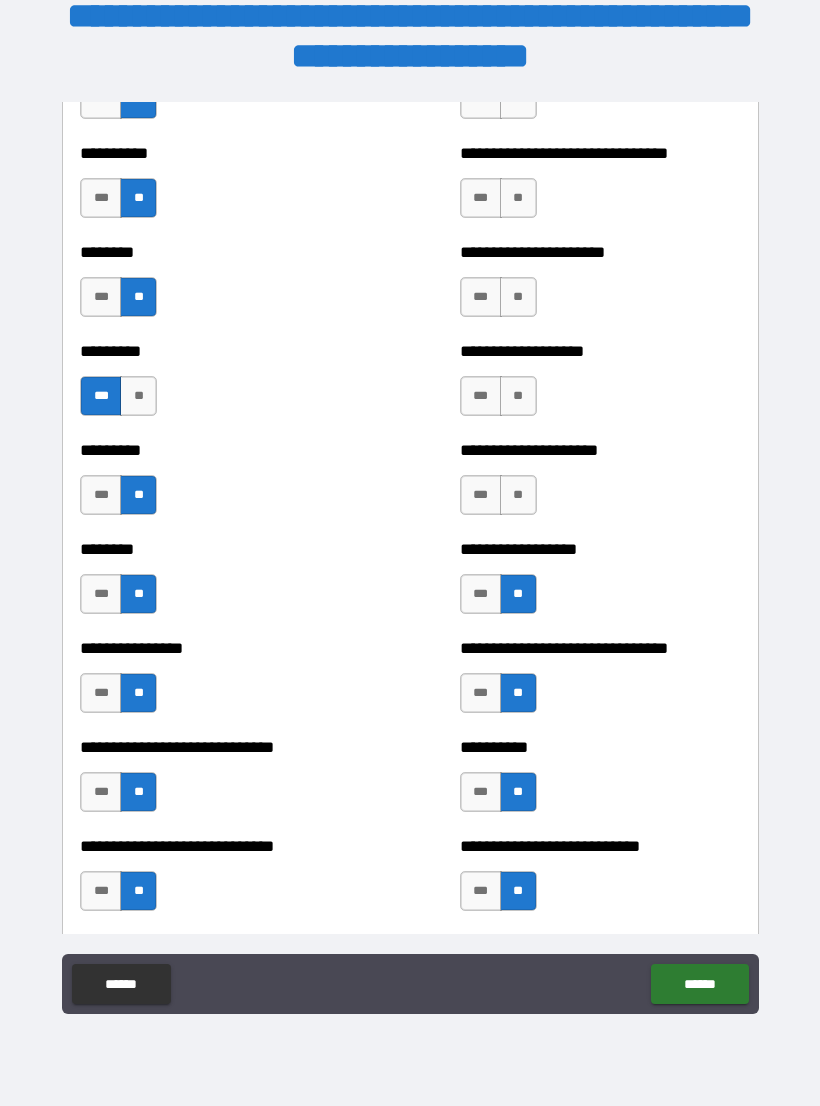 scroll, scrollTop: 6991, scrollLeft: 0, axis: vertical 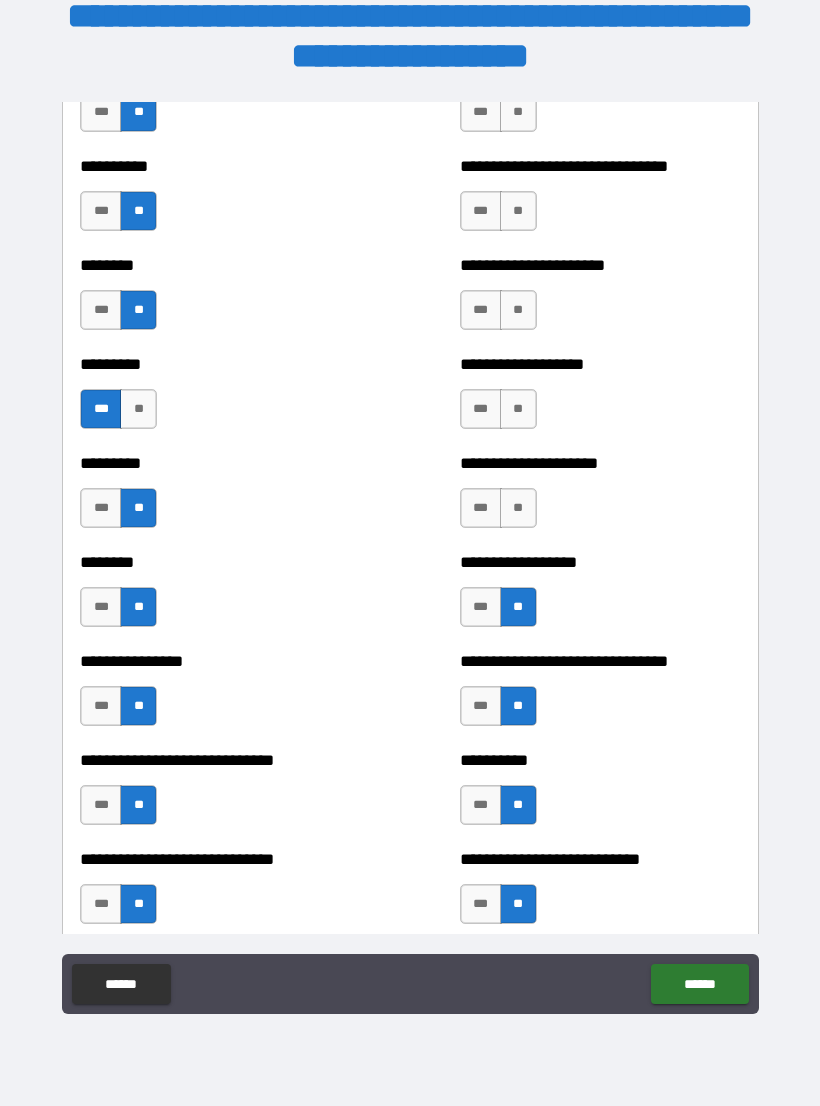 click on "**" at bounding box center (518, 508) 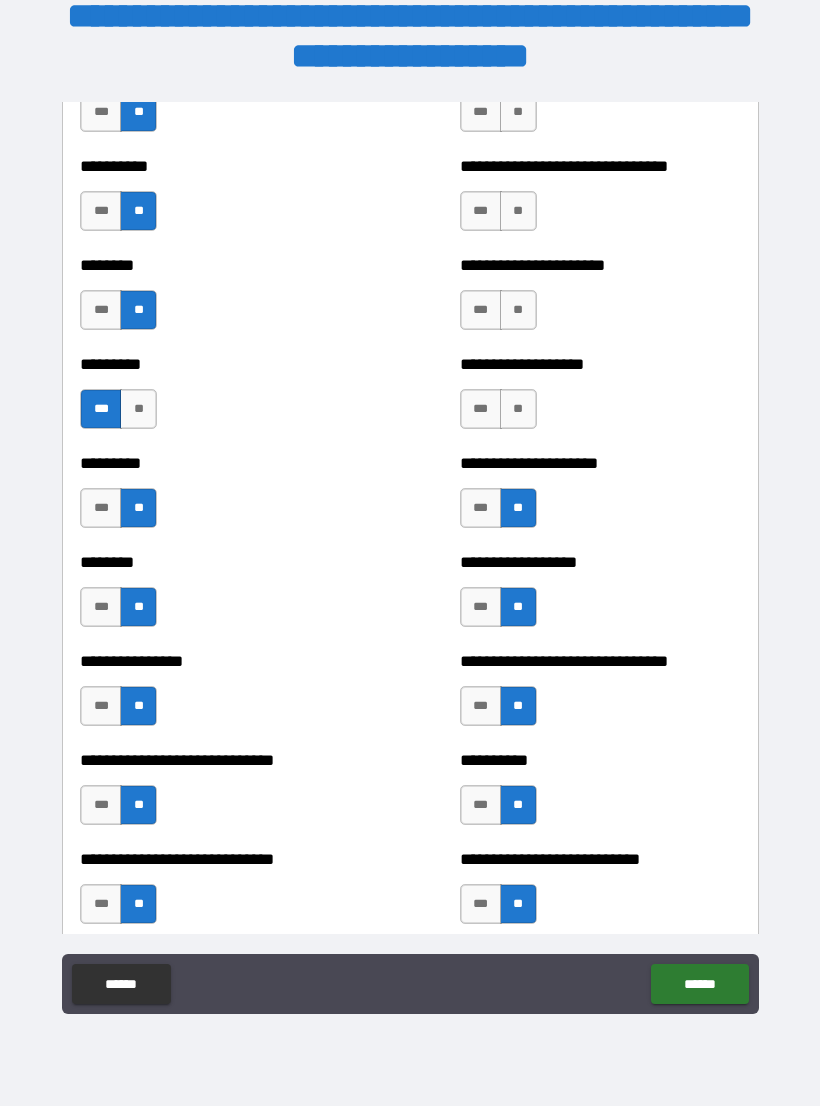 scroll, scrollTop: 6906, scrollLeft: 0, axis: vertical 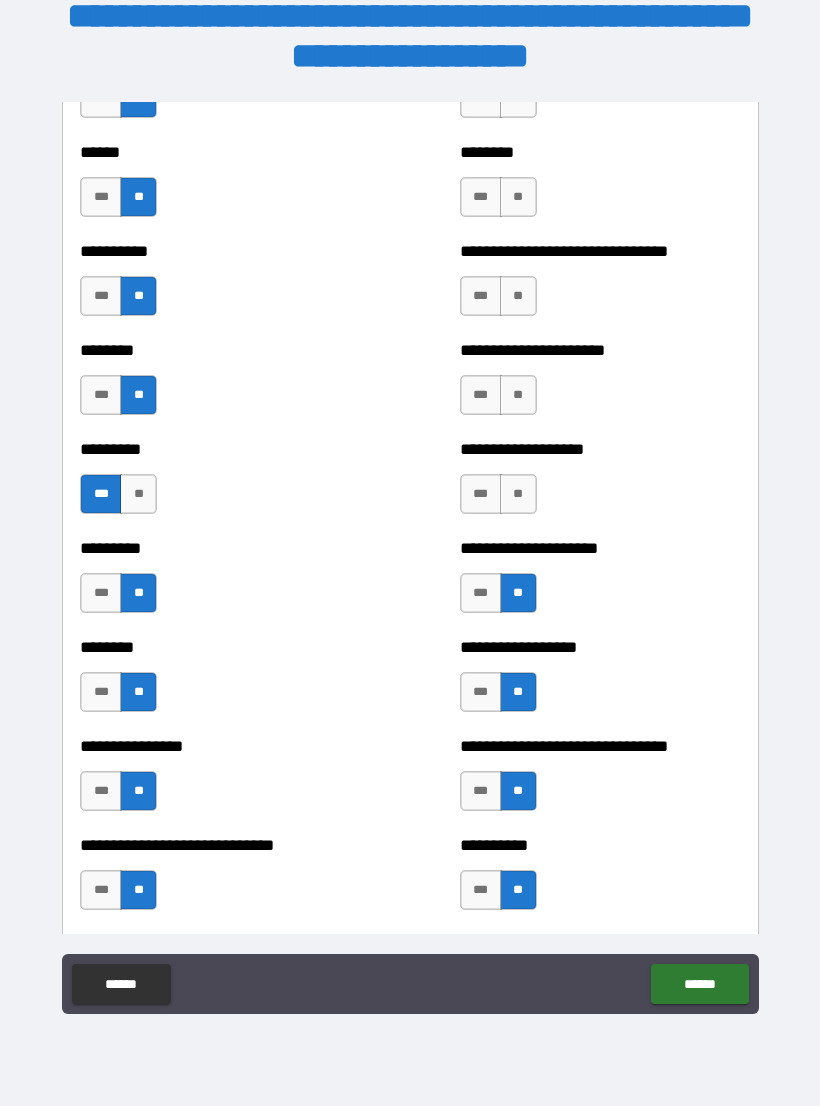 click on "***" at bounding box center [481, 494] 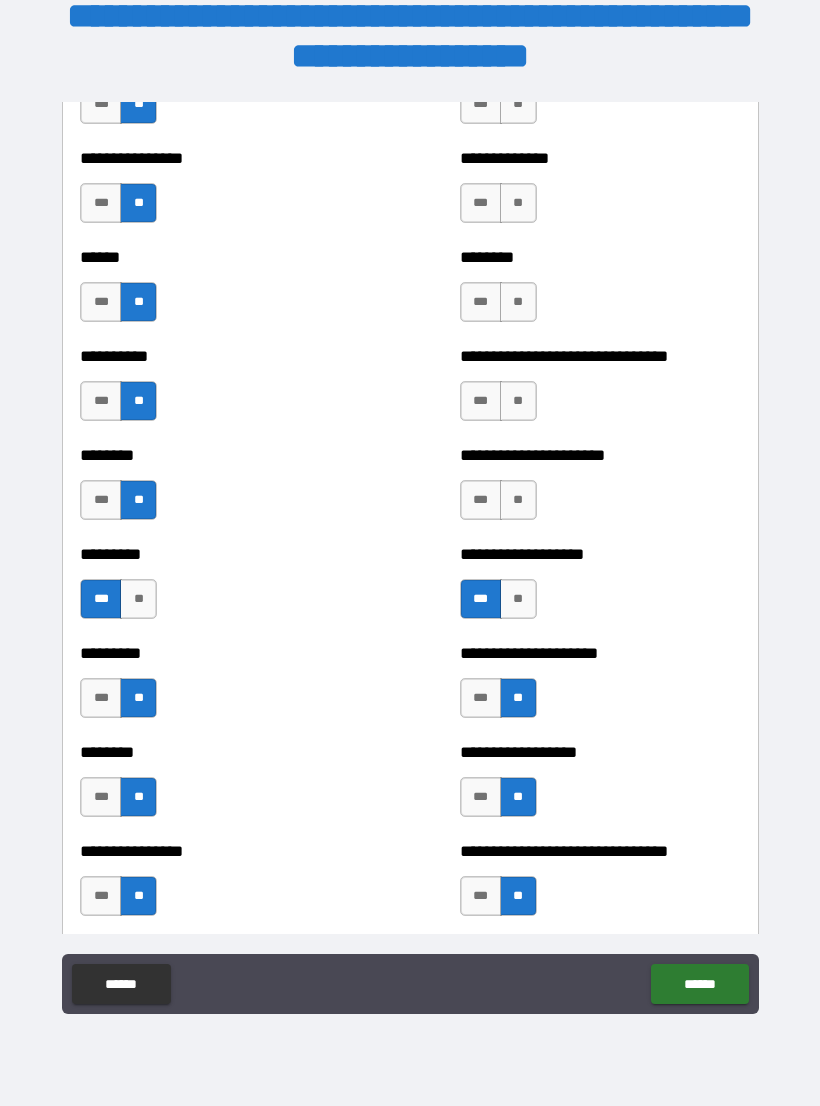 scroll, scrollTop: 6802, scrollLeft: 0, axis: vertical 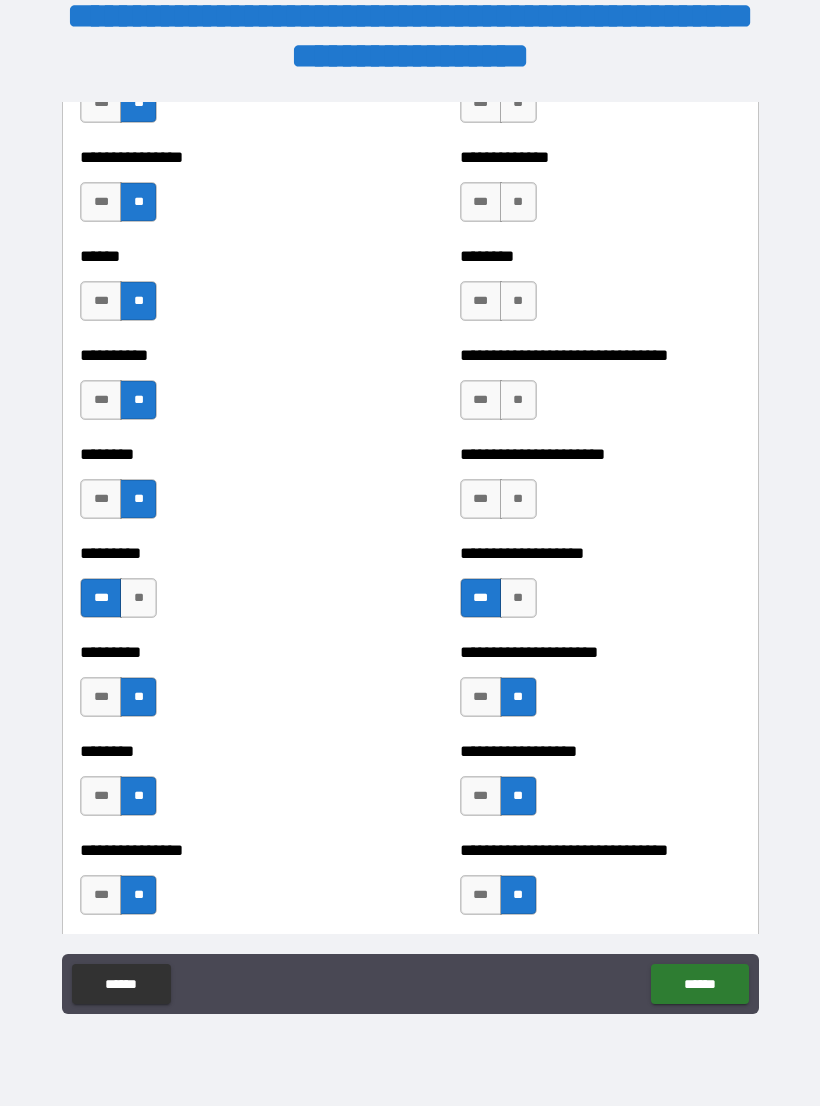 click on "***" at bounding box center [481, 499] 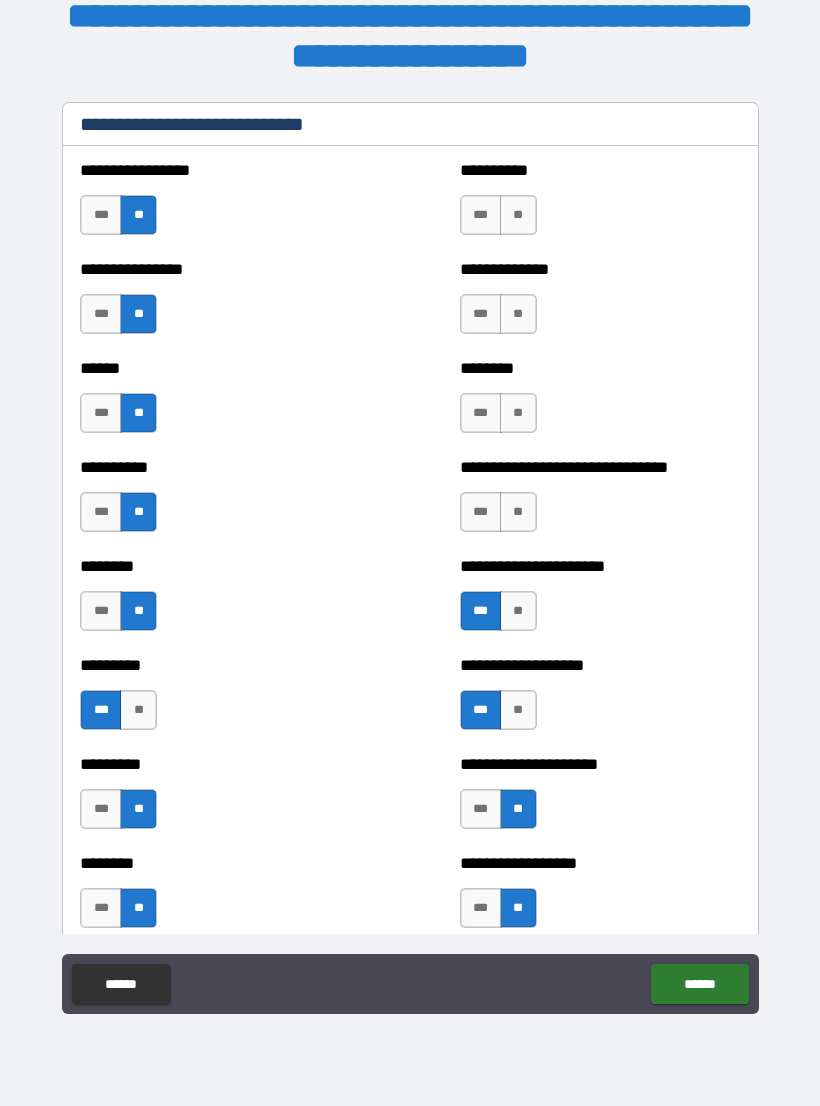 scroll, scrollTop: 6685, scrollLeft: 0, axis: vertical 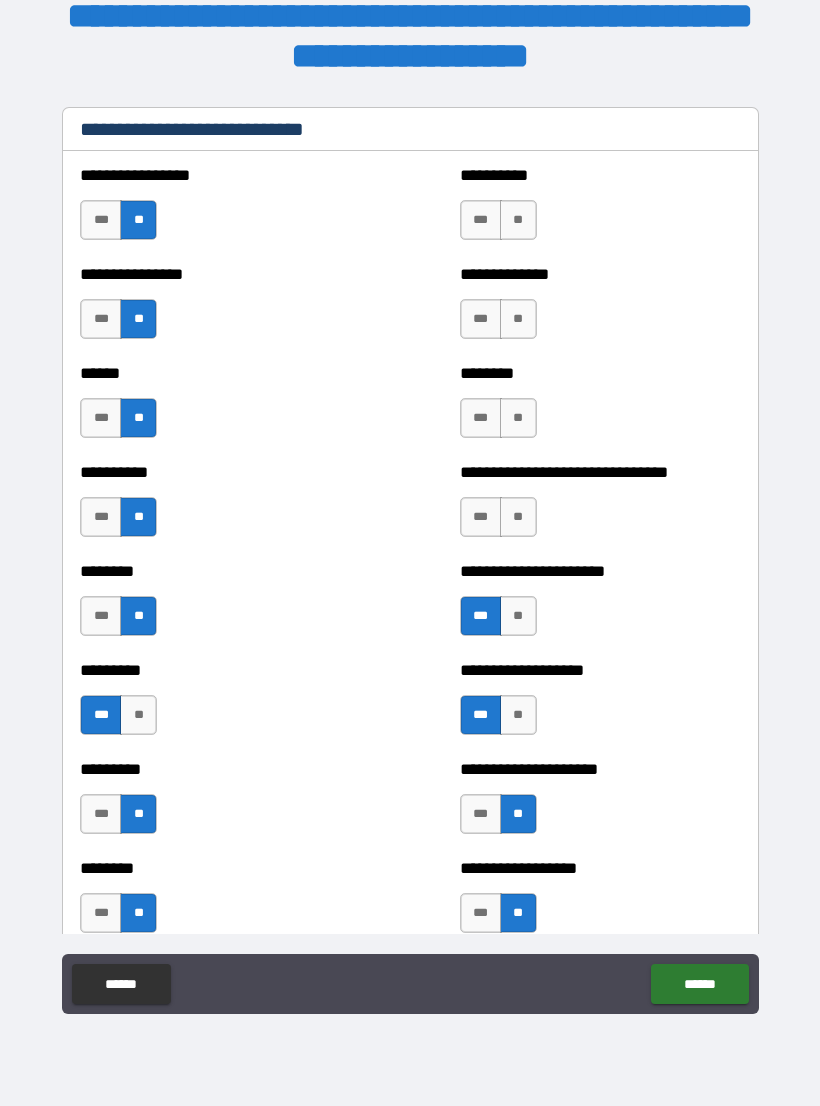 click on "**" at bounding box center [518, 517] 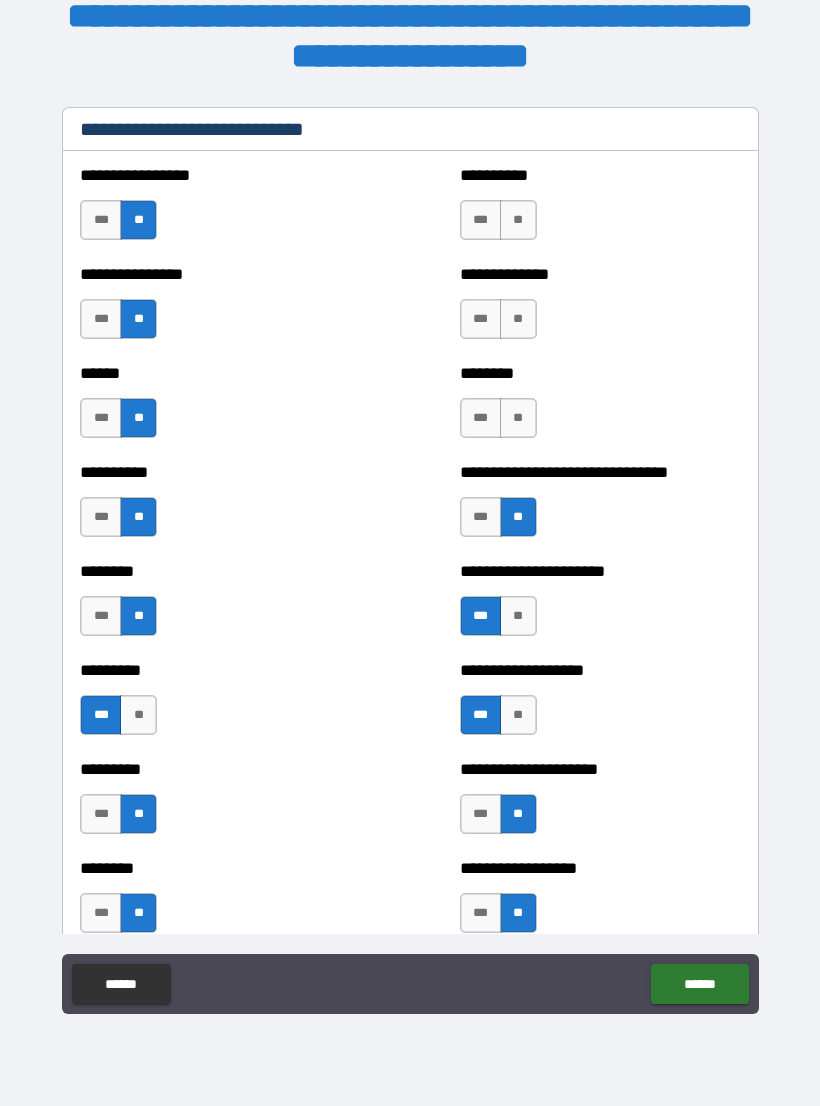 scroll, scrollTop: 6599, scrollLeft: 0, axis: vertical 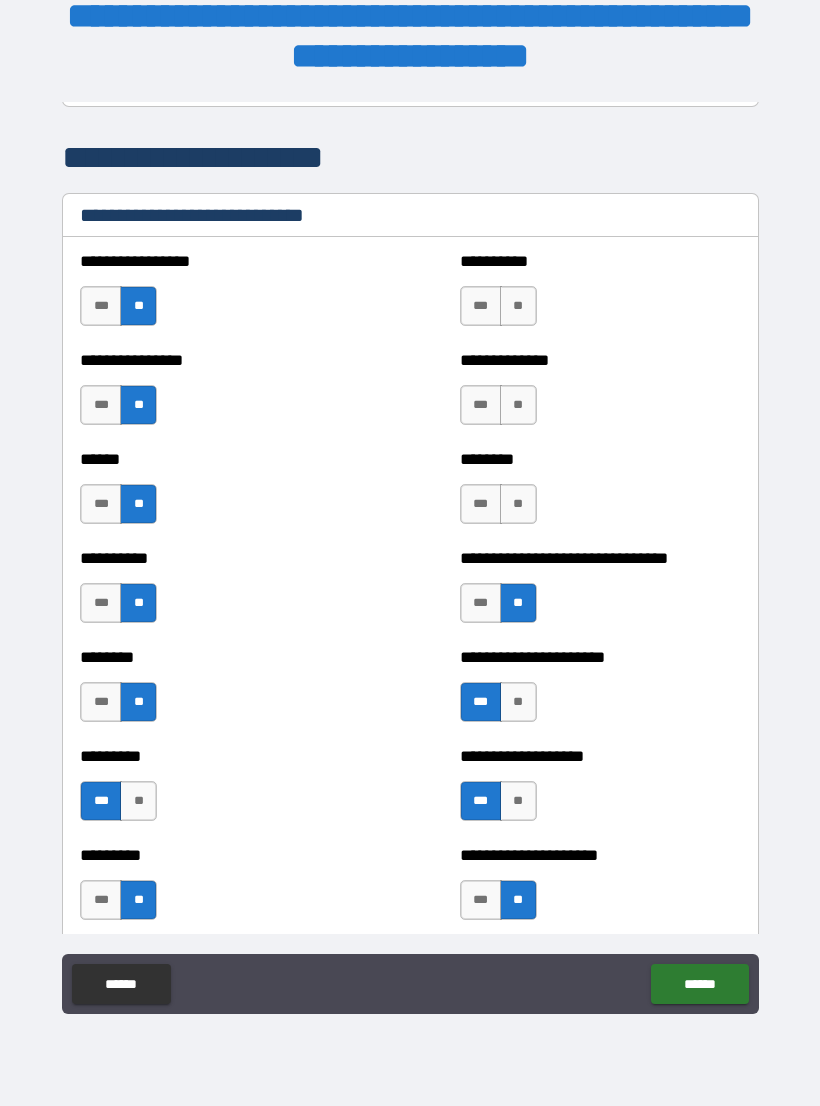 click on "**" at bounding box center (518, 504) 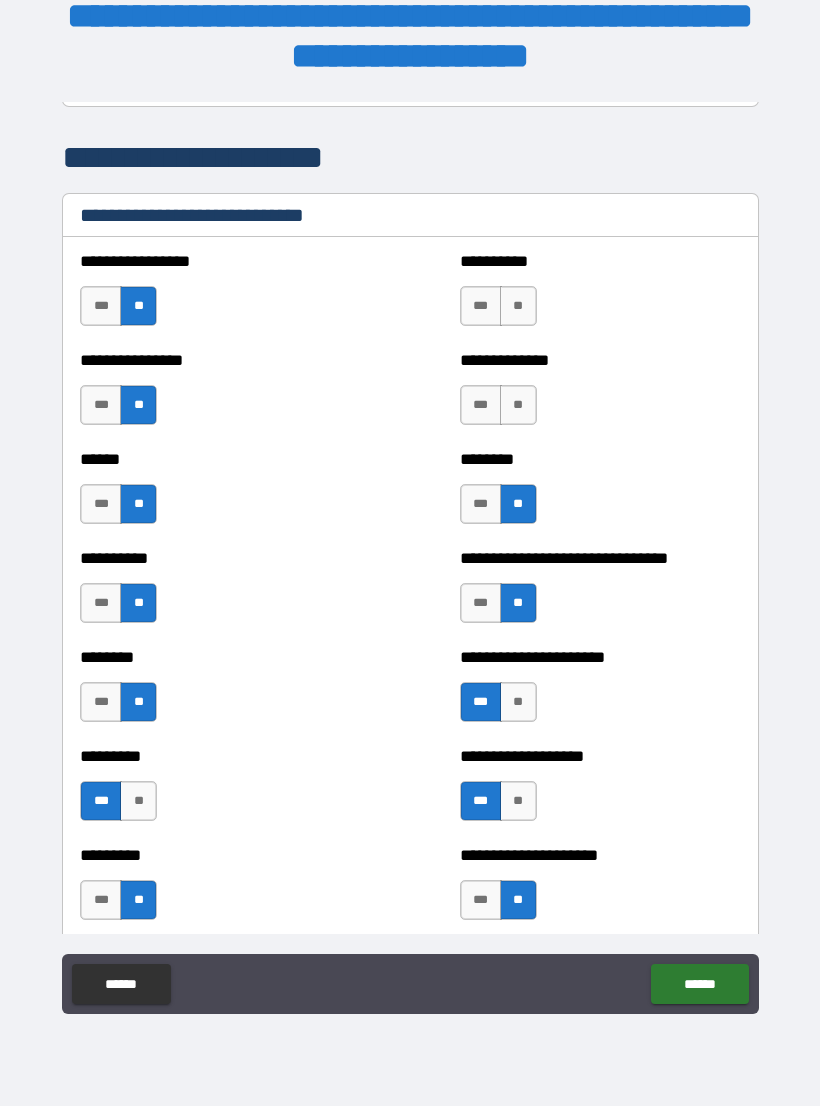 click on "**********" at bounding box center [600, 395] 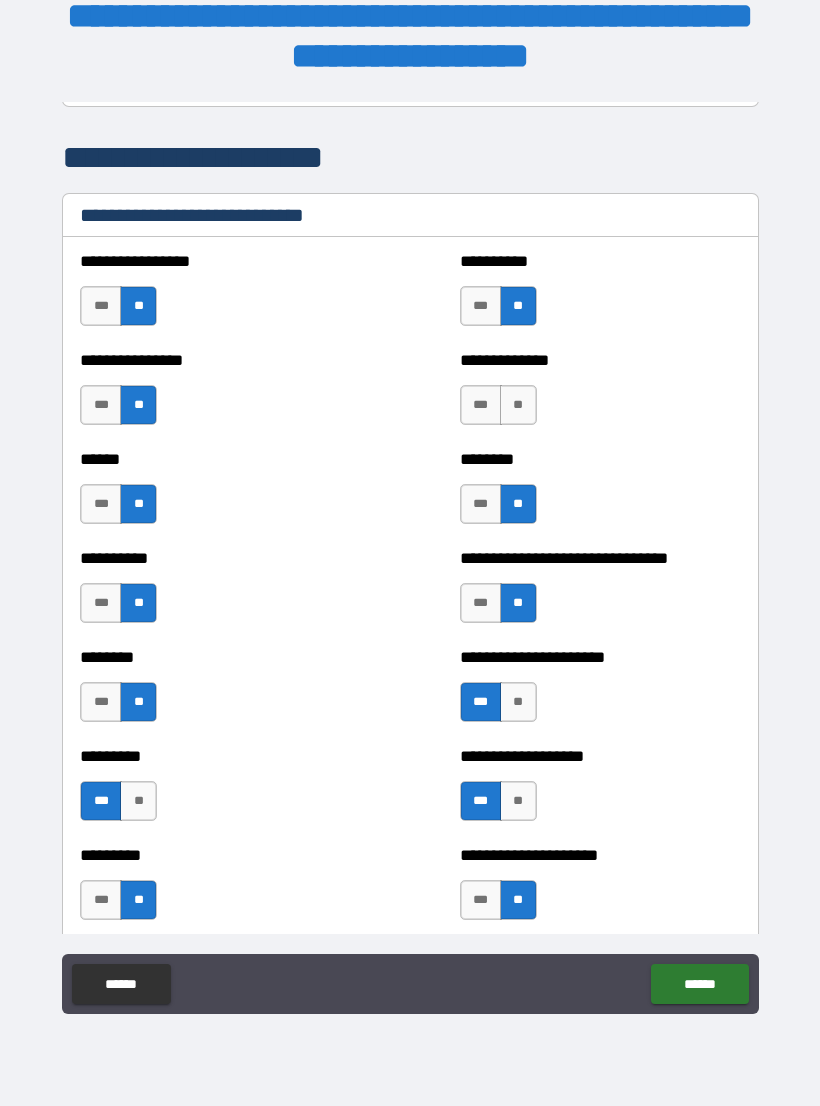 click on "**" at bounding box center (518, 405) 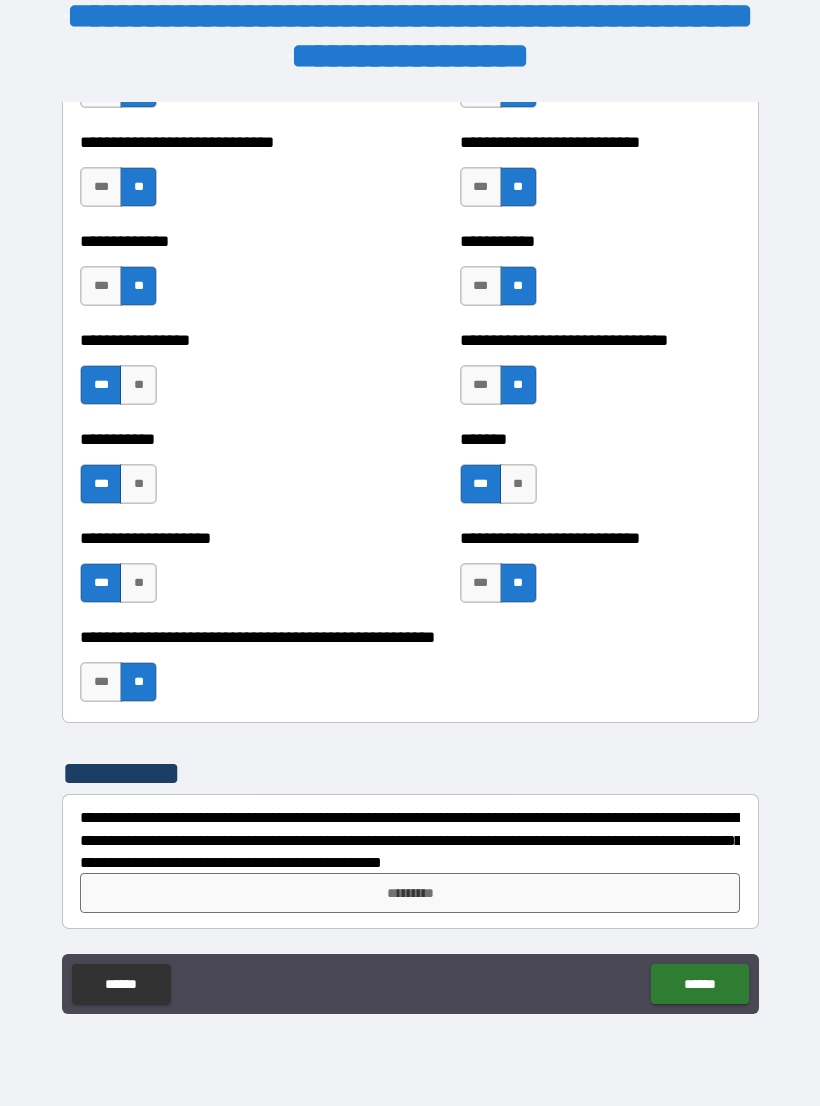 scroll, scrollTop: 7708, scrollLeft: 0, axis: vertical 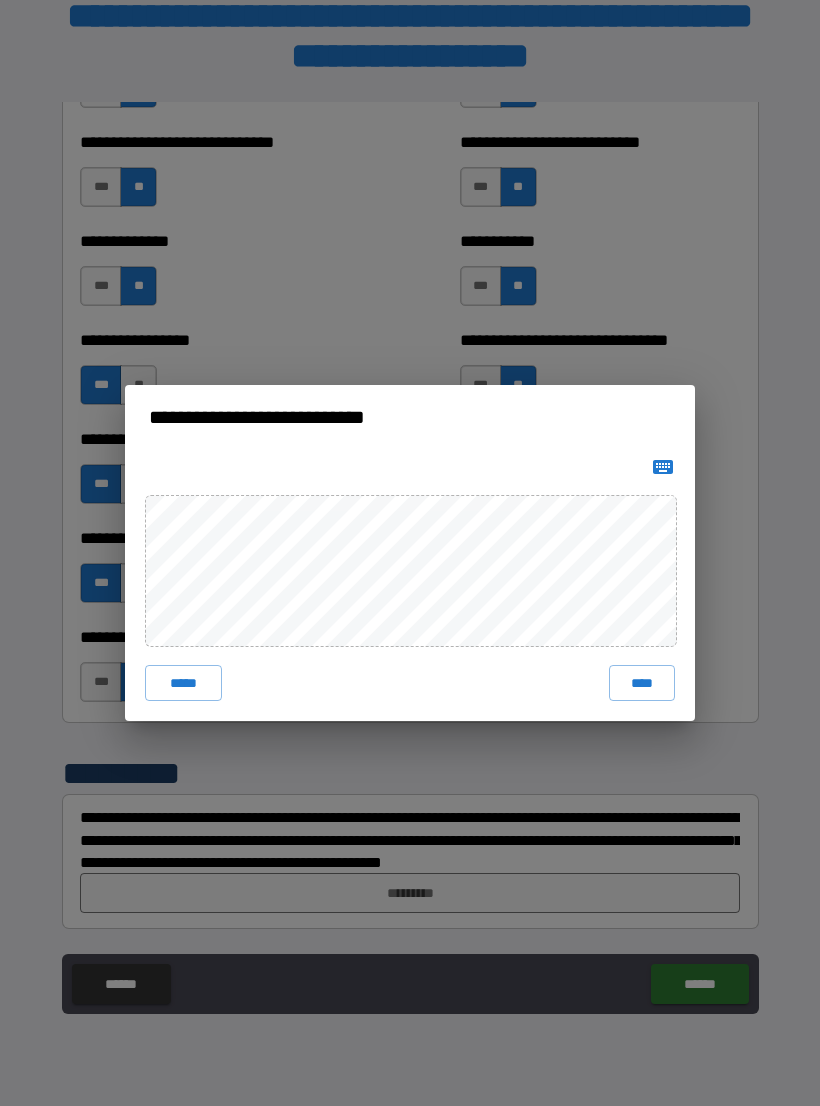 click on "****" at bounding box center (642, 683) 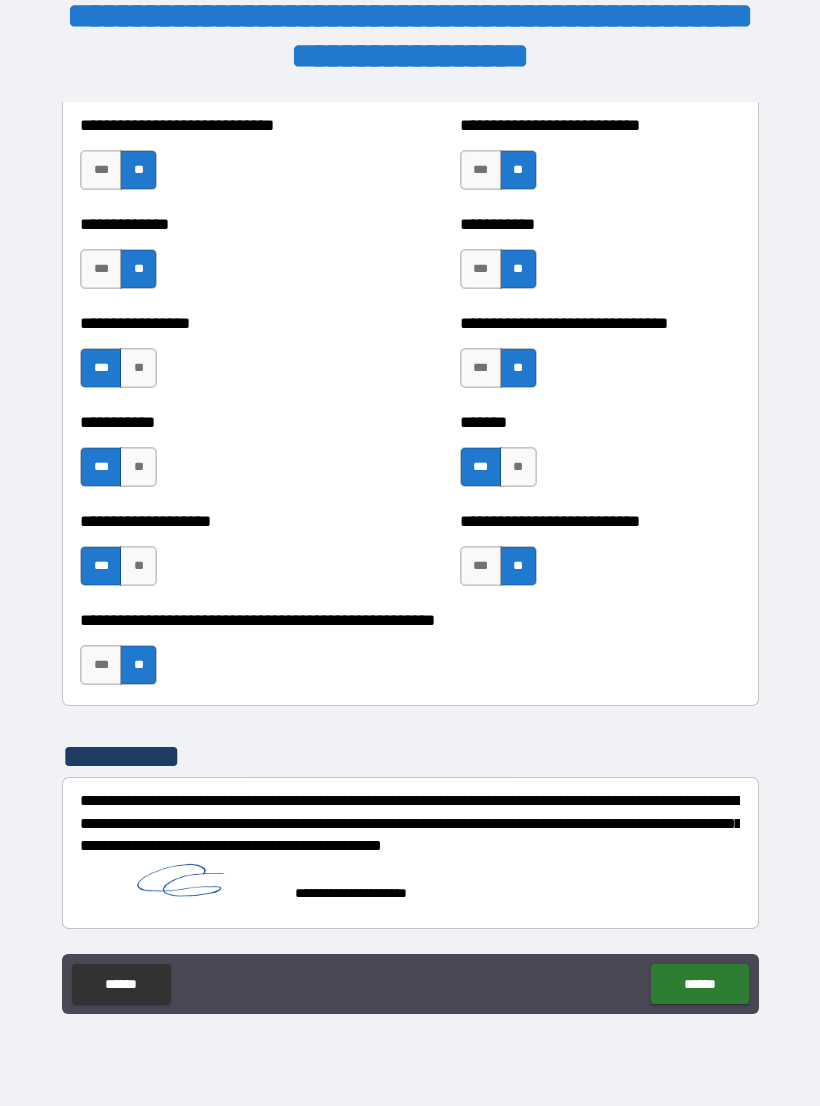 scroll, scrollTop: 7725, scrollLeft: 0, axis: vertical 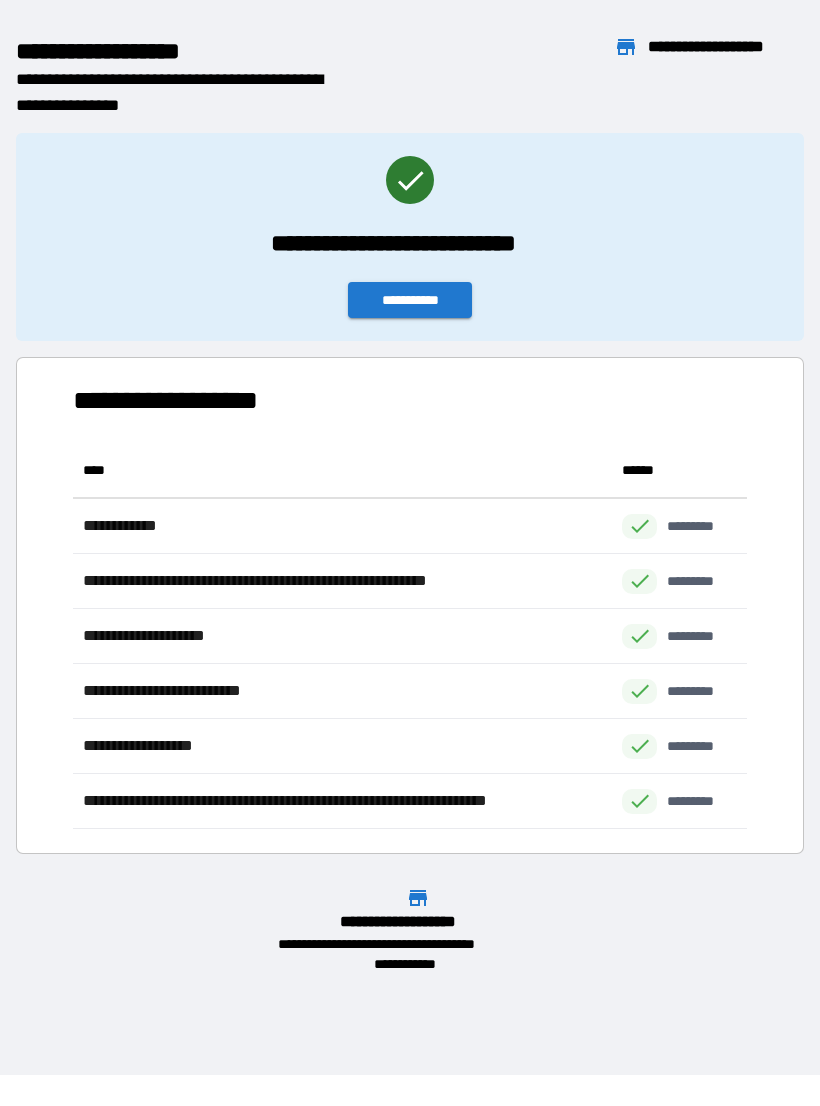 click on "**********" at bounding box center (410, 300) 